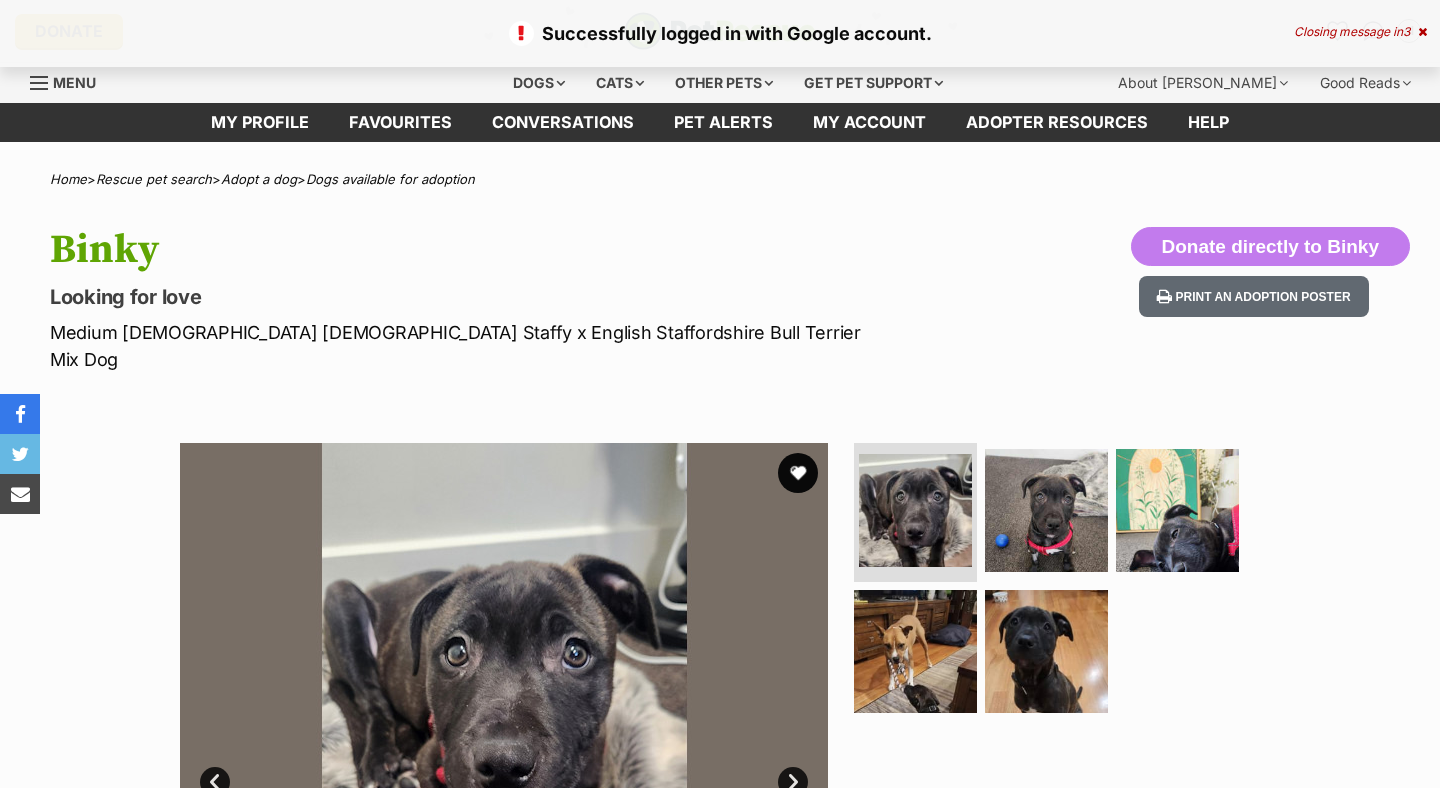 scroll, scrollTop: 0, scrollLeft: 0, axis: both 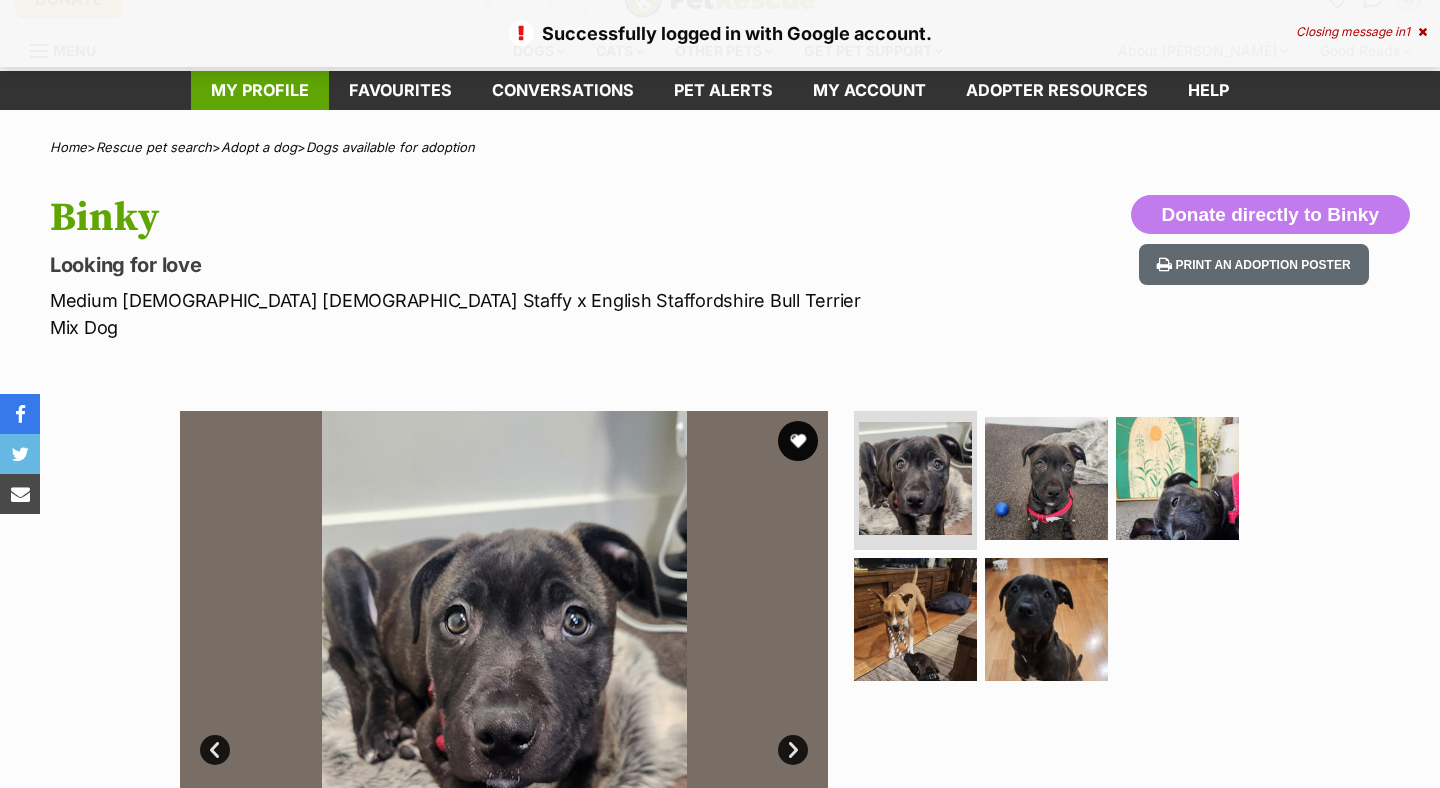 click on "My profile" at bounding box center (260, 90) 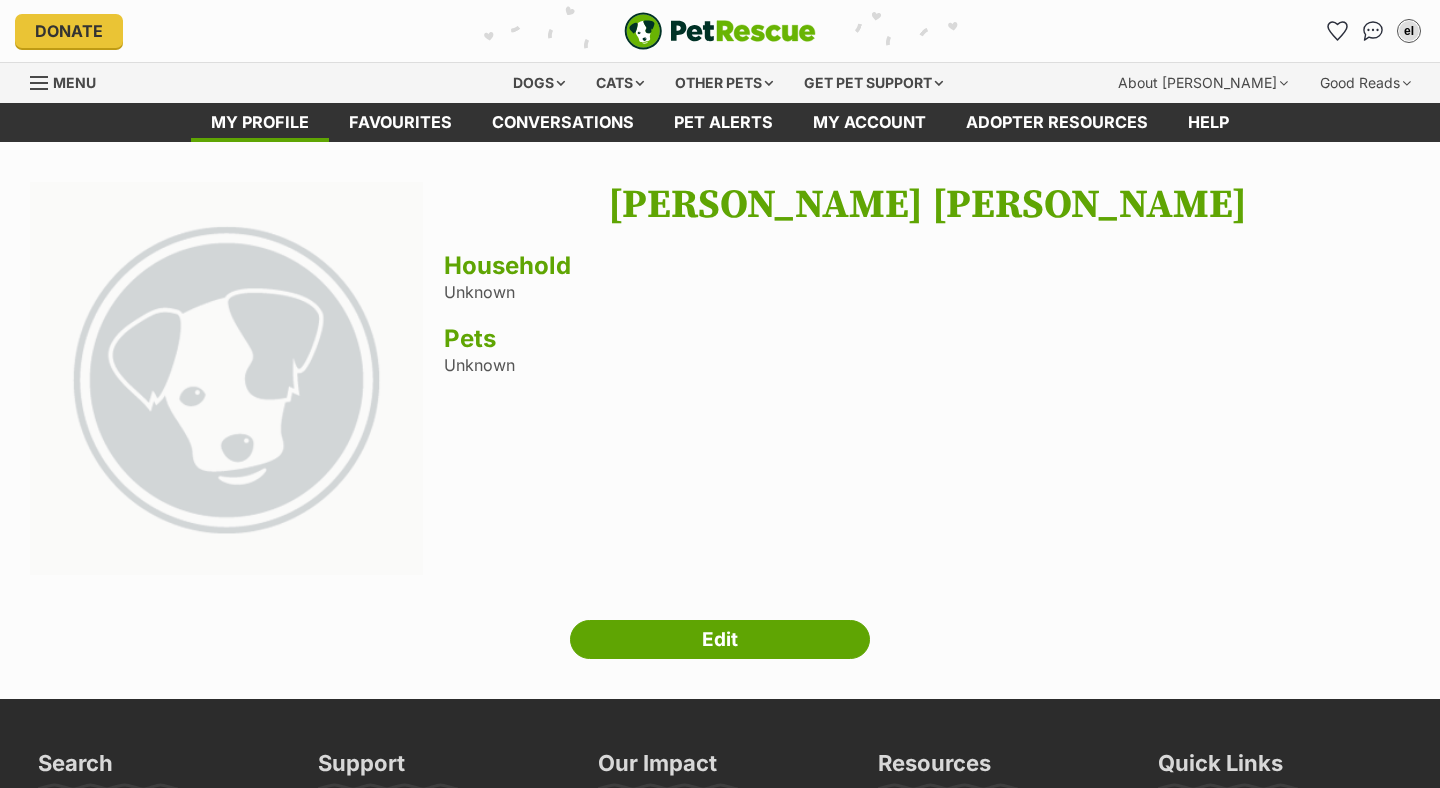 scroll, scrollTop: 0, scrollLeft: 0, axis: both 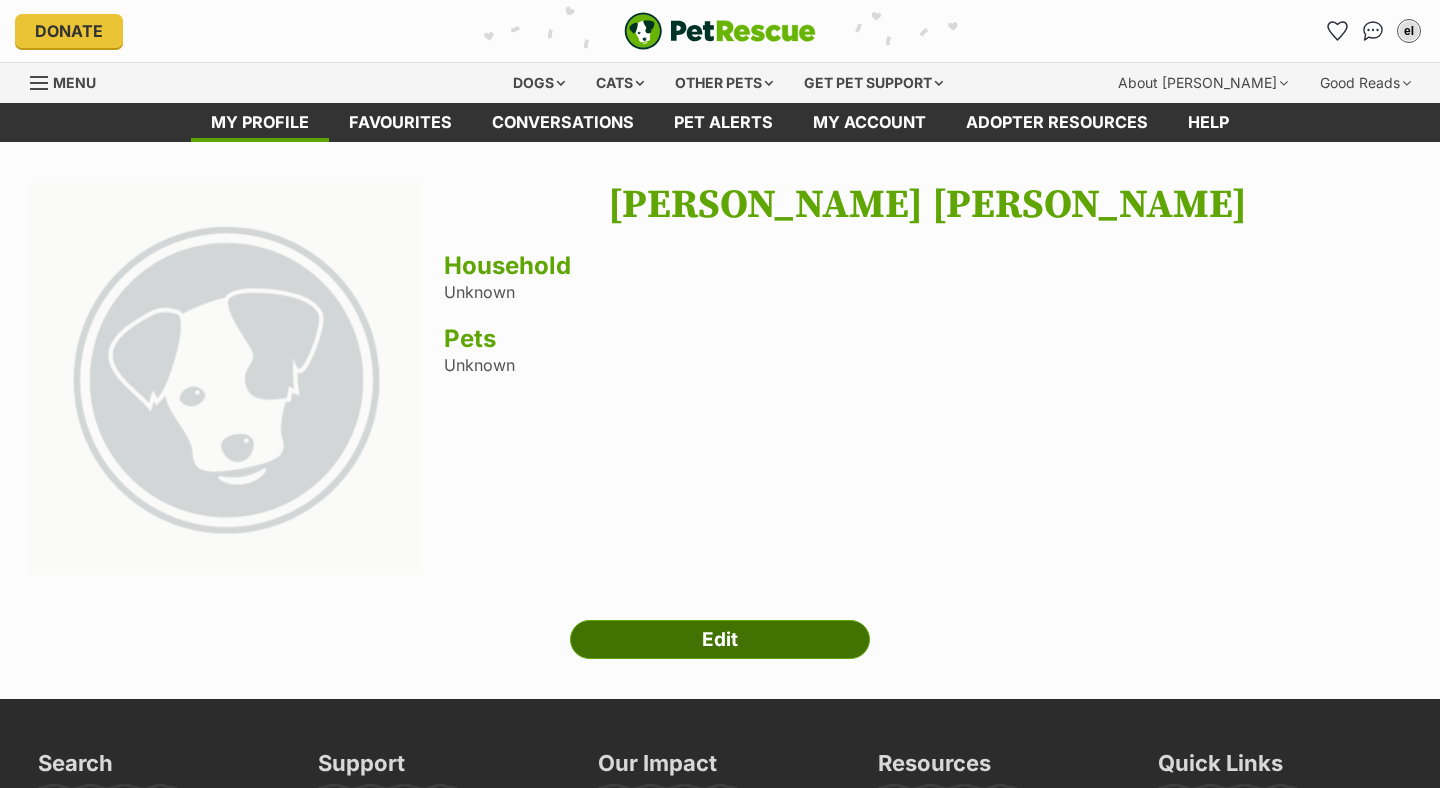 click on "Edit" at bounding box center [720, 640] 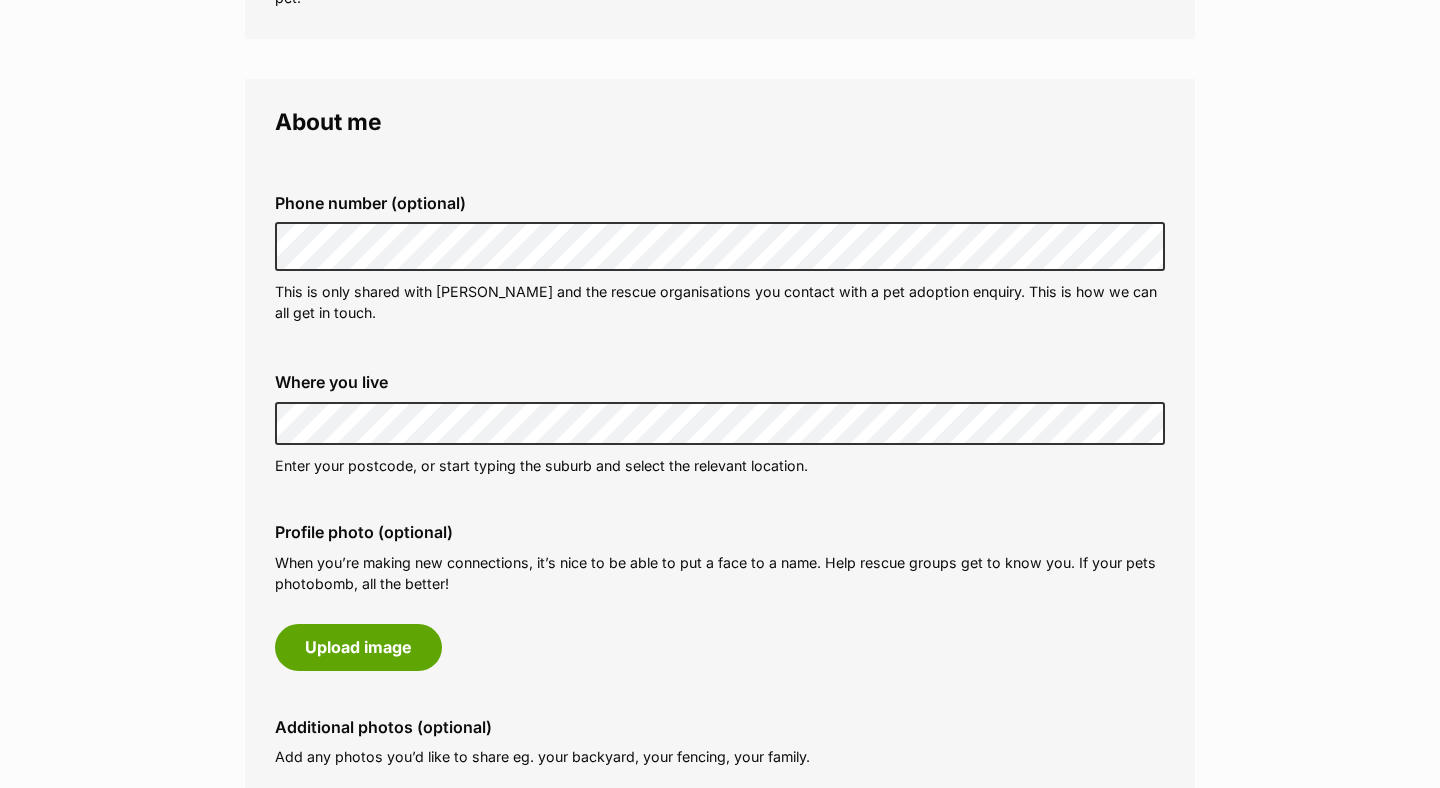 scroll, scrollTop: 498, scrollLeft: 0, axis: vertical 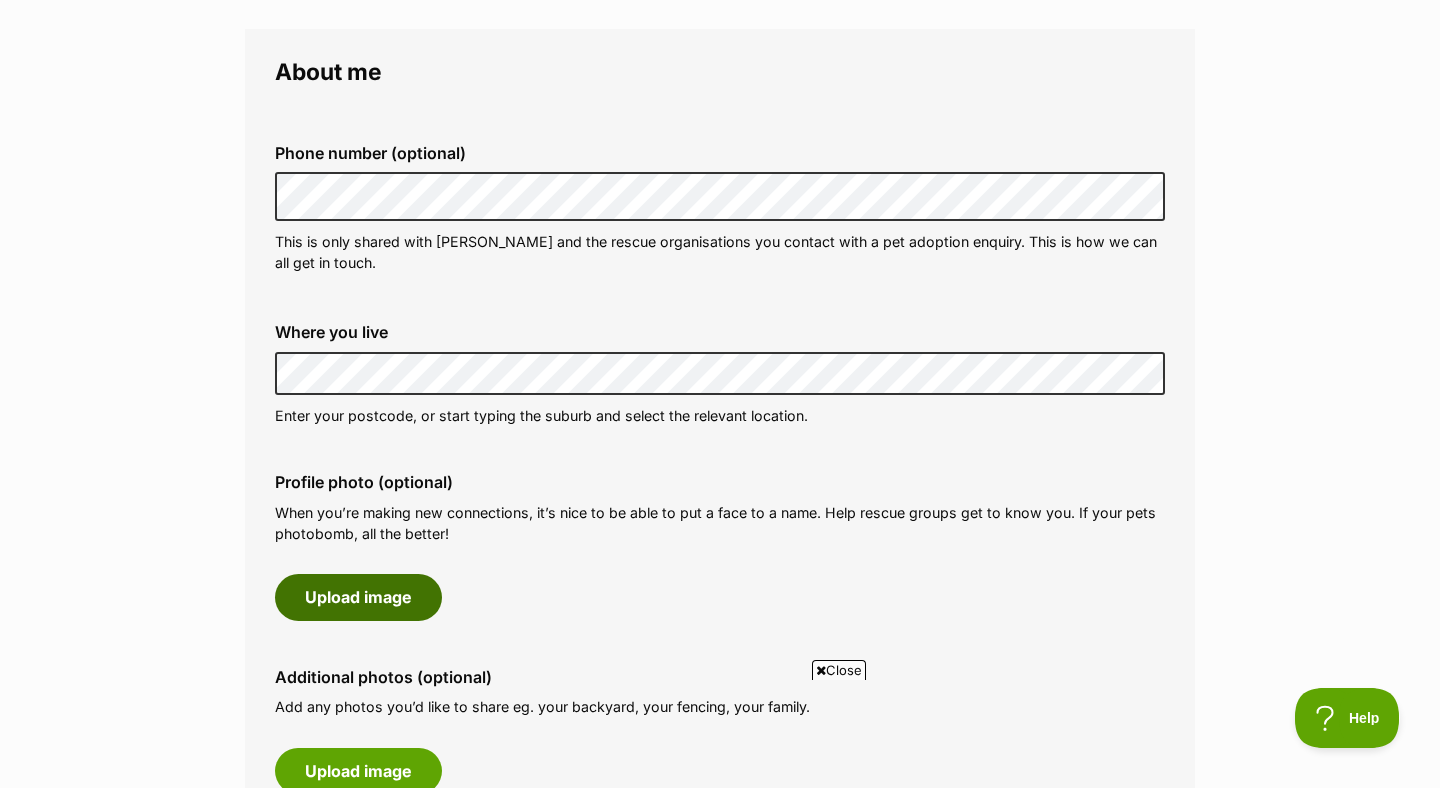click on "Upload image" at bounding box center [358, 597] 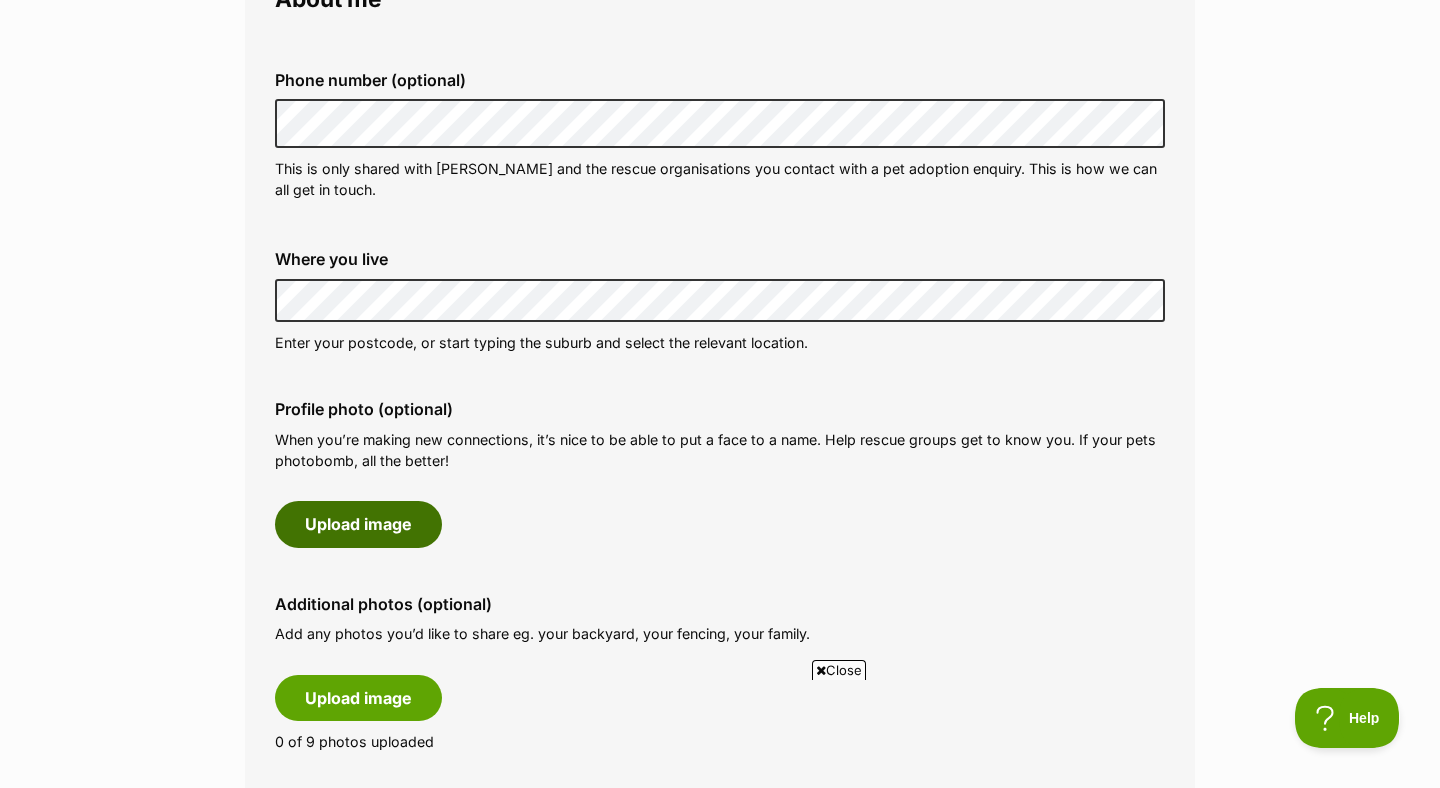click on "Upload image" at bounding box center [358, 524] 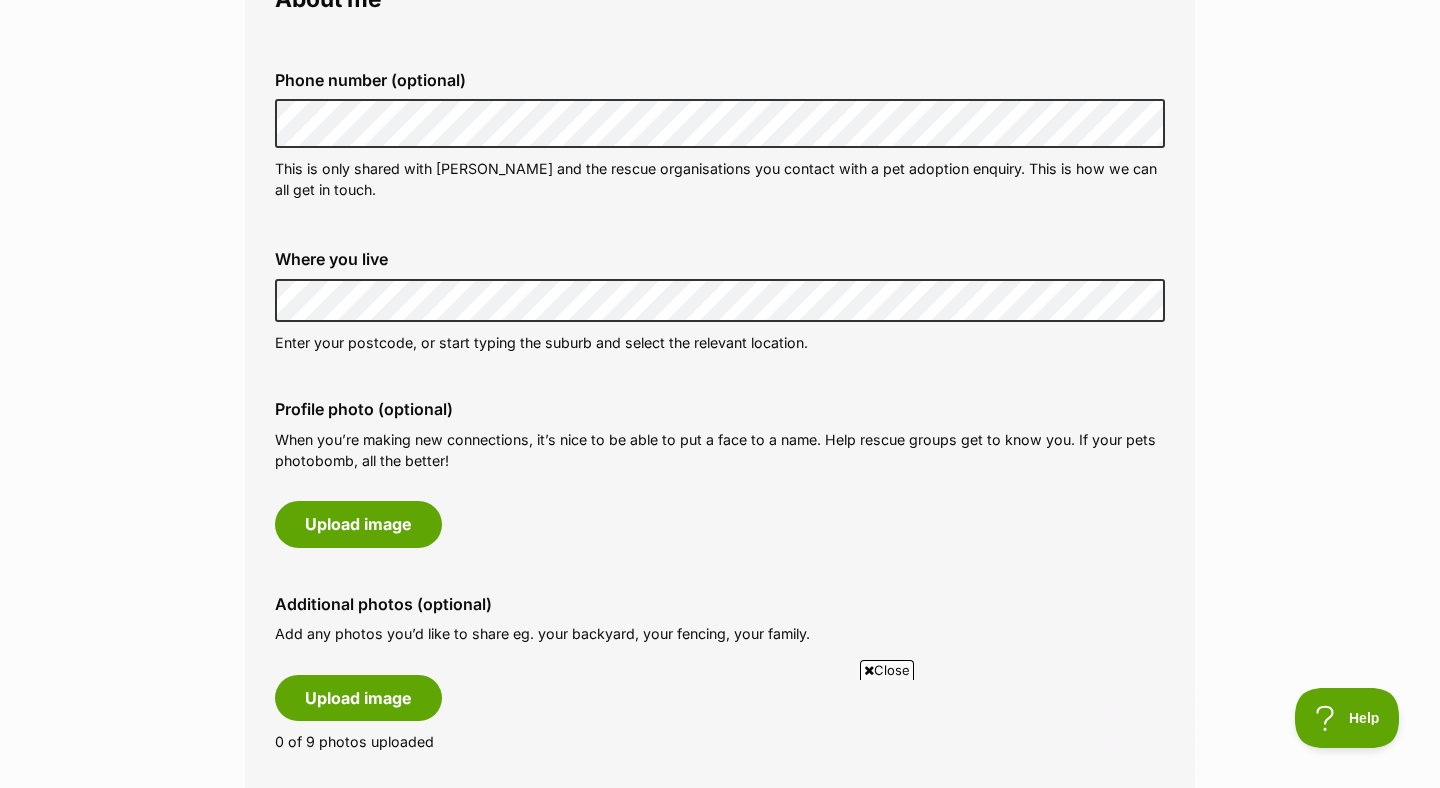 scroll, scrollTop: 0, scrollLeft: 0, axis: both 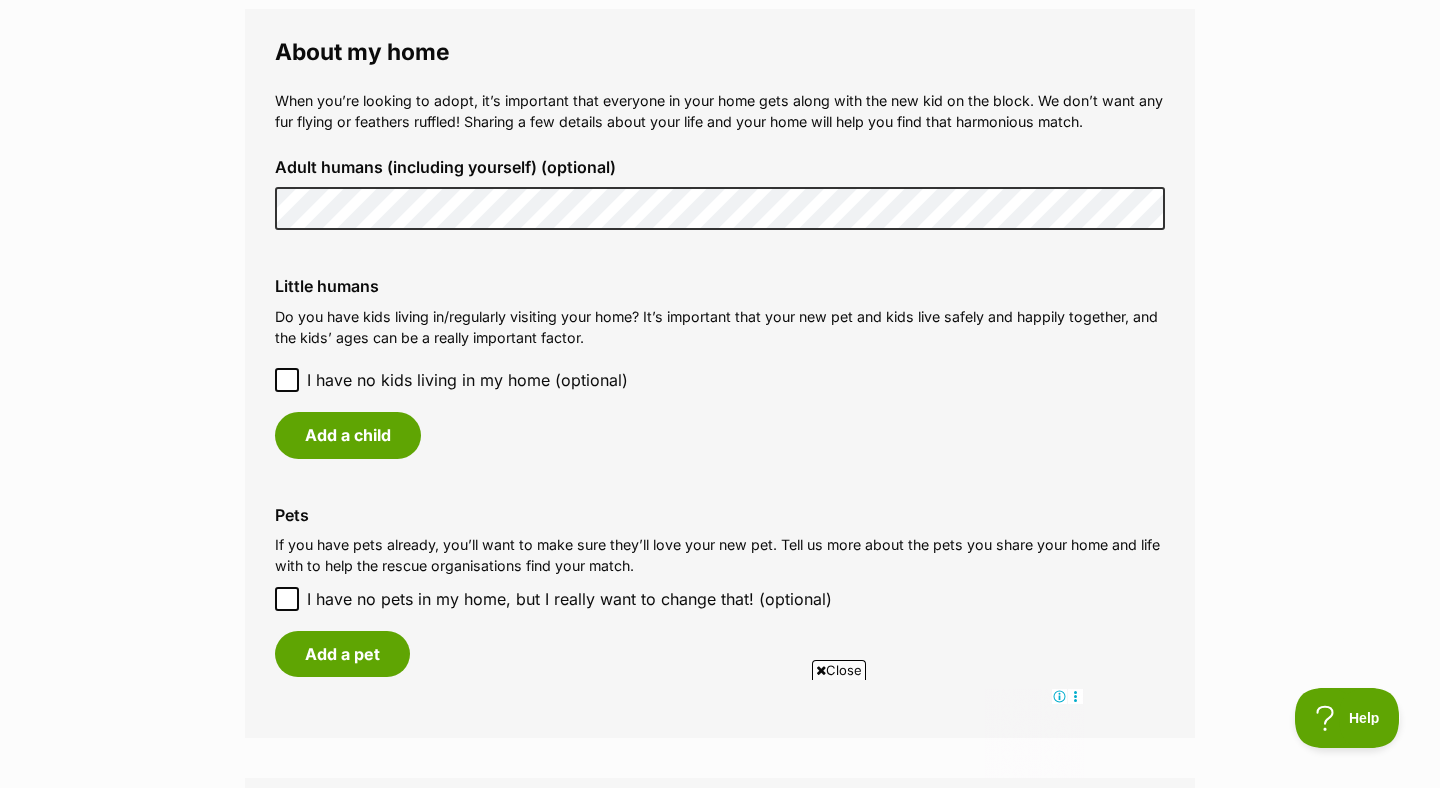 click 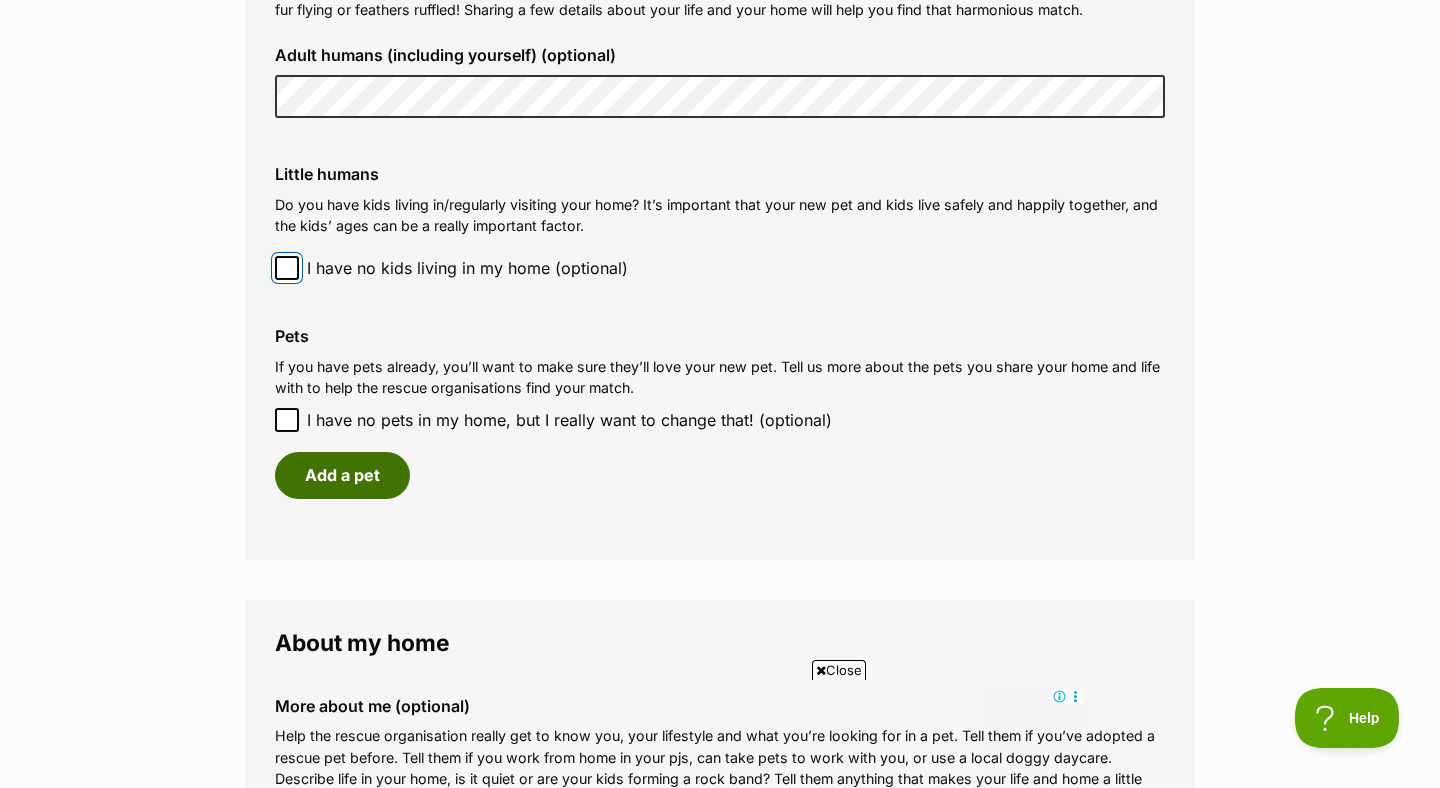 scroll, scrollTop: 1843, scrollLeft: 0, axis: vertical 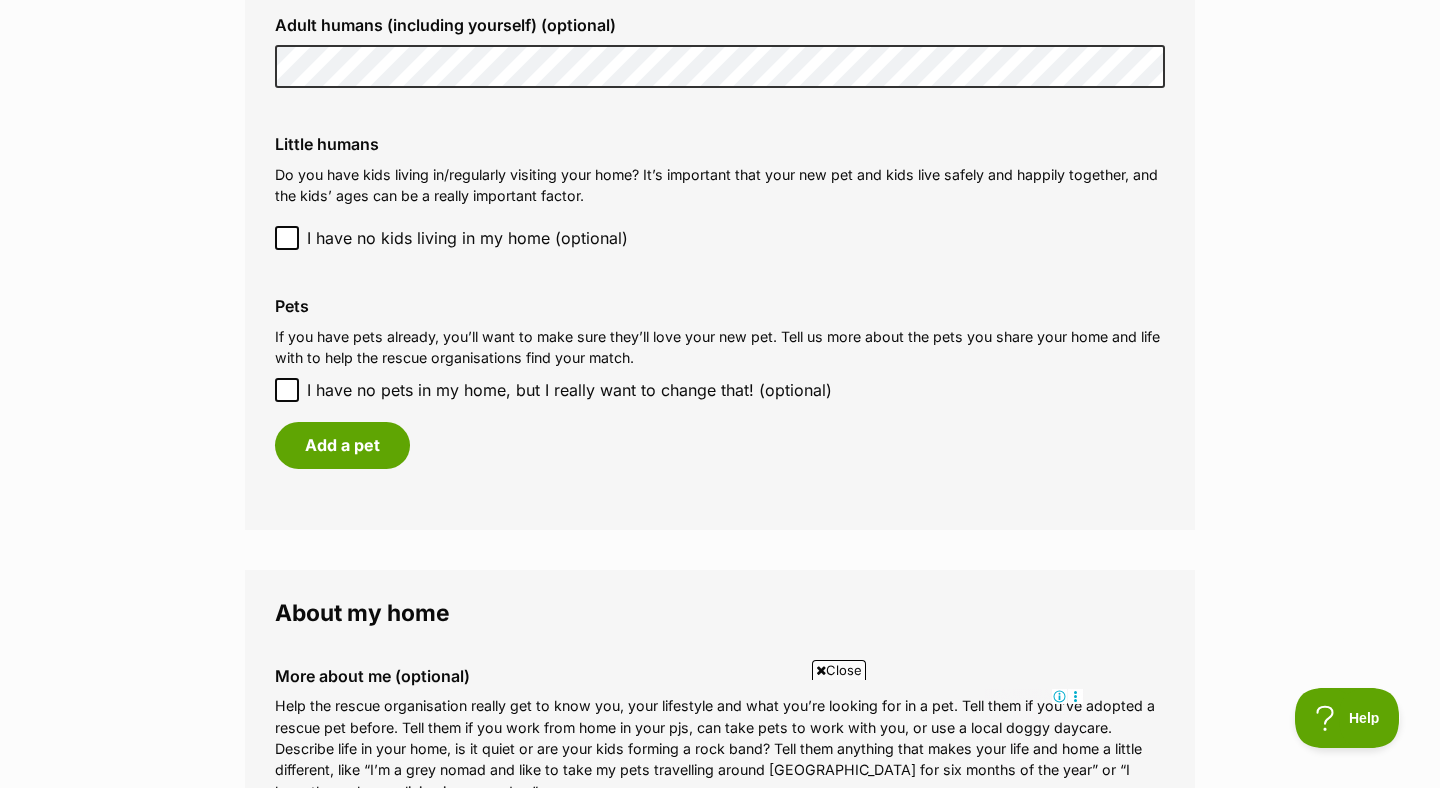click 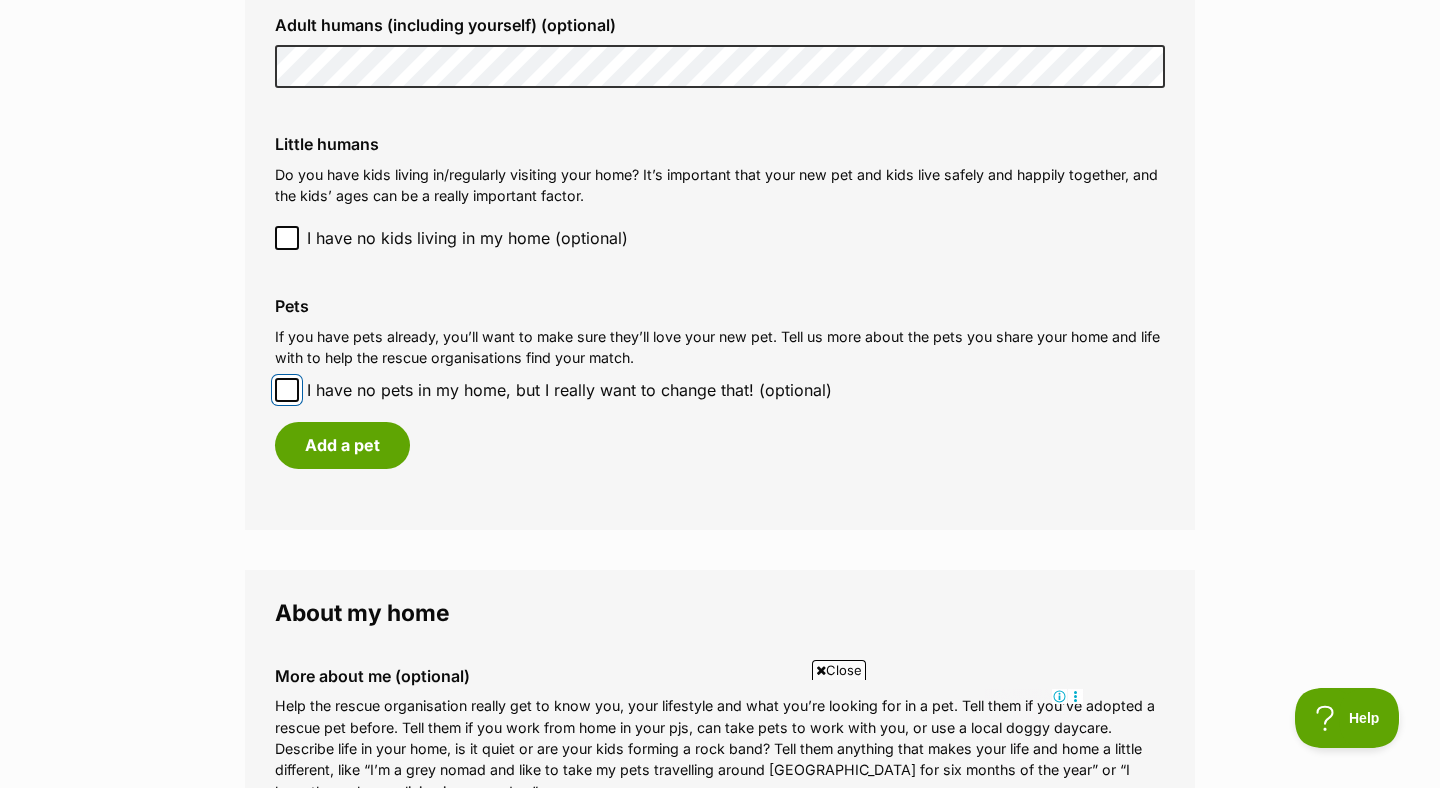 click on "I have no pets in my home, but I really want to change that! (optional)" at bounding box center (287, 390) 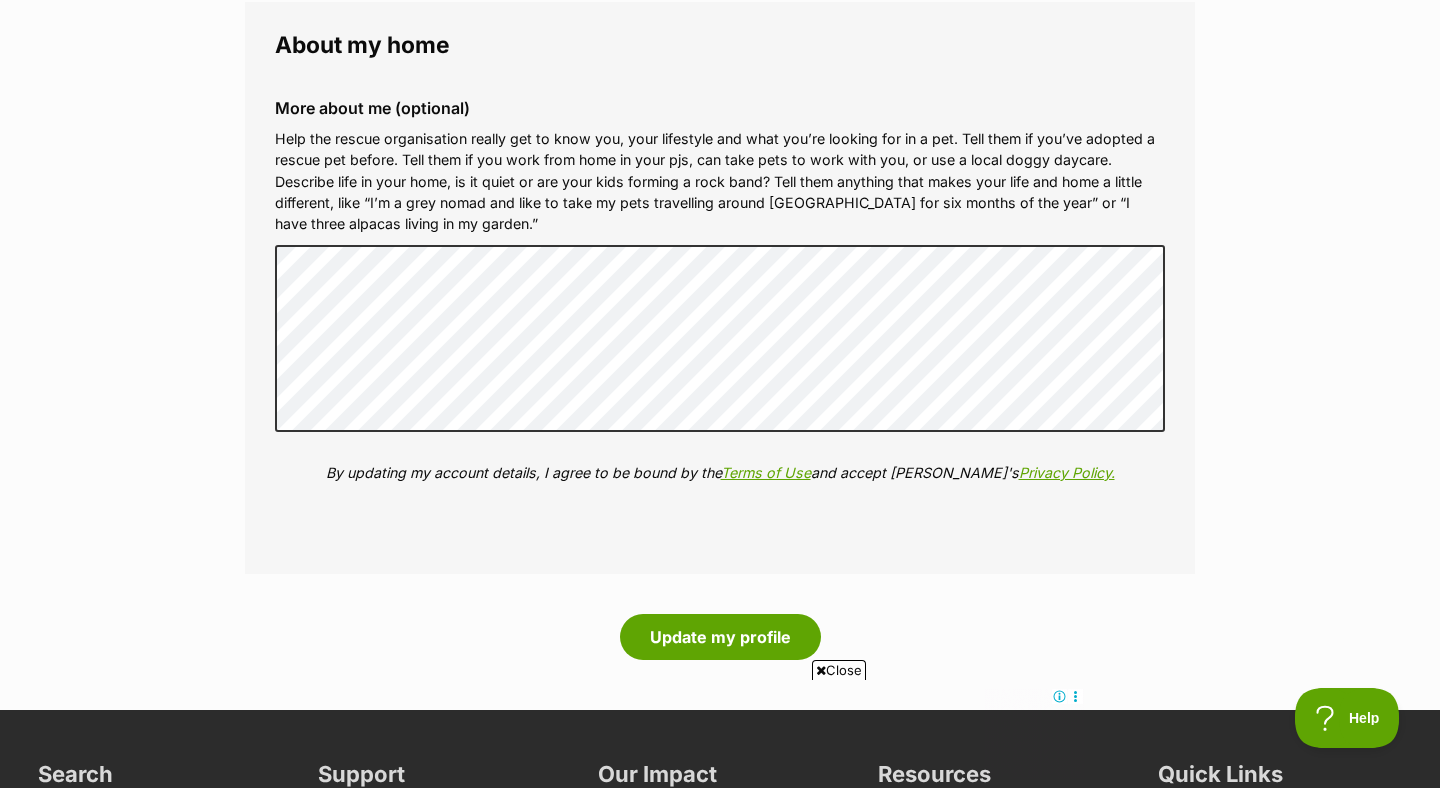 scroll, scrollTop: 2228, scrollLeft: 0, axis: vertical 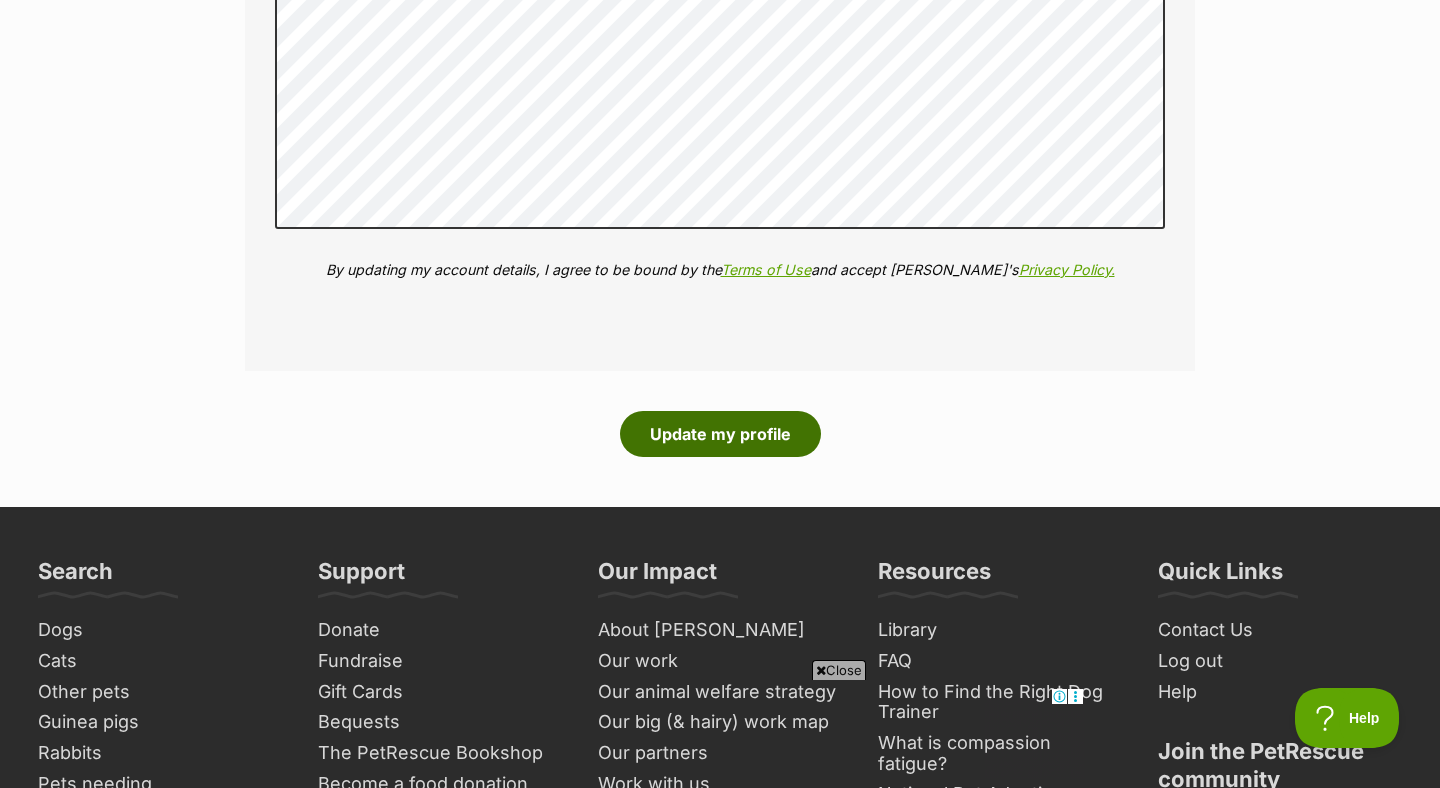 click on "Update my profile" at bounding box center [720, 434] 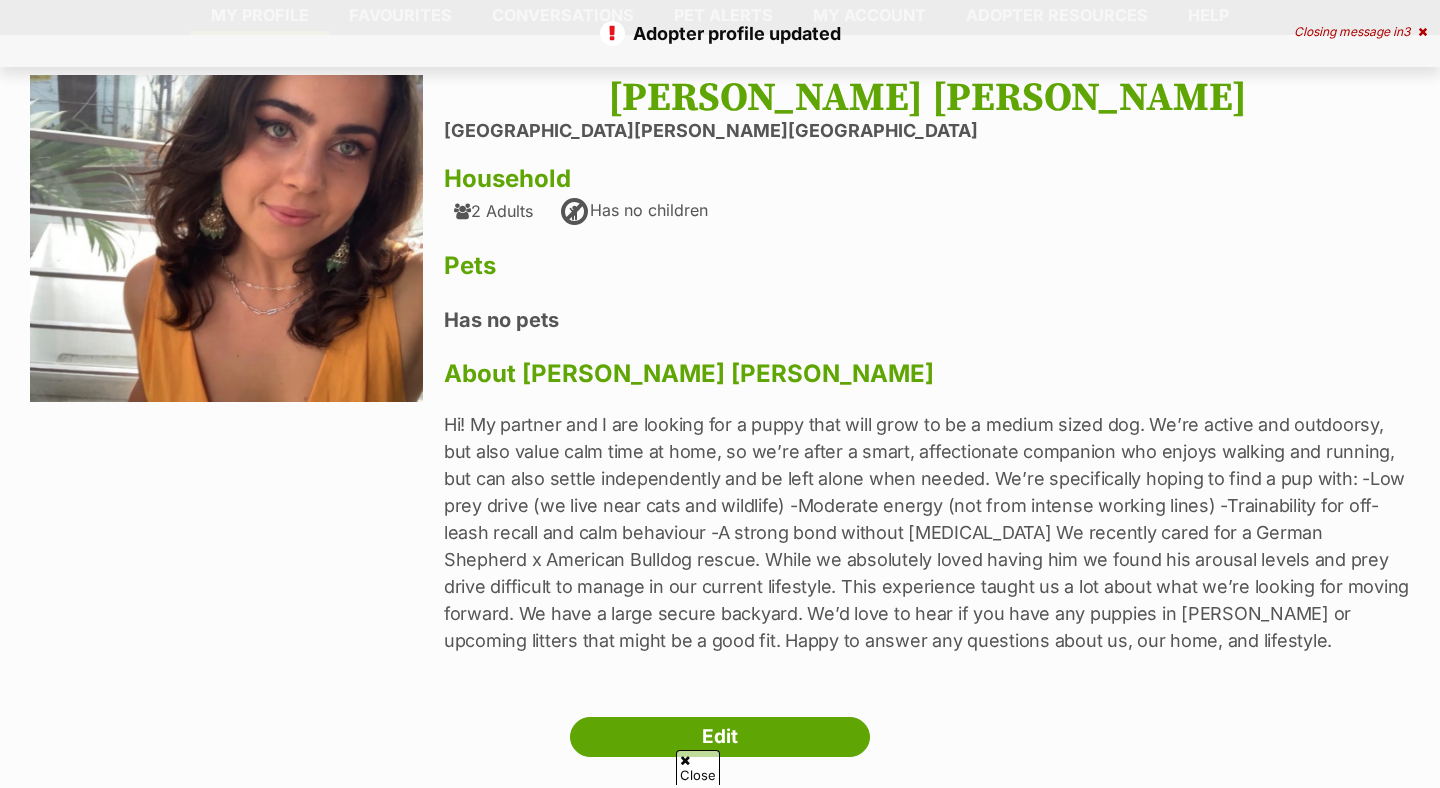 scroll, scrollTop: 109, scrollLeft: 0, axis: vertical 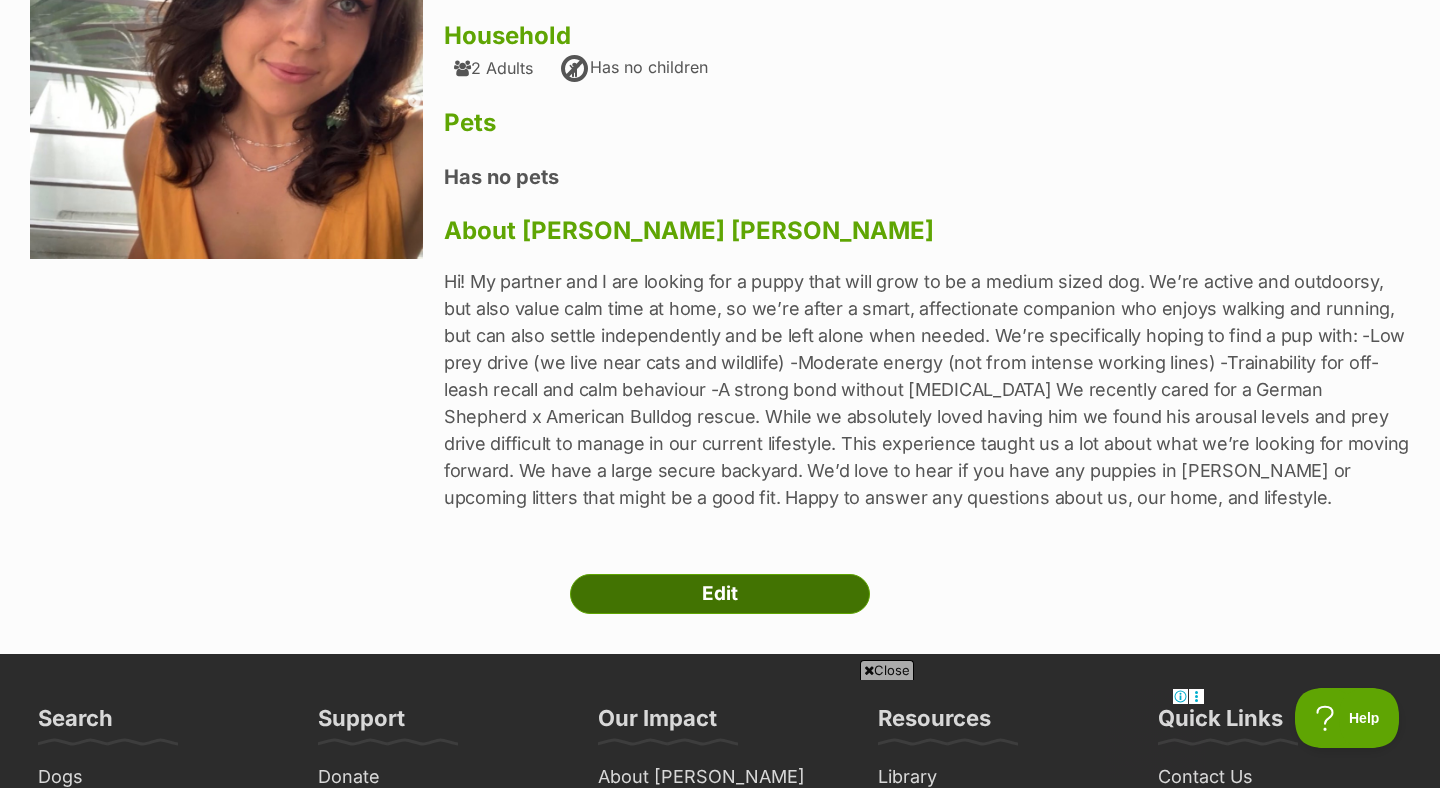 click on "Edit" at bounding box center [720, 594] 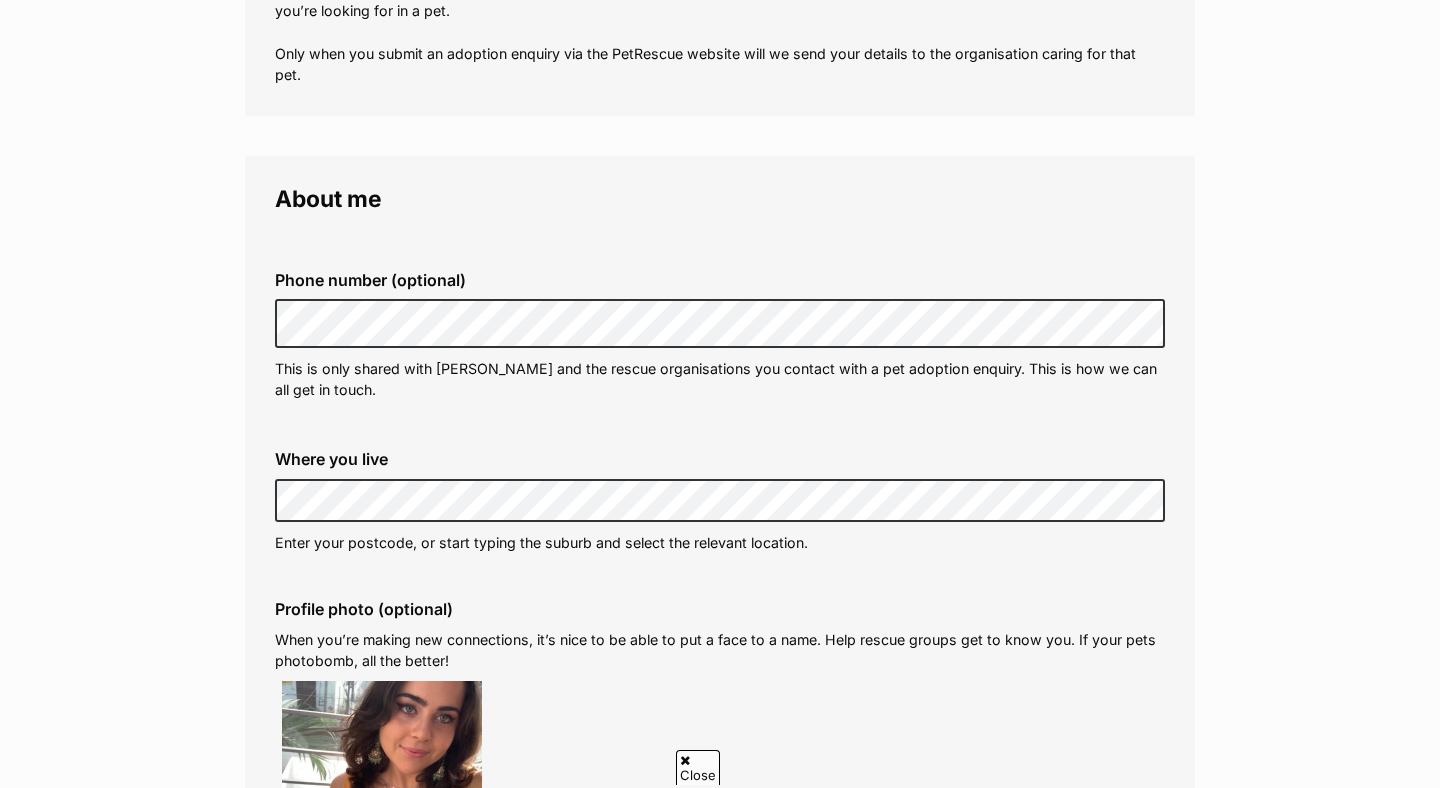 scroll, scrollTop: 431, scrollLeft: 0, axis: vertical 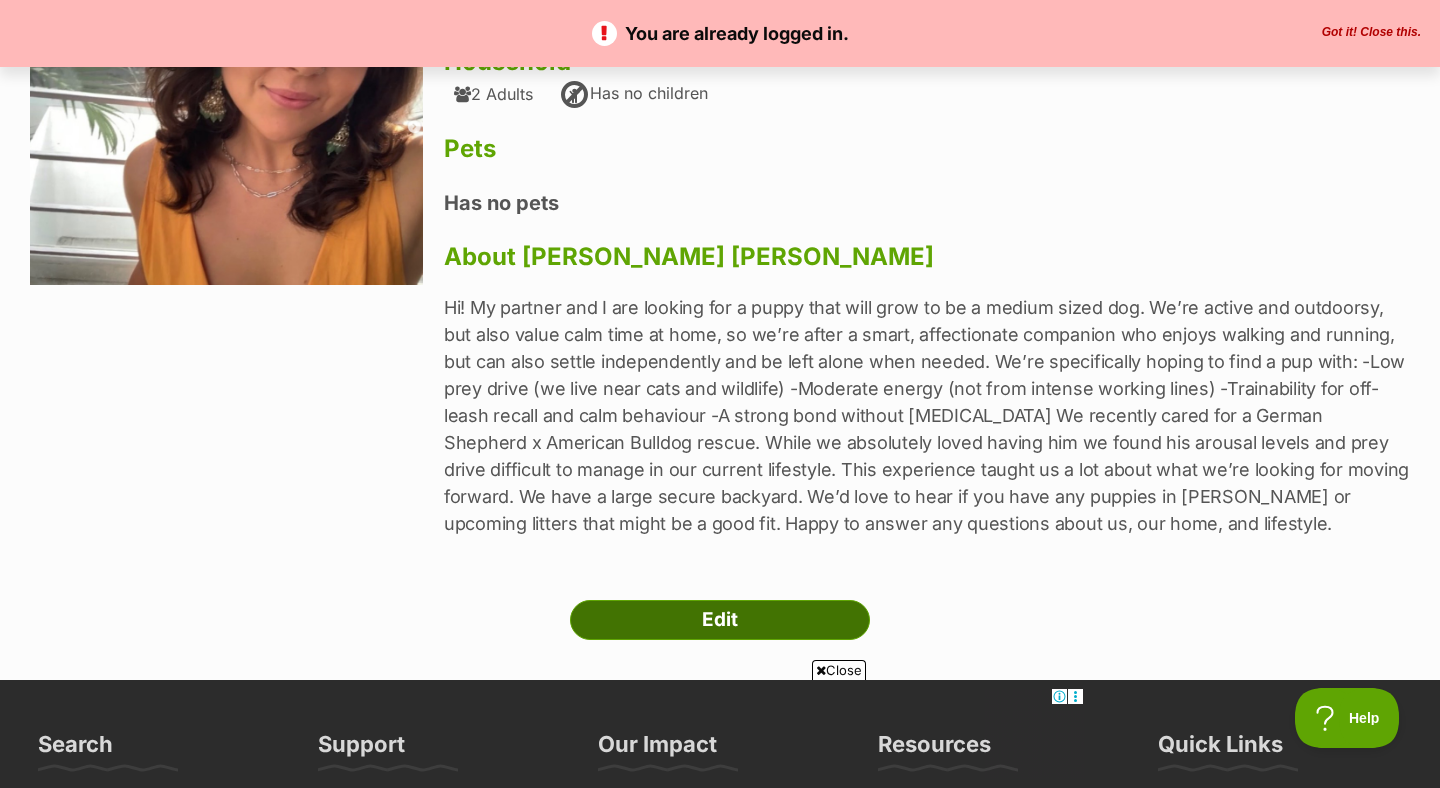 click on "Edit" at bounding box center (720, 620) 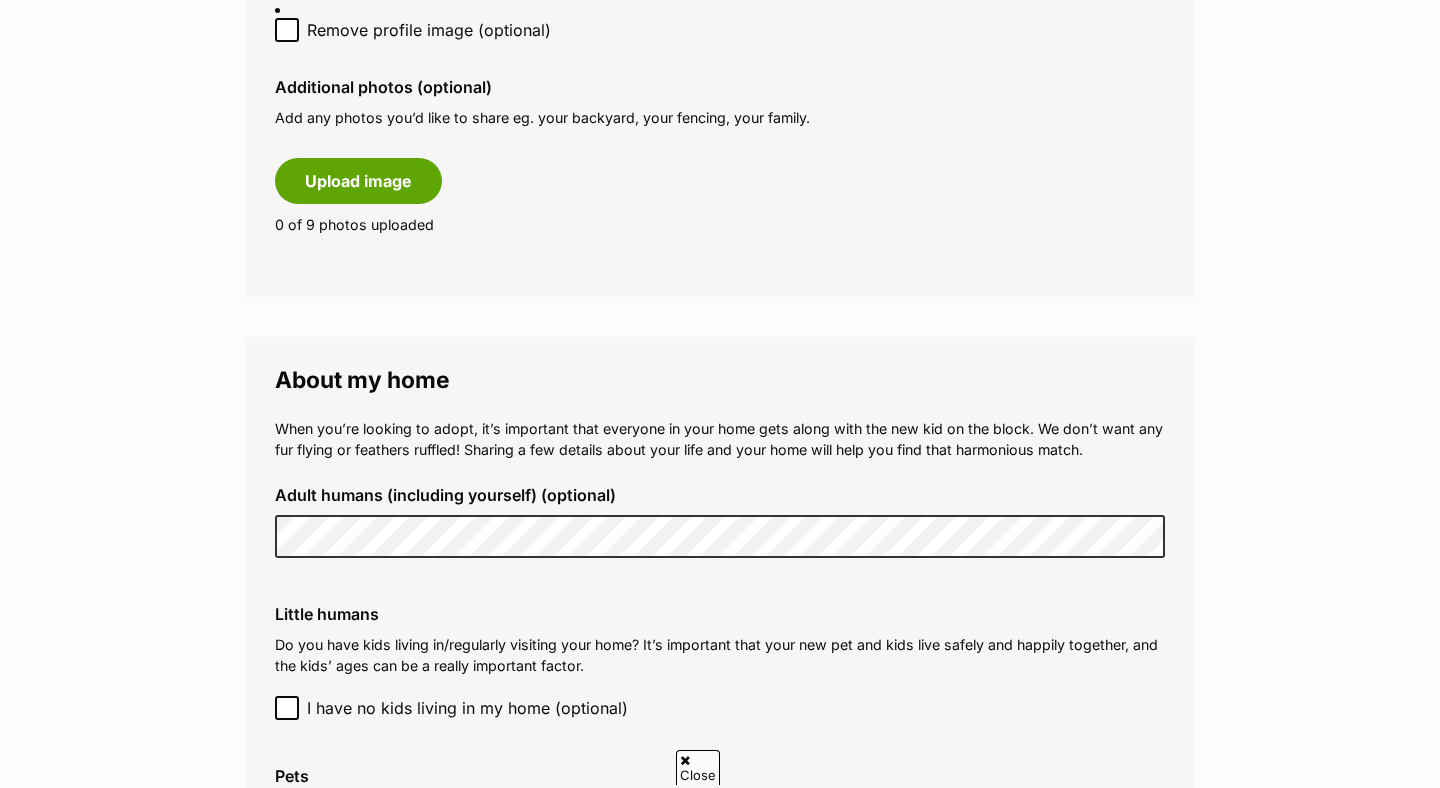 scroll, scrollTop: 1882, scrollLeft: 0, axis: vertical 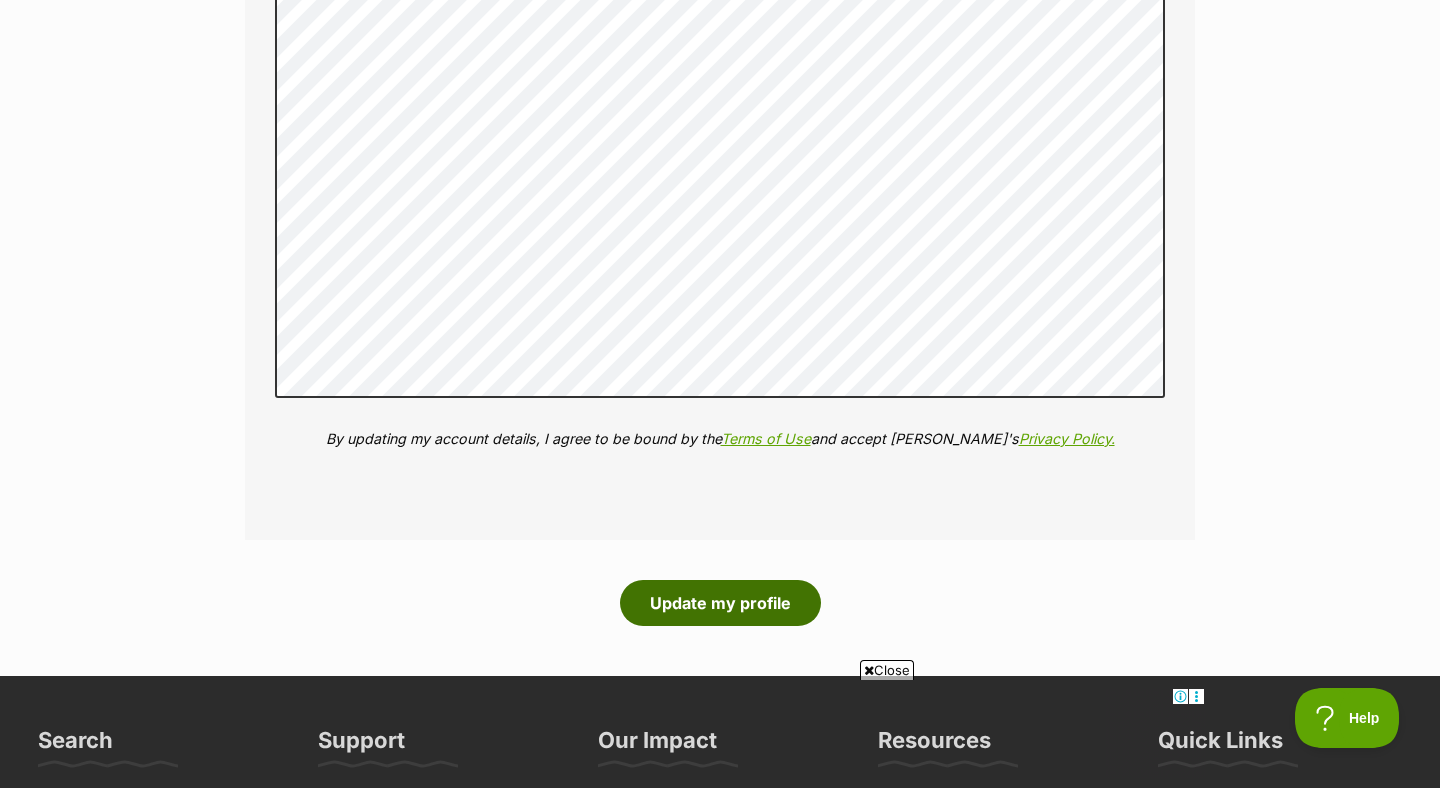click on "Update my profile" at bounding box center (720, 603) 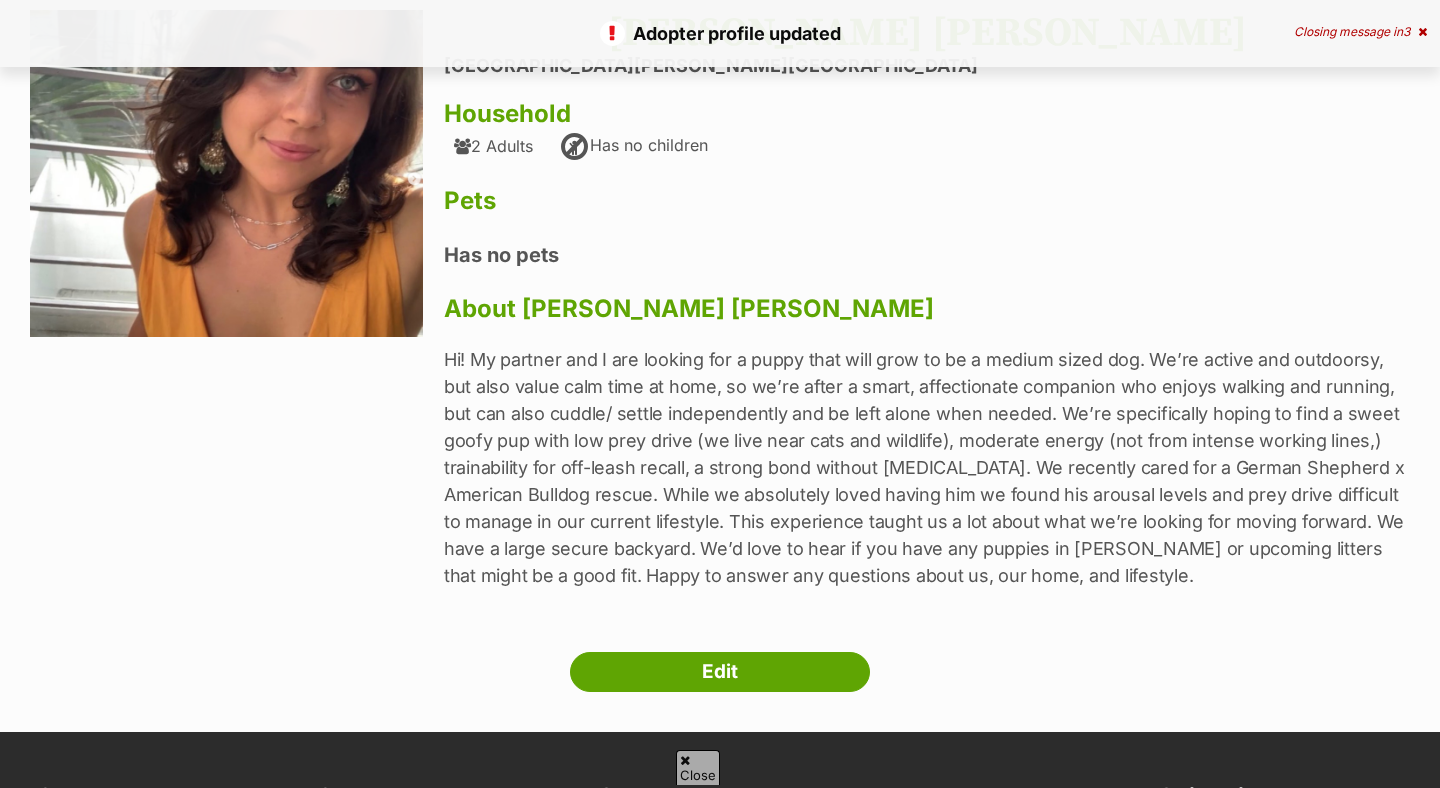 scroll, scrollTop: 203, scrollLeft: 0, axis: vertical 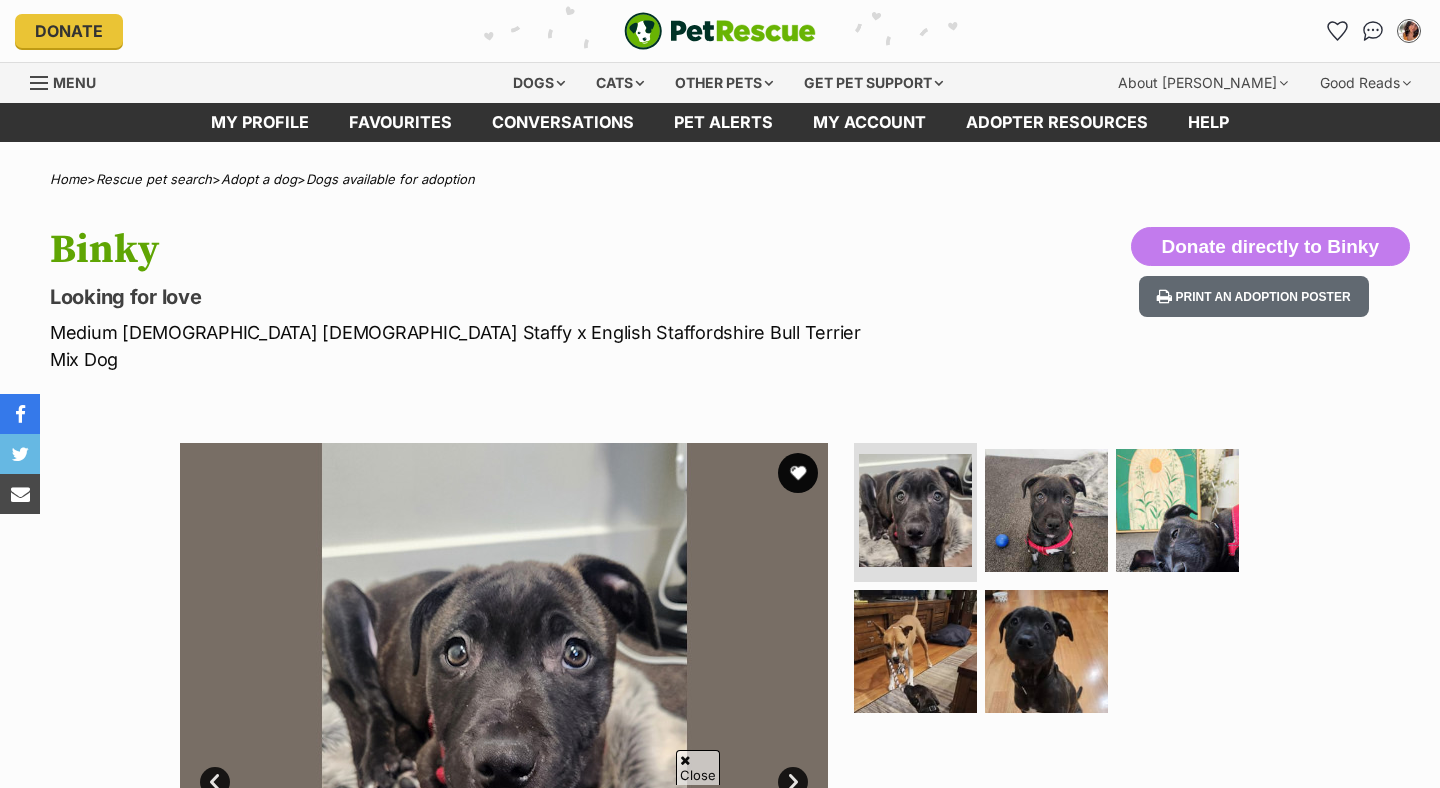 click on "Enquire about Binky" at bounding box center (1078, 1181) 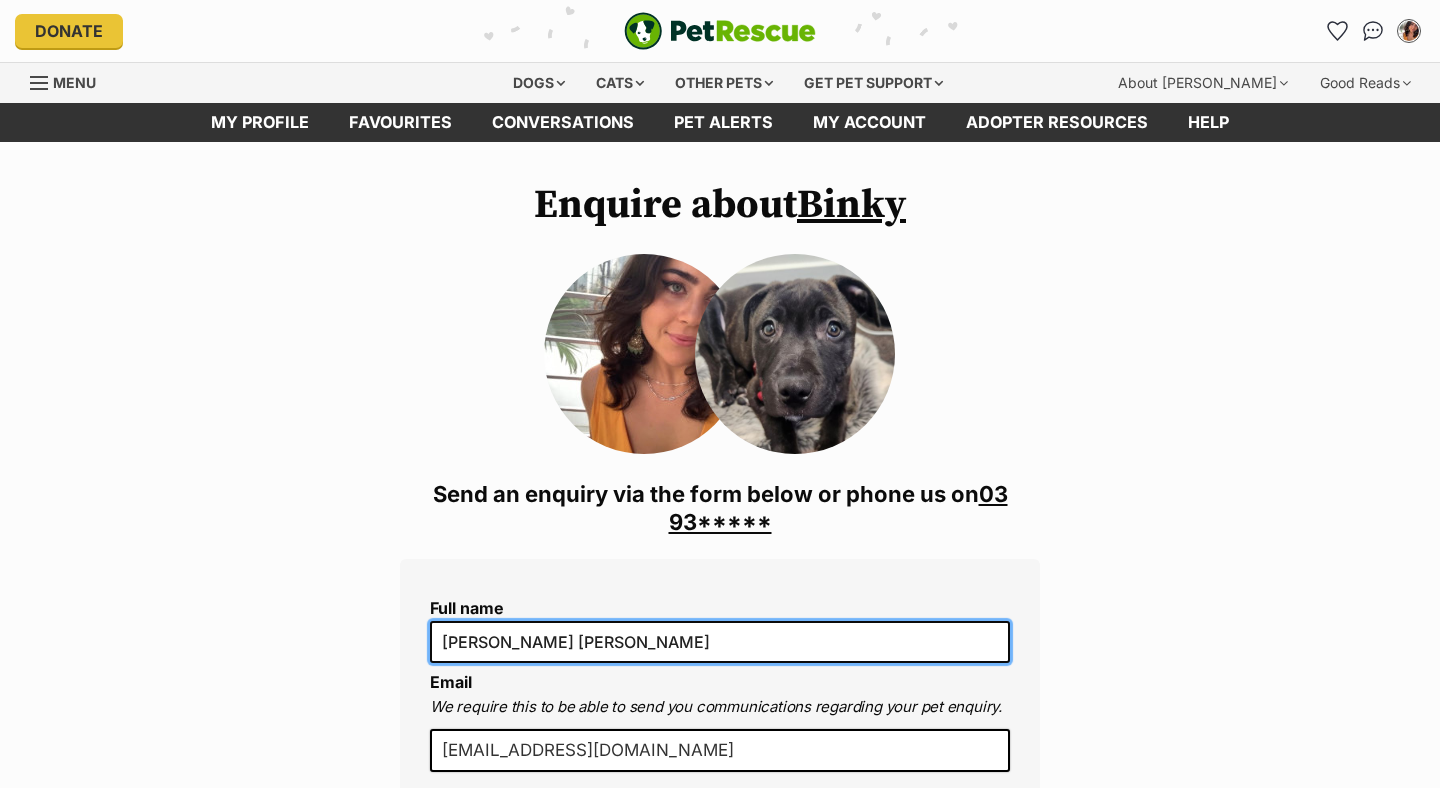 click on "erin louise" at bounding box center [720, 642] 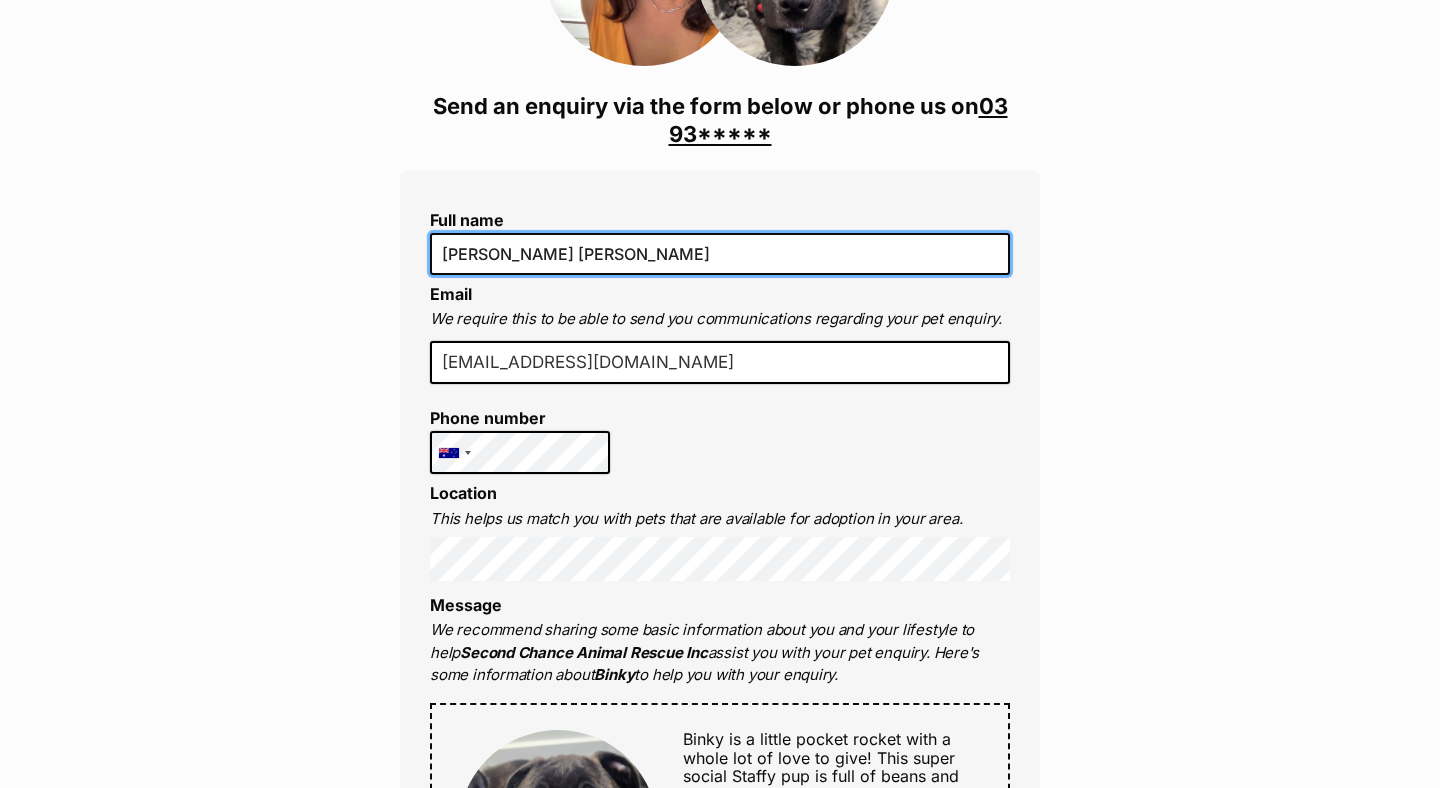 scroll, scrollTop: 388, scrollLeft: 0, axis: vertical 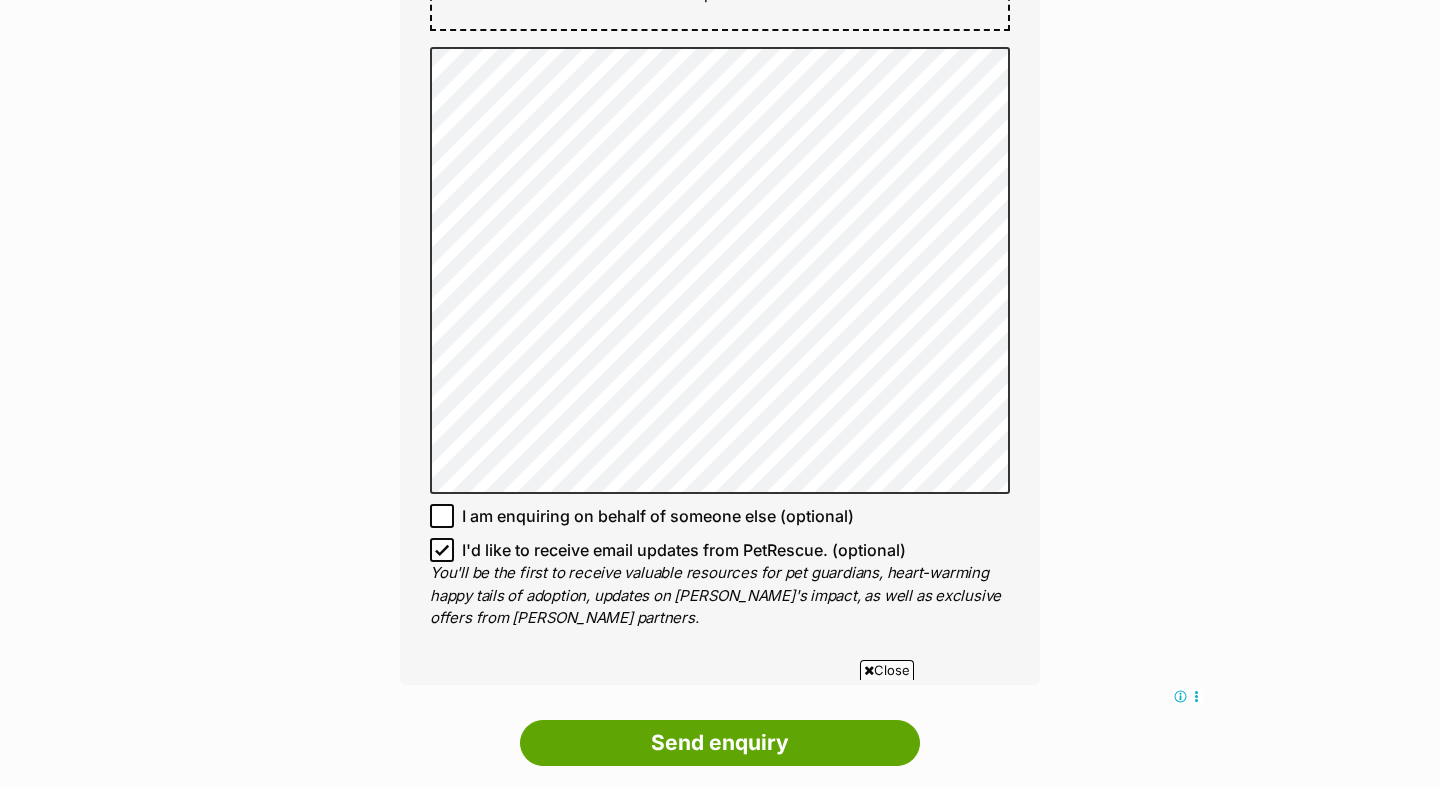 type on "Erin Padman" 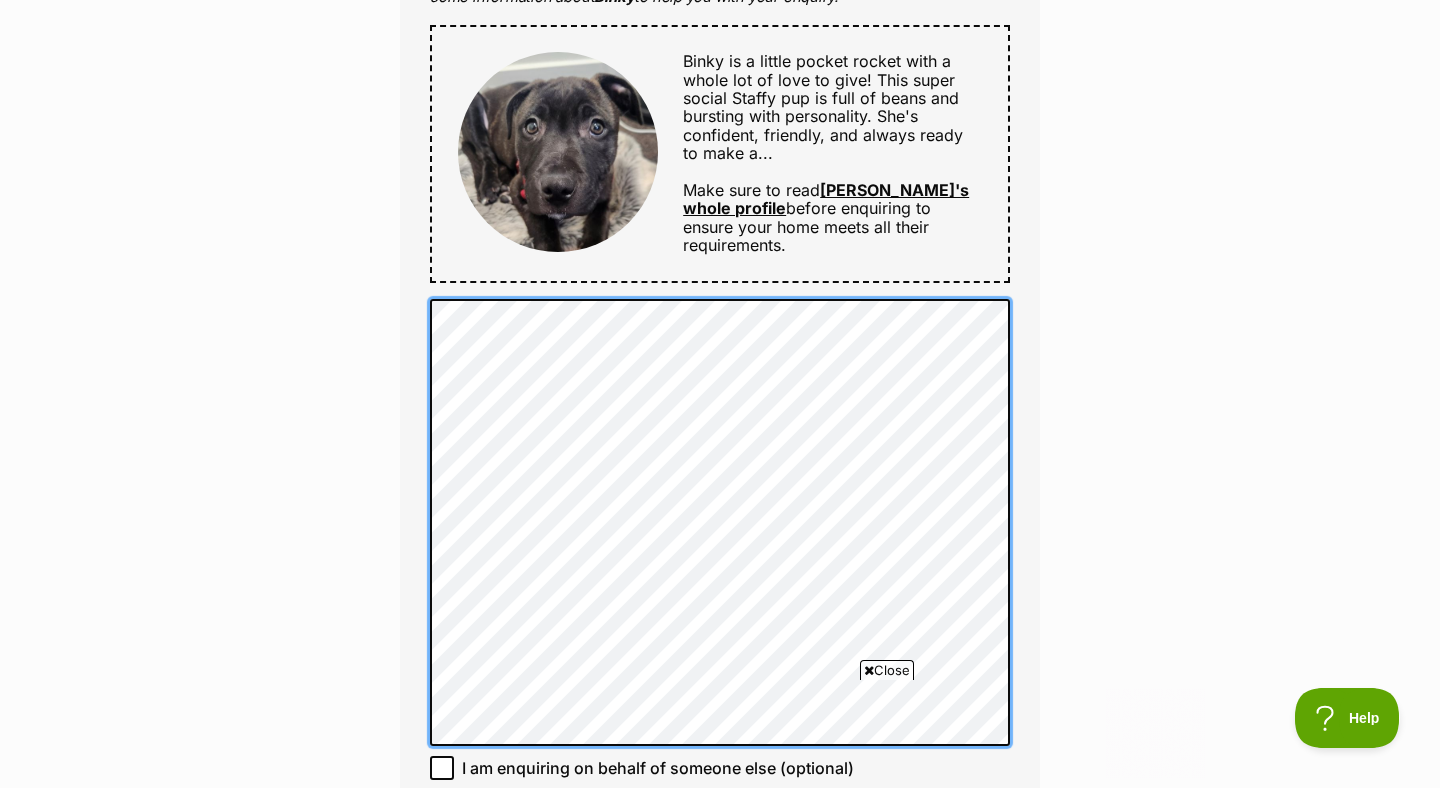 scroll, scrollTop: 0, scrollLeft: 0, axis: both 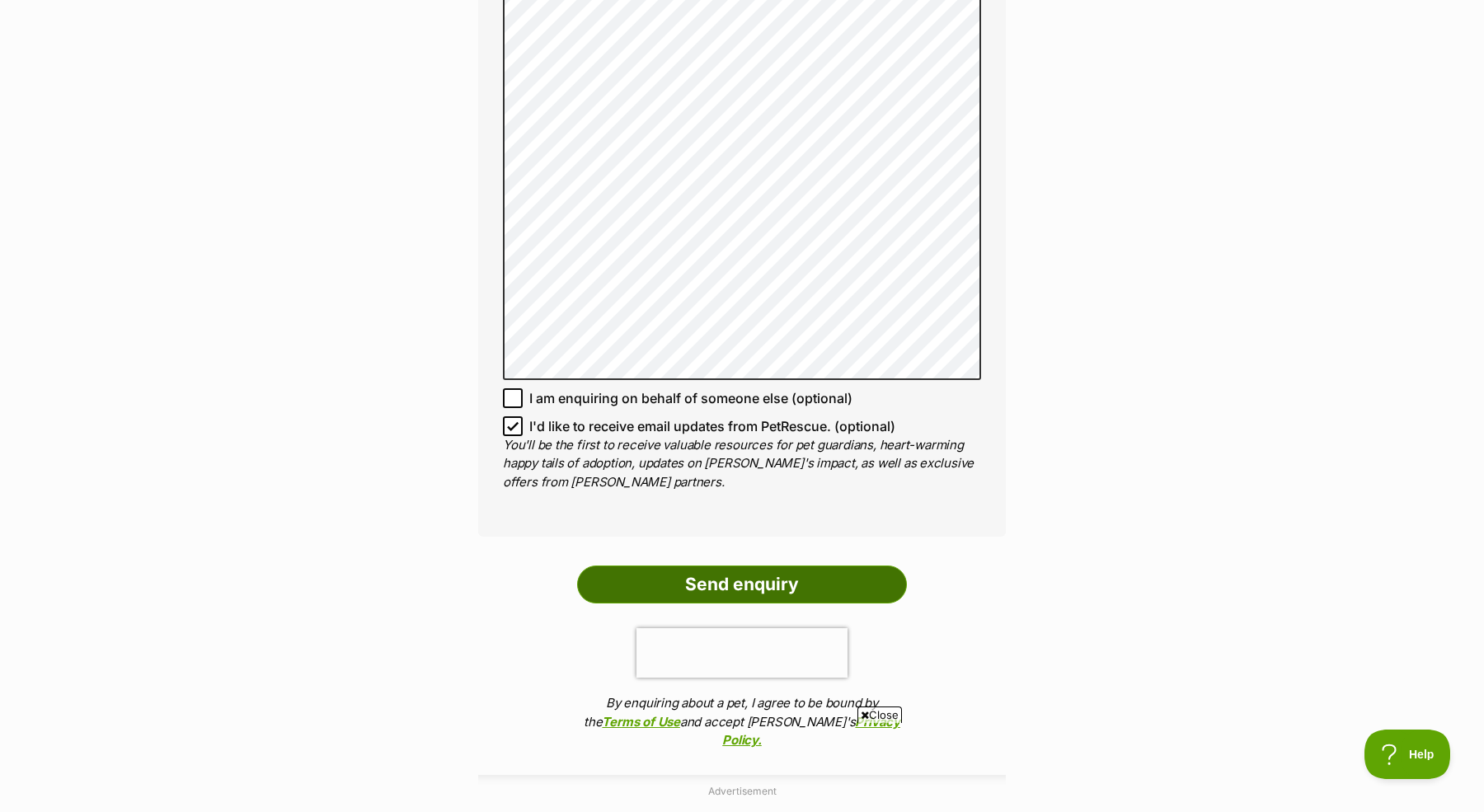 click on "Send enquiry" at bounding box center (742, 584) 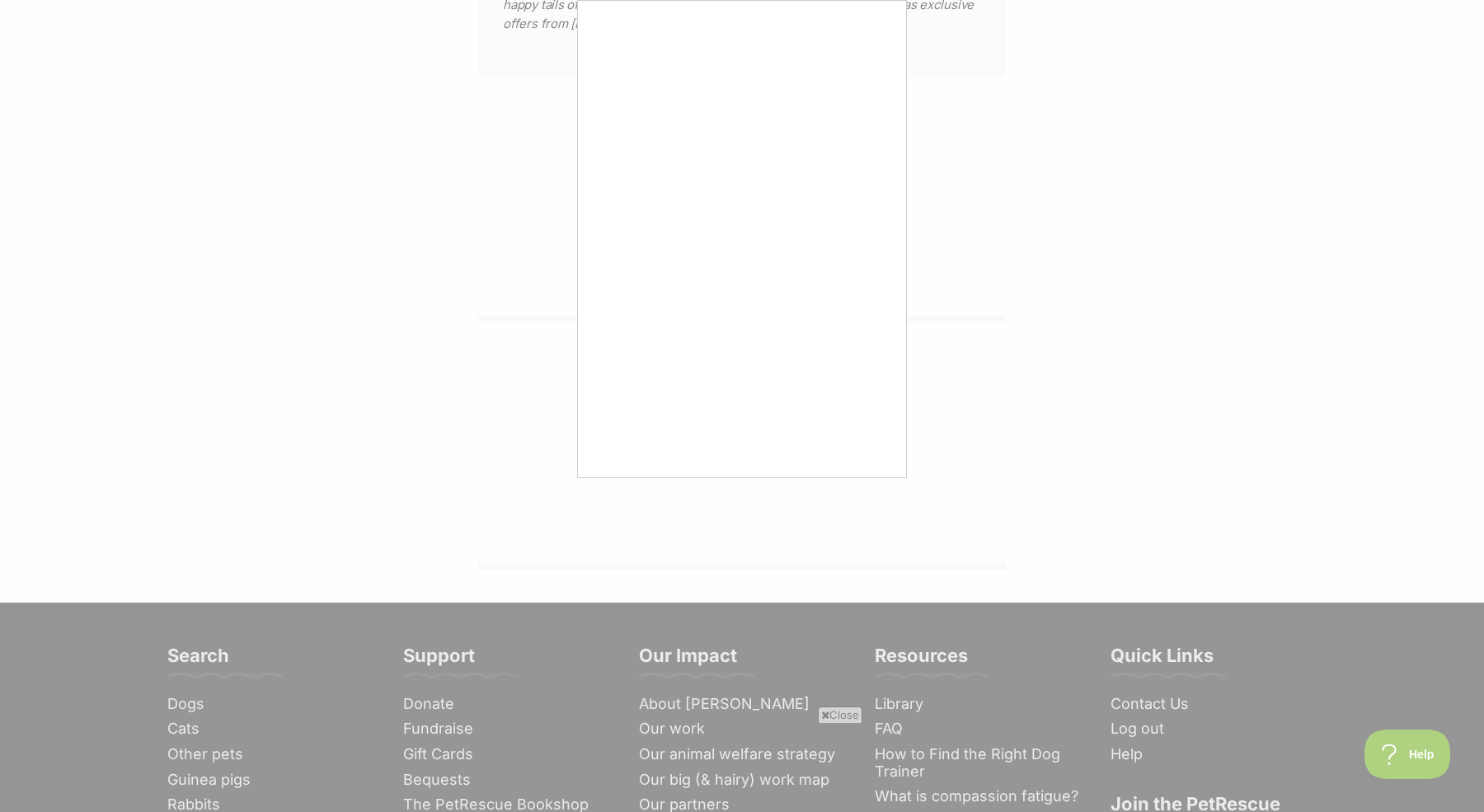 scroll, scrollTop: 0, scrollLeft: 0, axis: both 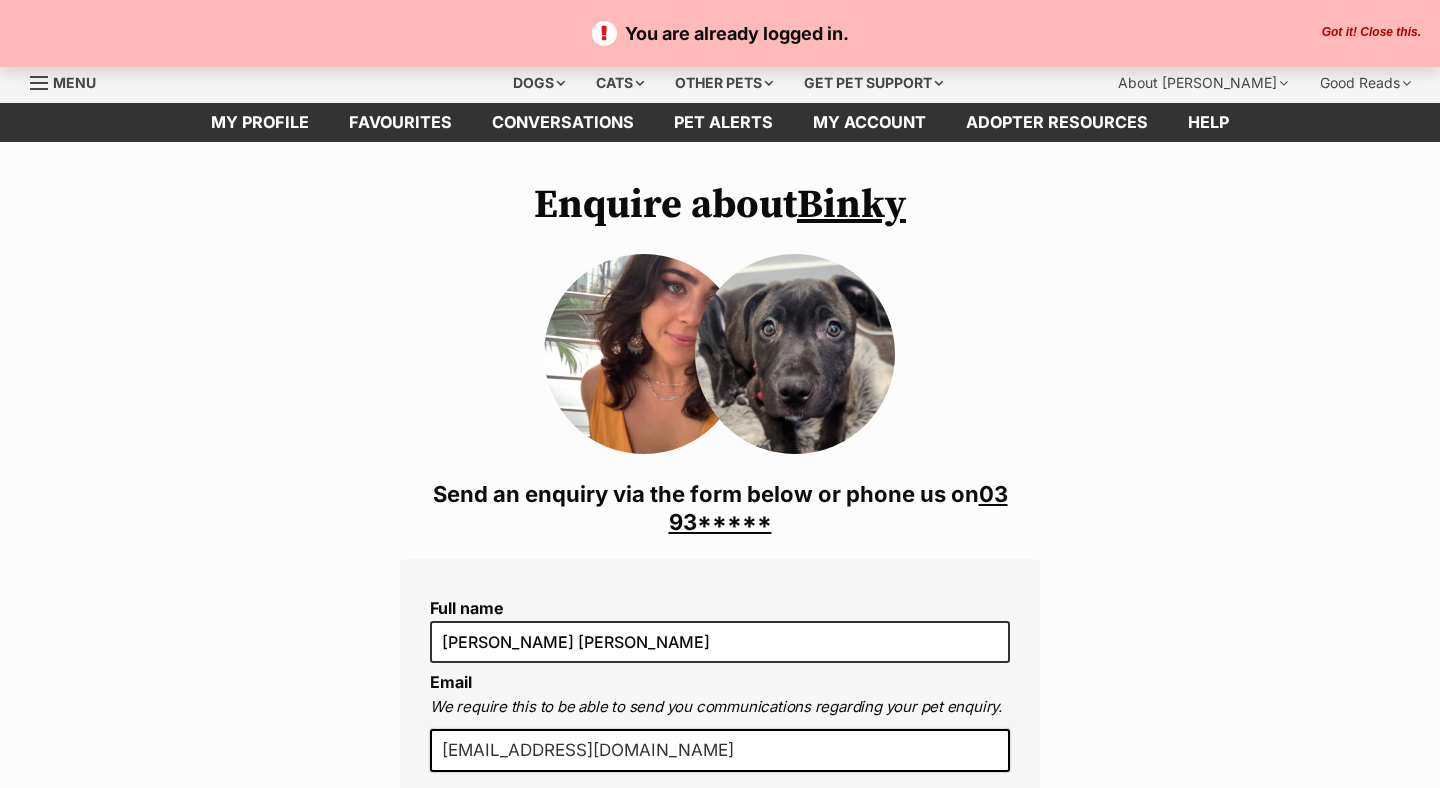 click on "Binky" at bounding box center (851, 205) 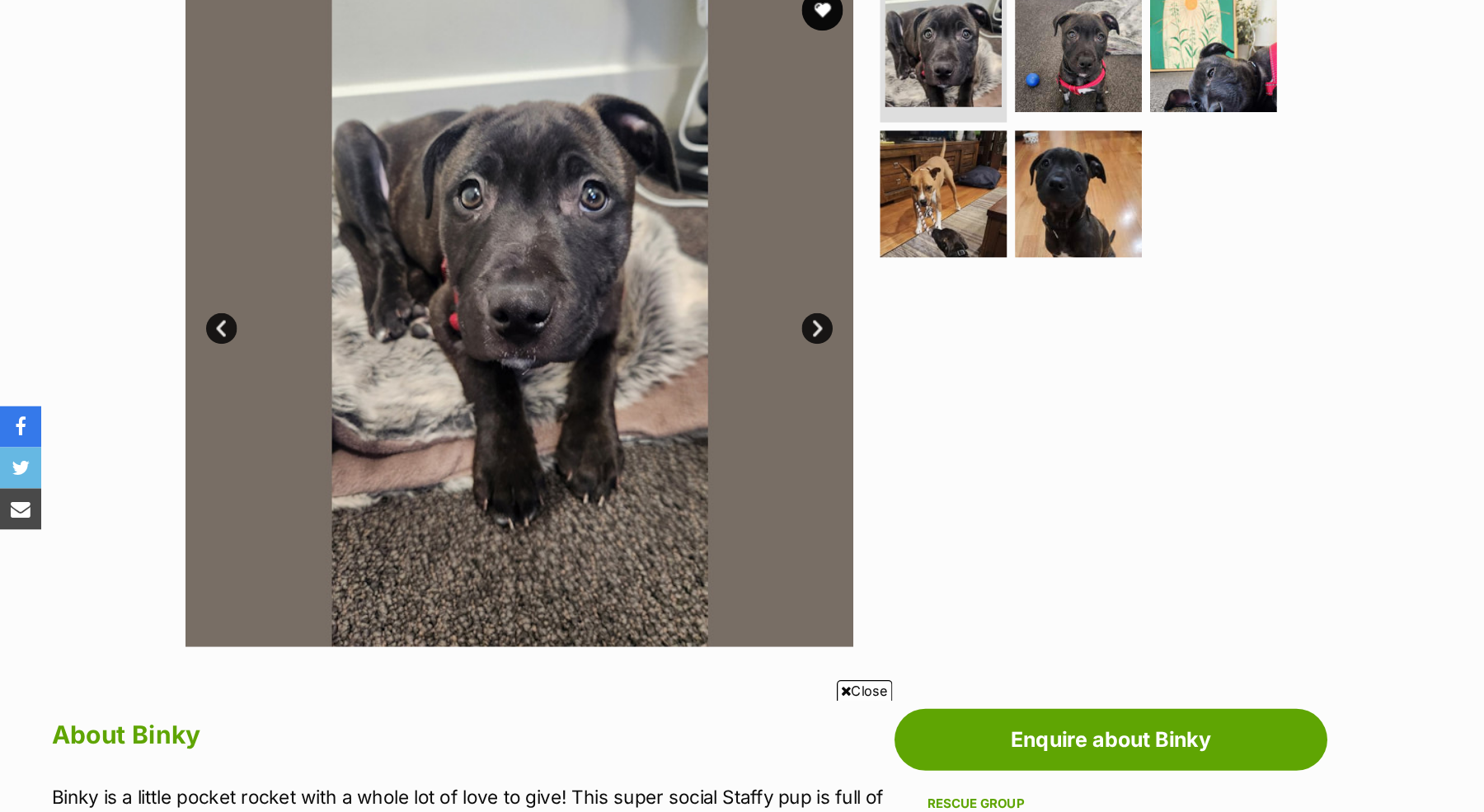 scroll, scrollTop: 382, scrollLeft: 0, axis: vertical 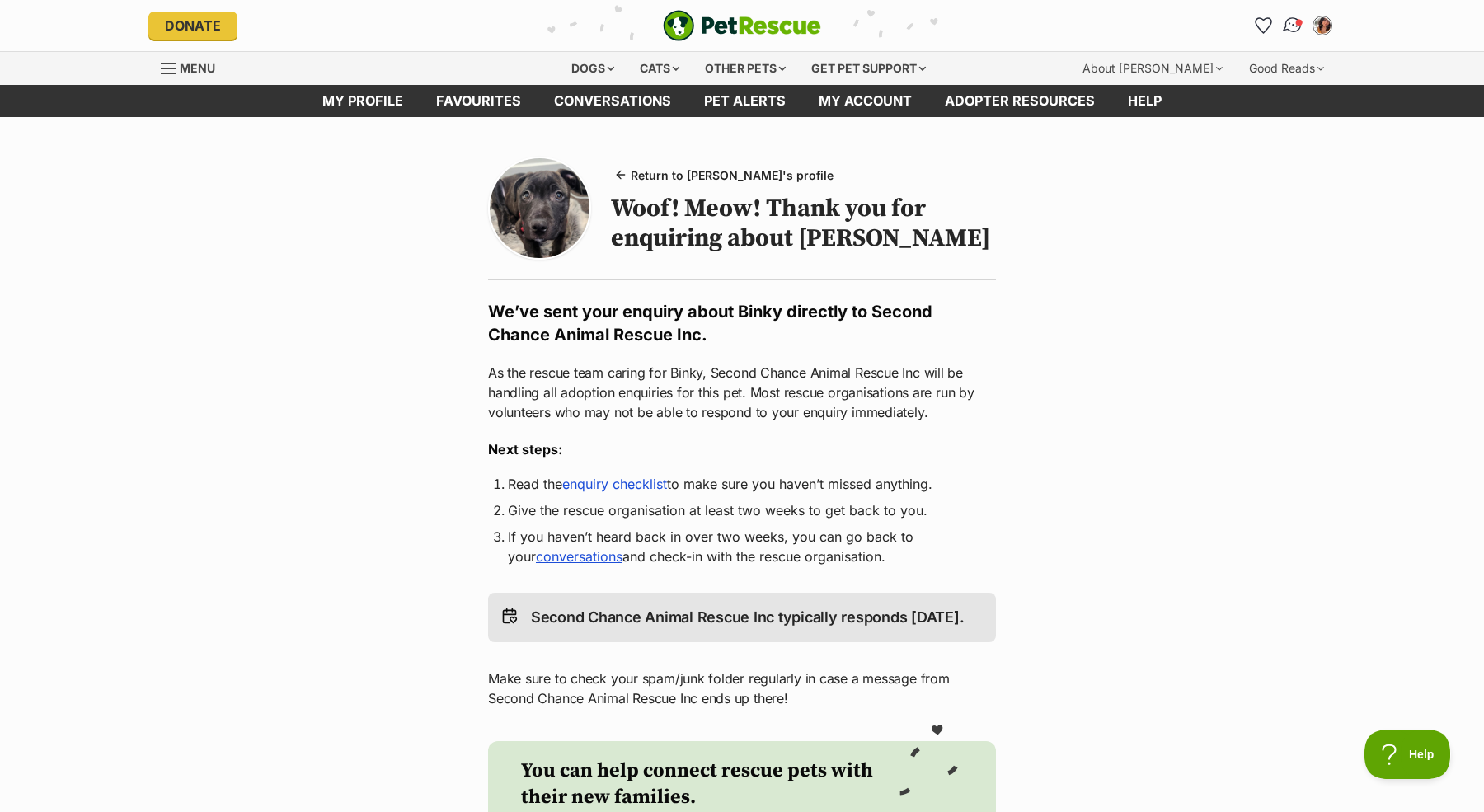 click at bounding box center [1293, 26] 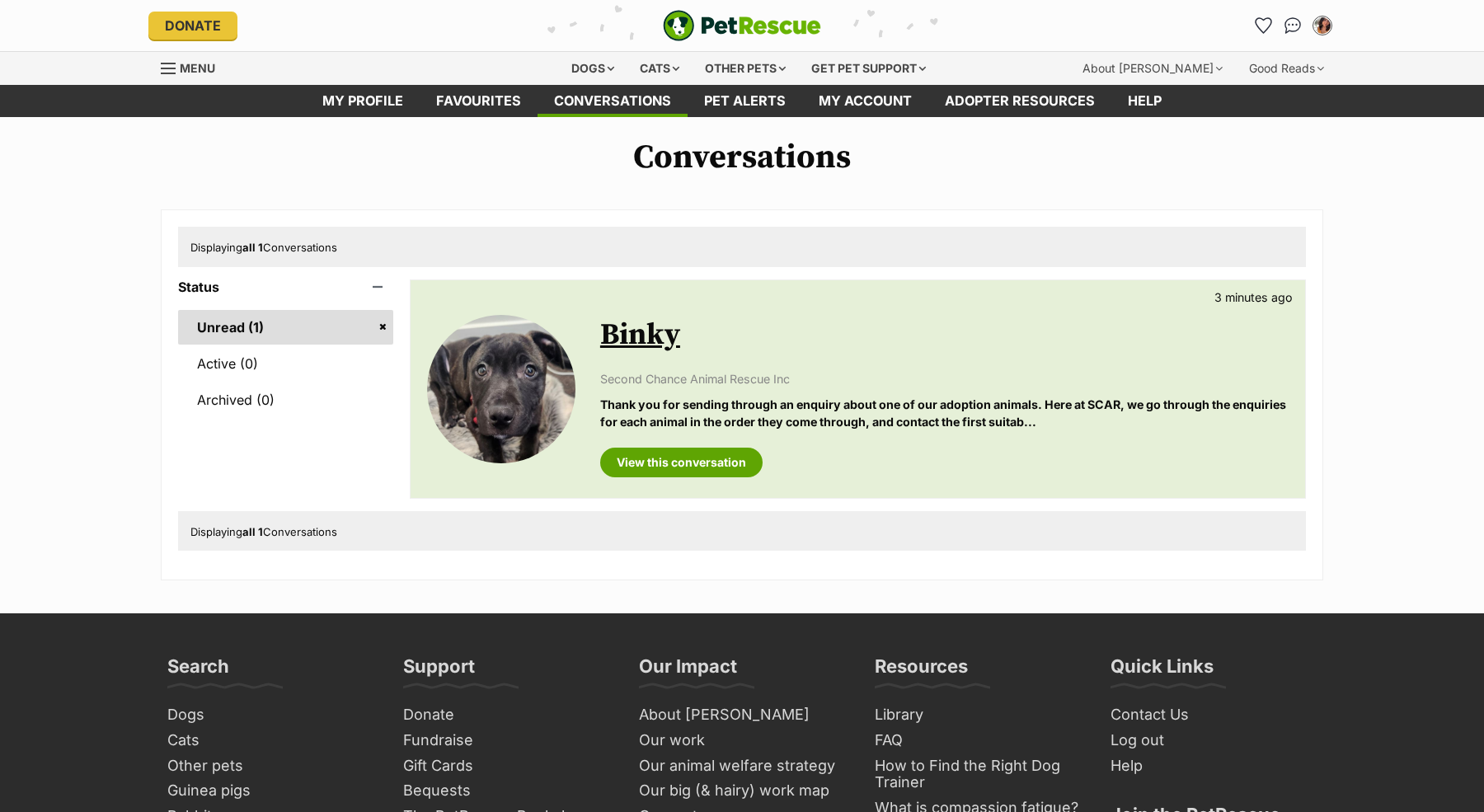 scroll, scrollTop: 0, scrollLeft: 0, axis: both 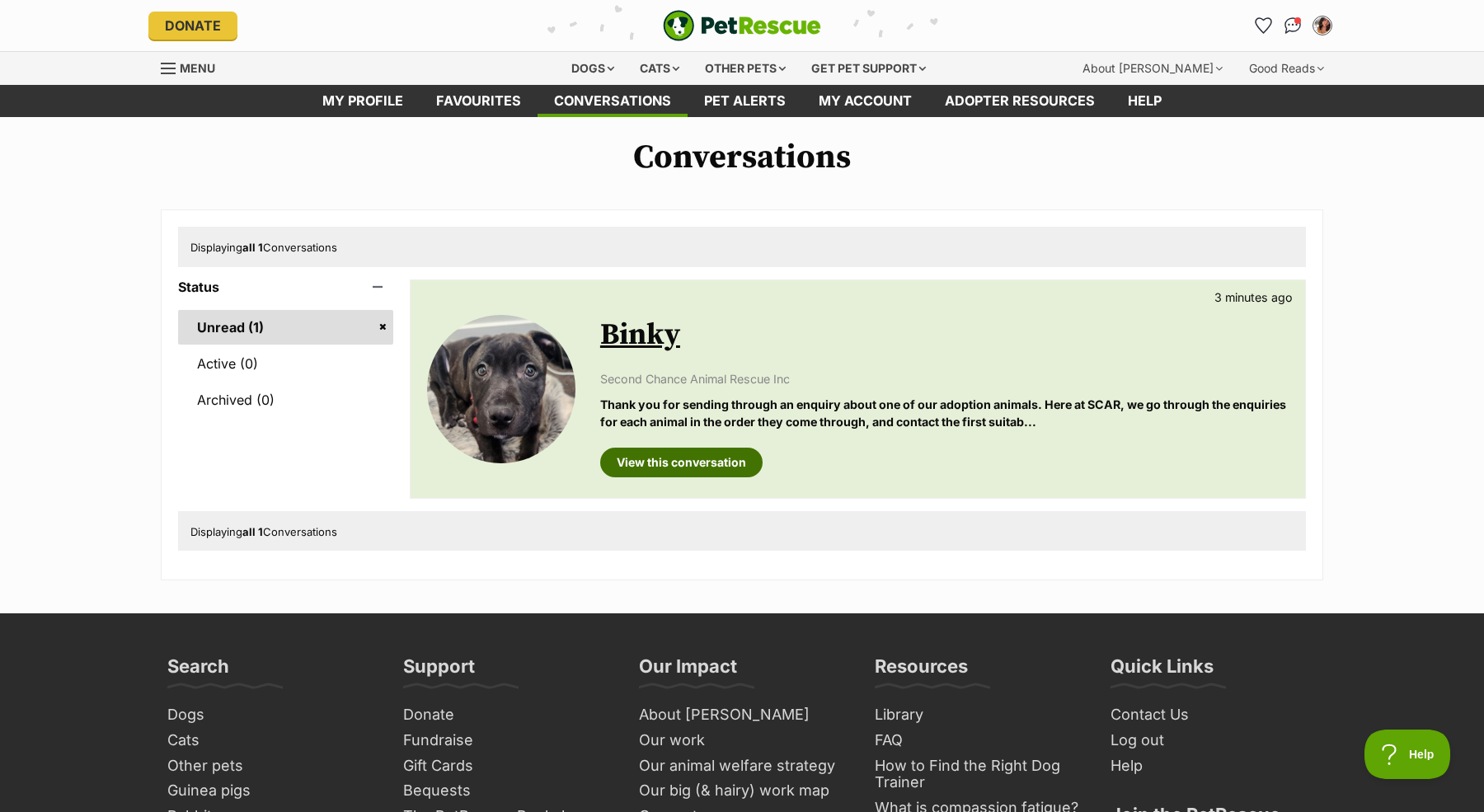 click on "View this conversation" at bounding box center [681, 462] 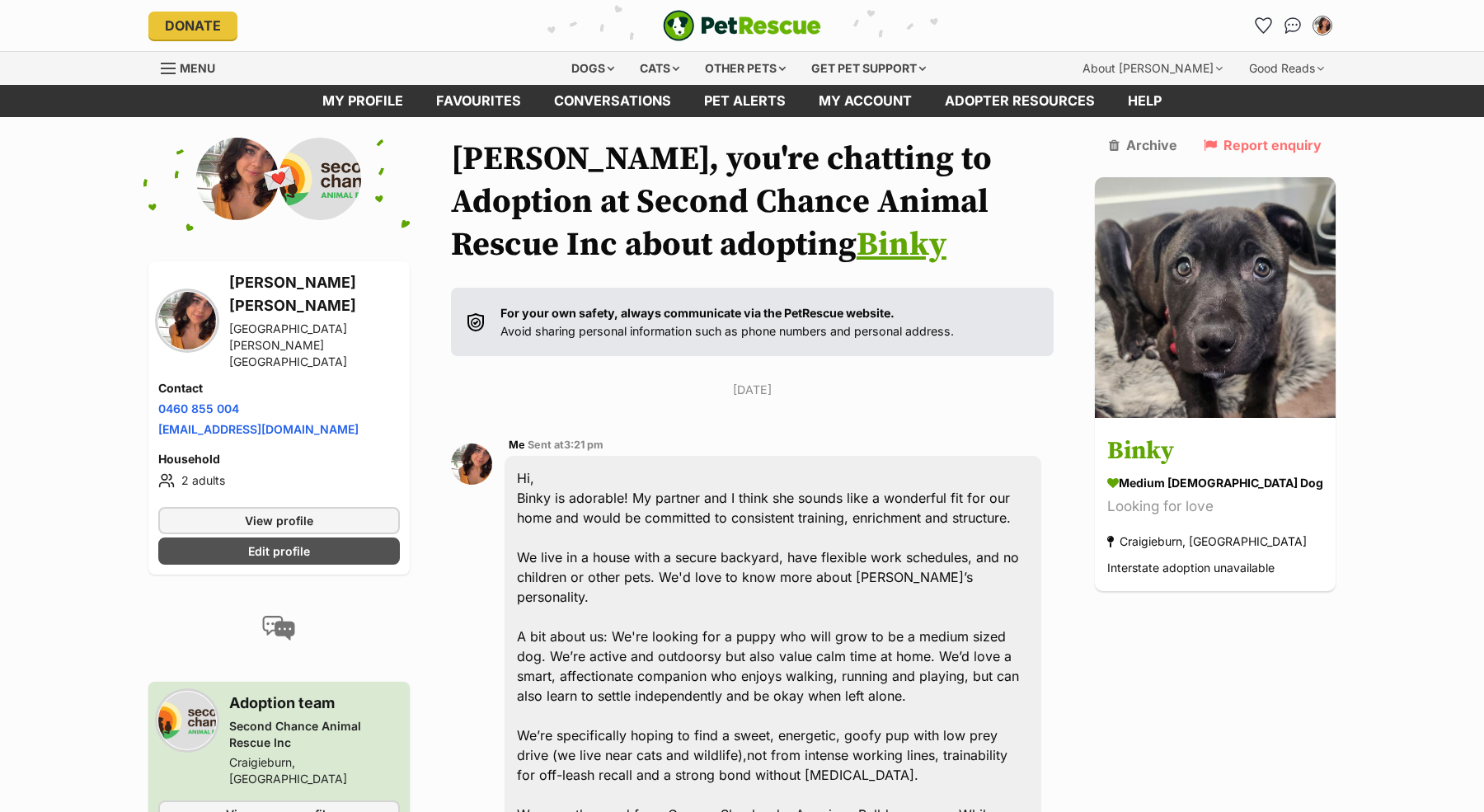 scroll, scrollTop: 0, scrollLeft: 0, axis: both 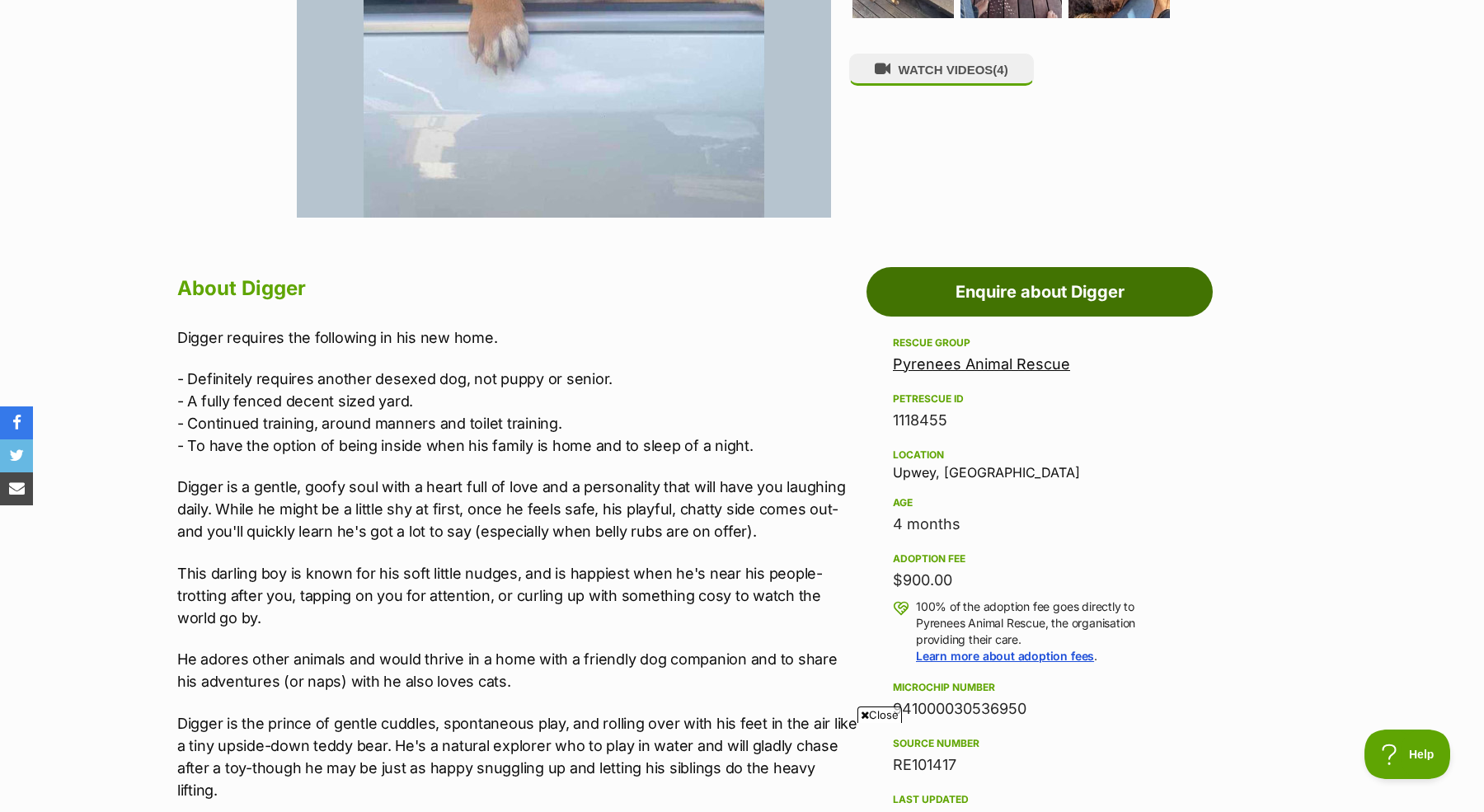 click on "Enquire about Digger" at bounding box center [1040, 292] 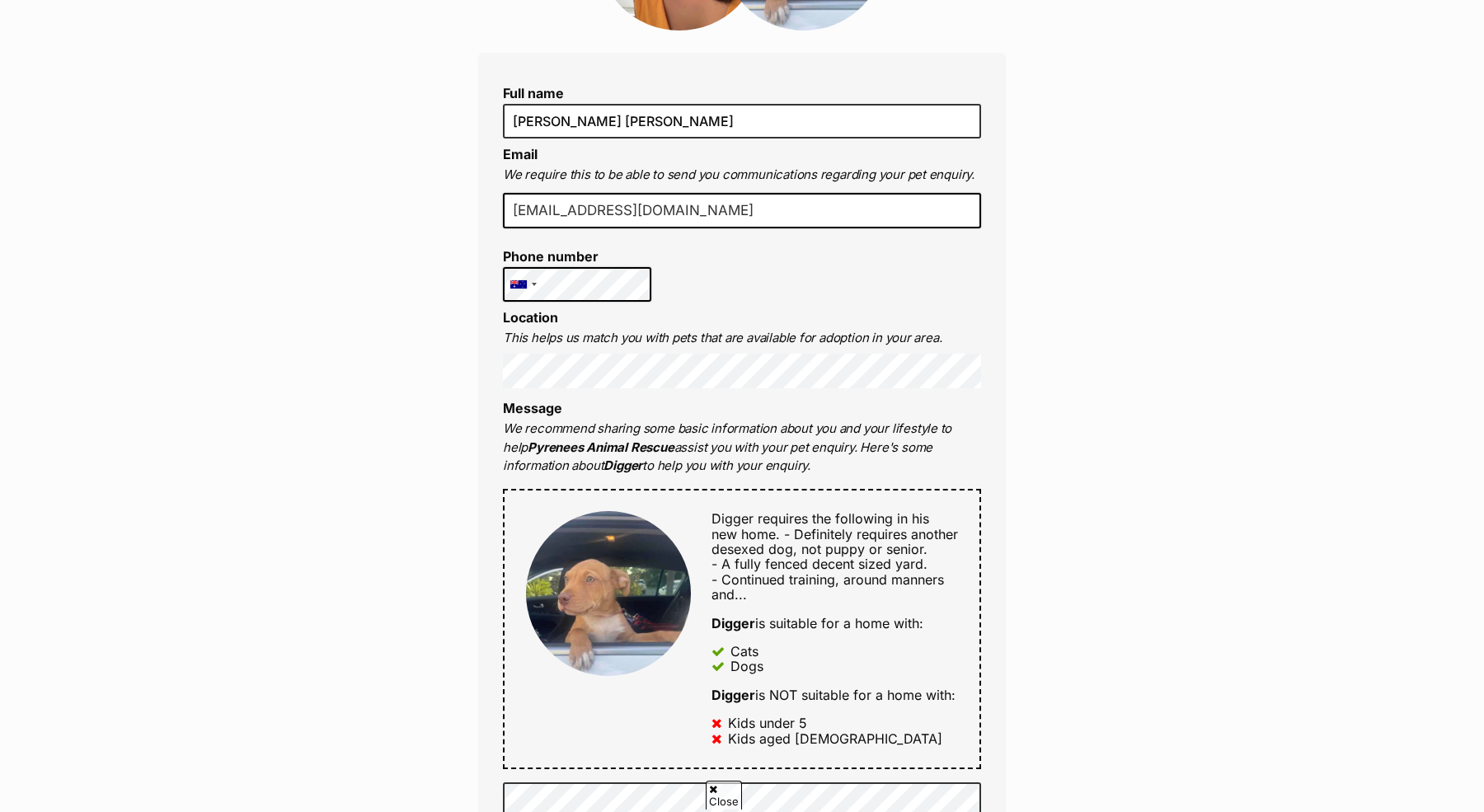 scroll, scrollTop: 344, scrollLeft: 0, axis: vertical 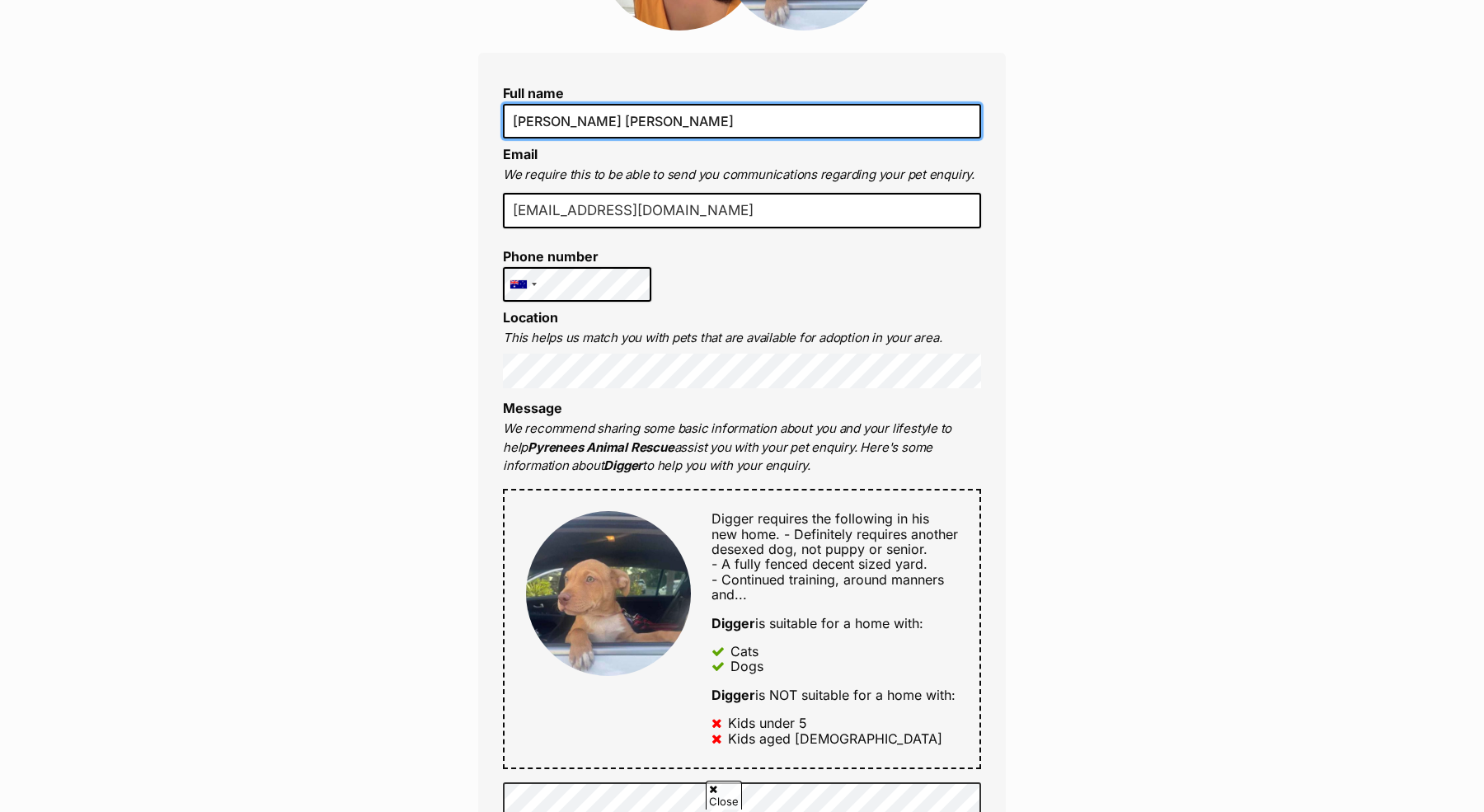 drag, startPoint x: 604, startPoint y: 124, endPoint x: 462, endPoint y: 115, distance: 142.28493 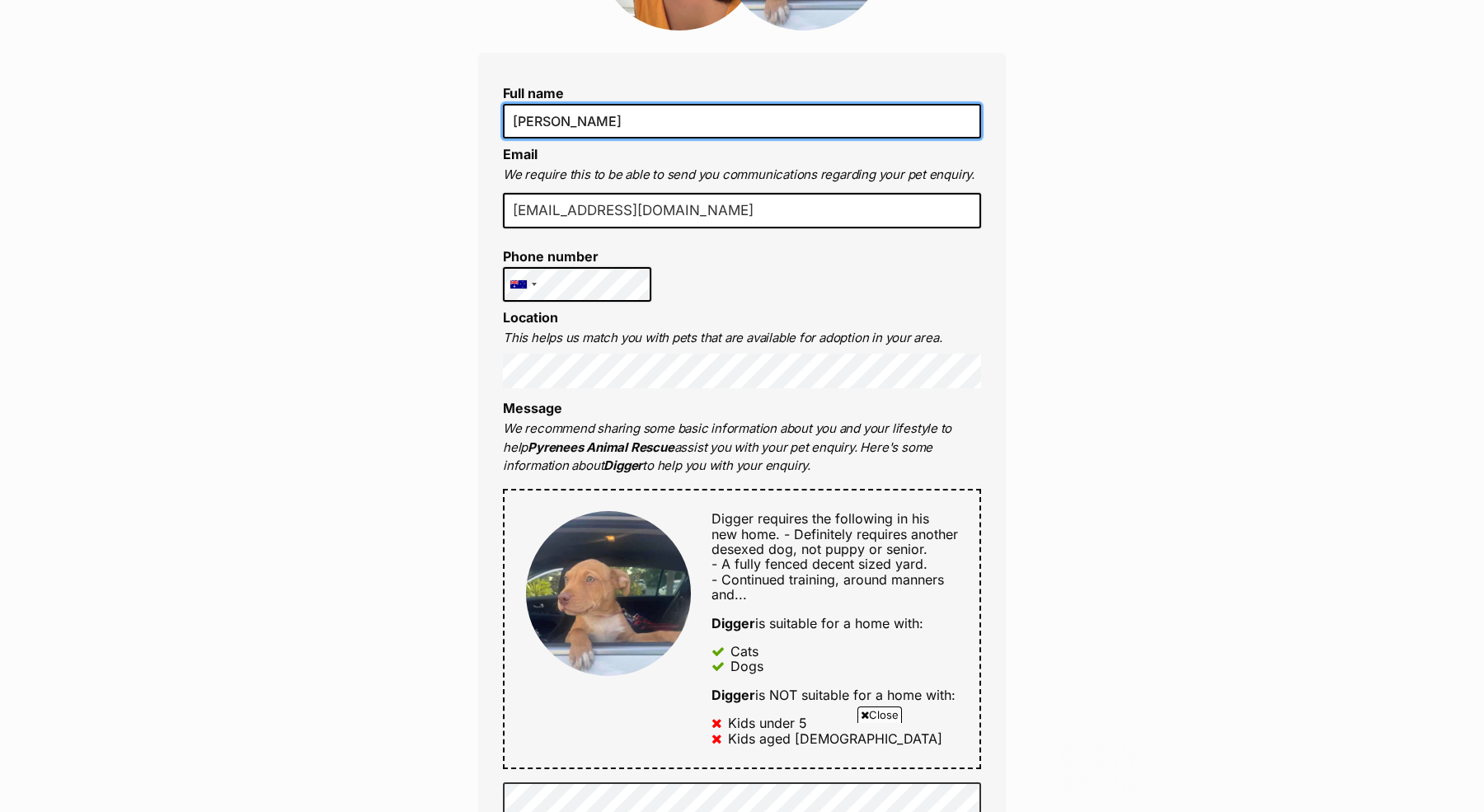scroll, scrollTop: 0, scrollLeft: 0, axis: both 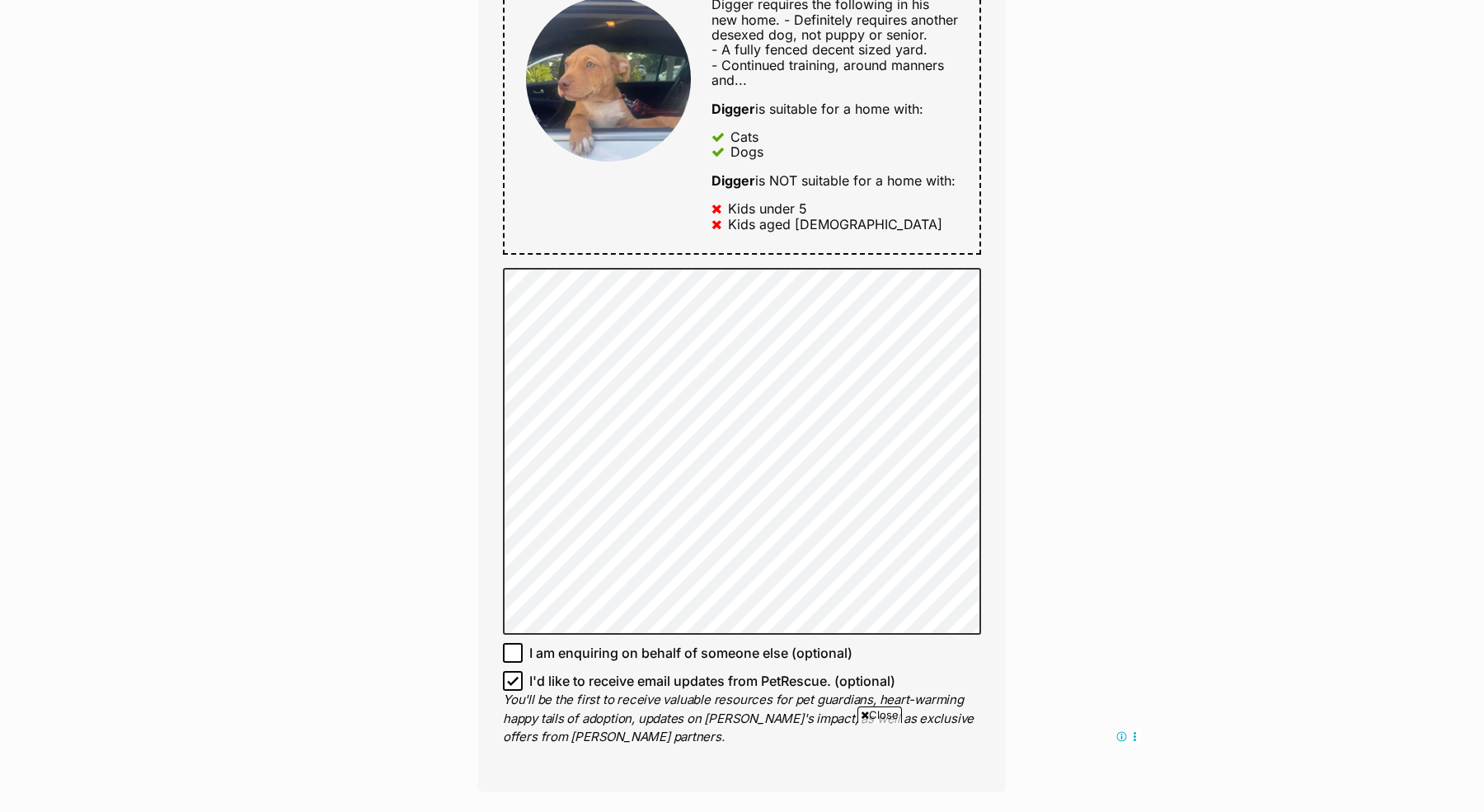 type on "Erin Padman" 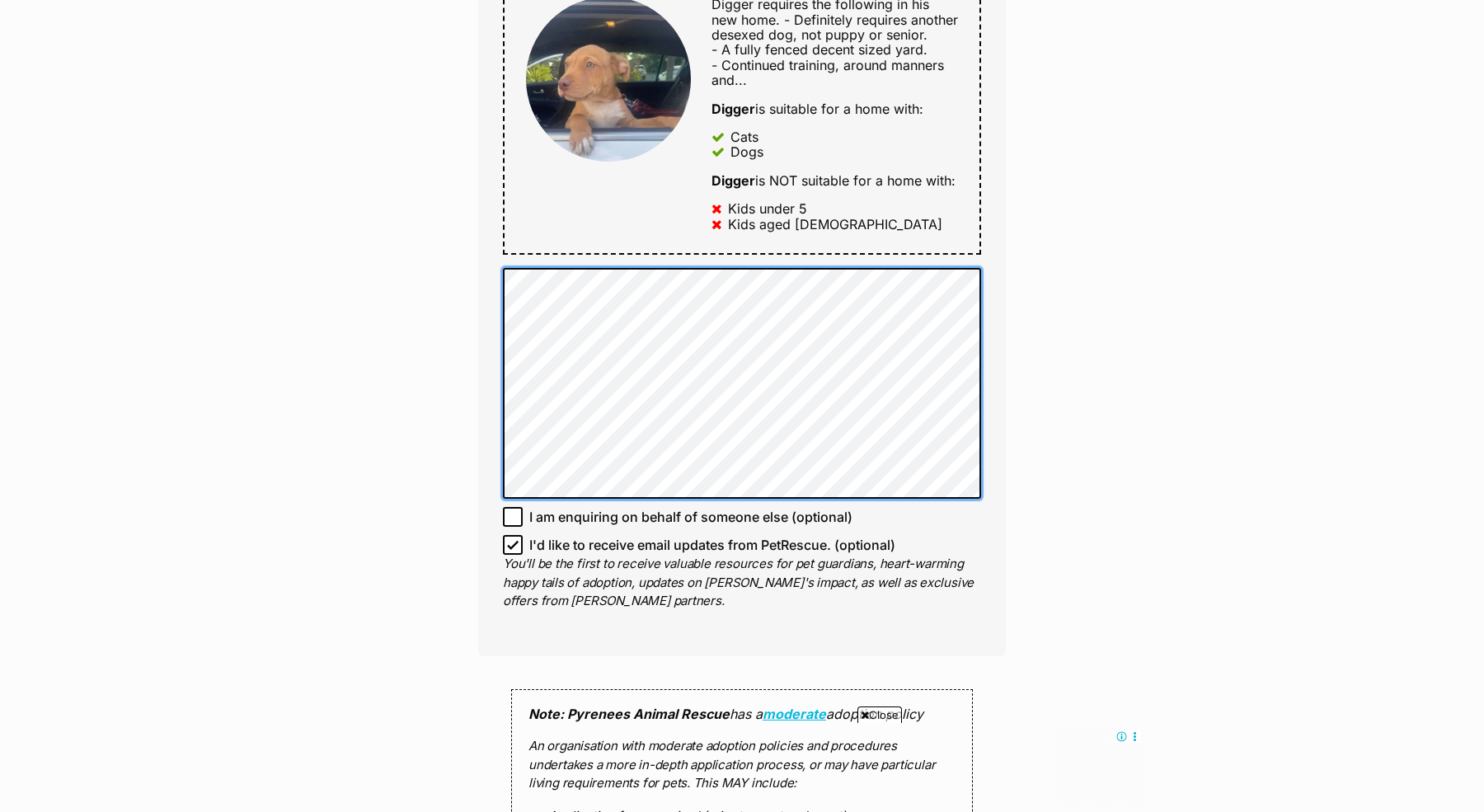 scroll, scrollTop: 724, scrollLeft: 0, axis: vertical 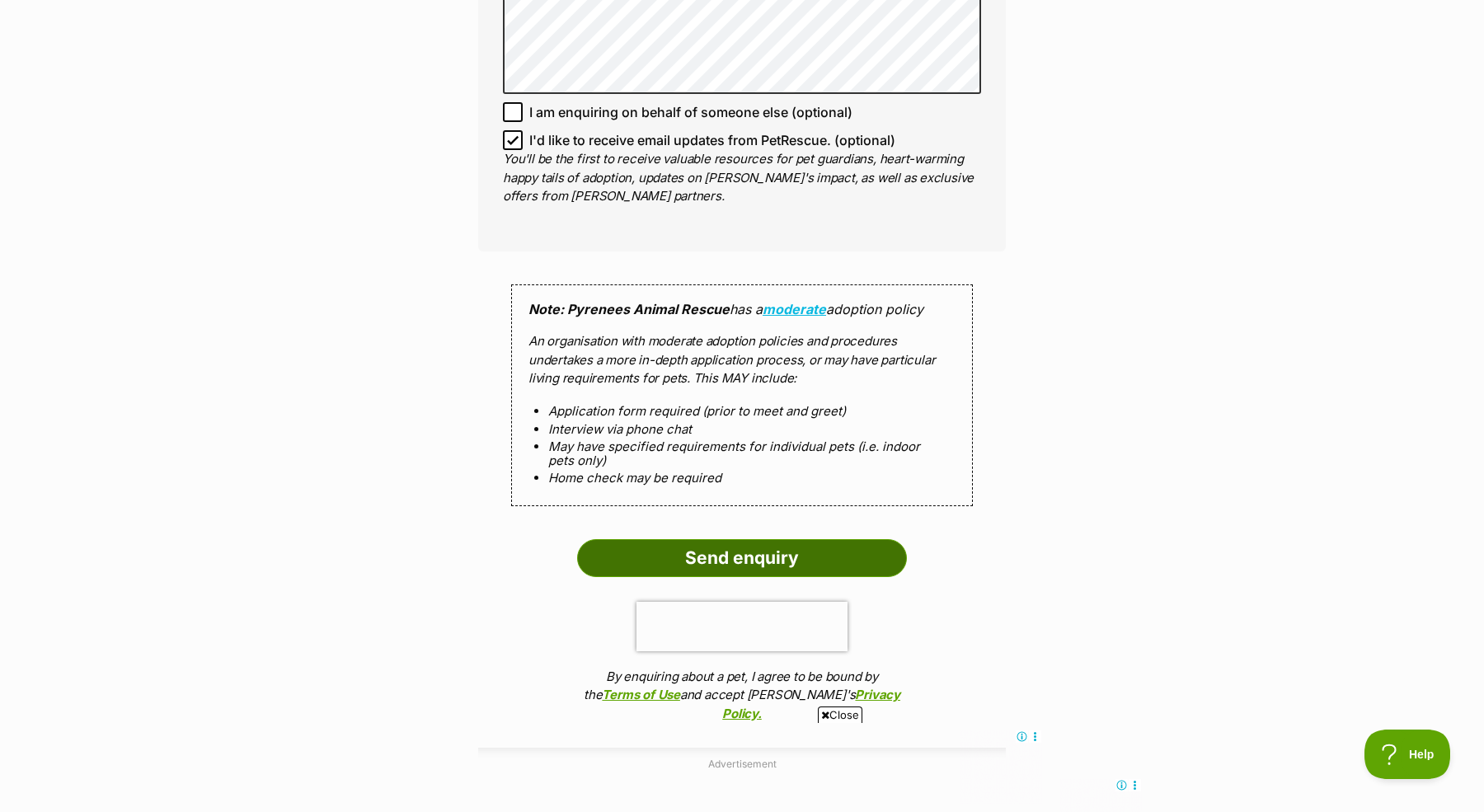 click on "Send enquiry" at bounding box center (742, 558) 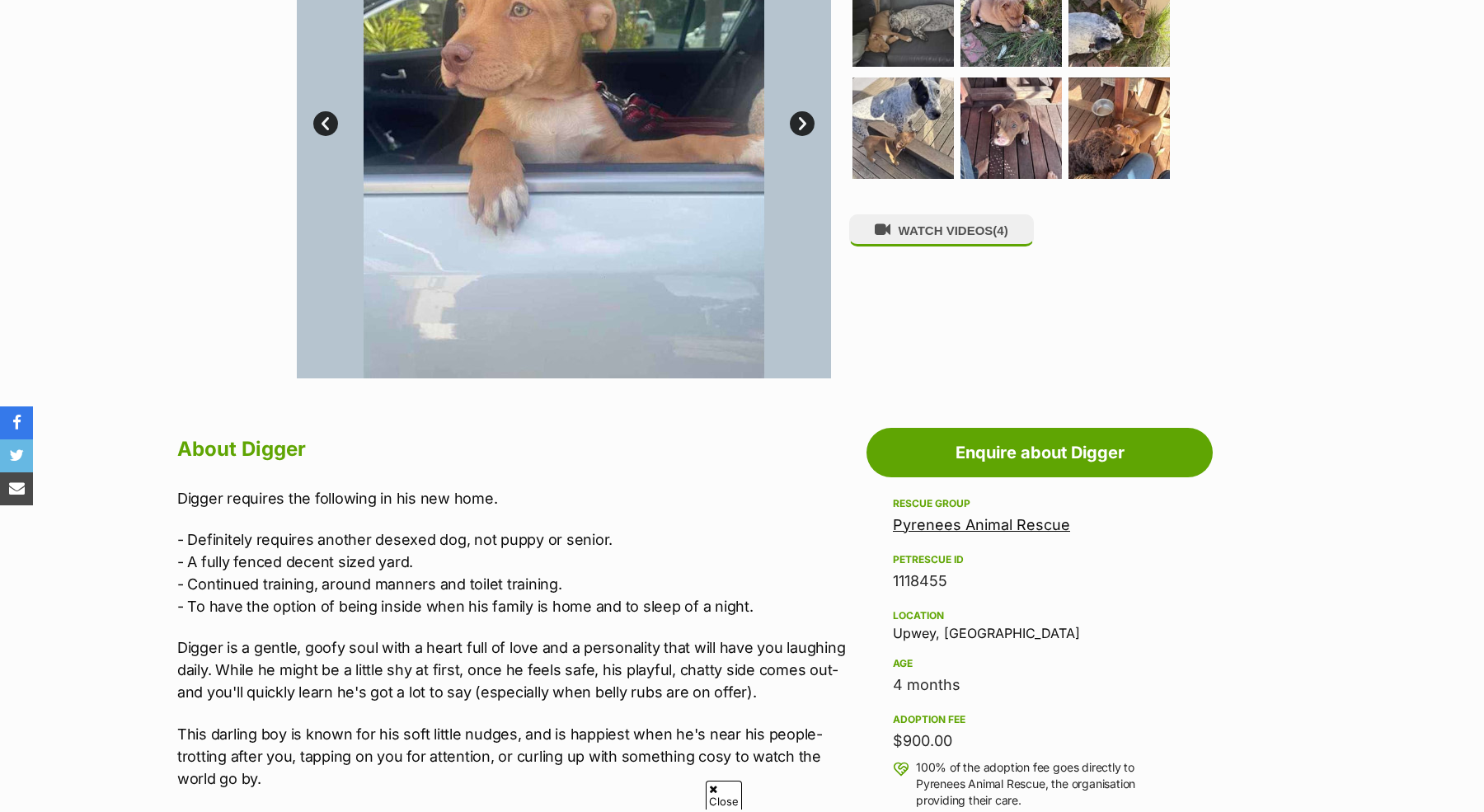 scroll, scrollTop: 622, scrollLeft: 0, axis: vertical 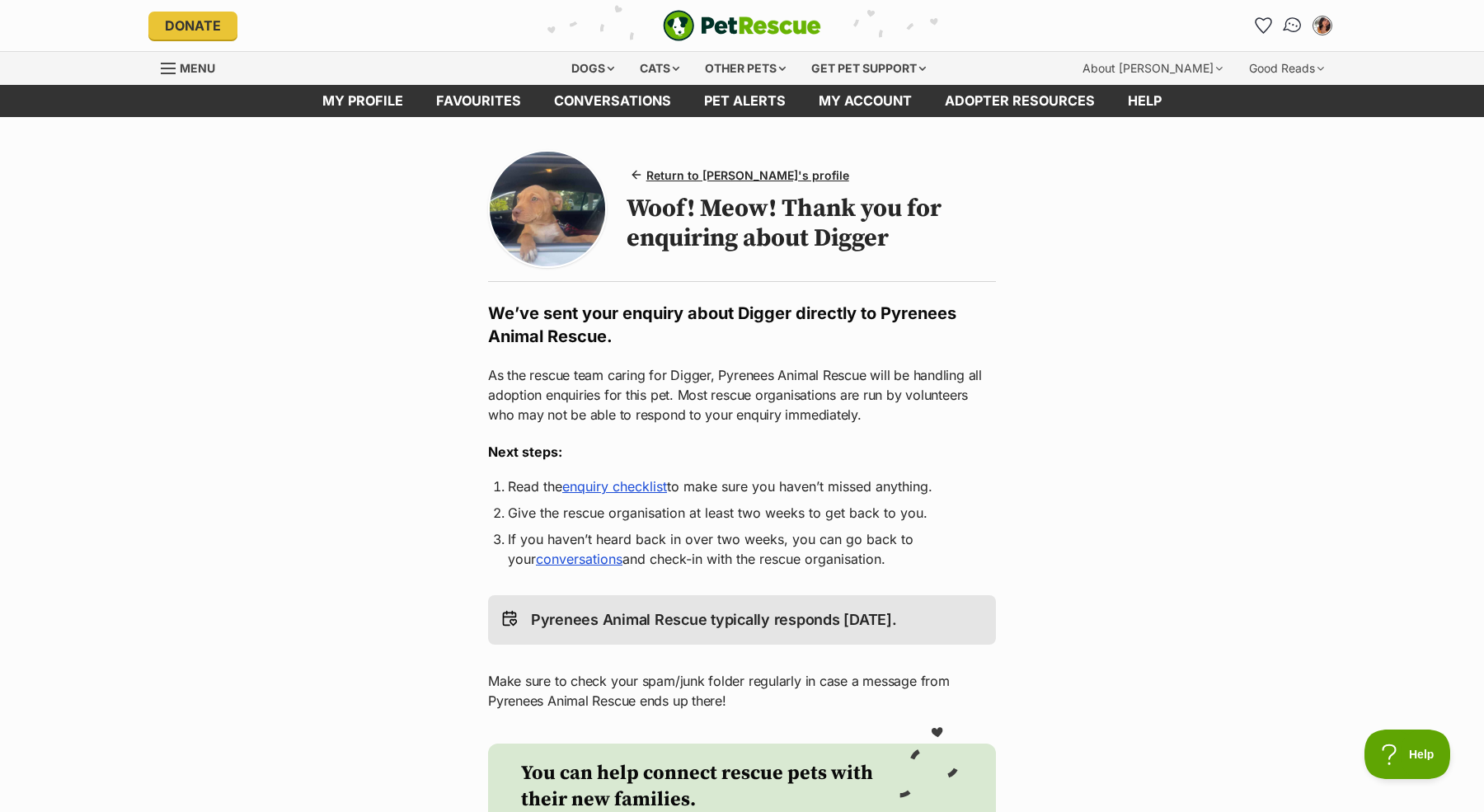click at bounding box center [1293, 26] 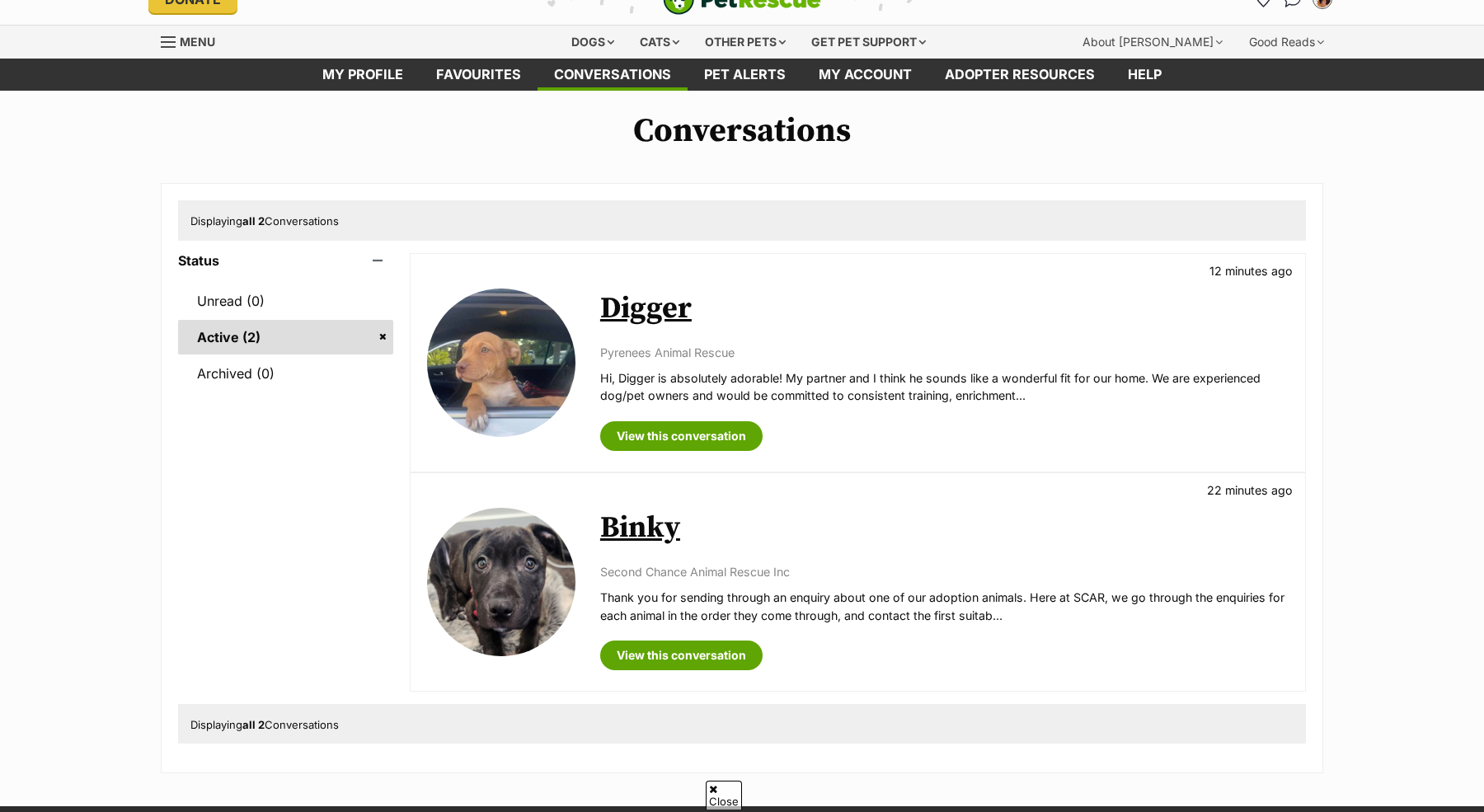 scroll, scrollTop: 75, scrollLeft: 0, axis: vertical 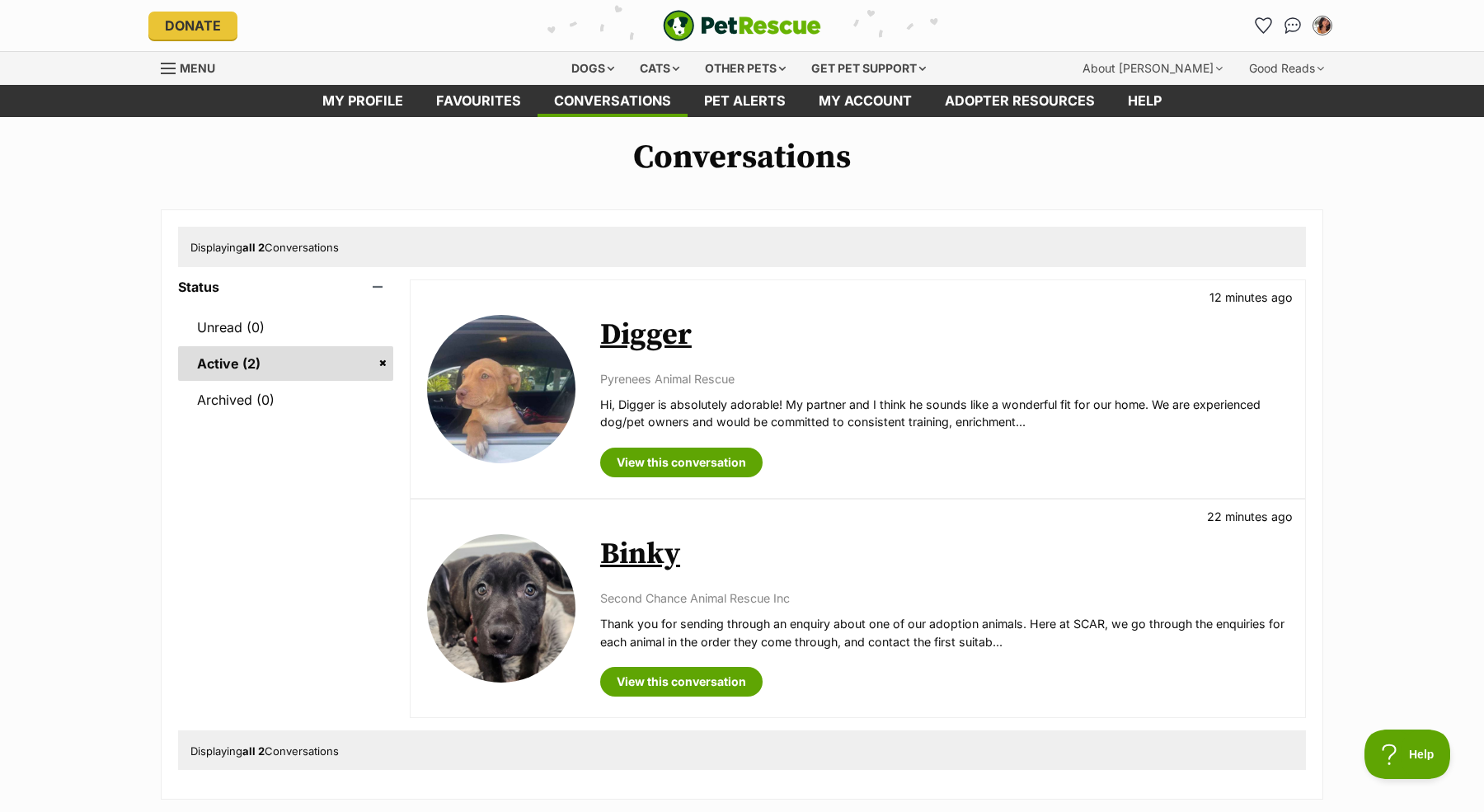 click on "Digger" at bounding box center (646, 335) 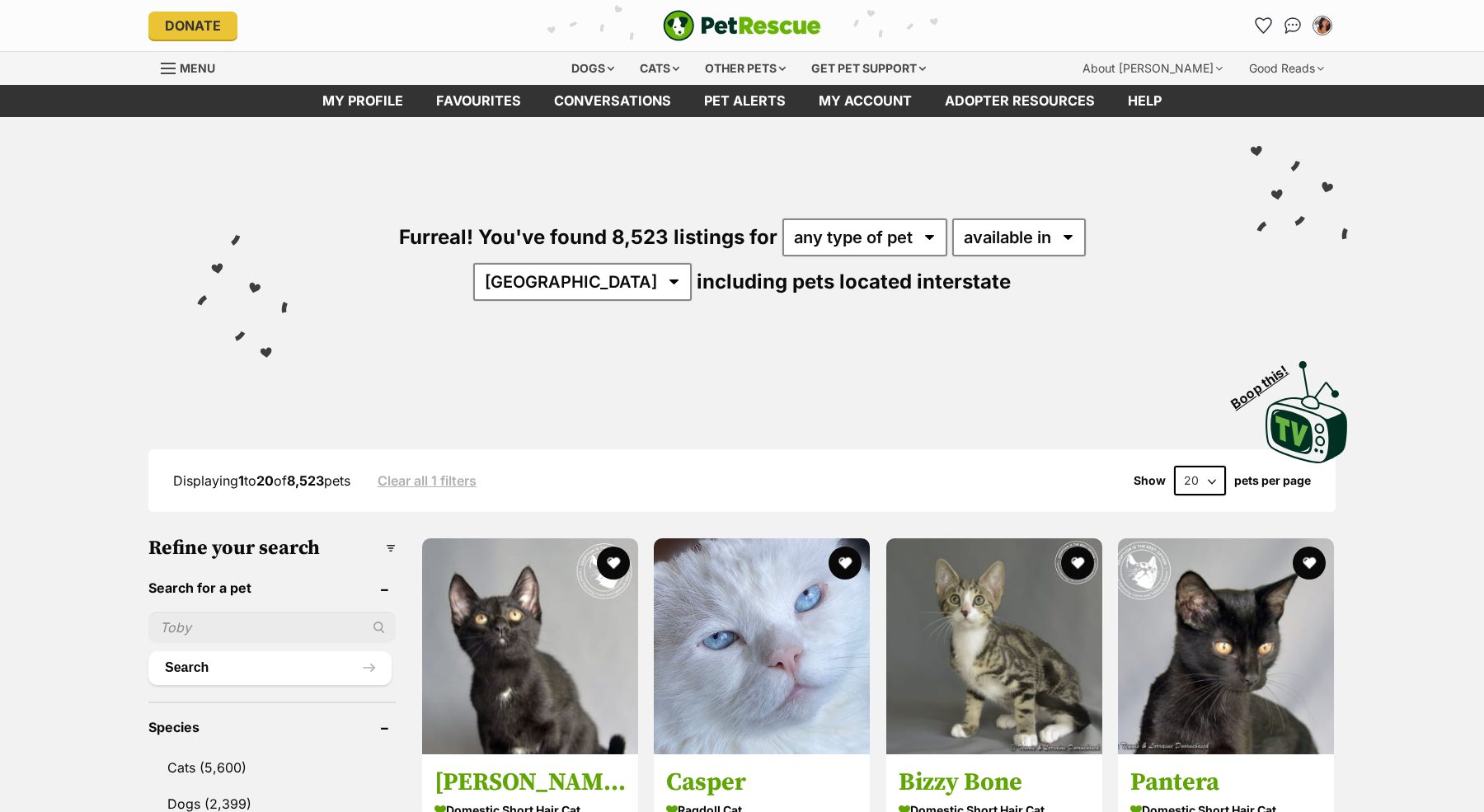 scroll, scrollTop: 0, scrollLeft: 0, axis: both 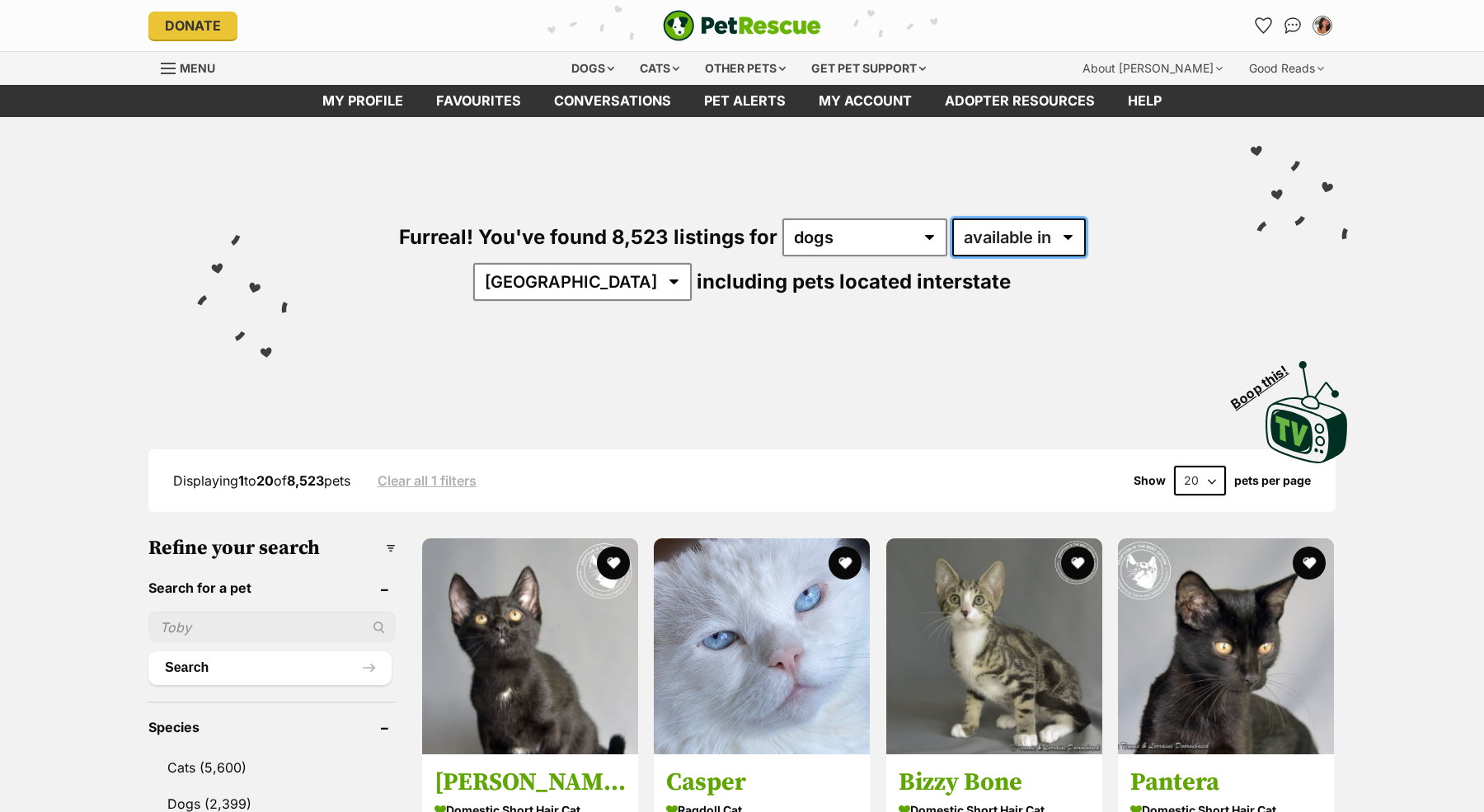 click on "available in
located in" at bounding box center (1019, 237) 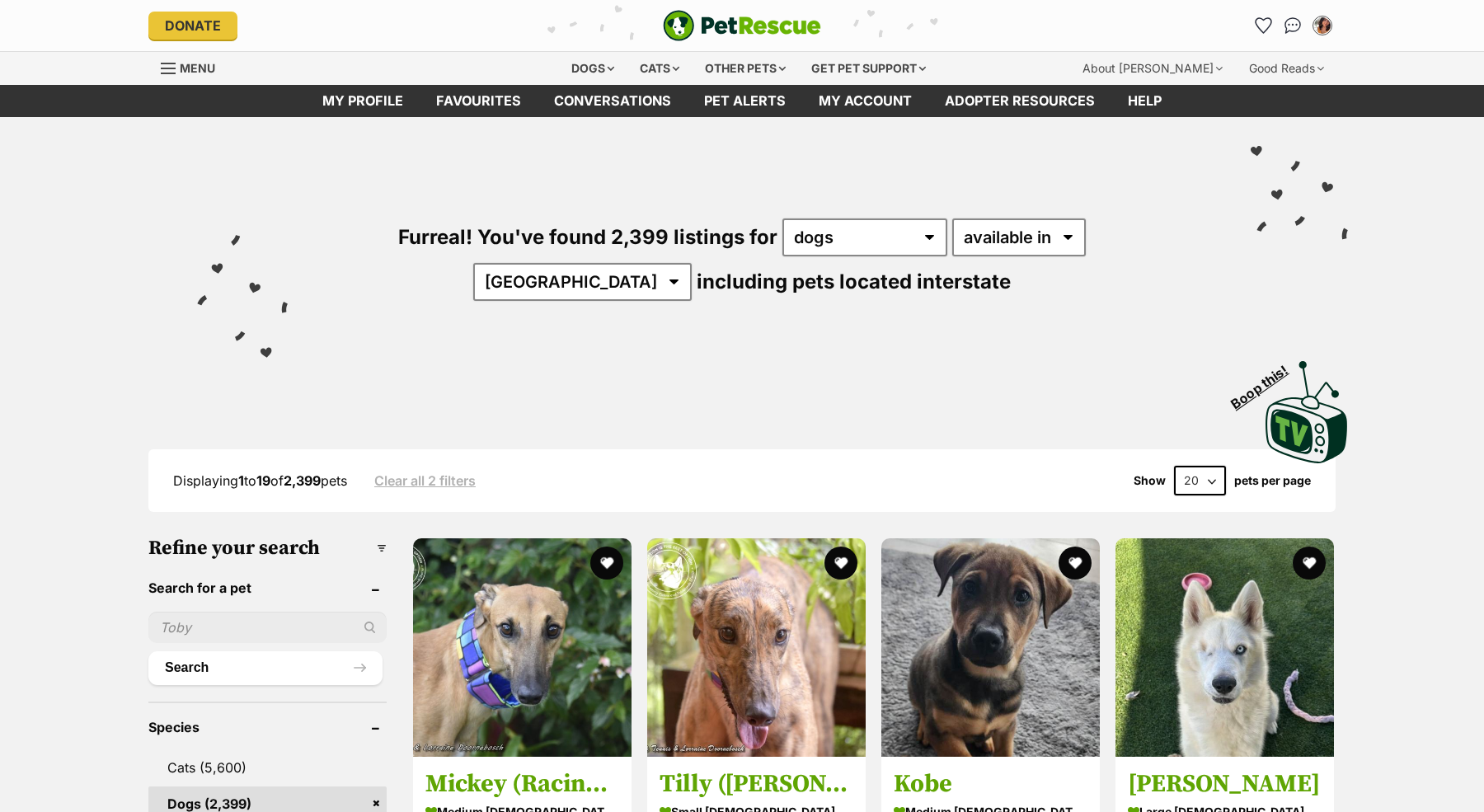 select on "disabled" 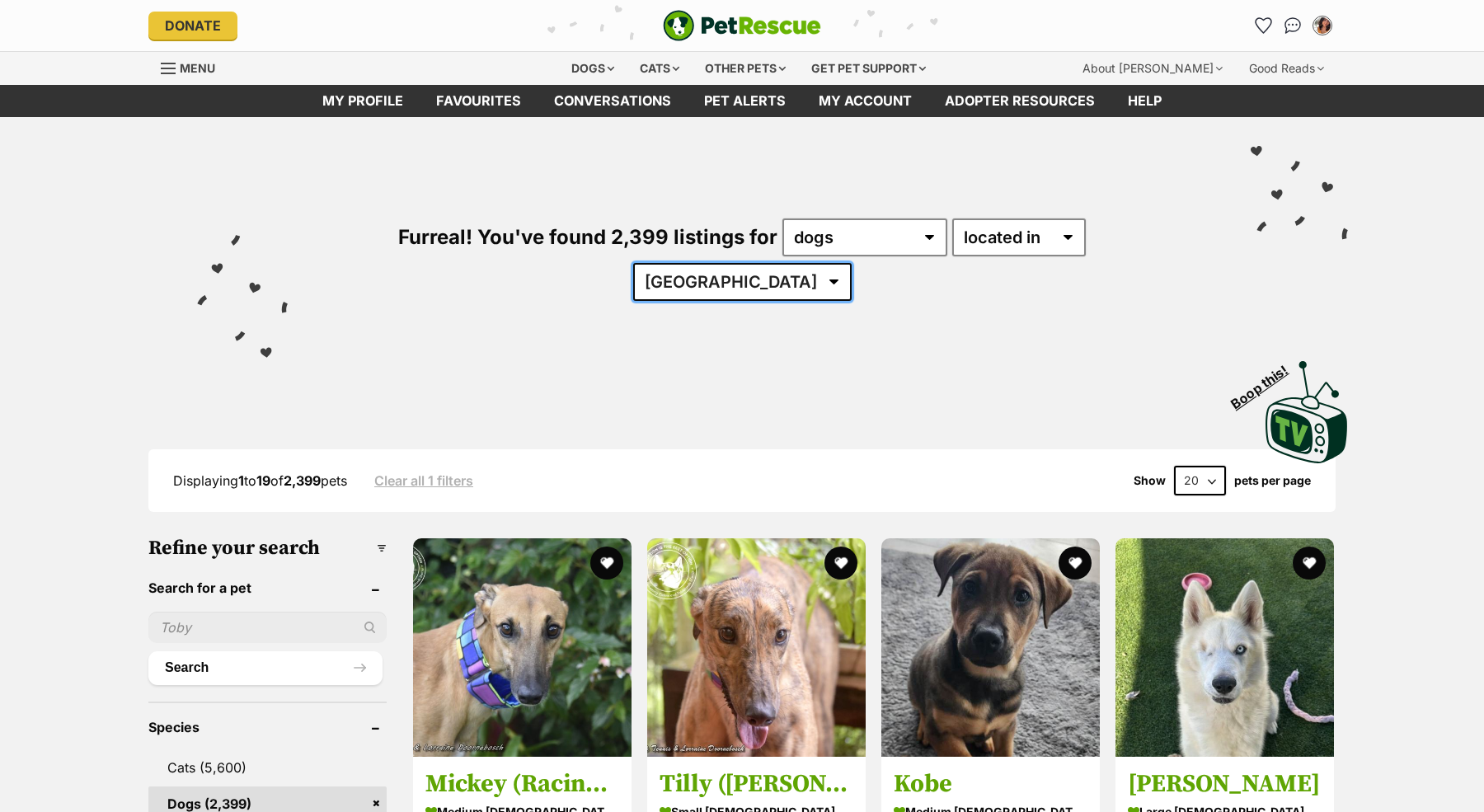 click on "Australia
ACT
NSW
NT
QLD
SA
TAS
VIC
WA" at bounding box center (742, 282) 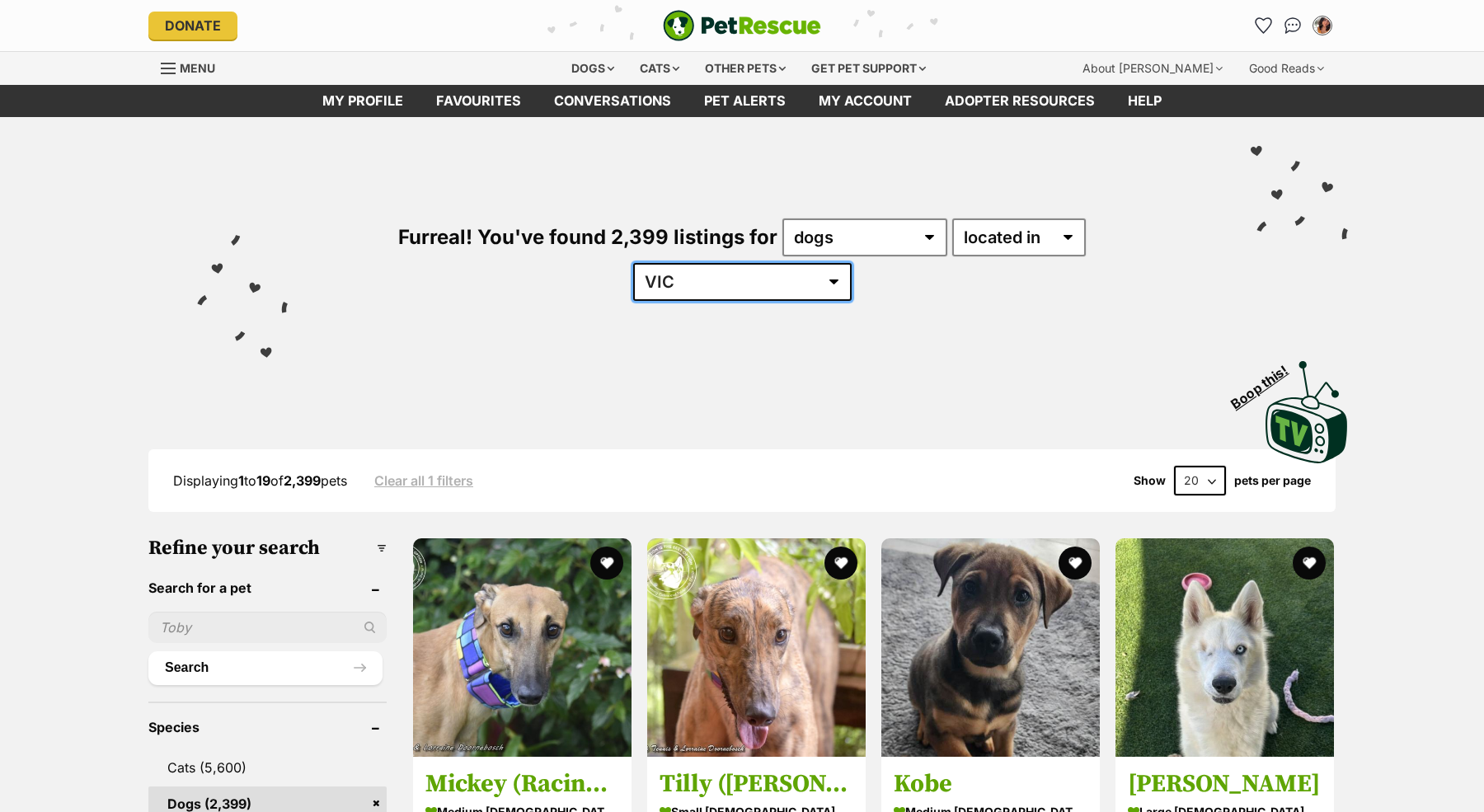 scroll, scrollTop: 0, scrollLeft: 0, axis: both 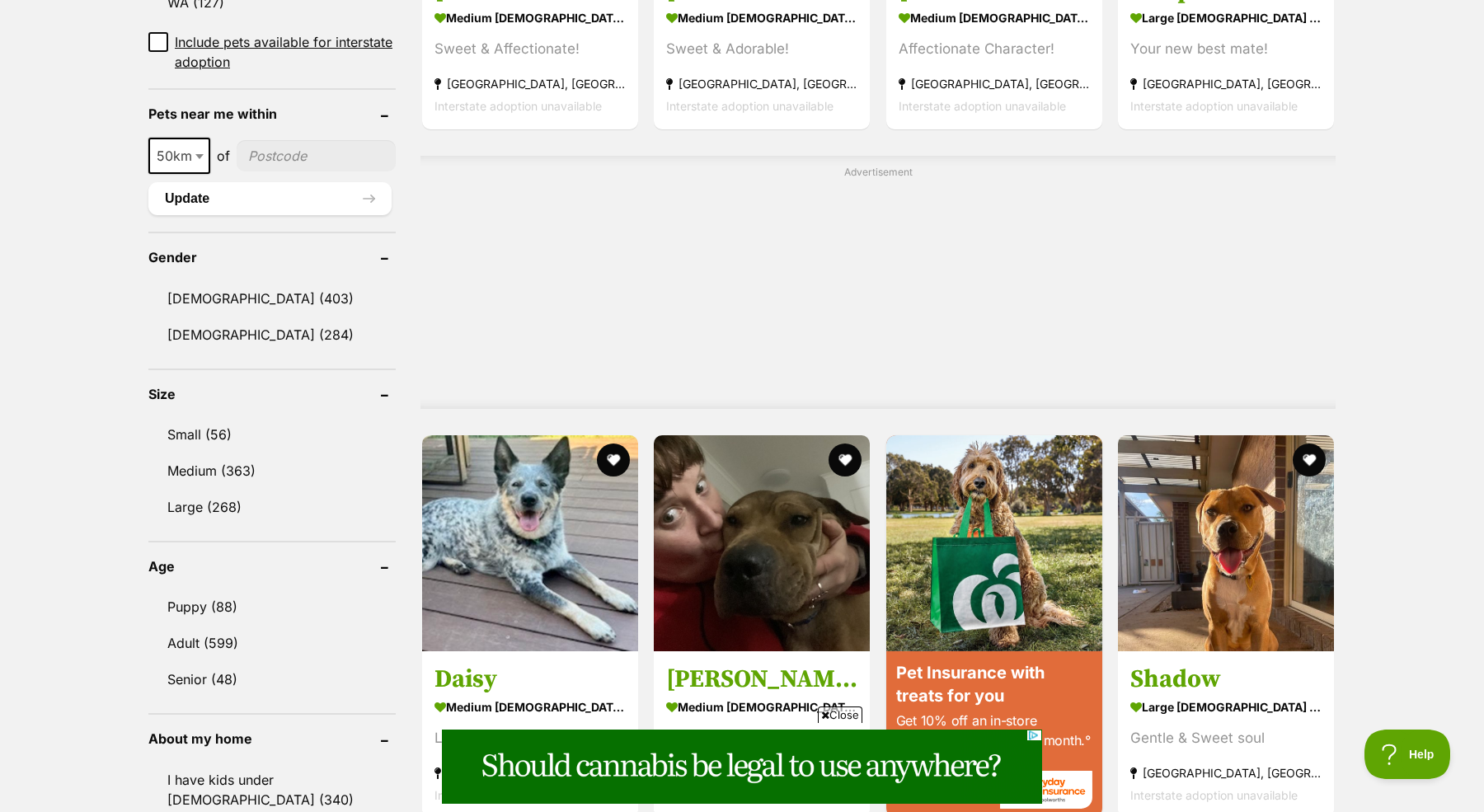 click at bounding box center (200, 157) 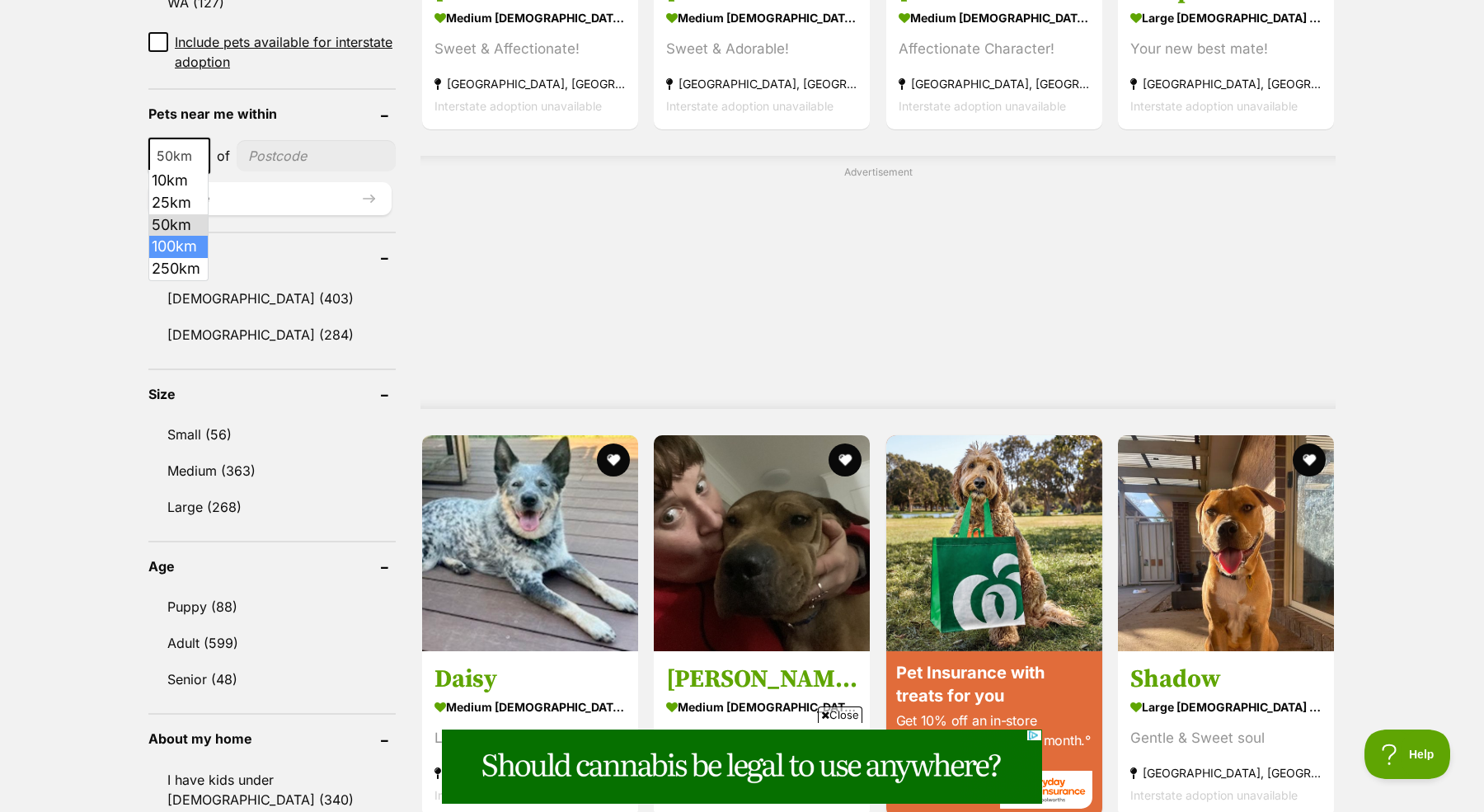 select on "100" 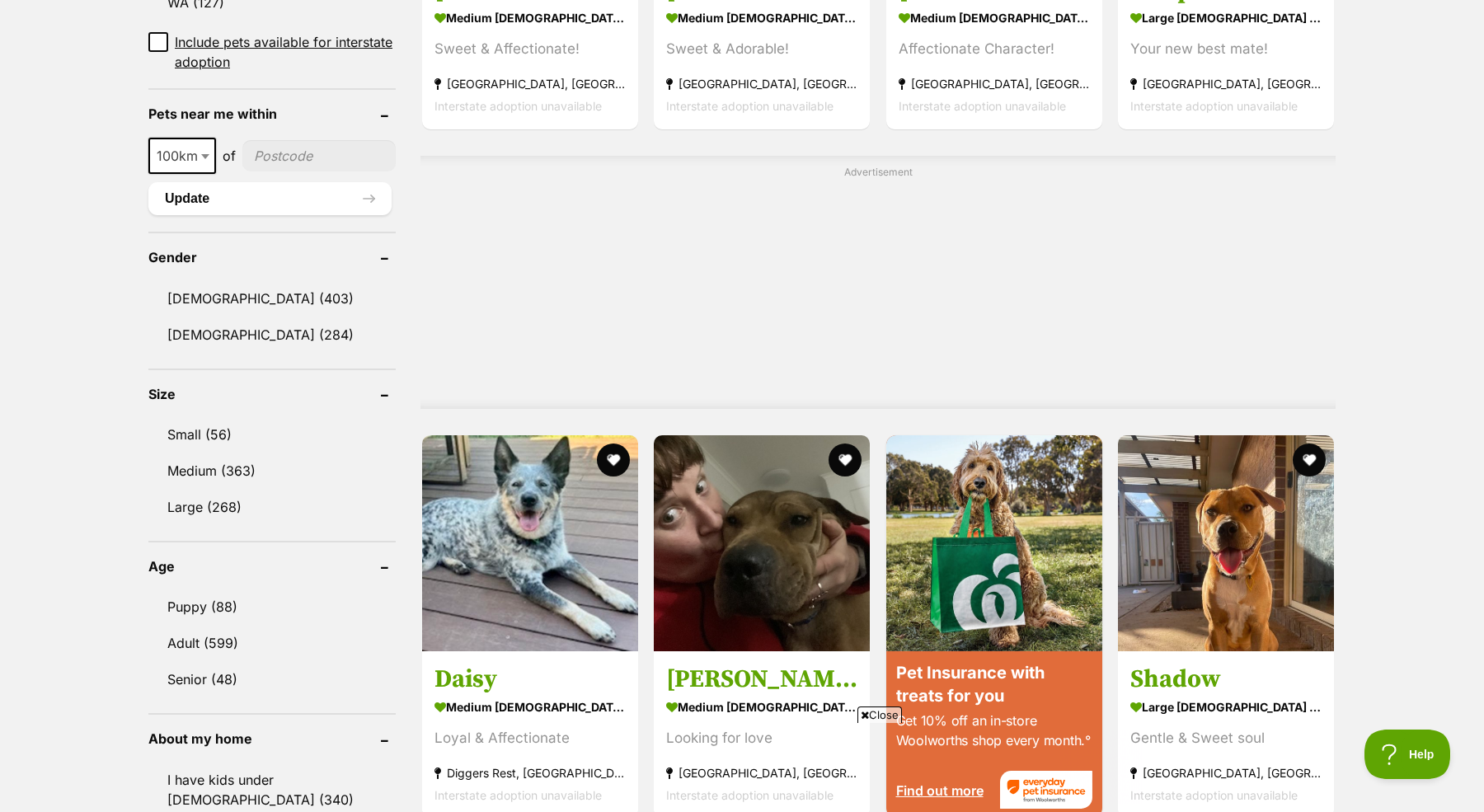 scroll, scrollTop: 0, scrollLeft: 0, axis: both 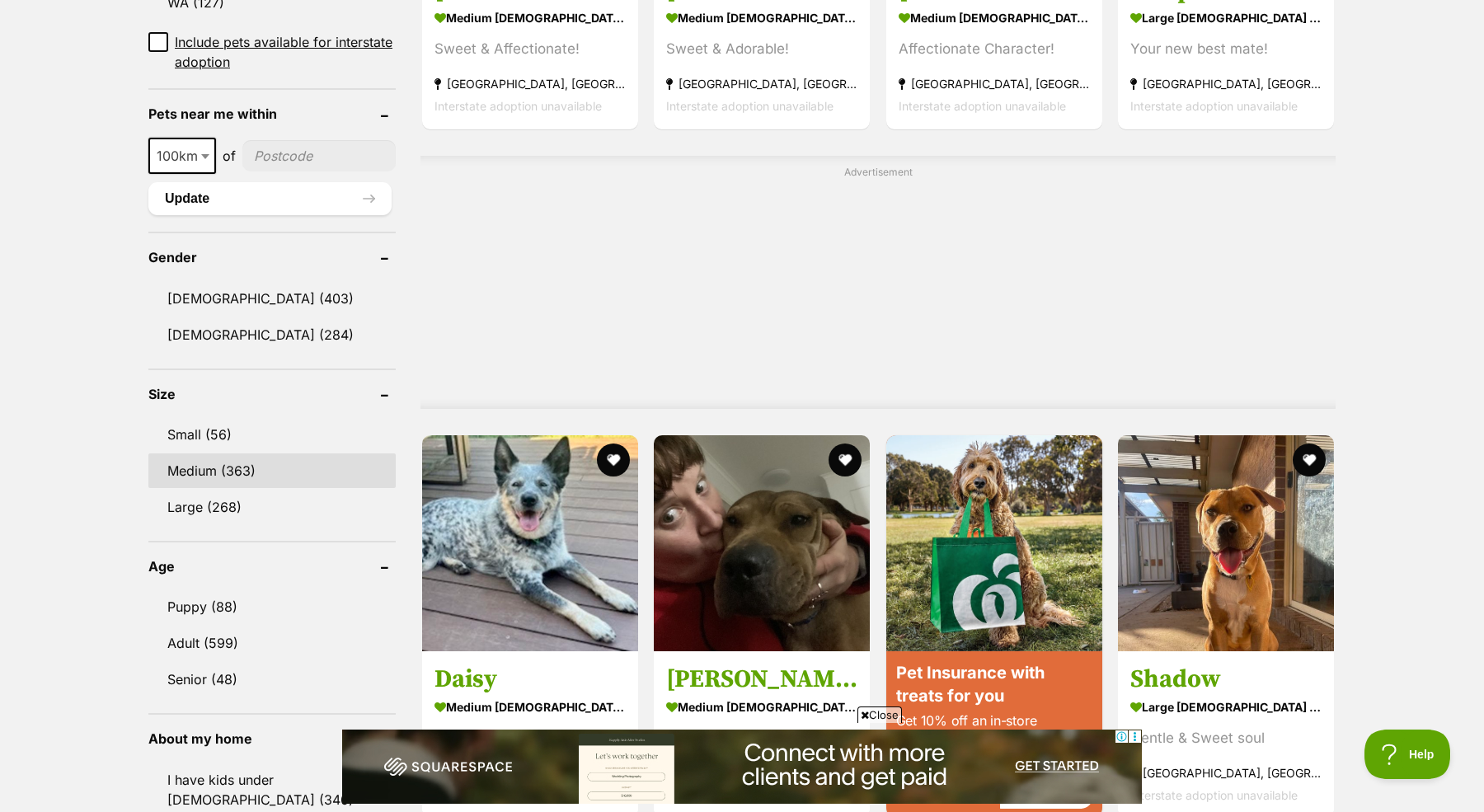 click on "Medium (363)" at bounding box center (272, 471) 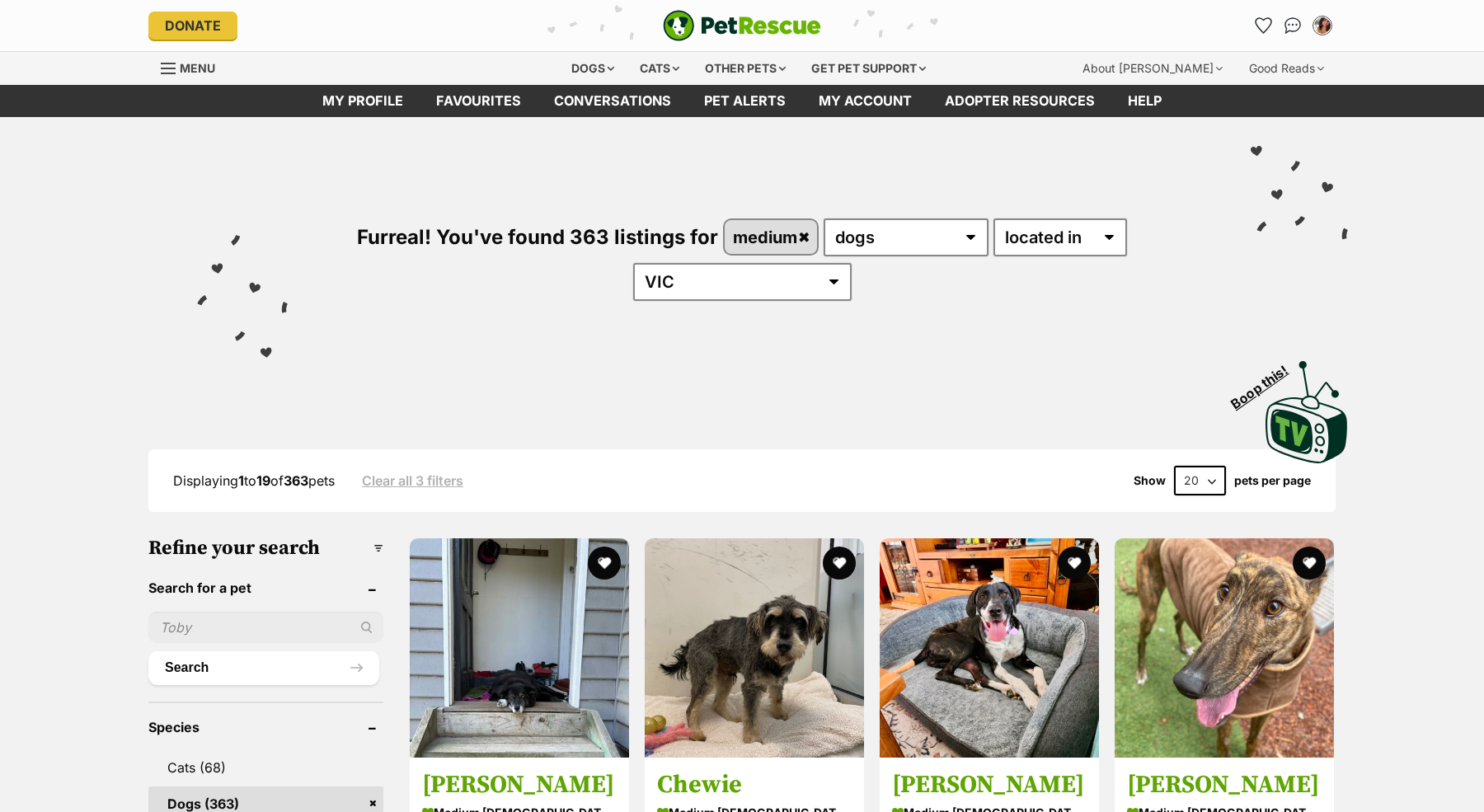 scroll, scrollTop: 1016, scrollLeft: 0, axis: vertical 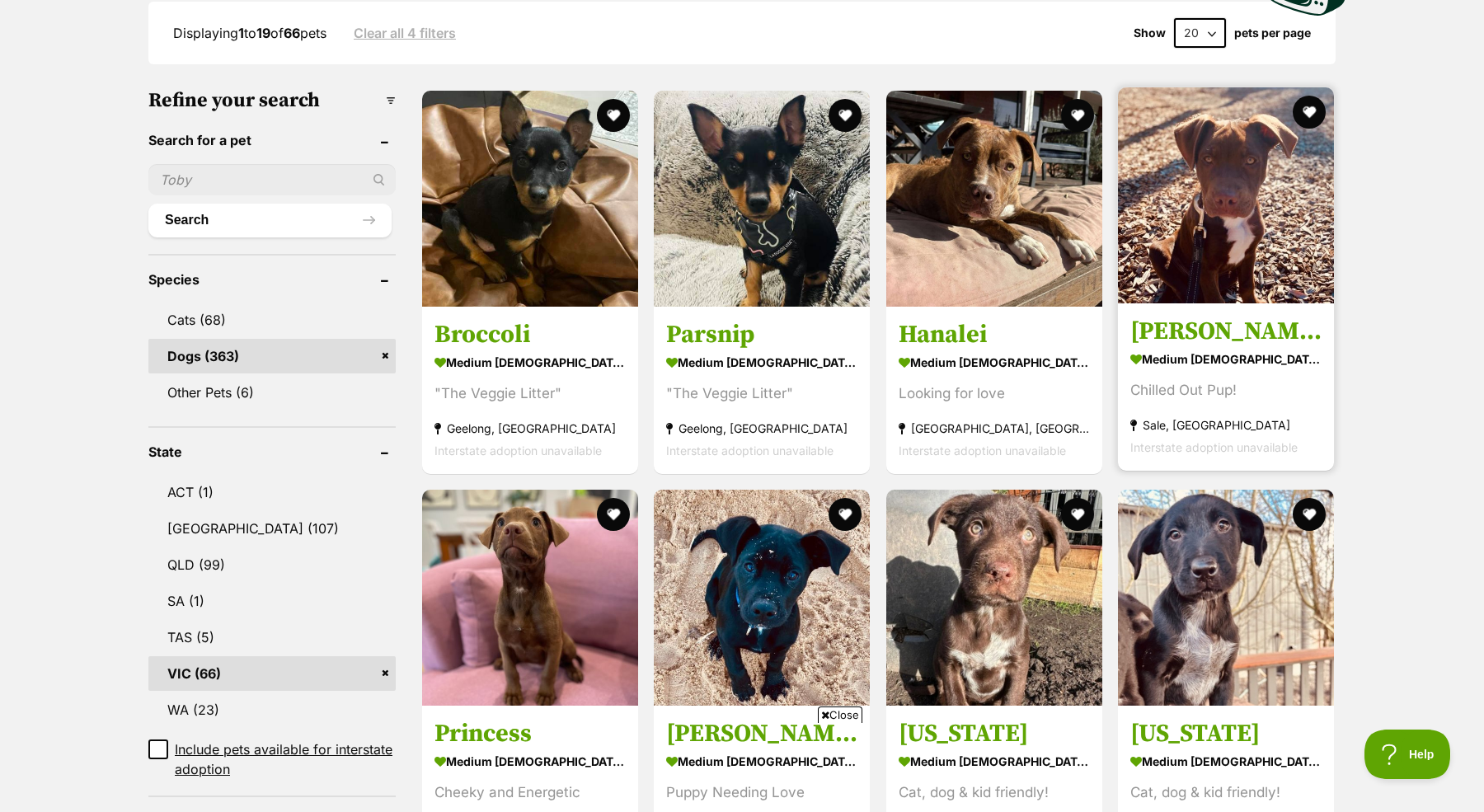 click at bounding box center (1226, 195) 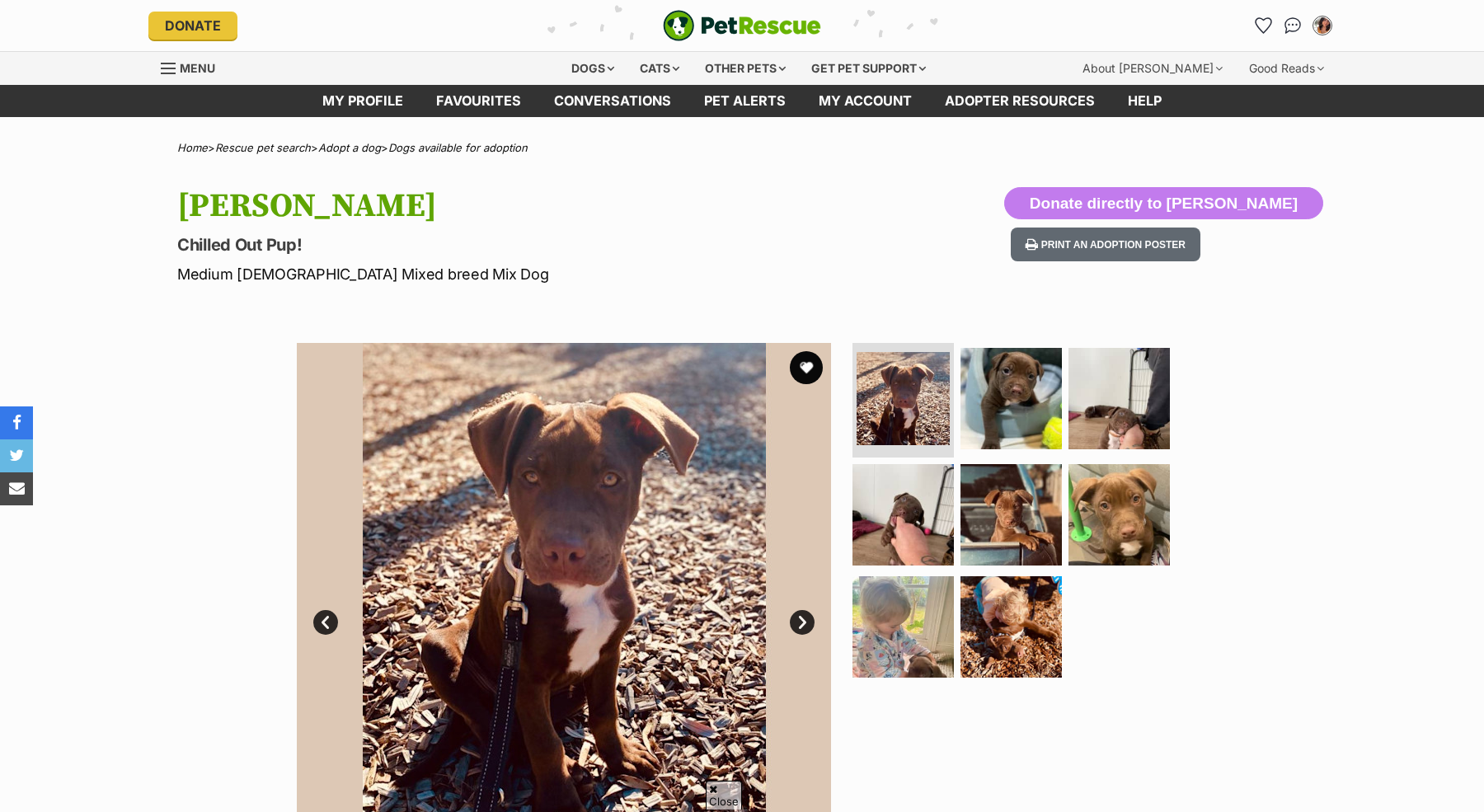 scroll, scrollTop: 412, scrollLeft: 0, axis: vertical 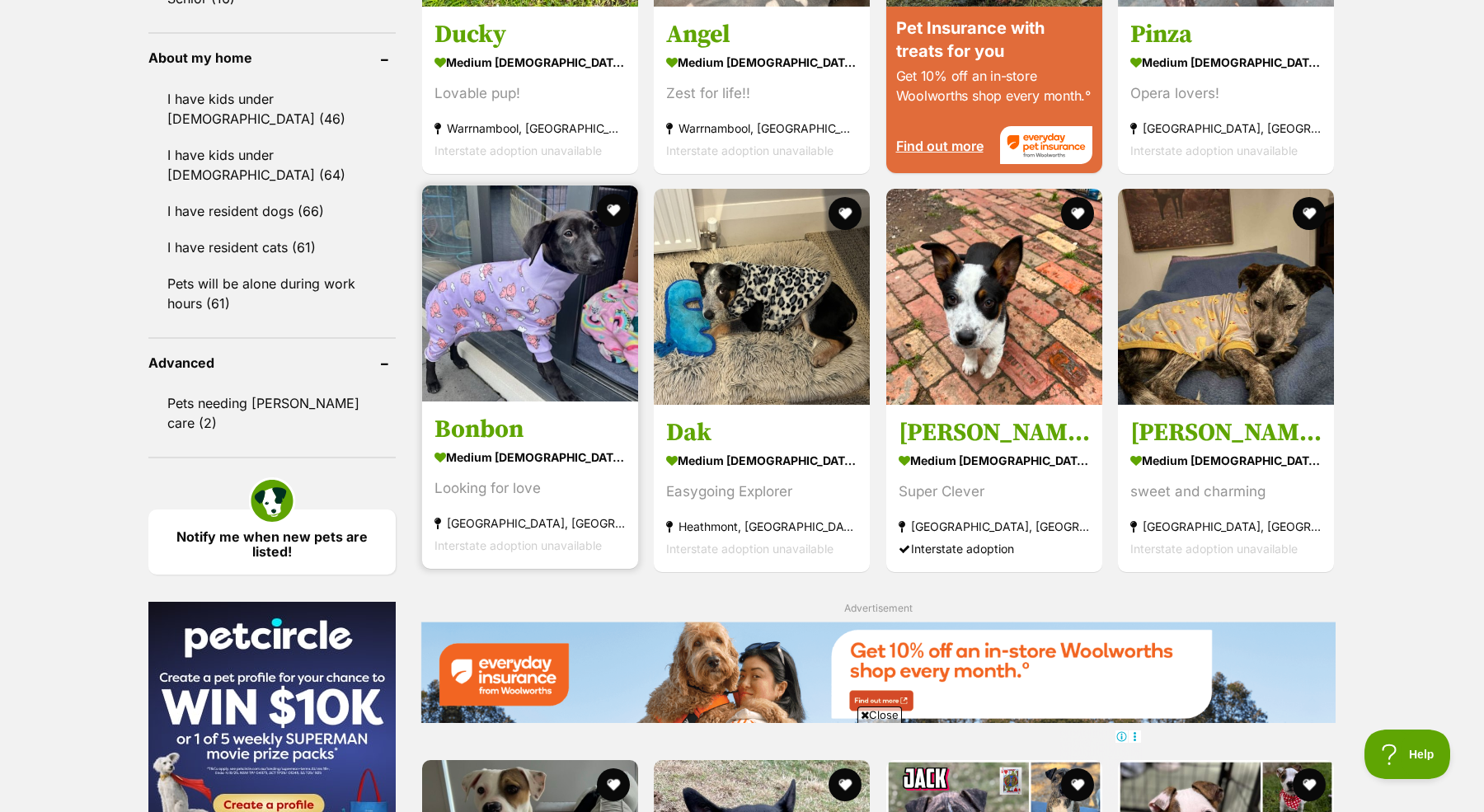 click at bounding box center [530, 293] 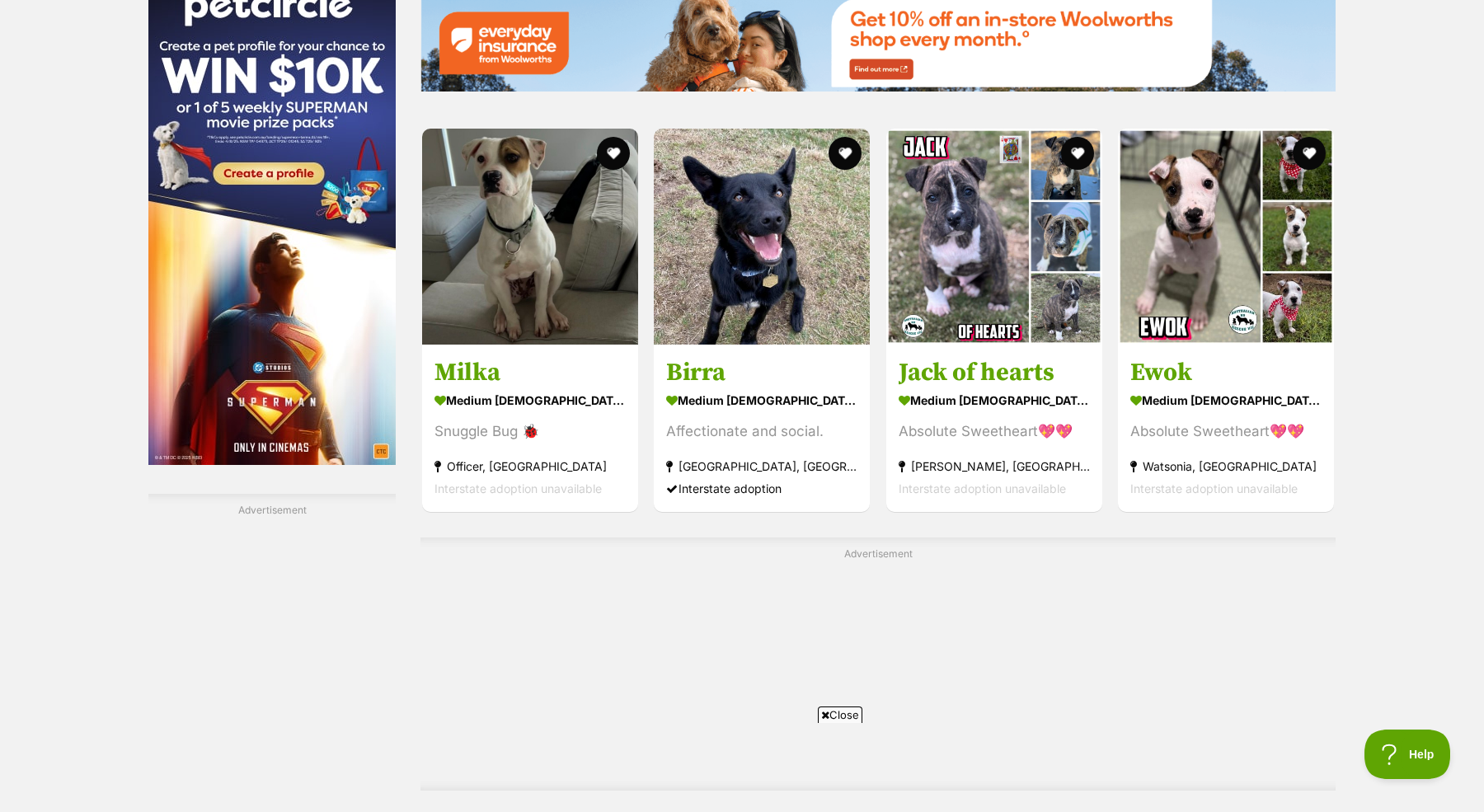 scroll, scrollTop: 2503, scrollLeft: 0, axis: vertical 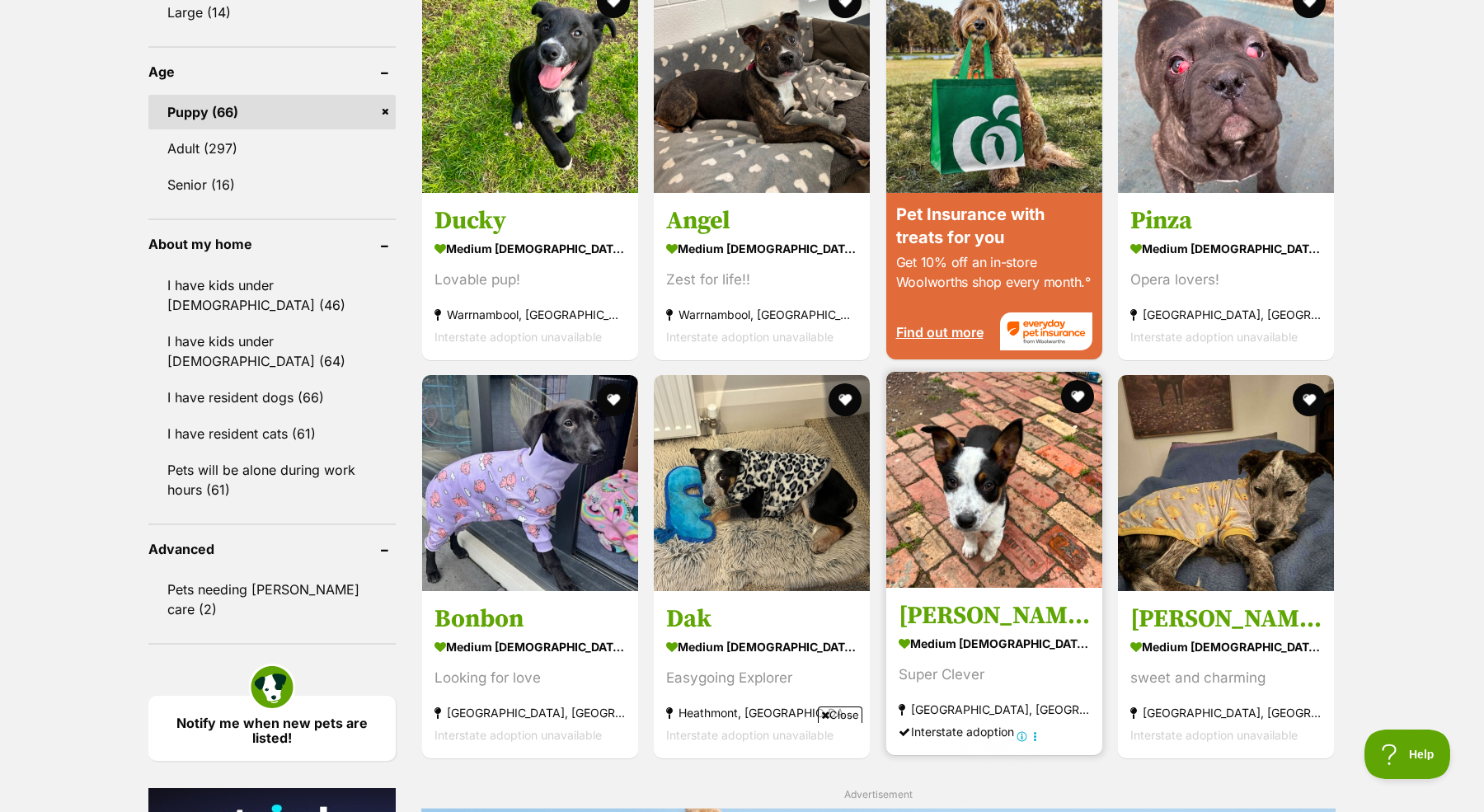 click at bounding box center [994, 480] 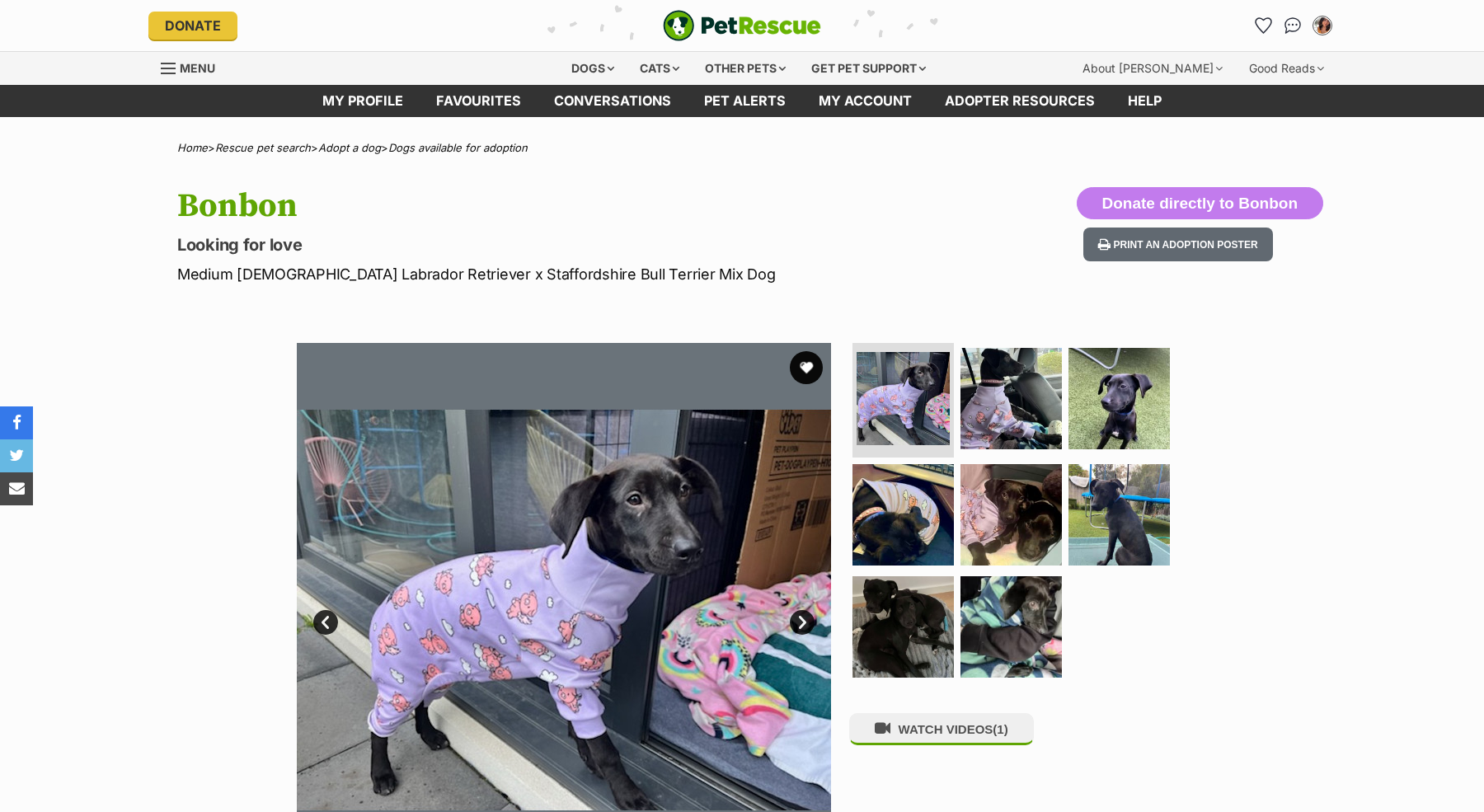 scroll, scrollTop: 0, scrollLeft: 0, axis: both 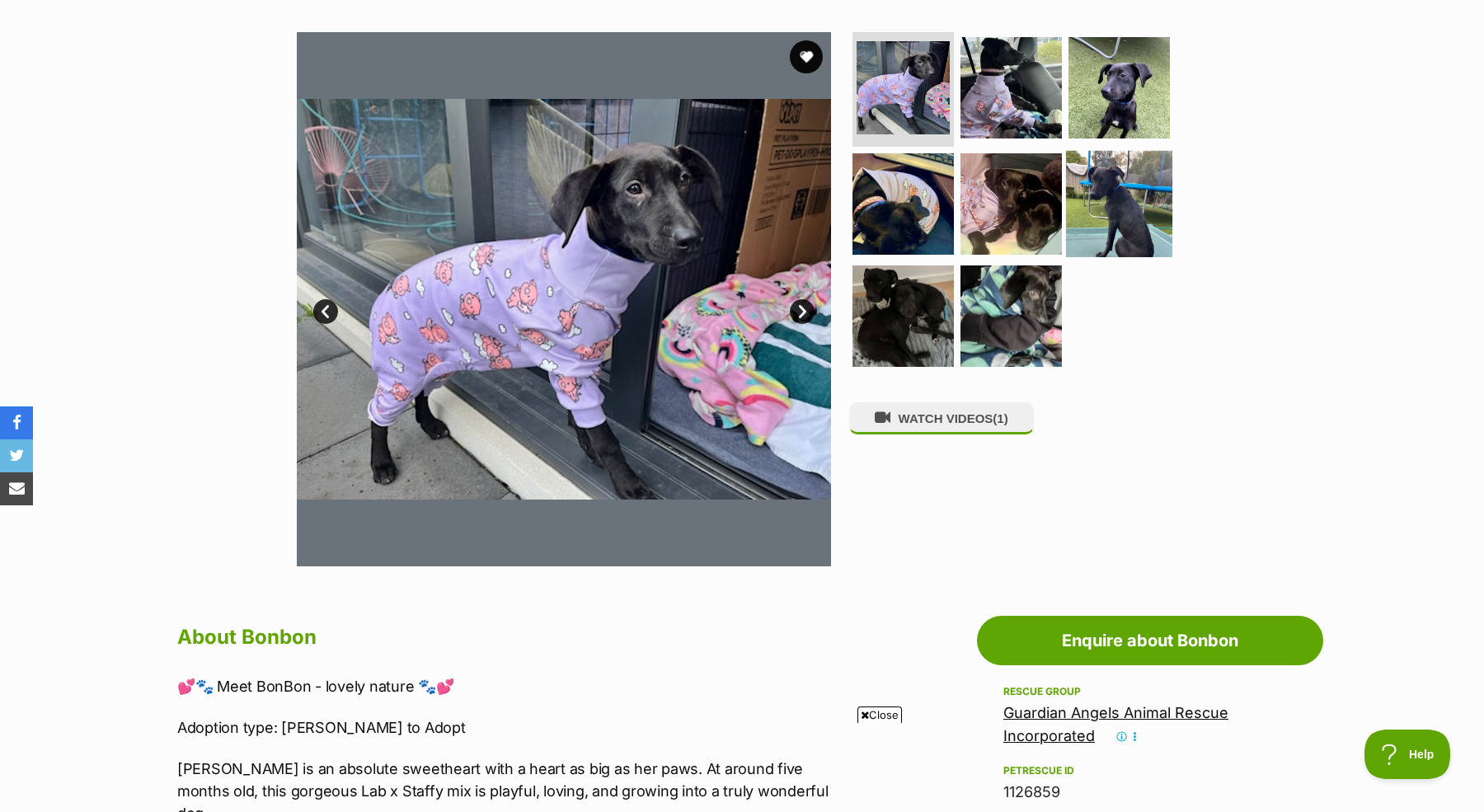 click at bounding box center (1119, 204) 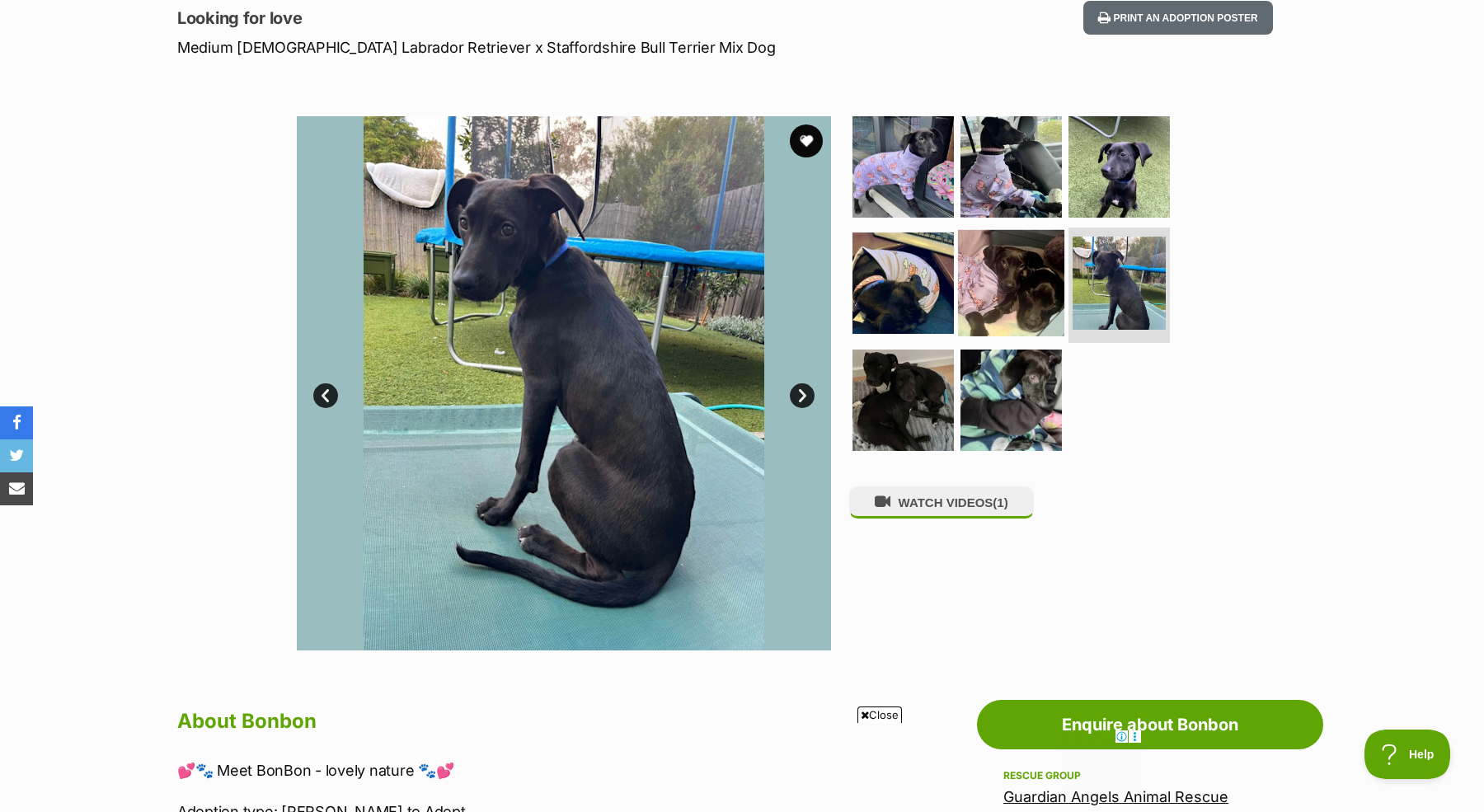 scroll, scrollTop: 223, scrollLeft: 0, axis: vertical 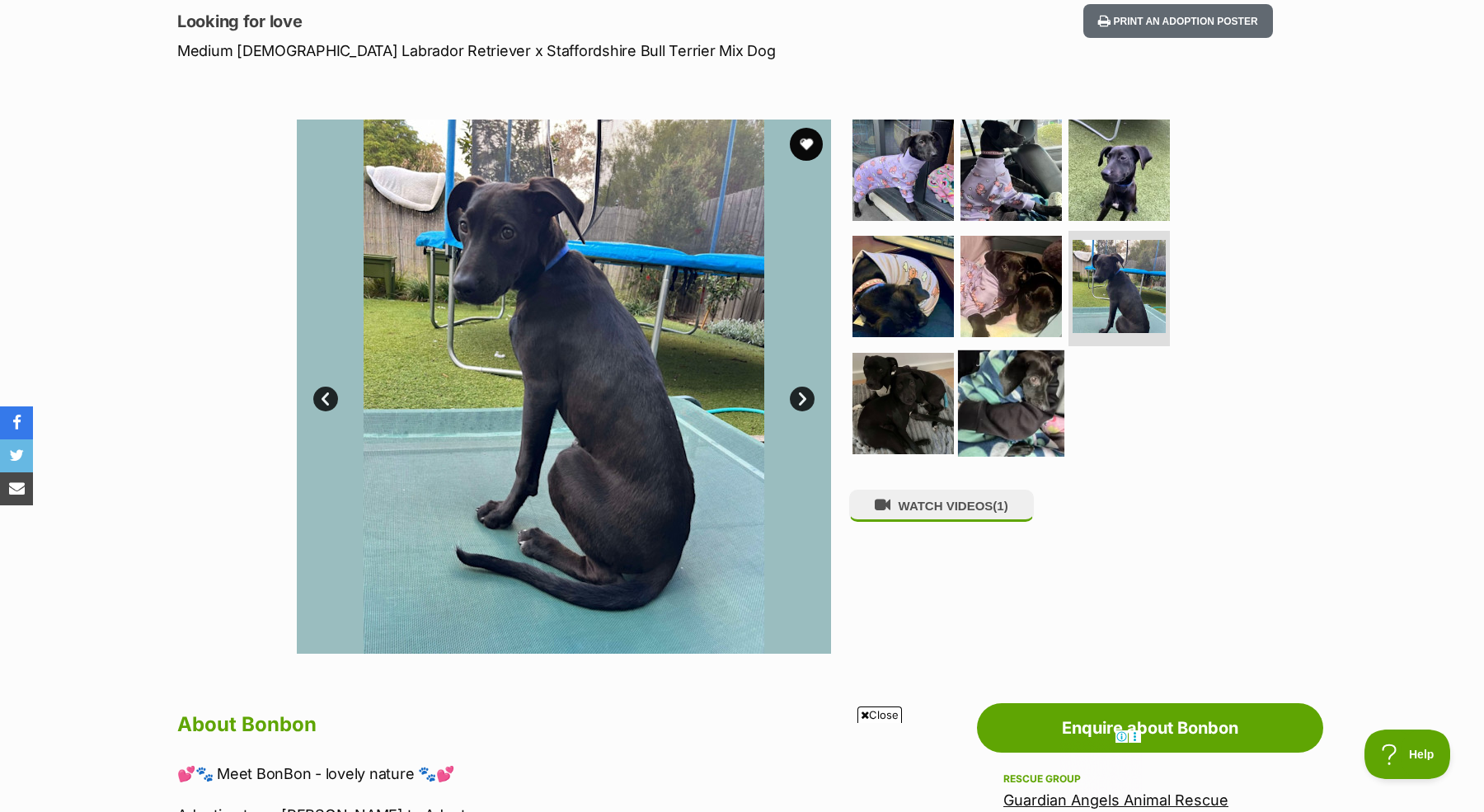 click at bounding box center (1011, 403) 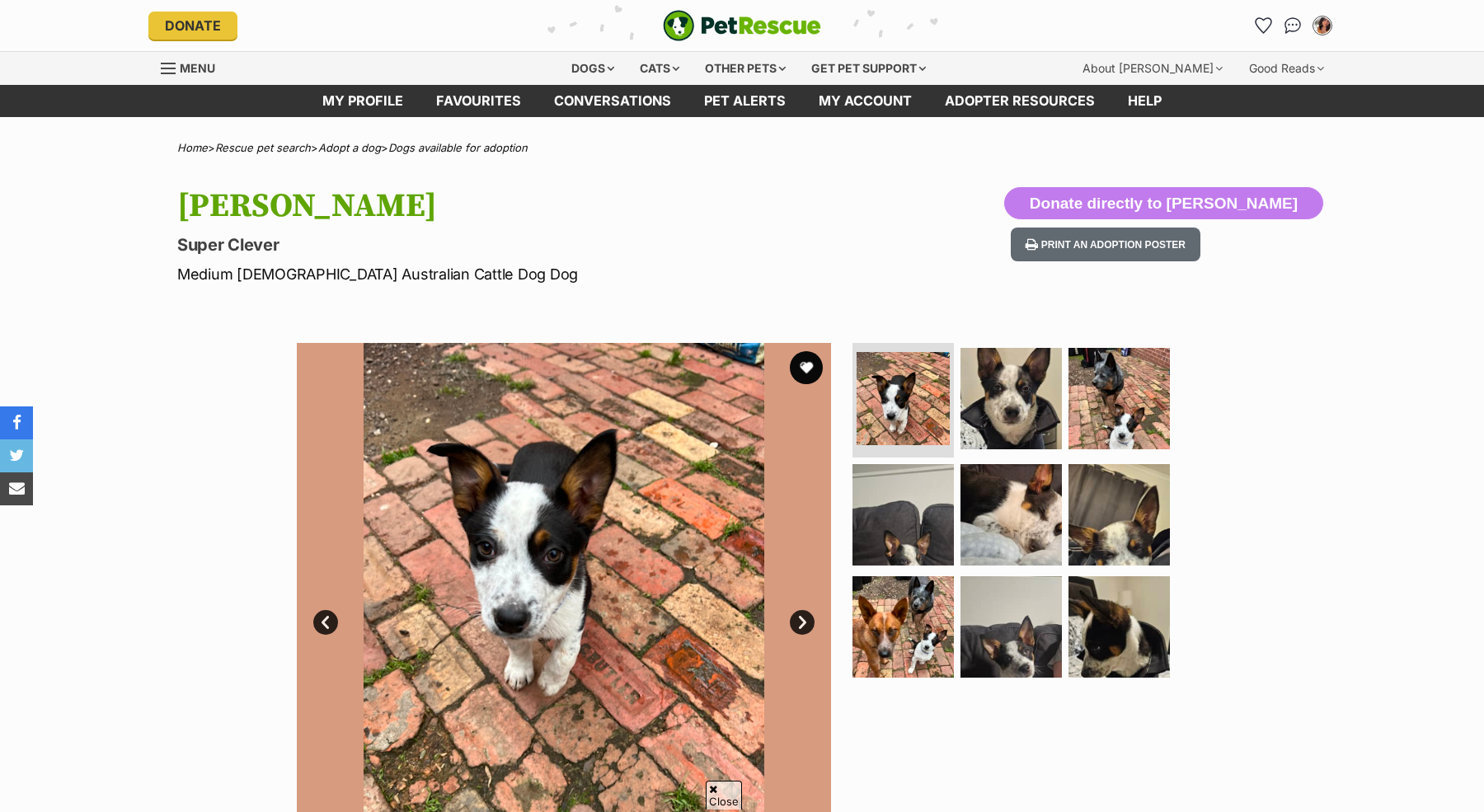 scroll, scrollTop: 773, scrollLeft: 0, axis: vertical 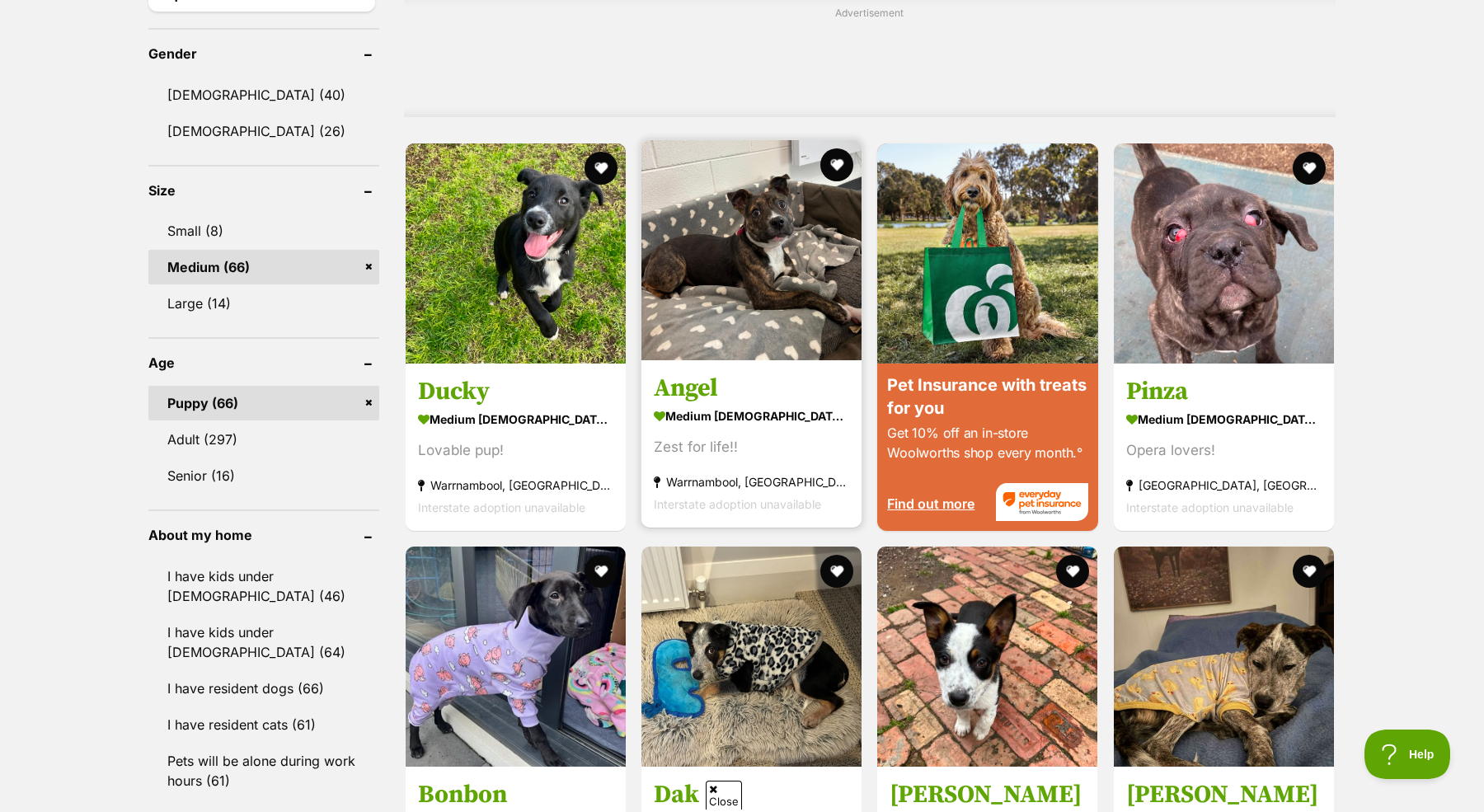 click at bounding box center (751, 250) 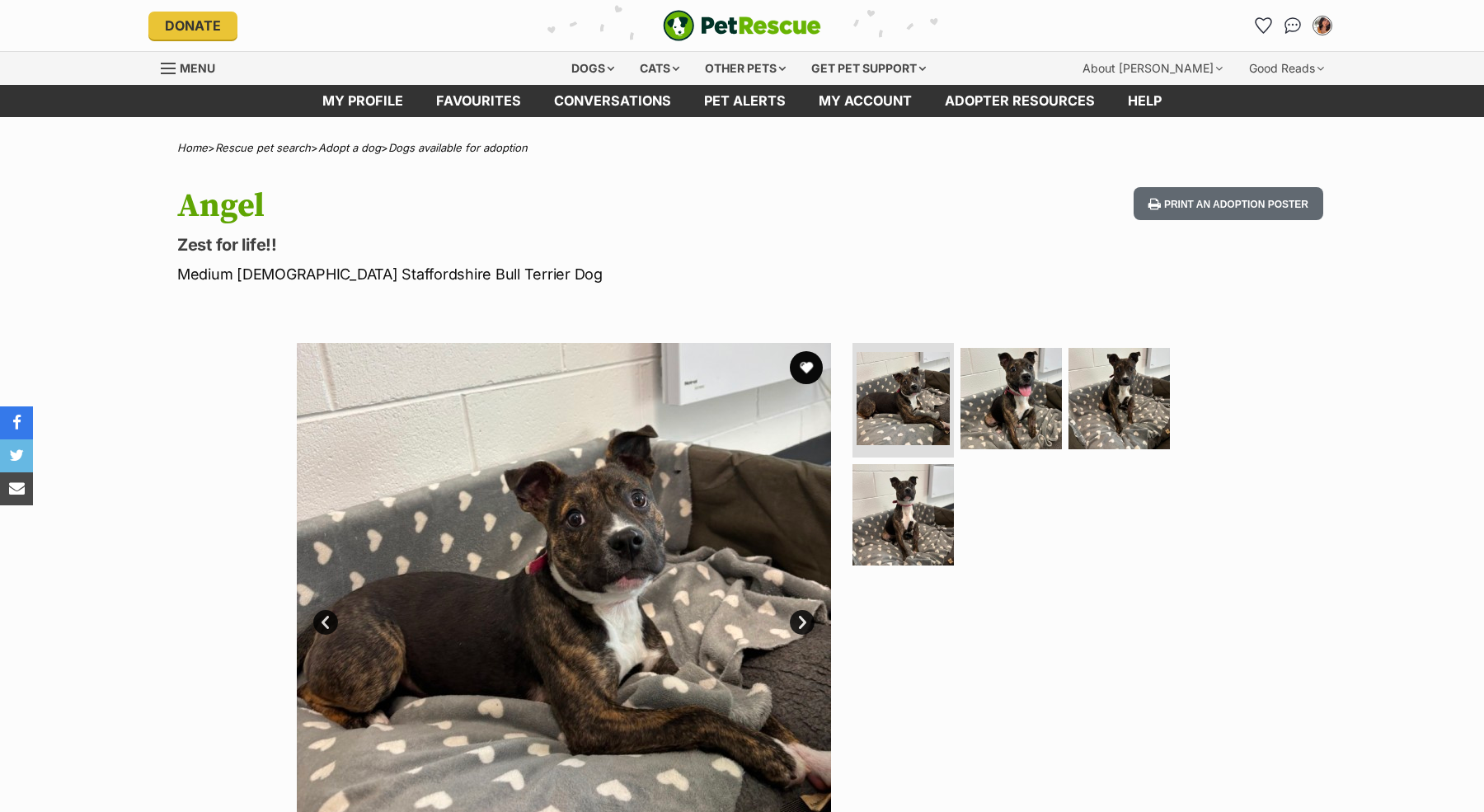 scroll, scrollTop: 0, scrollLeft: 0, axis: both 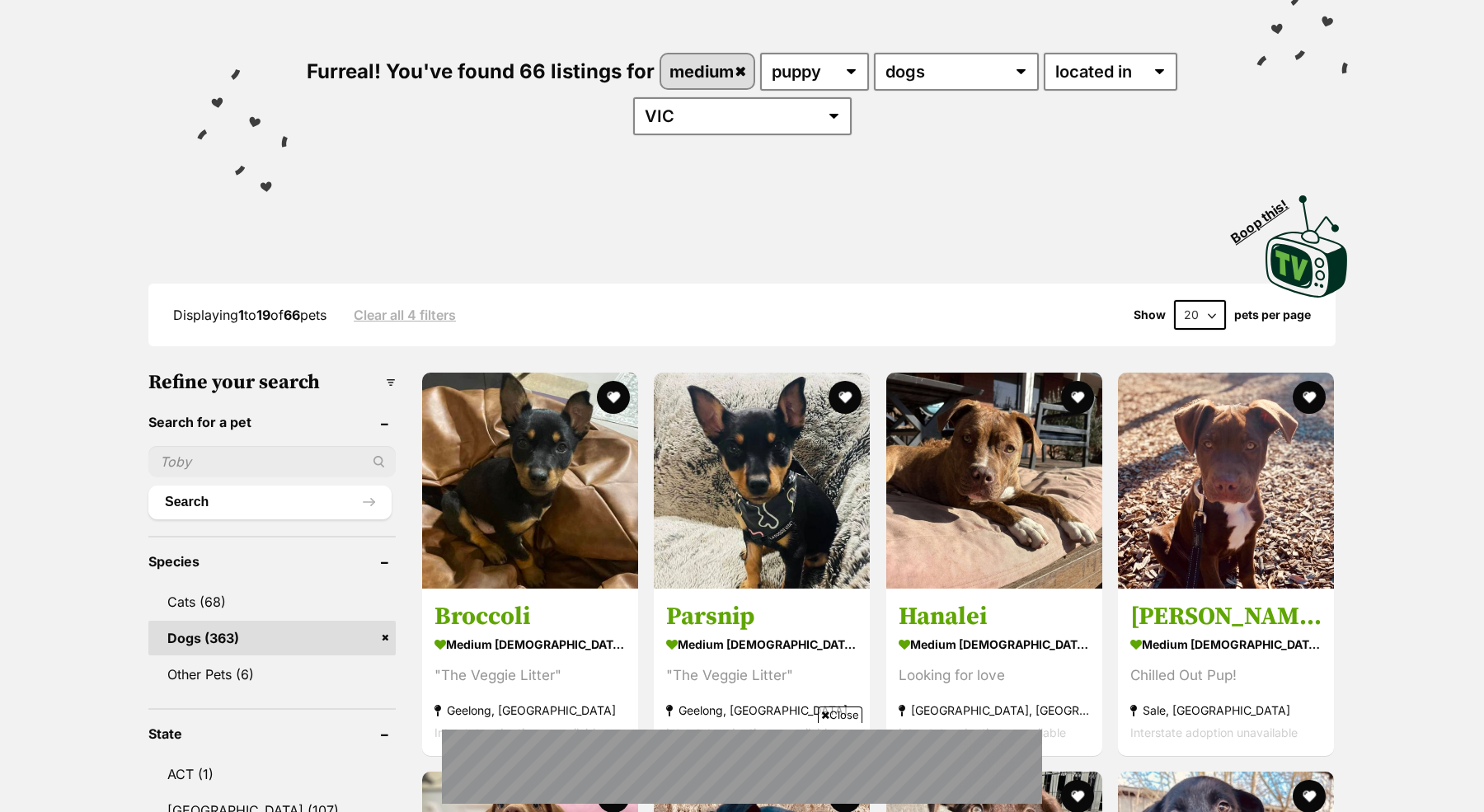 click on "20 40 60" at bounding box center (1200, 315) 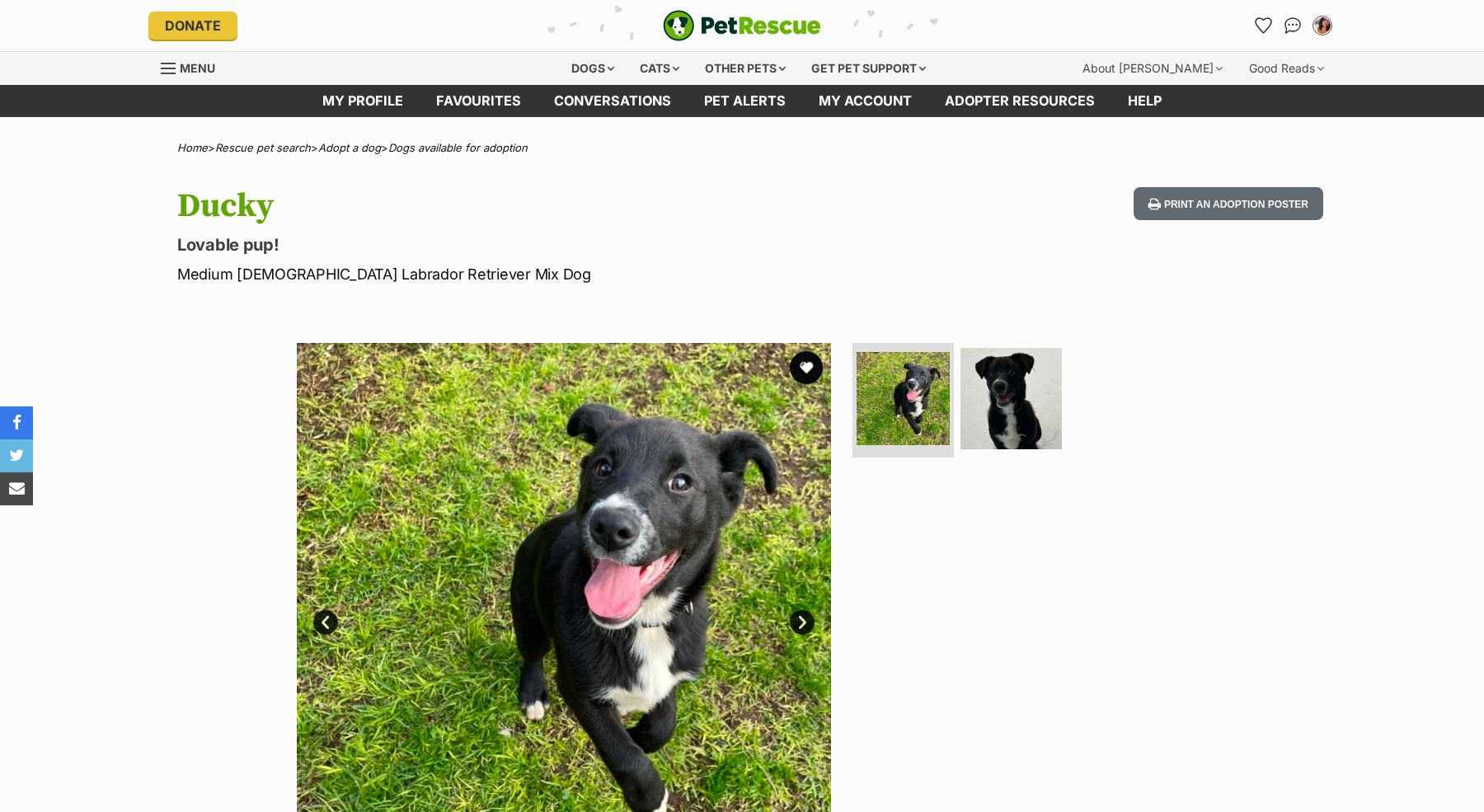 scroll, scrollTop: 0, scrollLeft: 0, axis: both 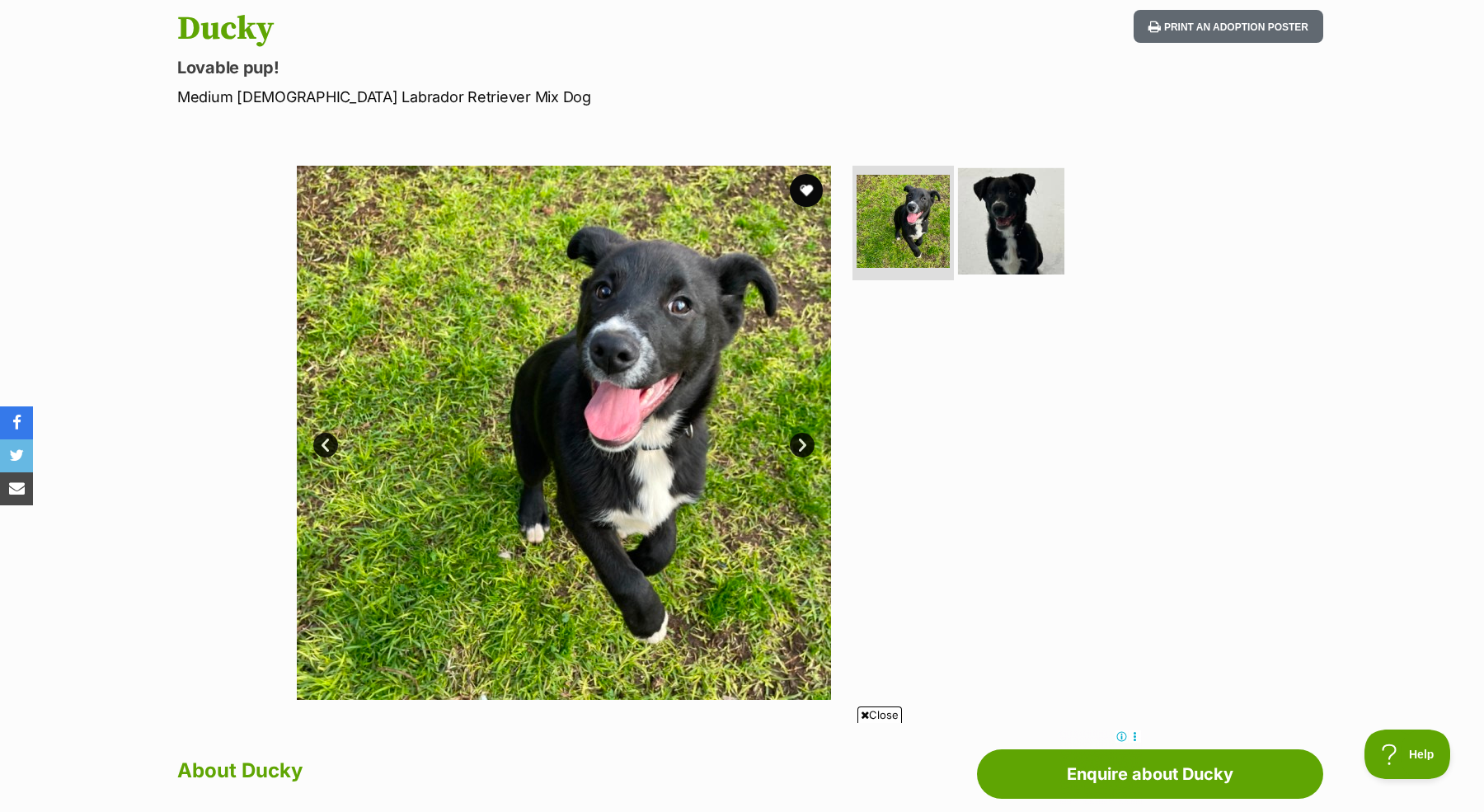 click at bounding box center [1011, 220] 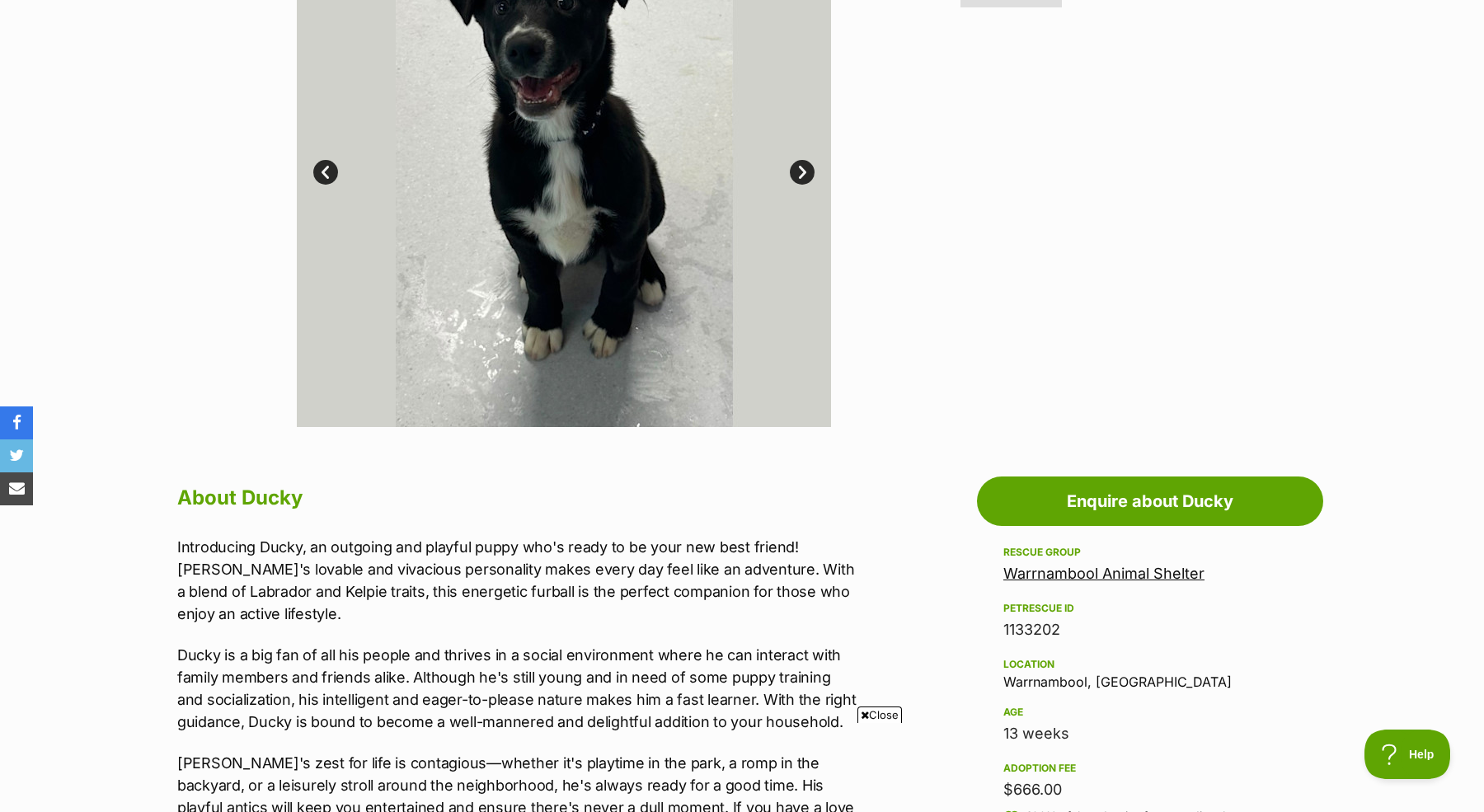 scroll, scrollTop: 472, scrollLeft: 0, axis: vertical 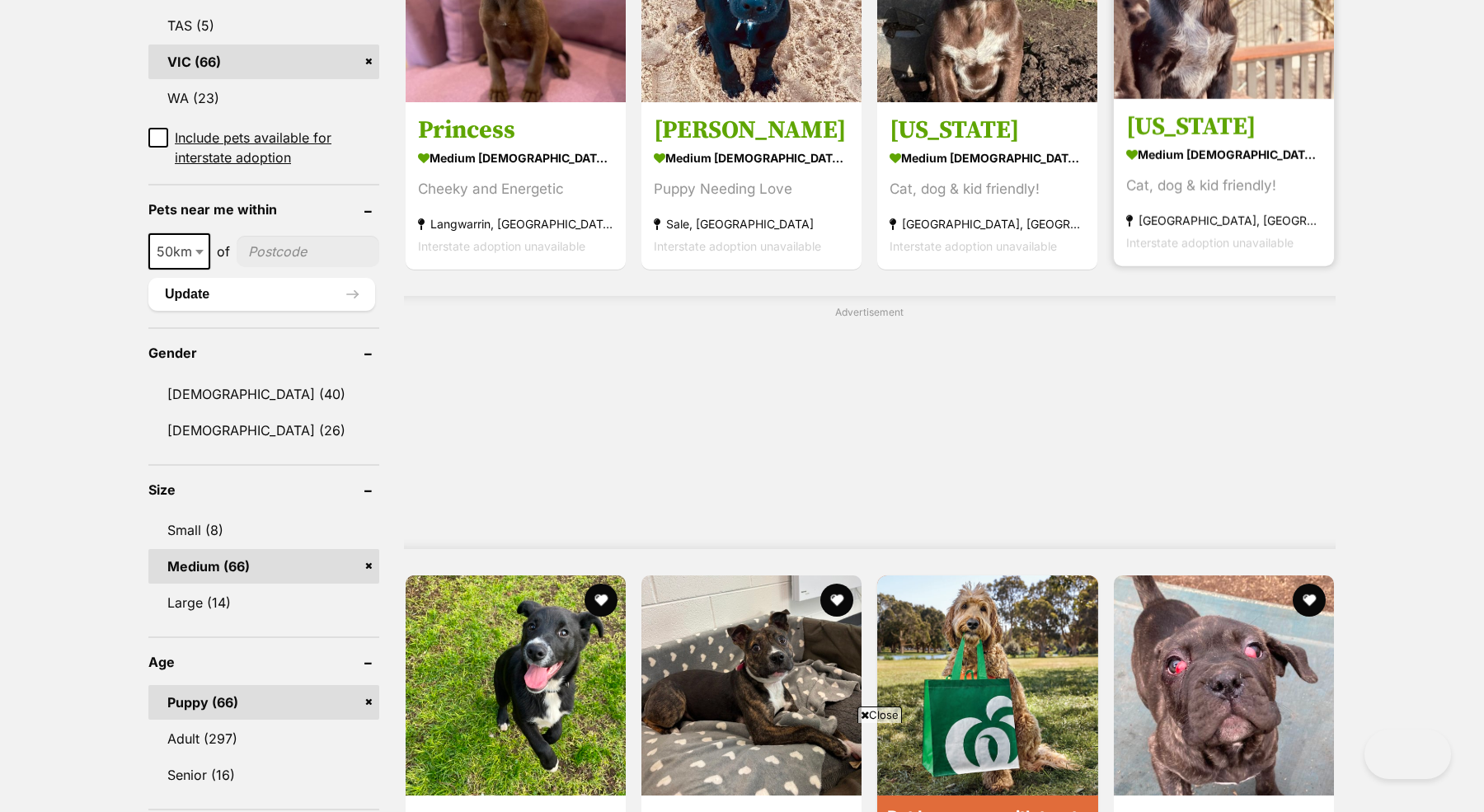 click at bounding box center (1223, -12) 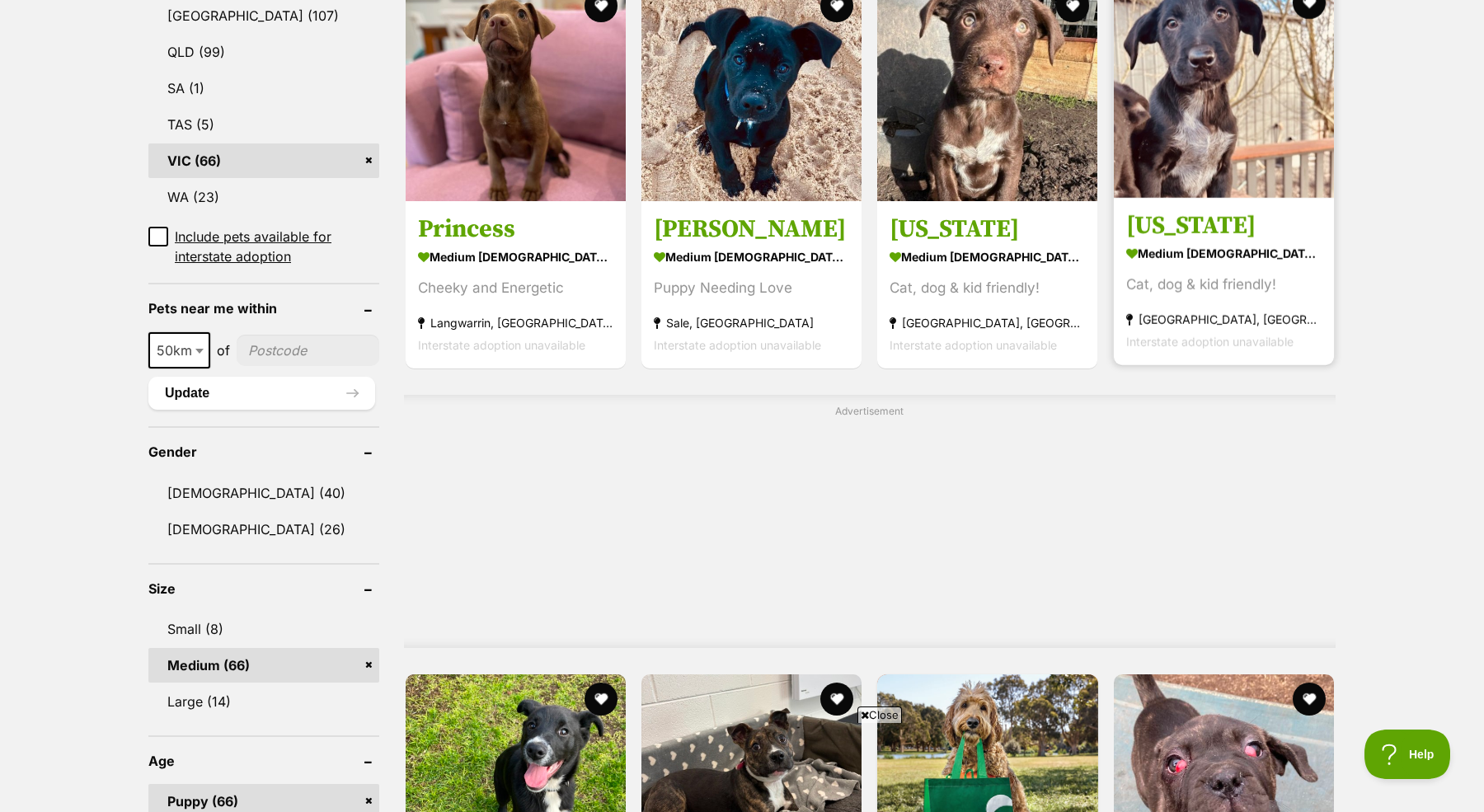 scroll, scrollTop: 0, scrollLeft: 0, axis: both 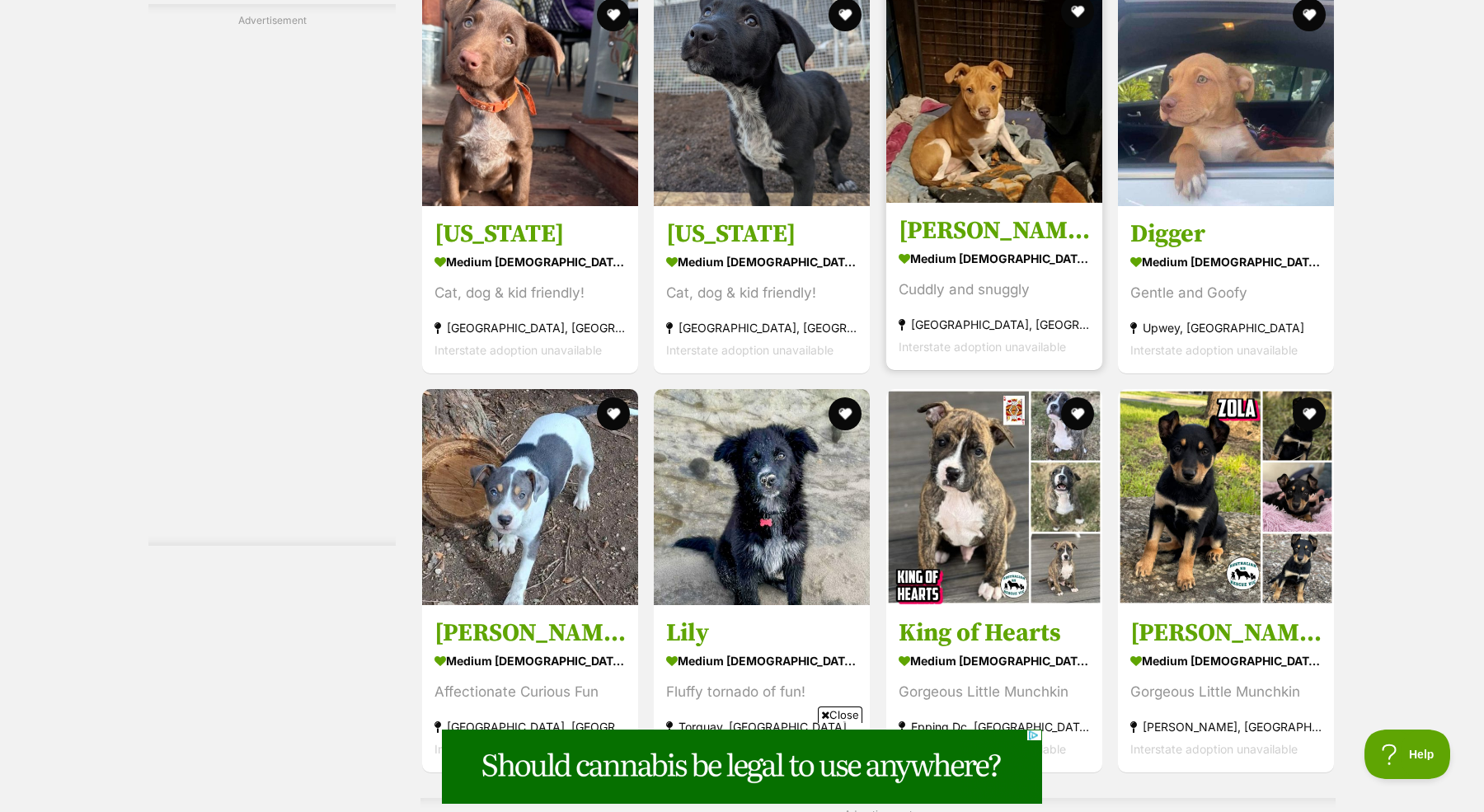 click at bounding box center [994, 95] 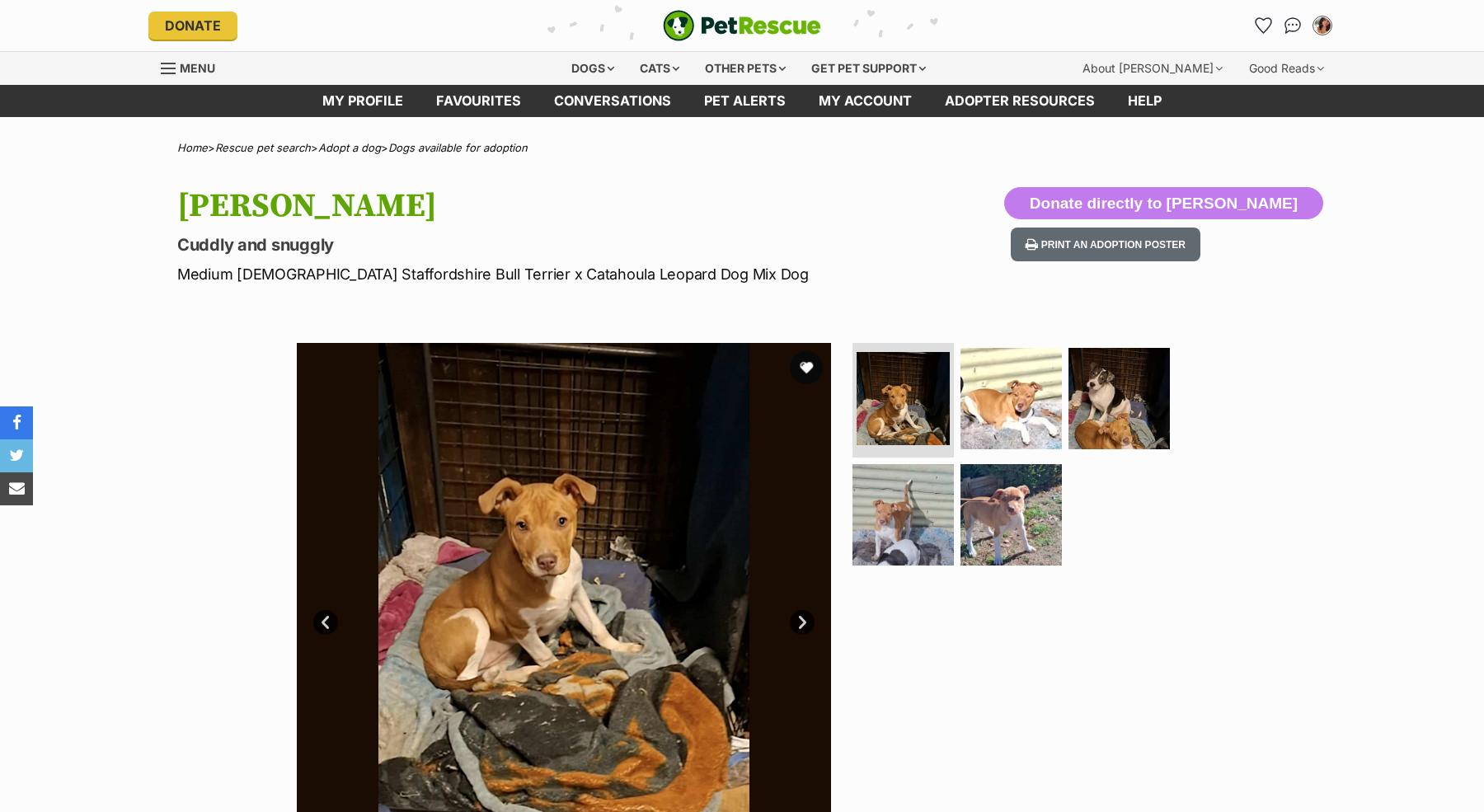 scroll, scrollTop: 0, scrollLeft: 0, axis: both 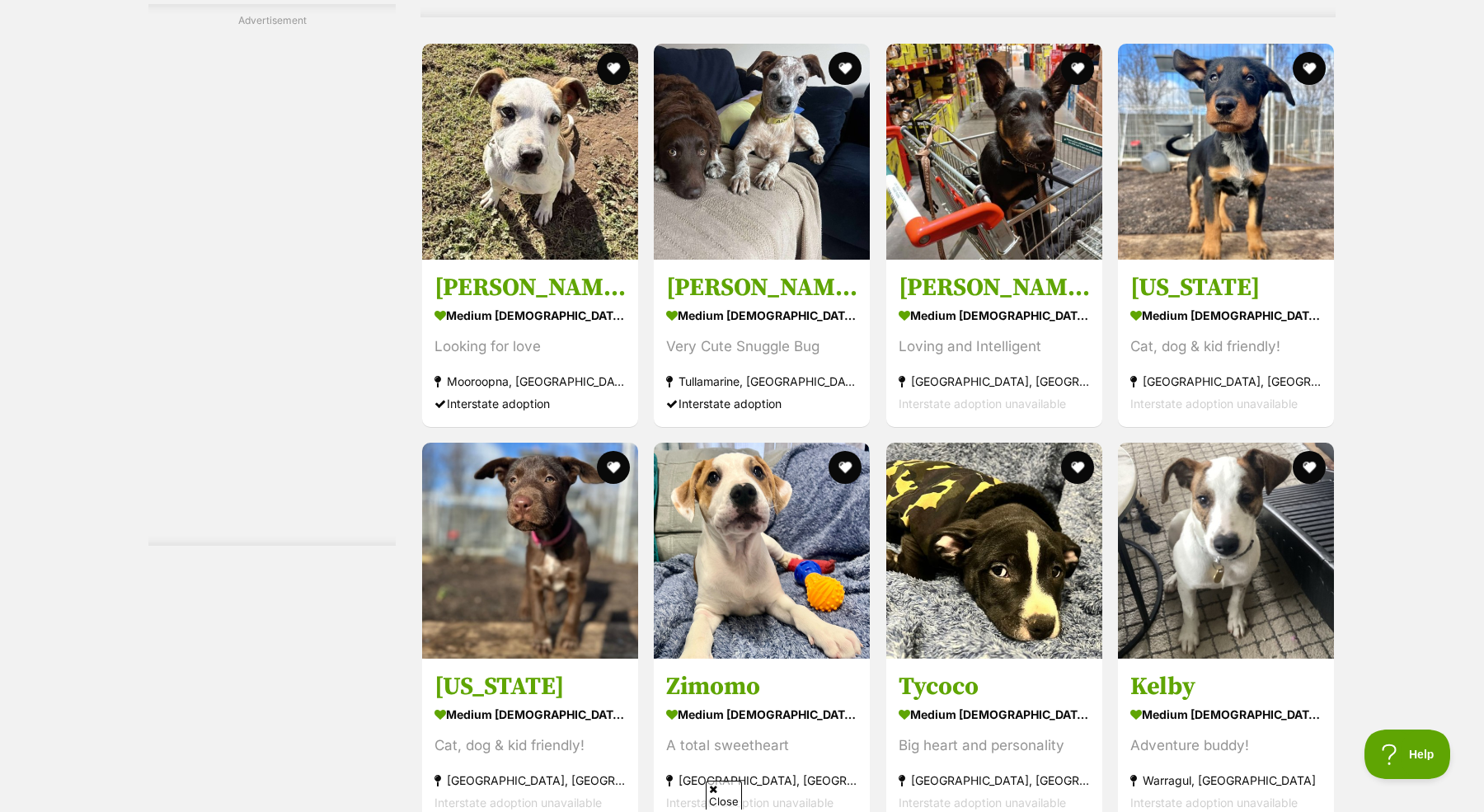 click at bounding box center [530, 1236] 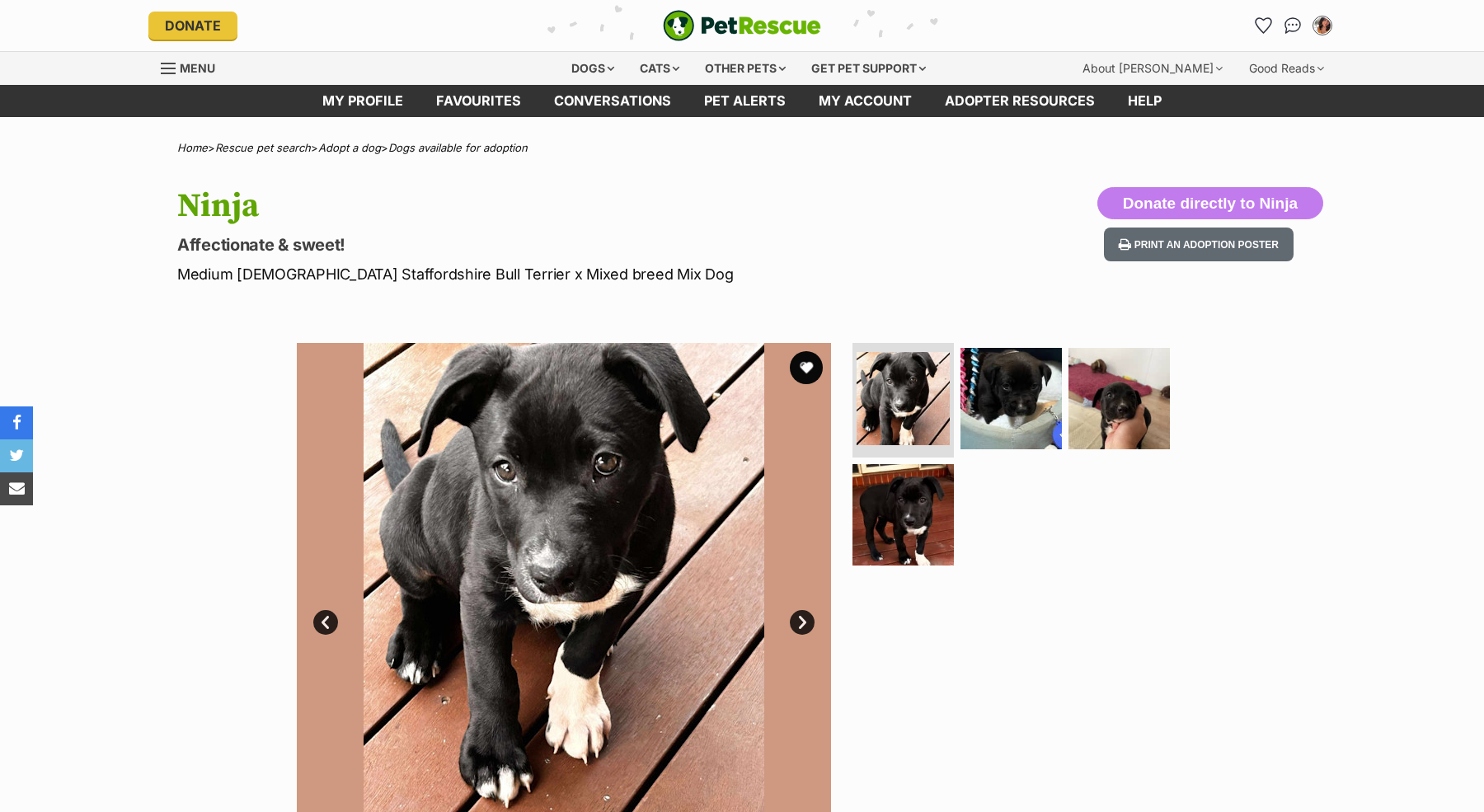 scroll, scrollTop: 95, scrollLeft: 0, axis: vertical 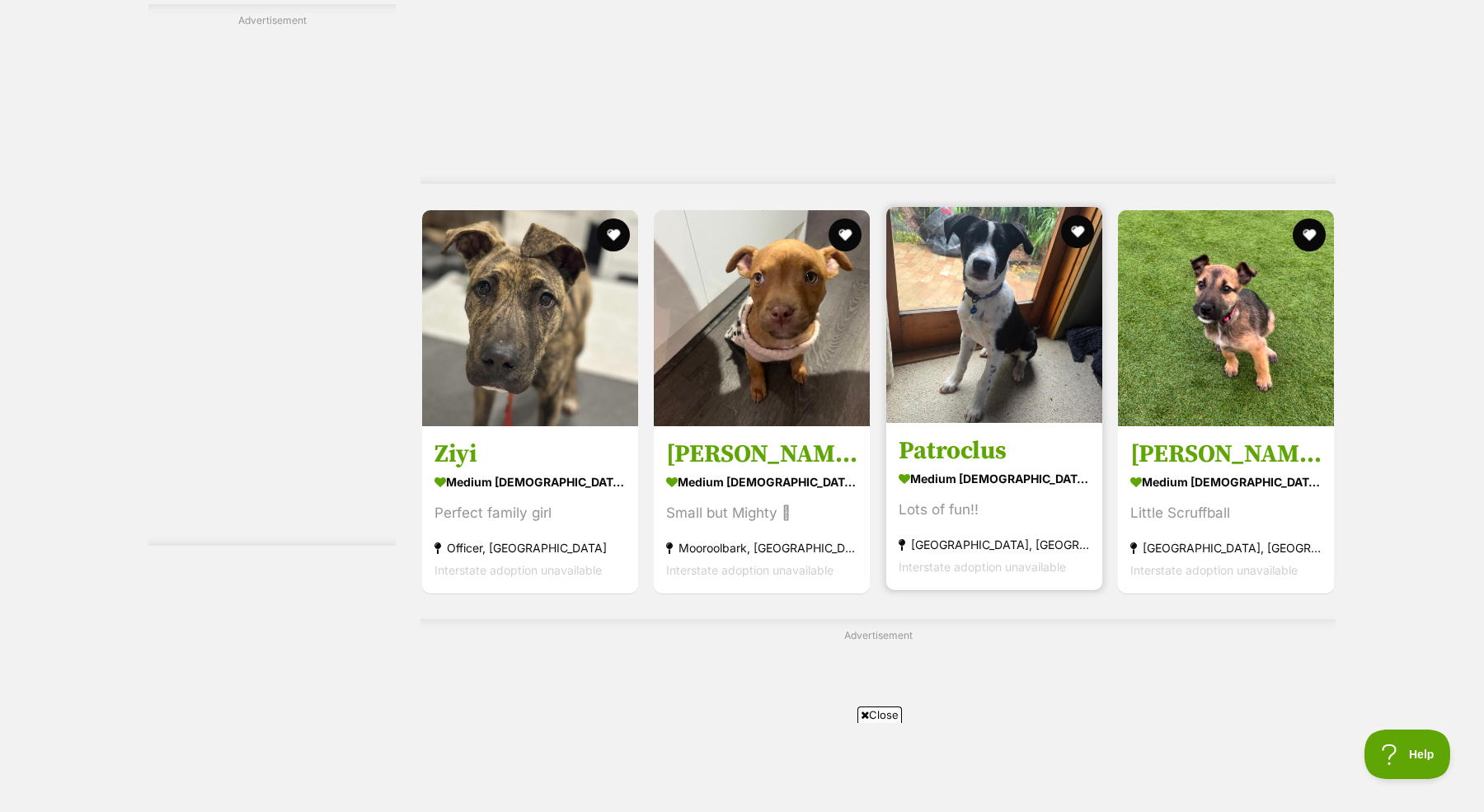 click at bounding box center [994, 315] 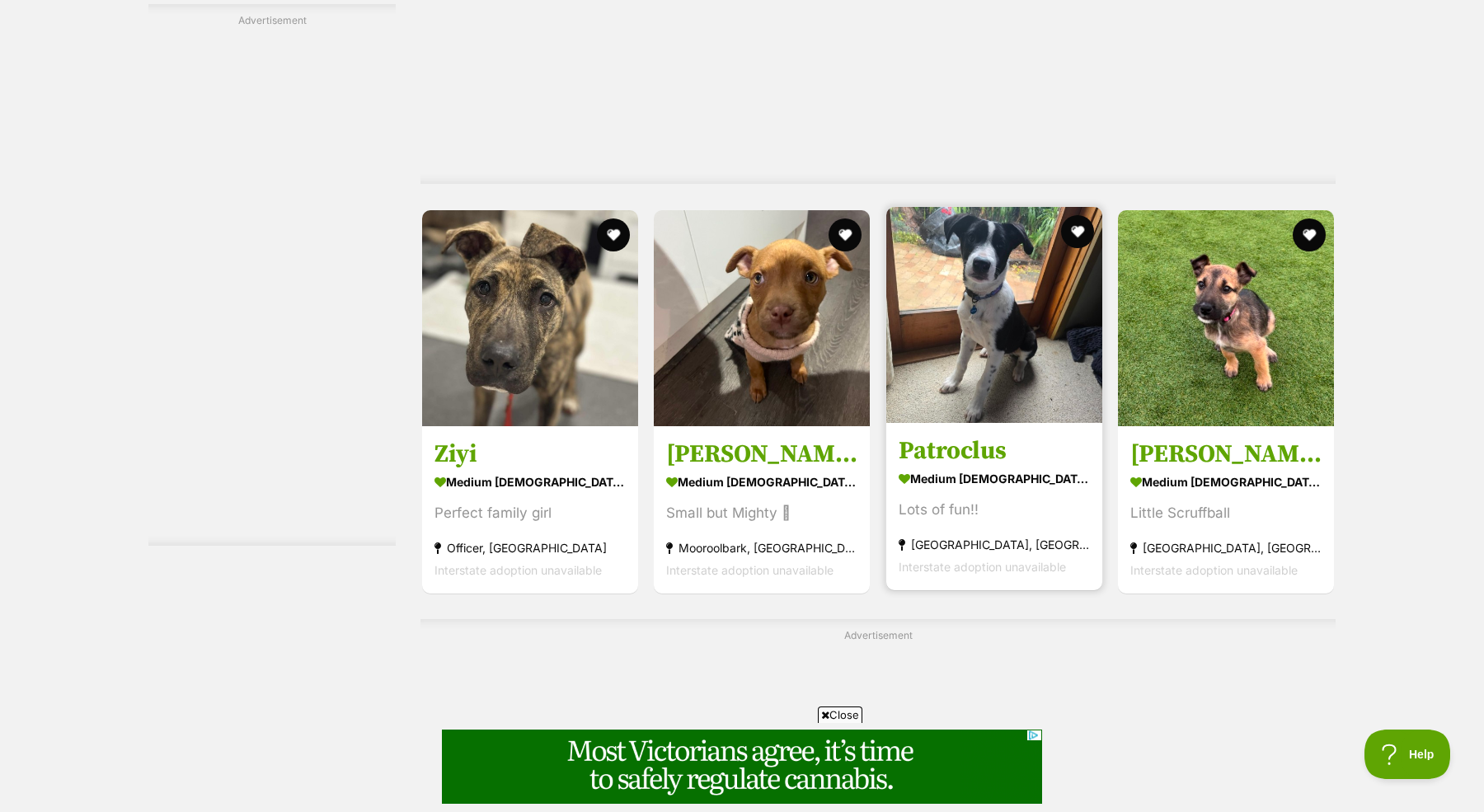 scroll, scrollTop: 0, scrollLeft: 0, axis: both 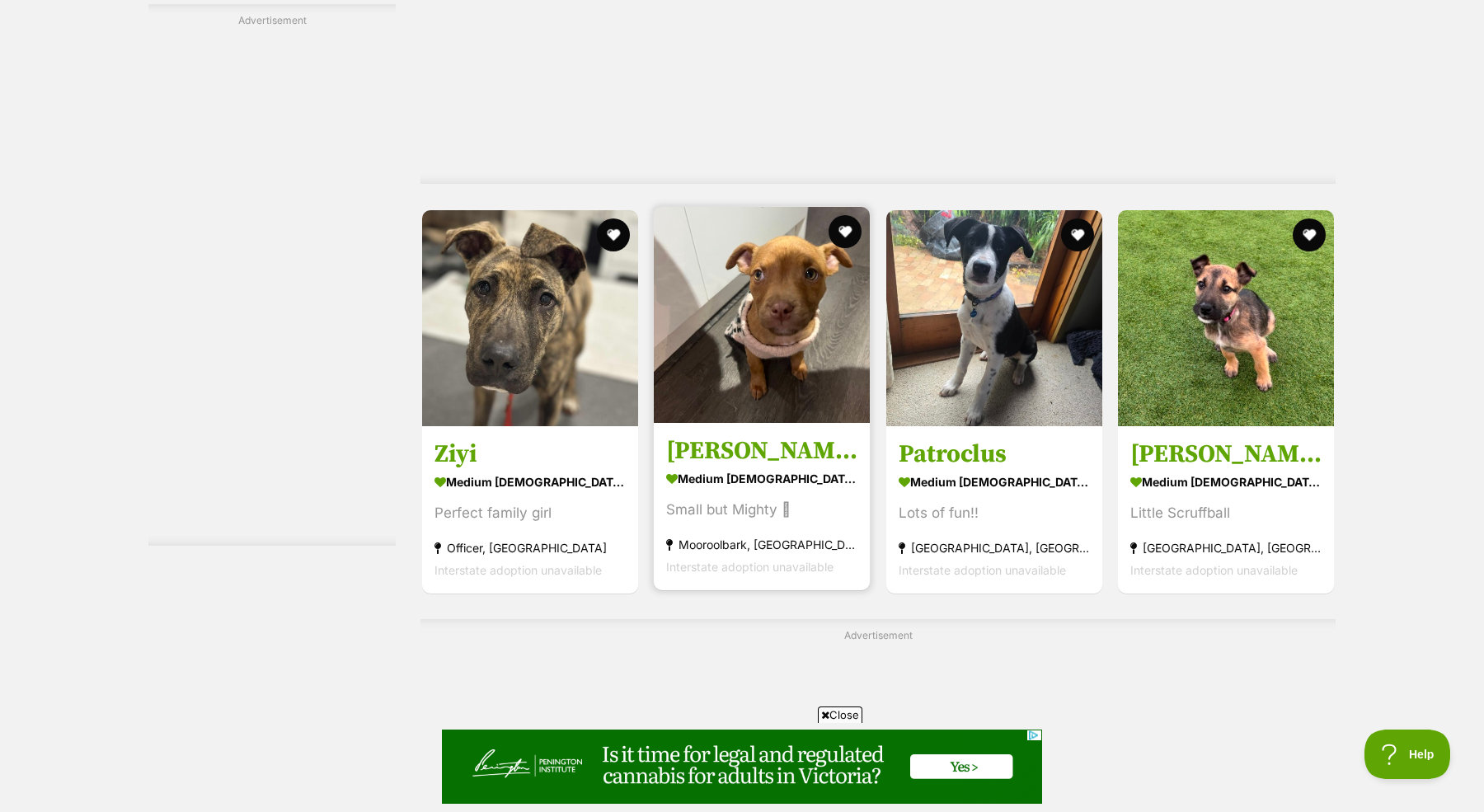 click at bounding box center [762, 315] 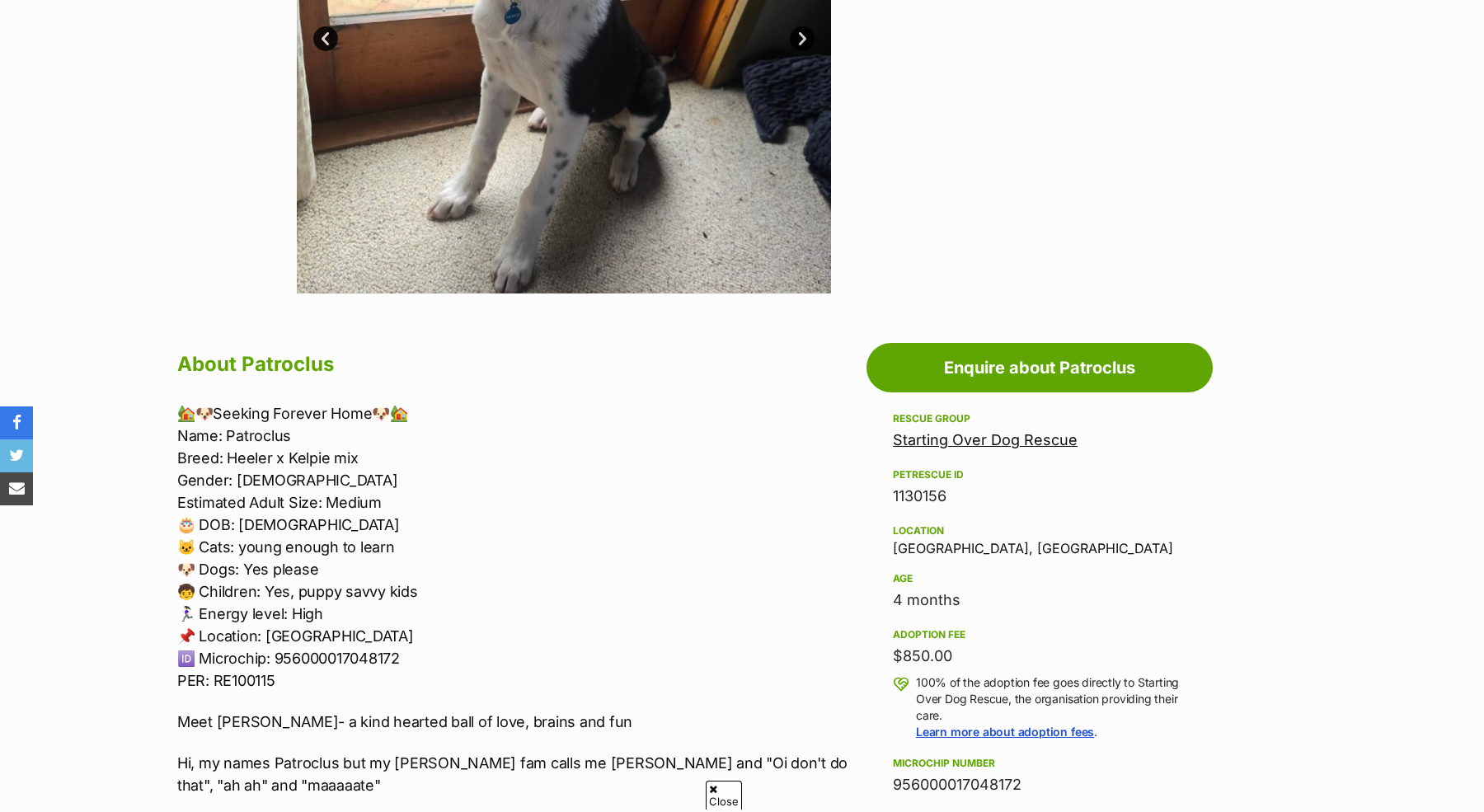 scroll, scrollTop: 0, scrollLeft: 0, axis: both 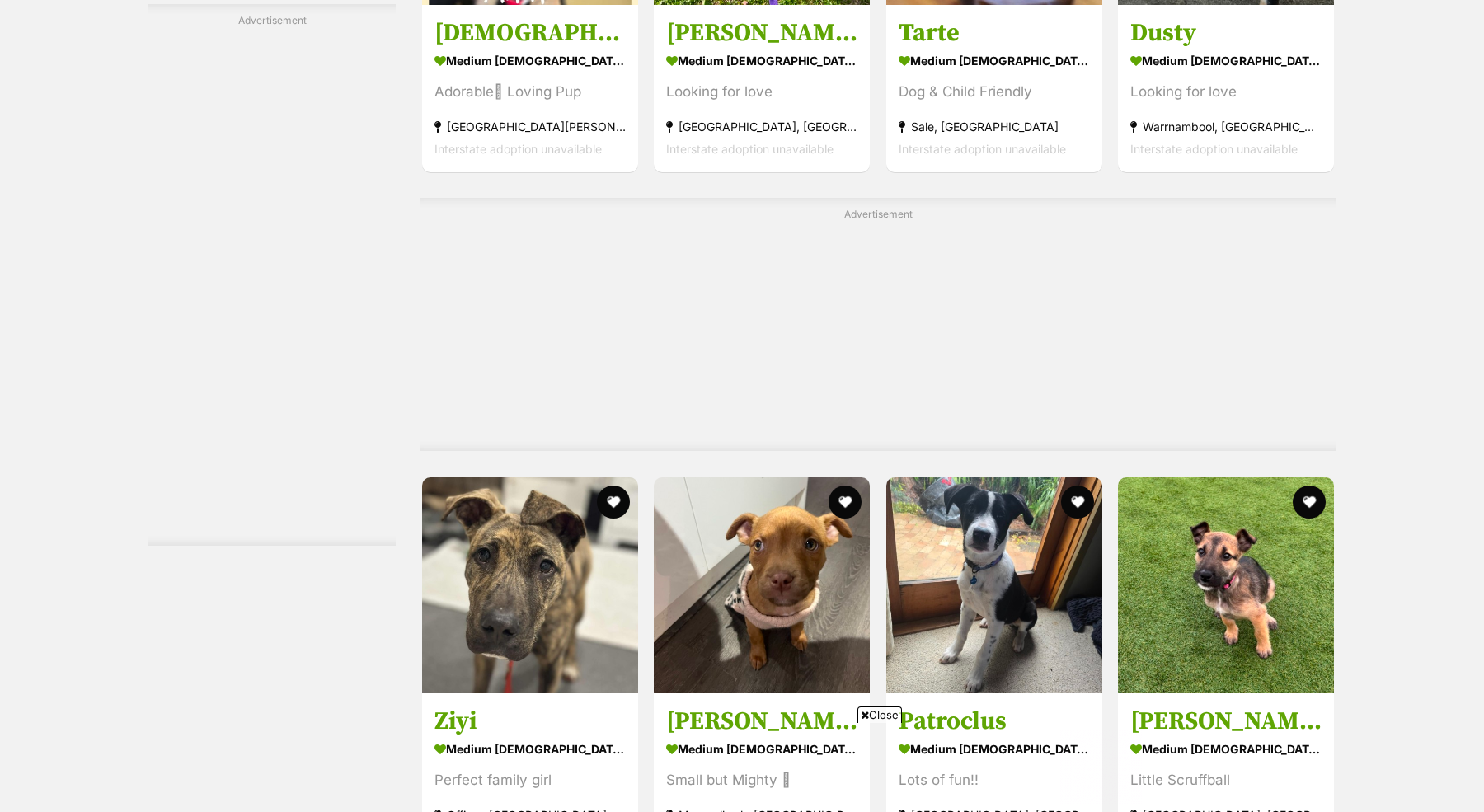 click at bounding box center (762, 1270) 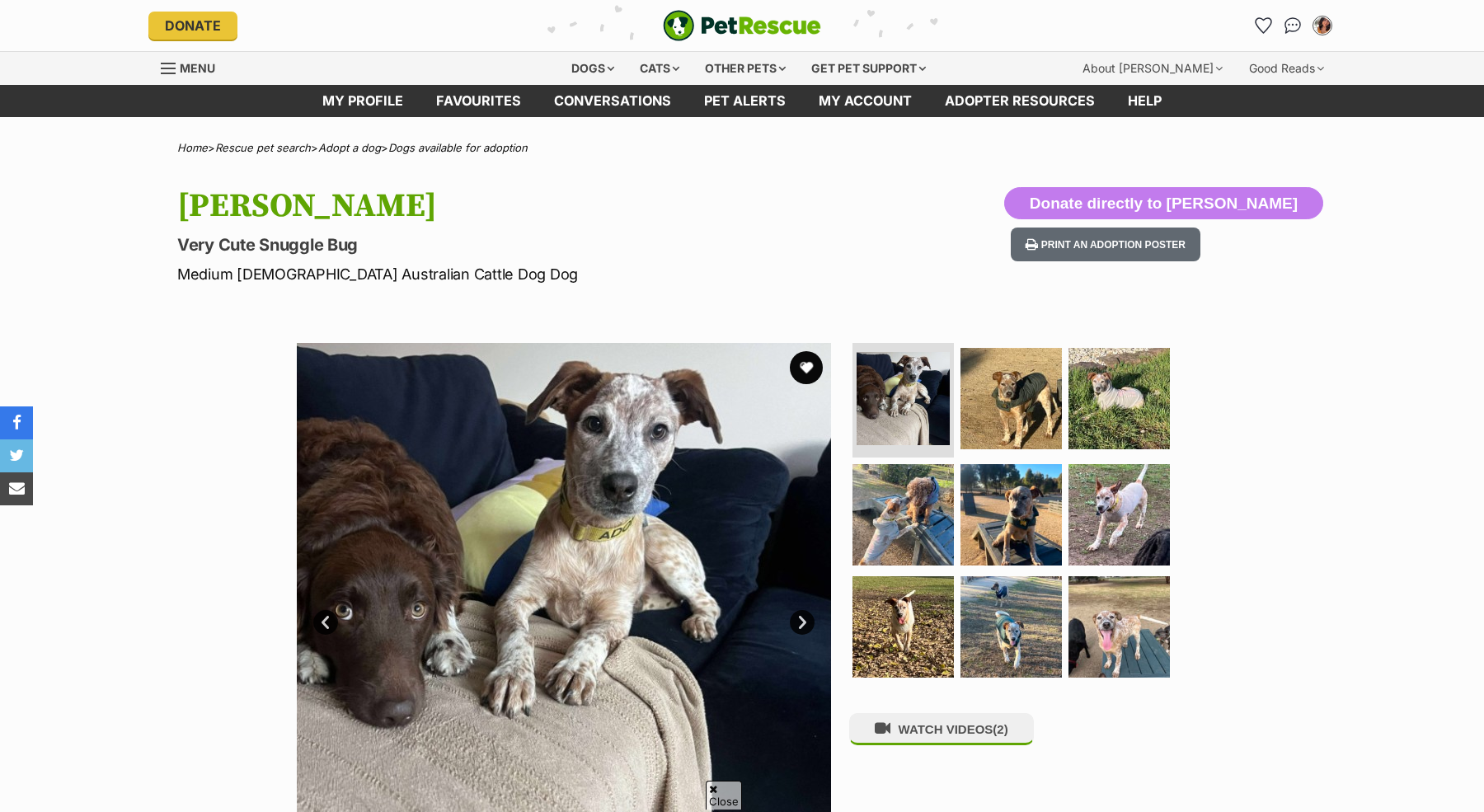 scroll, scrollTop: 49, scrollLeft: 0, axis: vertical 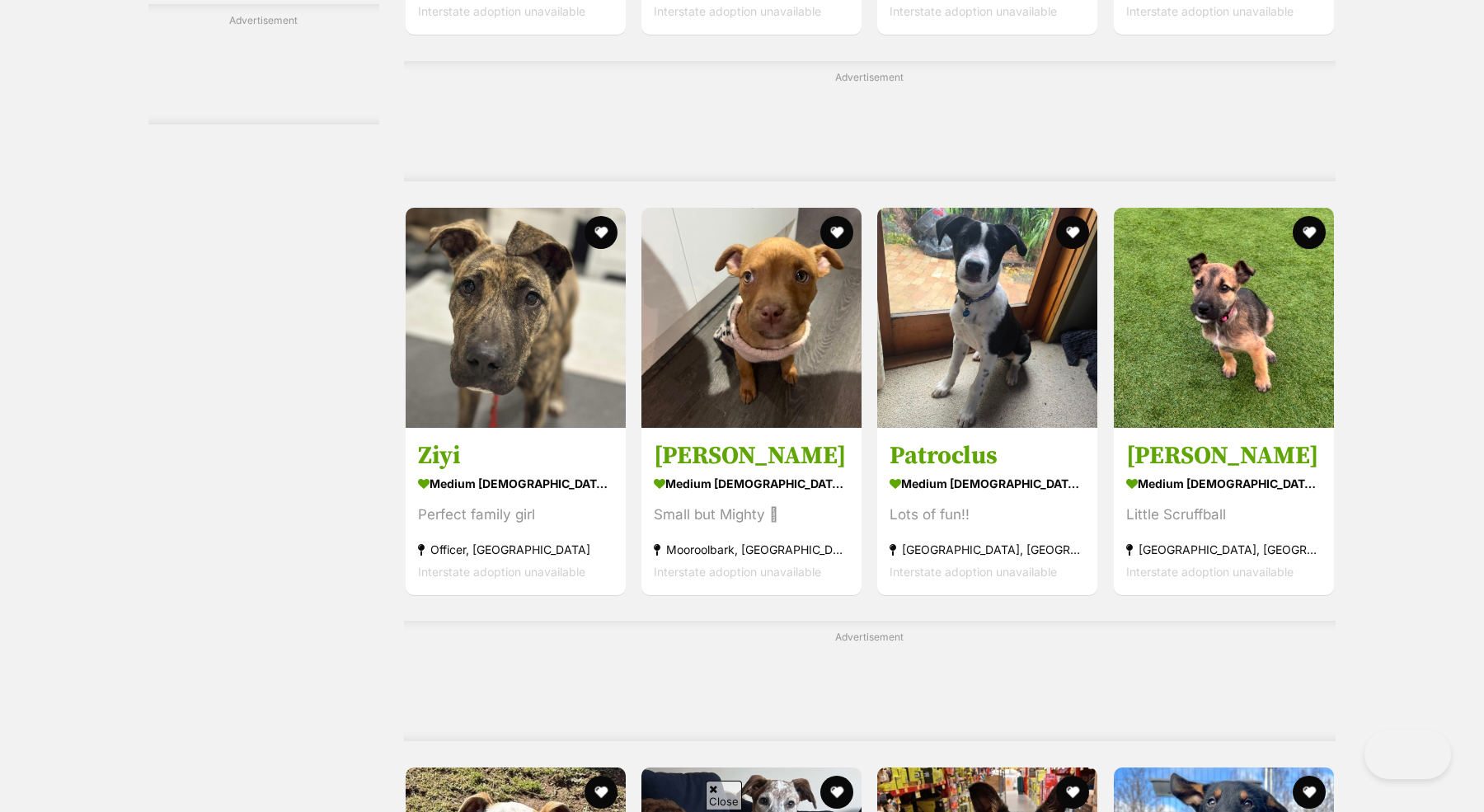 click at bounding box center (987, 1277) 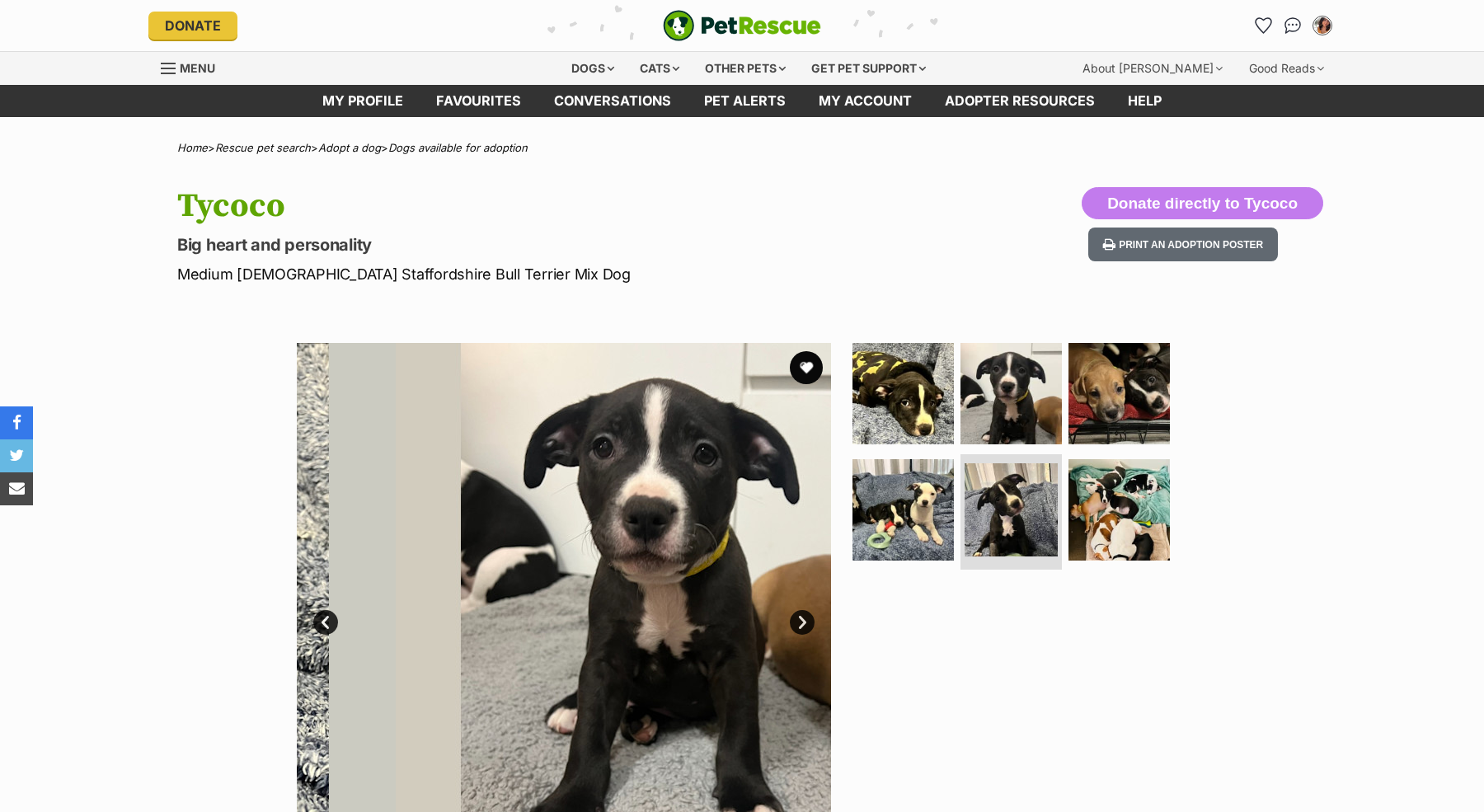 scroll, scrollTop: 0, scrollLeft: 0, axis: both 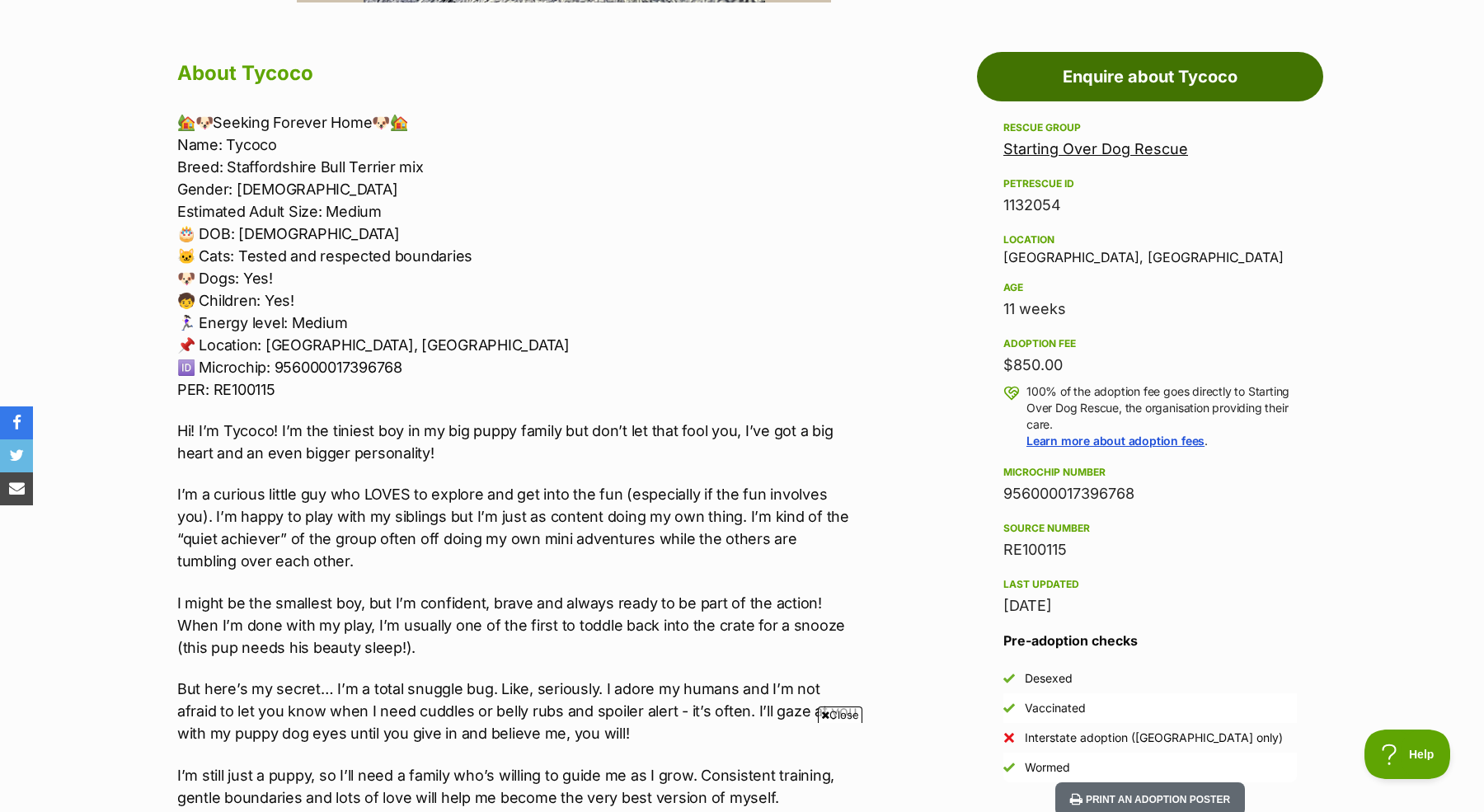 click on "Enquire about Tycoco" at bounding box center [1150, 77] 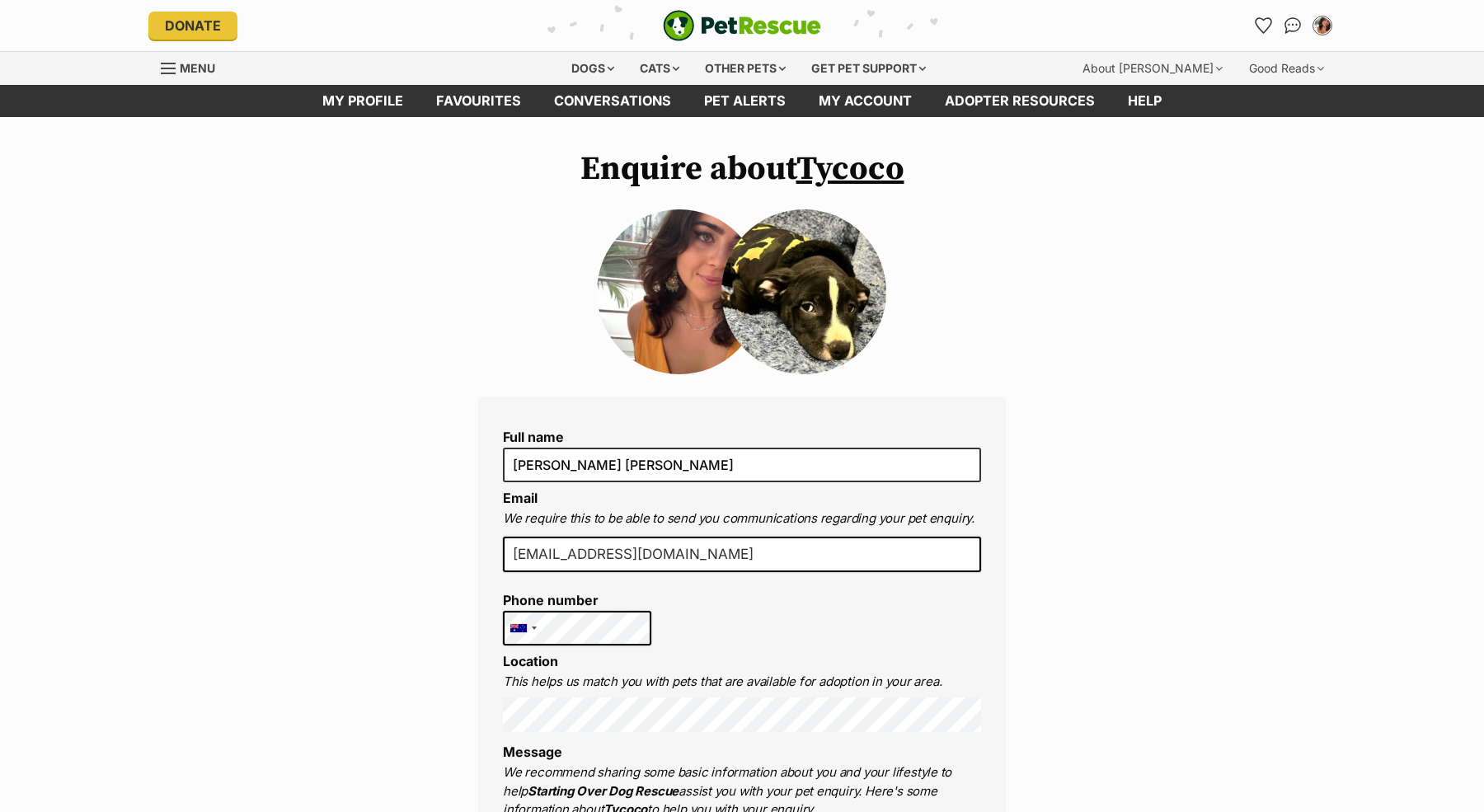 scroll, scrollTop: 0, scrollLeft: 0, axis: both 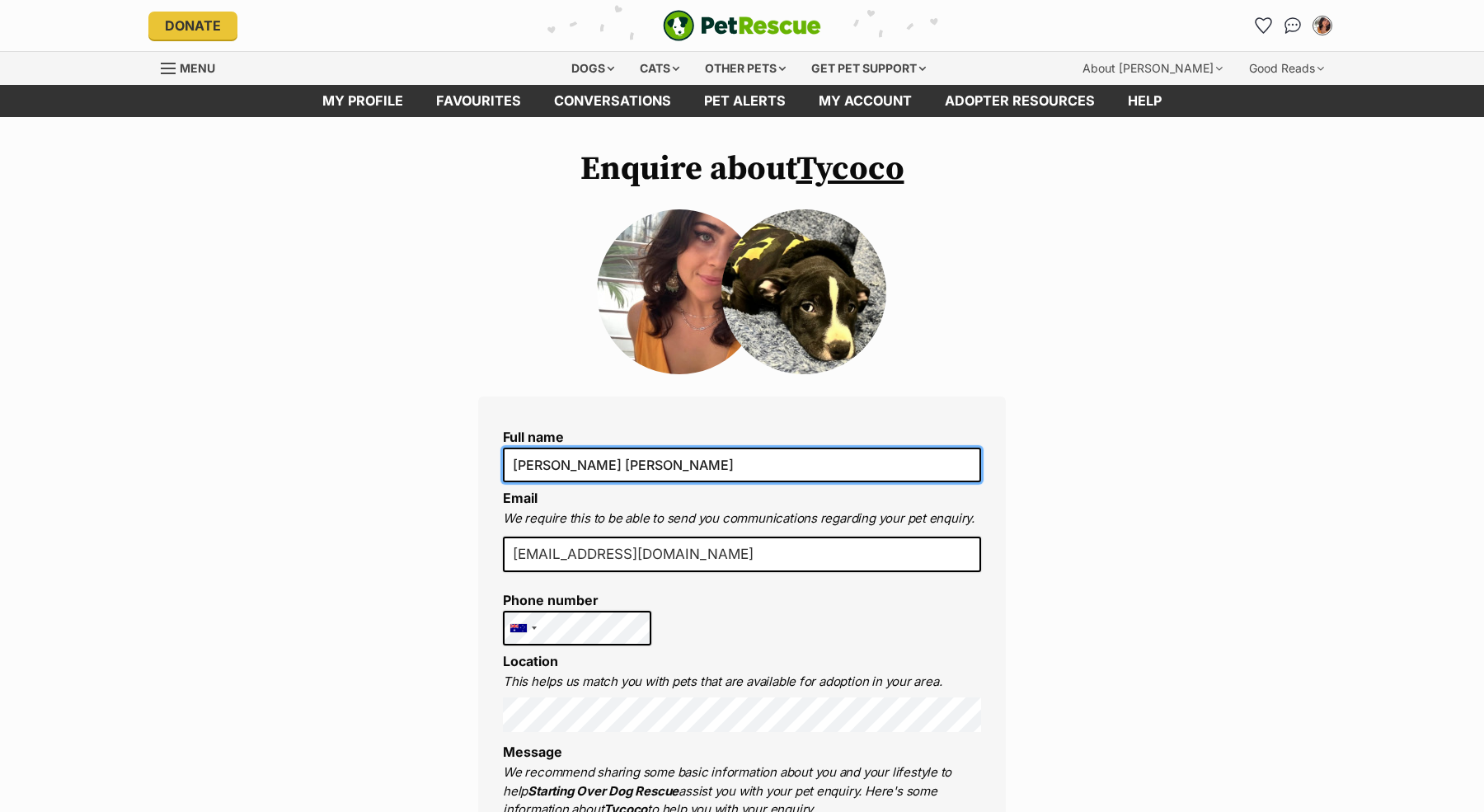 drag, startPoint x: 593, startPoint y: 468, endPoint x: 487, endPoint y: 453, distance: 107.05606 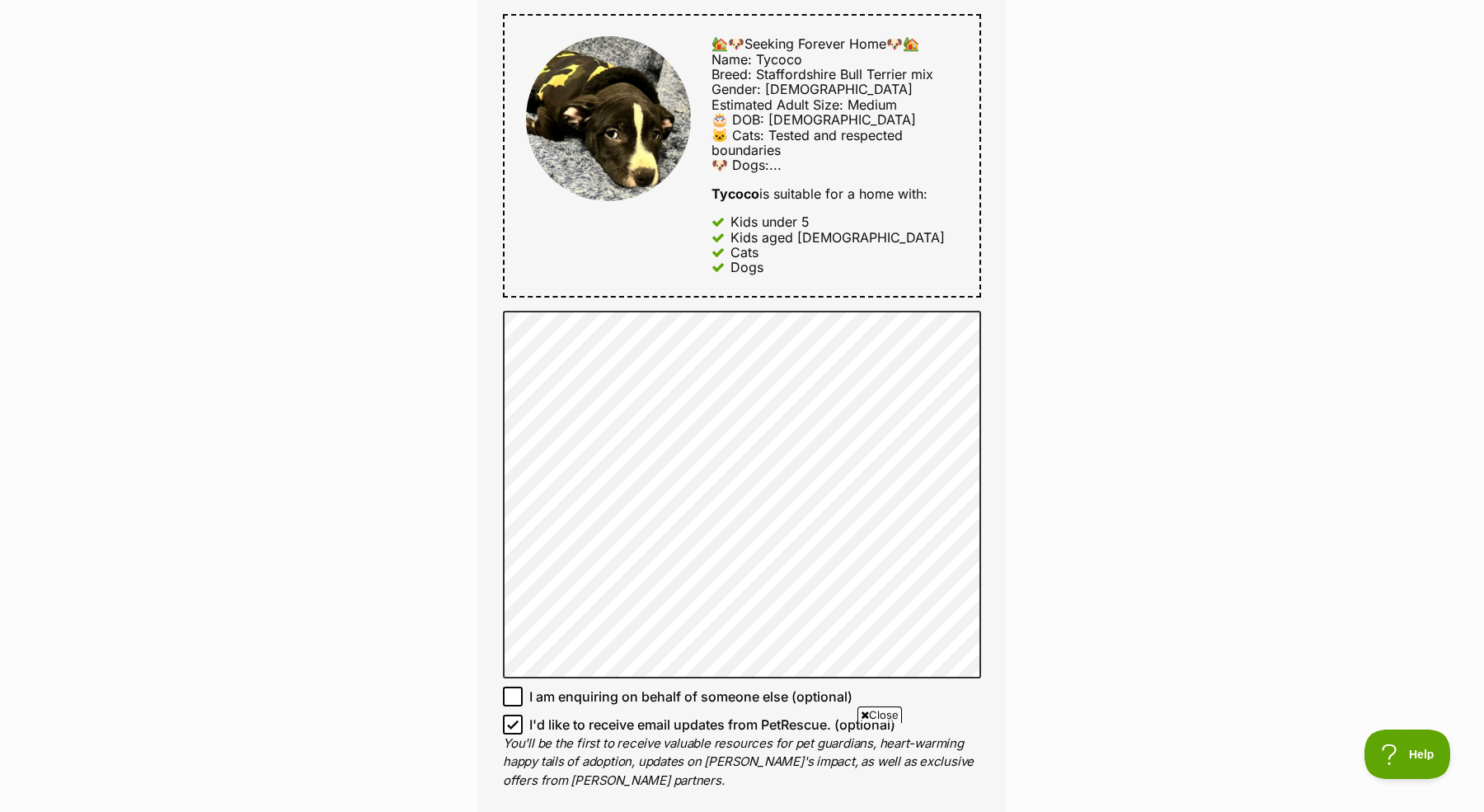 scroll, scrollTop: 845, scrollLeft: 0, axis: vertical 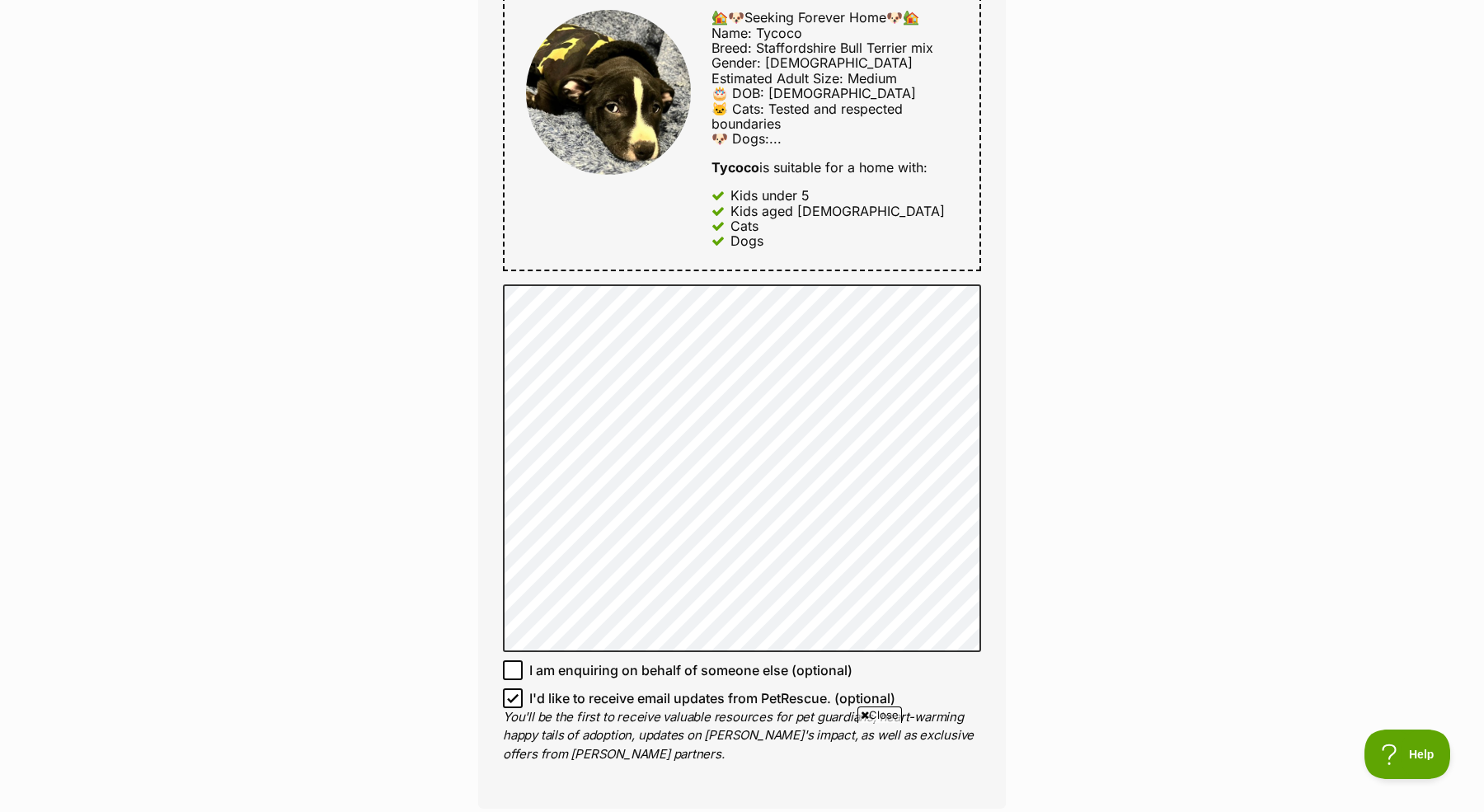 type on "Erin Padman" 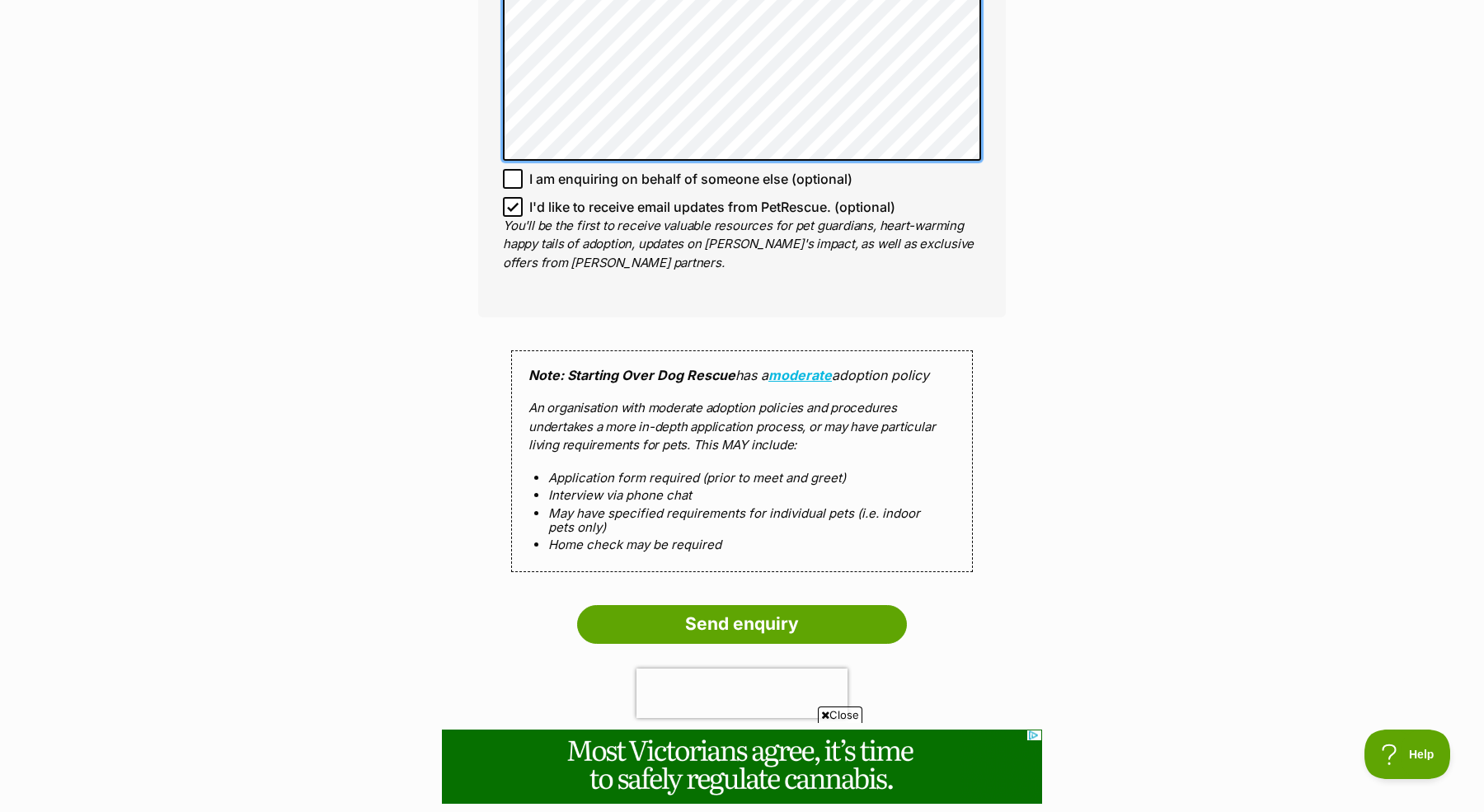 scroll, scrollTop: 1465, scrollLeft: 0, axis: vertical 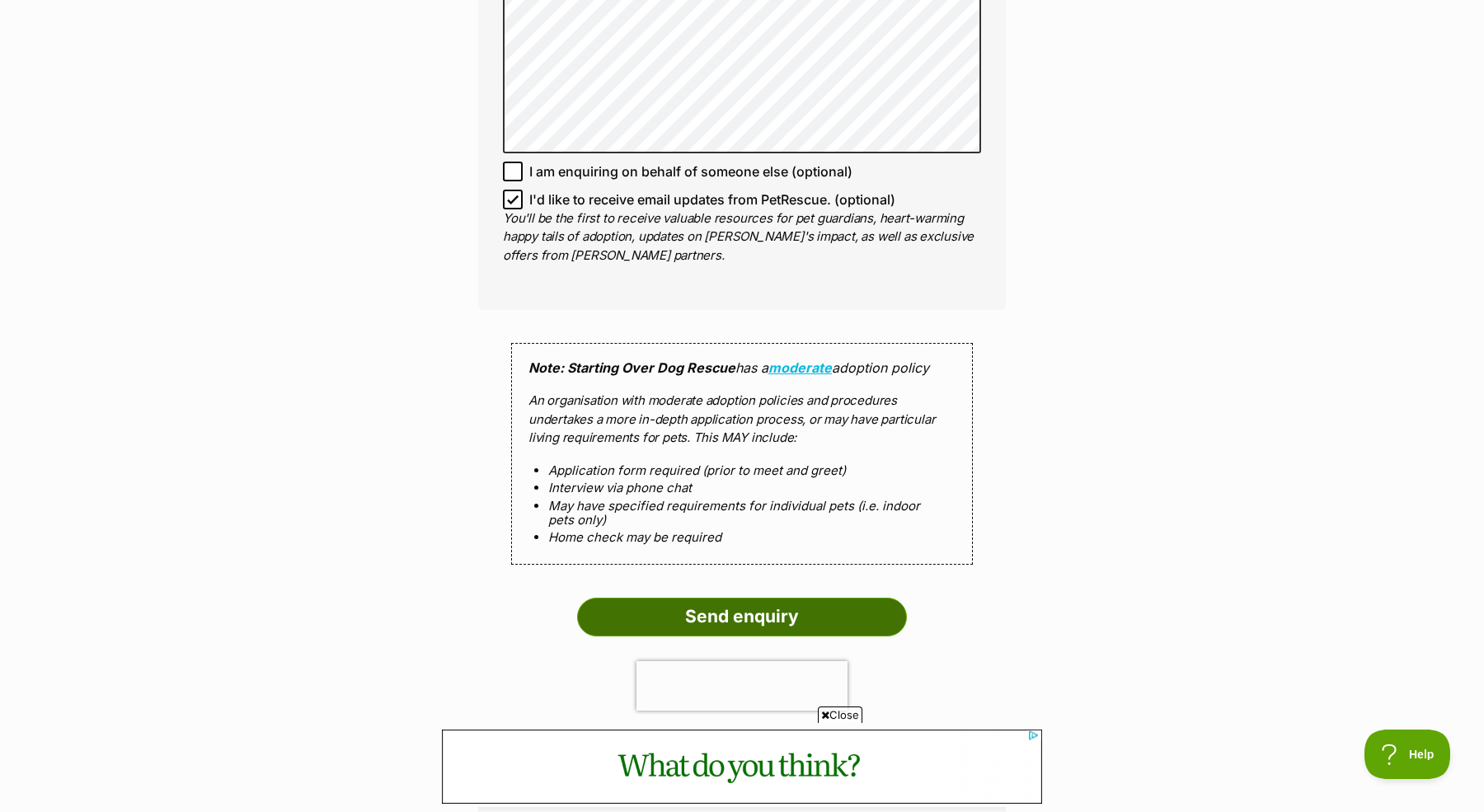 click on "Send enquiry" at bounding box center (742, 617) 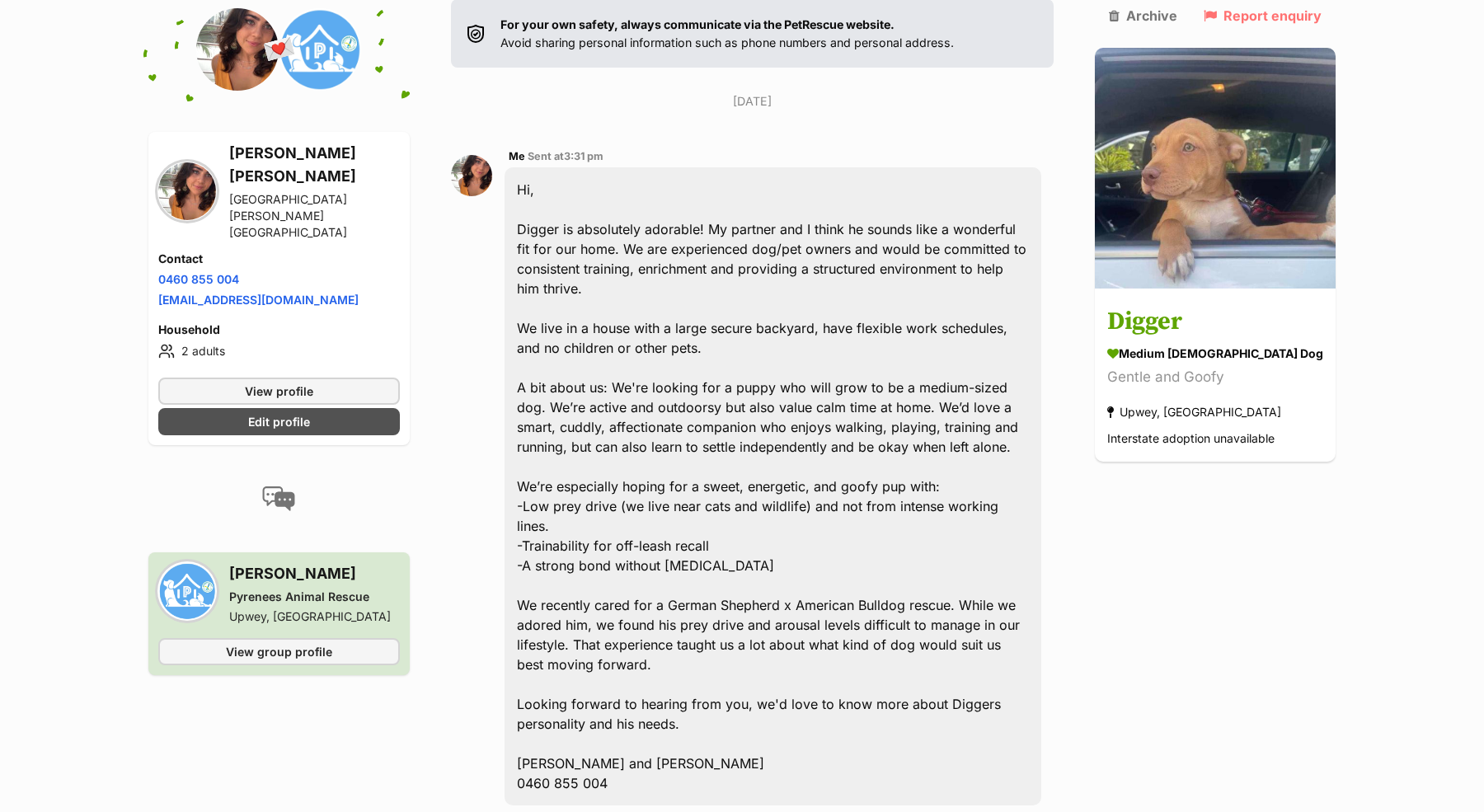 scroll, scrollTop: 289, scrollLeft: 0, axis: vertical 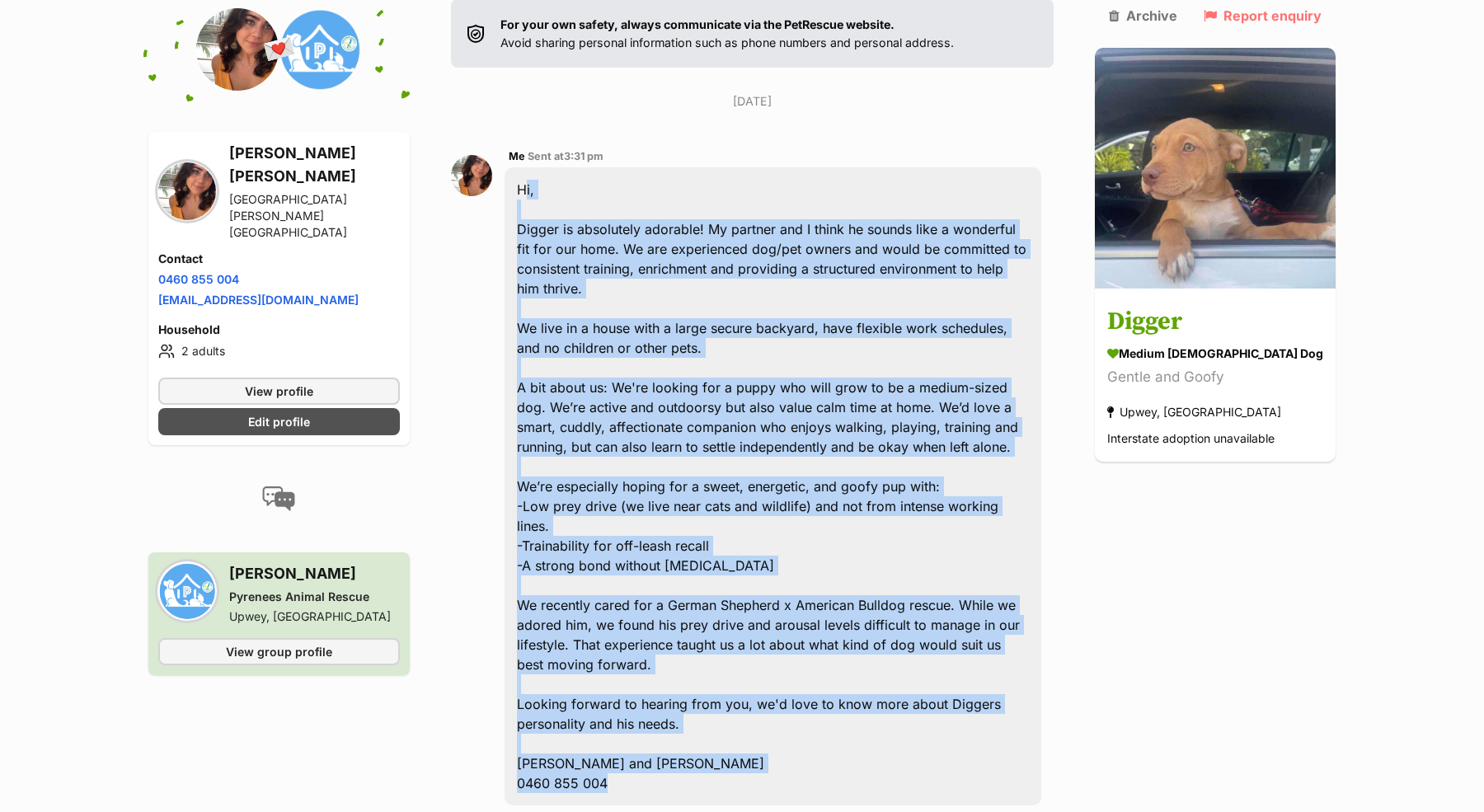 drag, startPoint x: 633, startPoint y: 724, endPoint x: 520, endPoint y: 145, distance: 589.9237 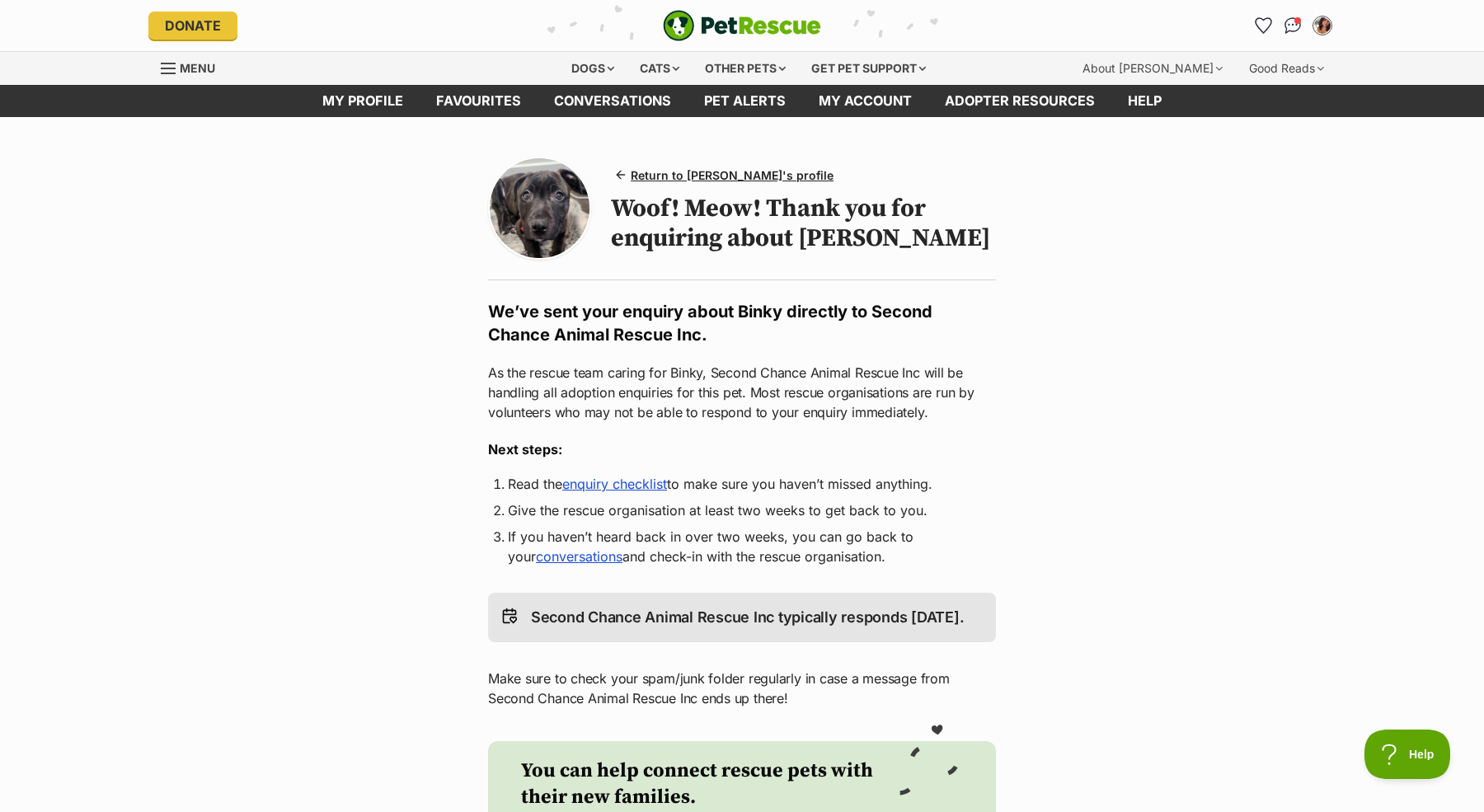 scroll, scrollTop: 0, scrollLeft: 0, axis: both 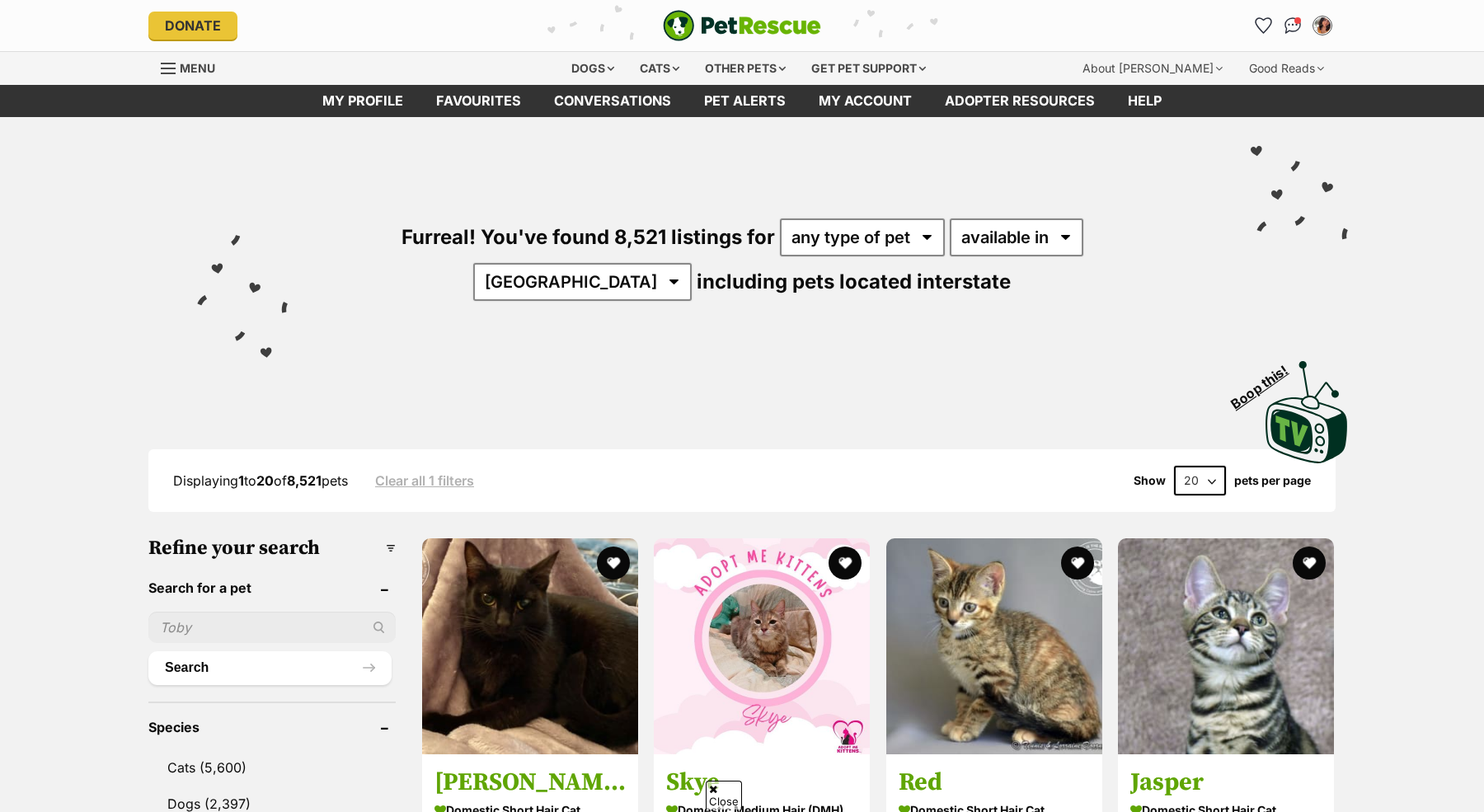 click on "any type of pet
cats
dogs
other pets" at bounding box center (862, 237) 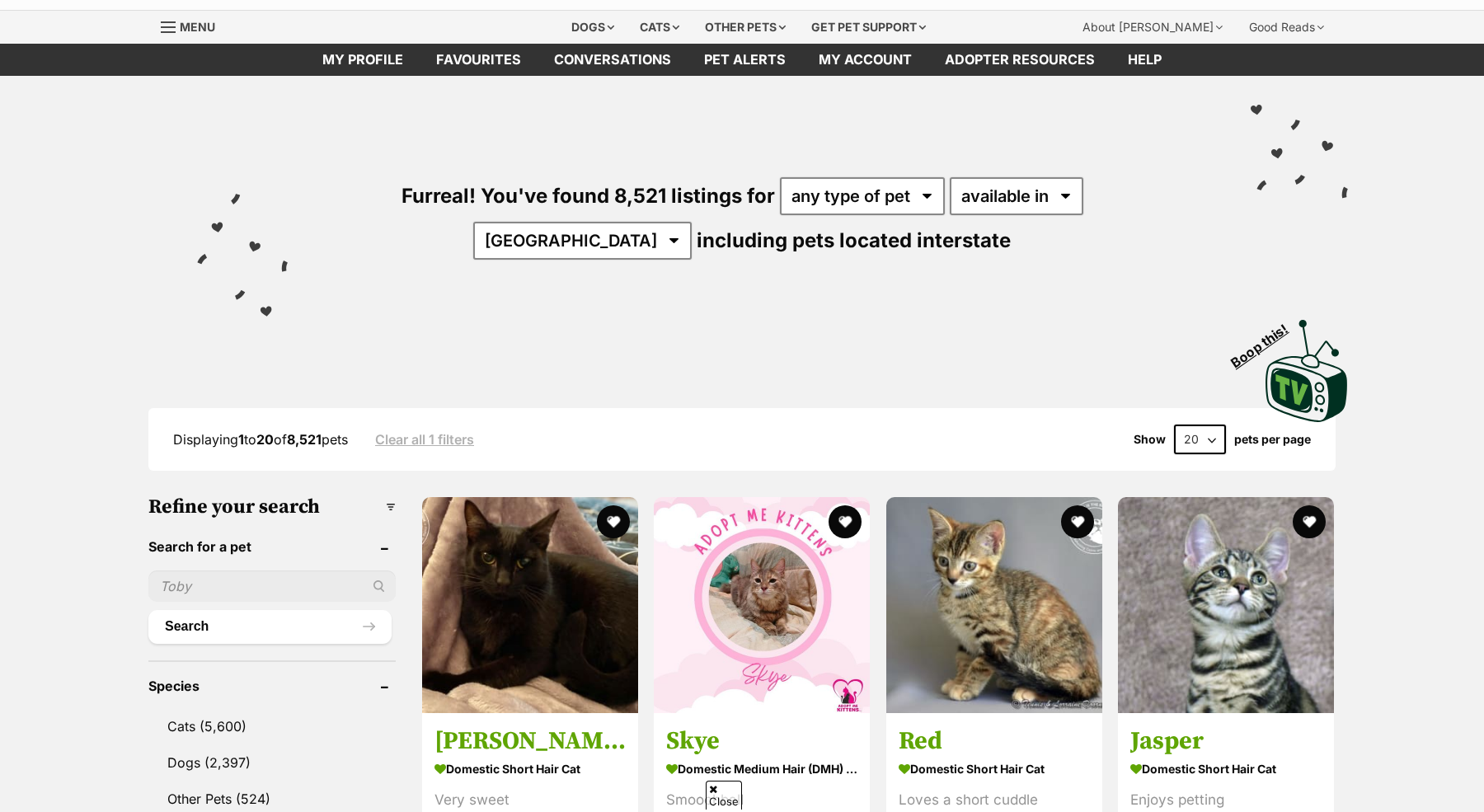 scroll, scrollTop: 41, scrollLeft: 0, axis: vertical 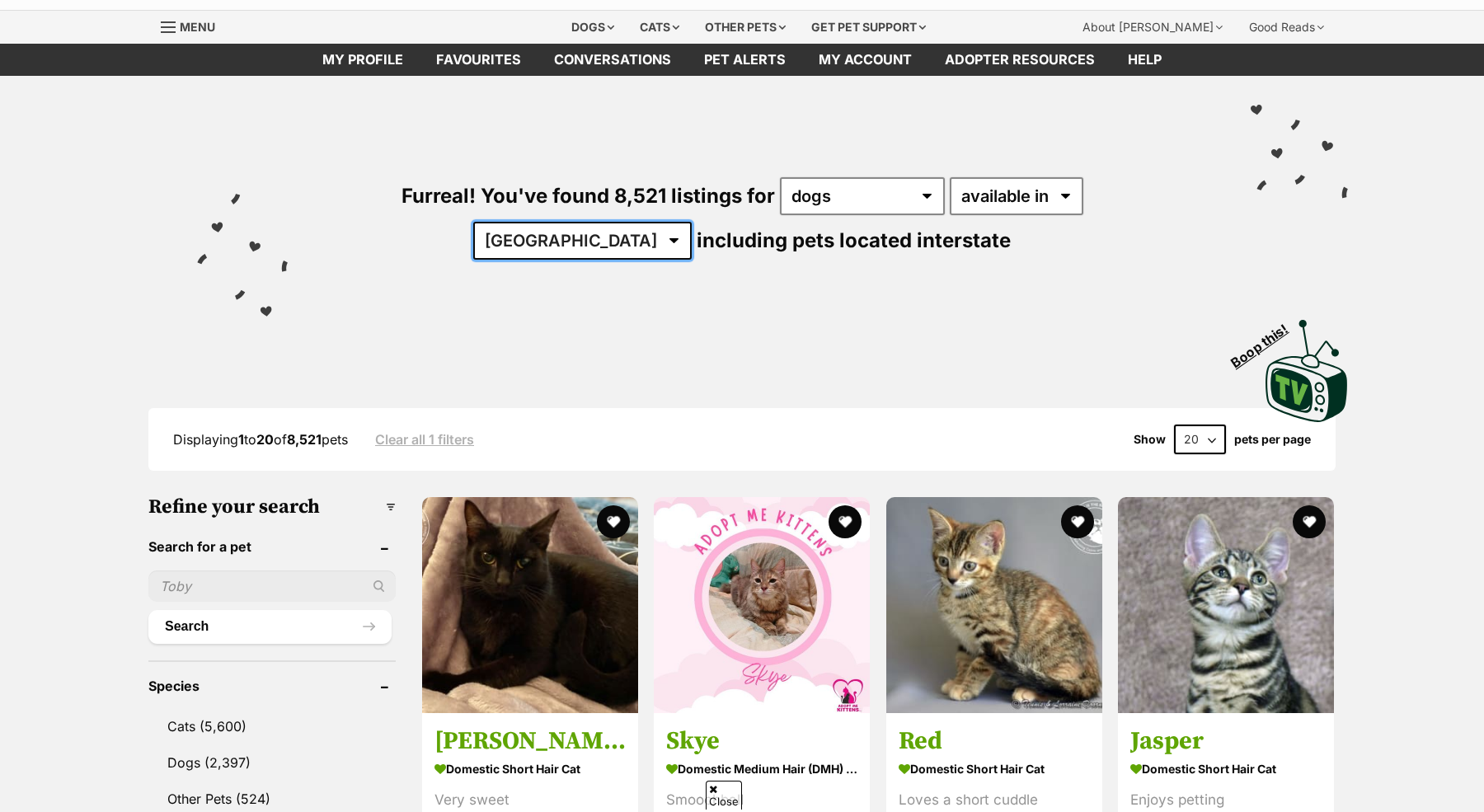 click on "Australia
ACT
NSW
NT
QLD
SA
TAS
VIC
WA" at bounding box center (582, 241) 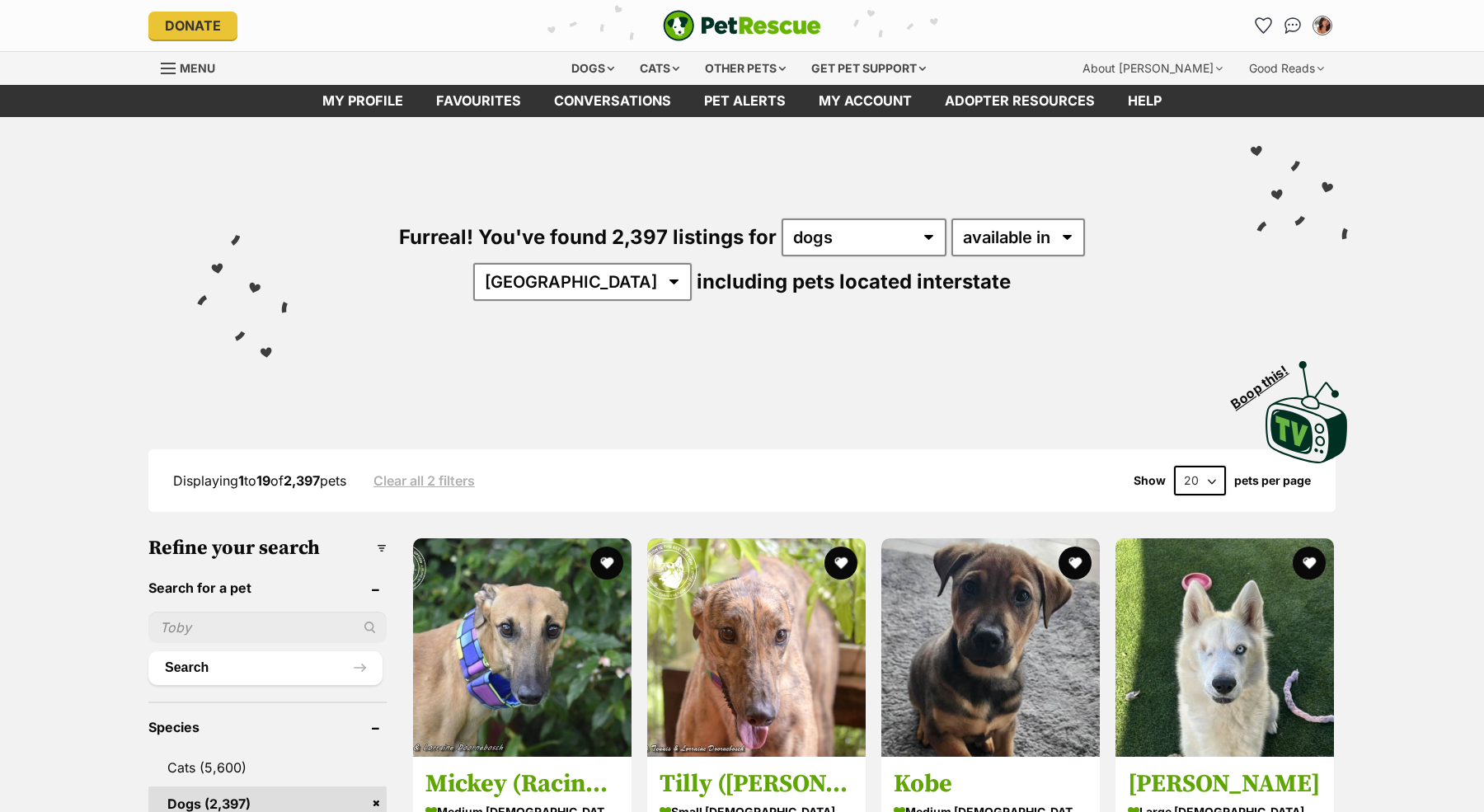 select on "disabled" 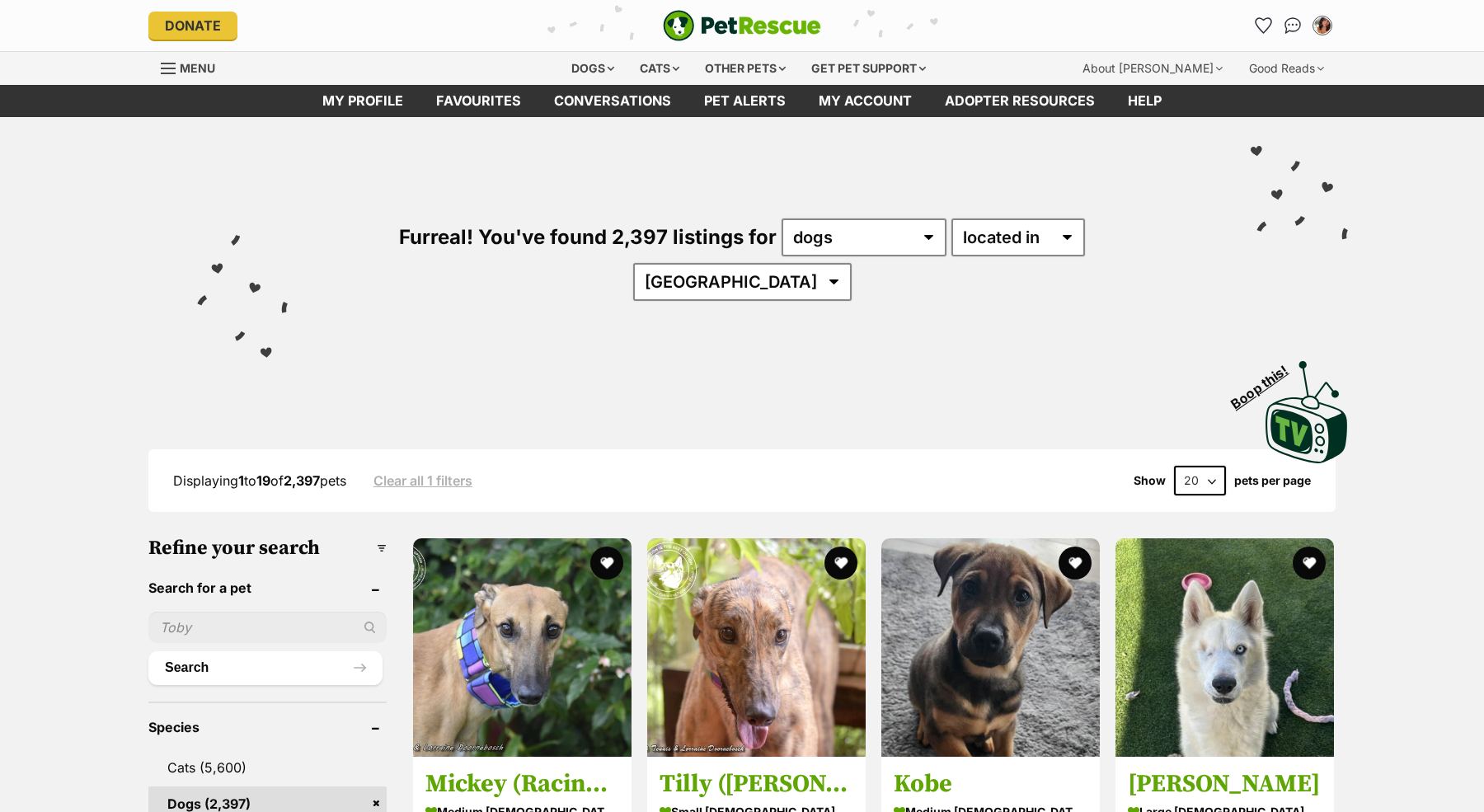 scroll, scrollTop: 0, scrollLeft: 0, axis: both 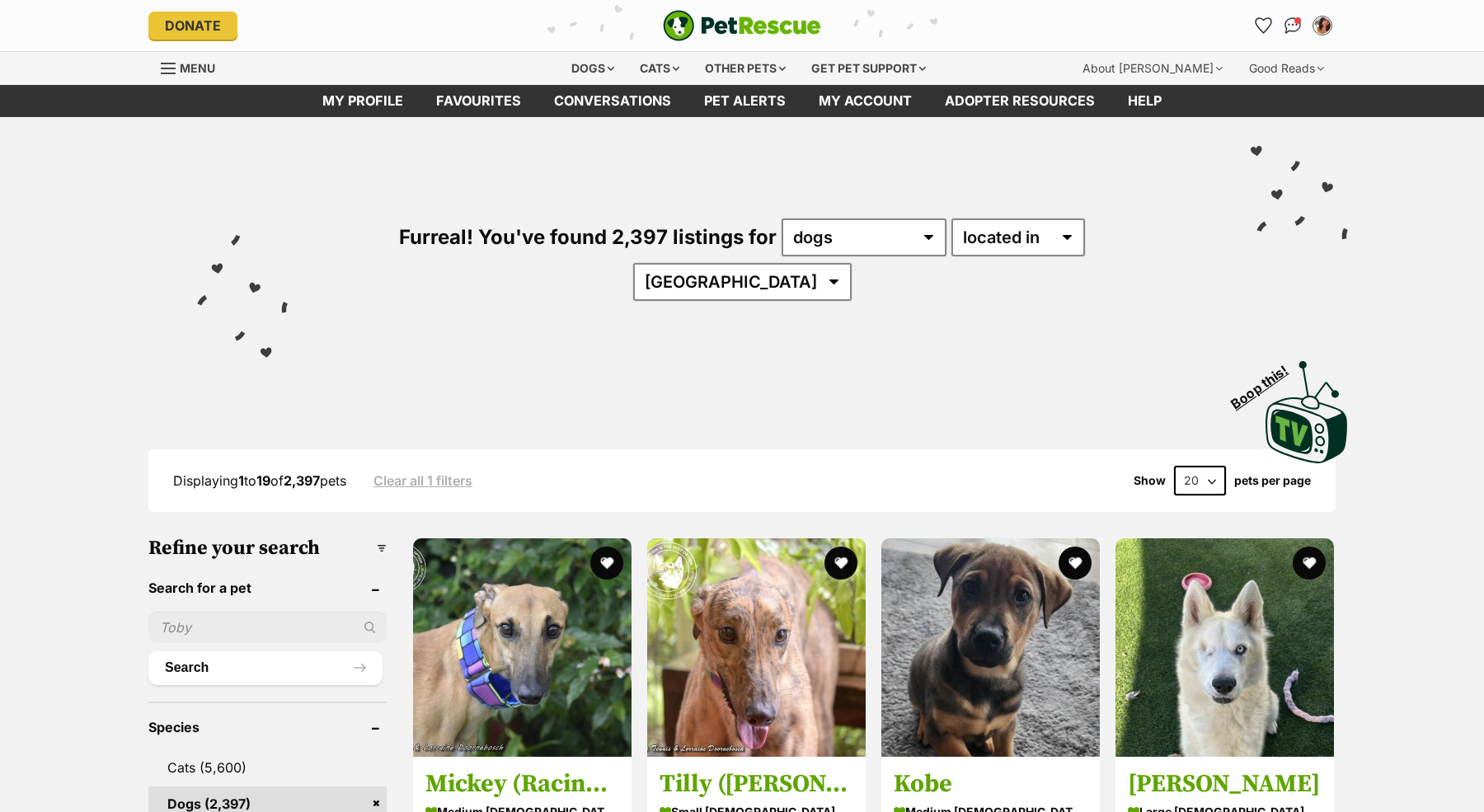 select on "VIC" 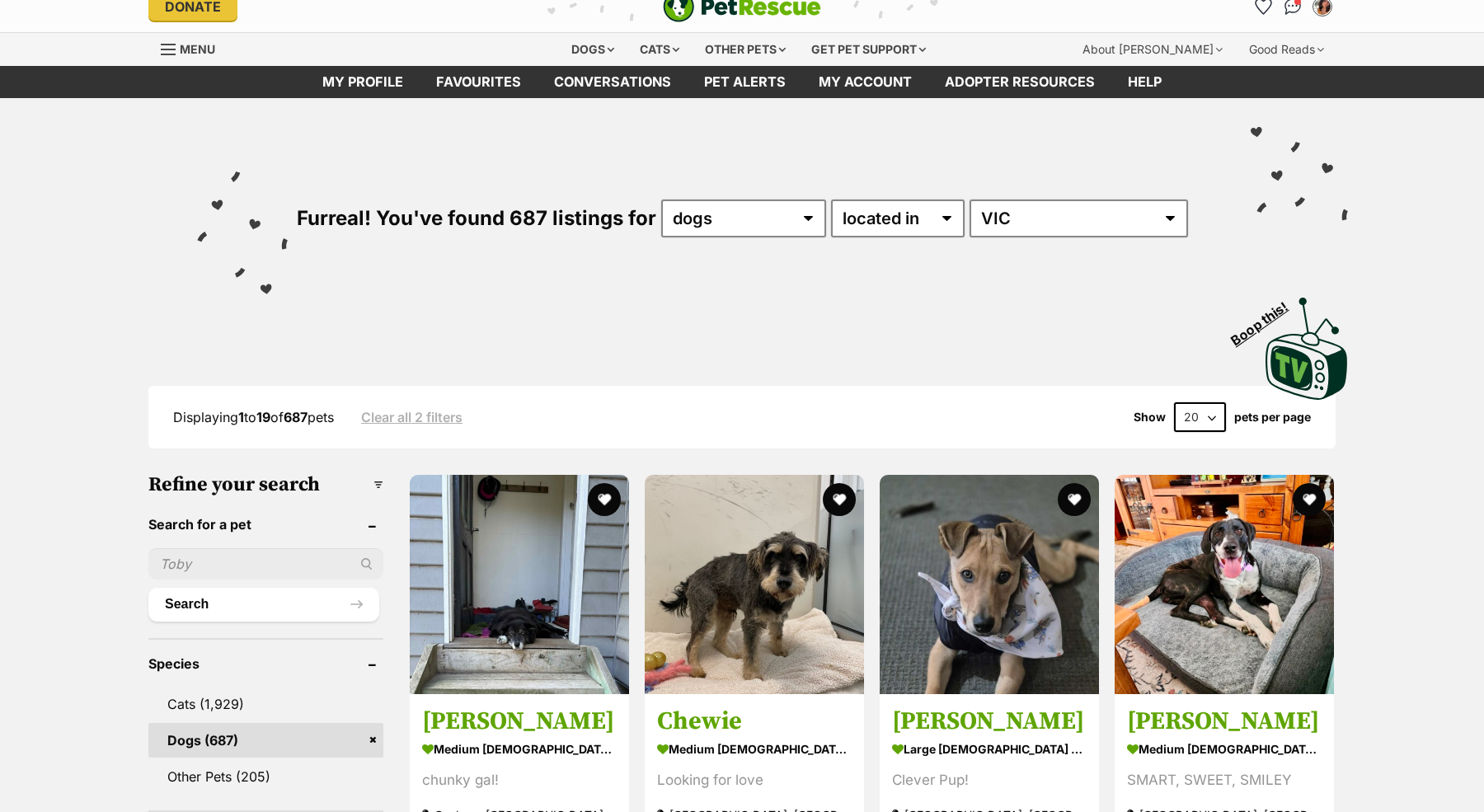 scroll, scrollTop: 19, scrollLeft: 0, axis: vertical 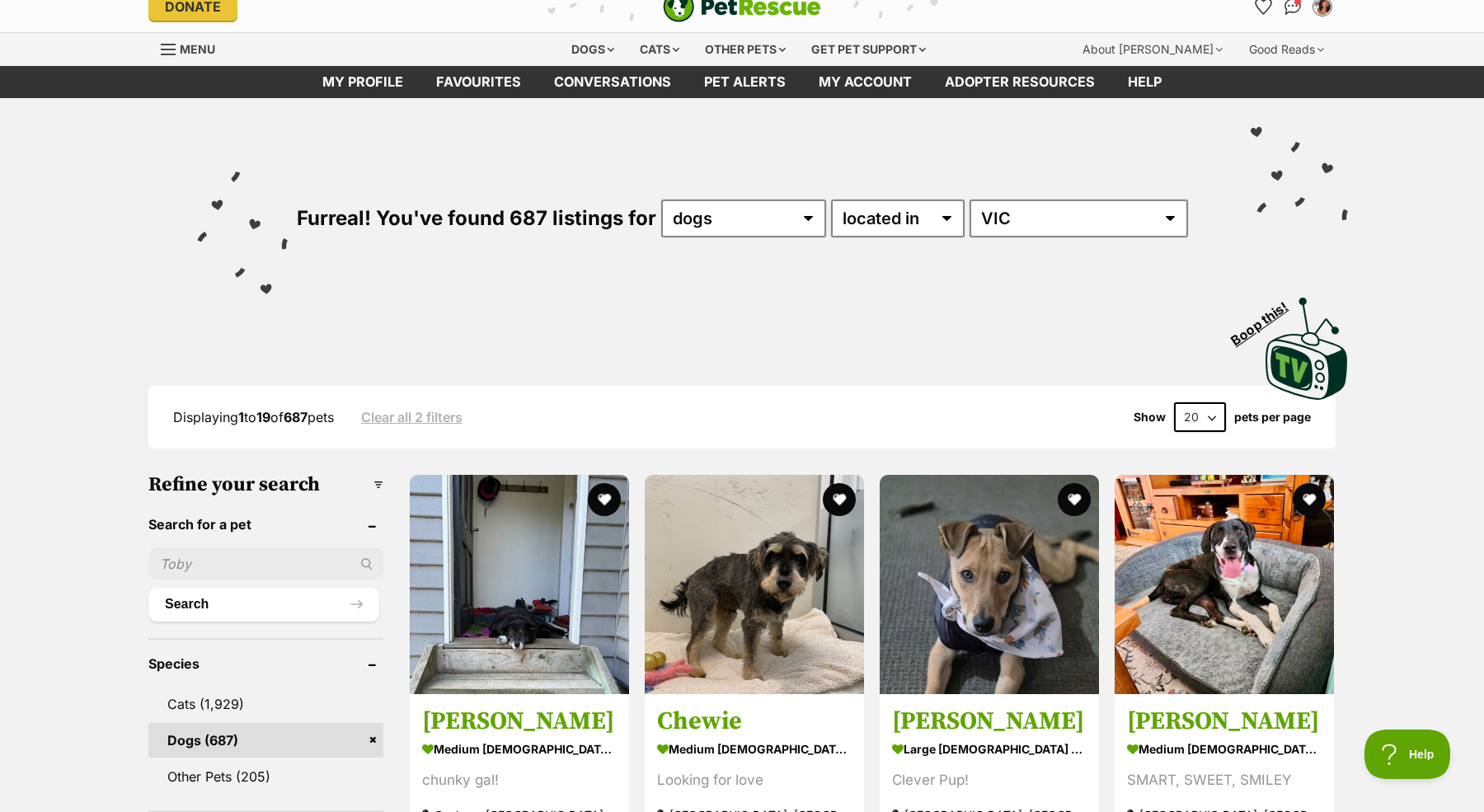 select on "60" 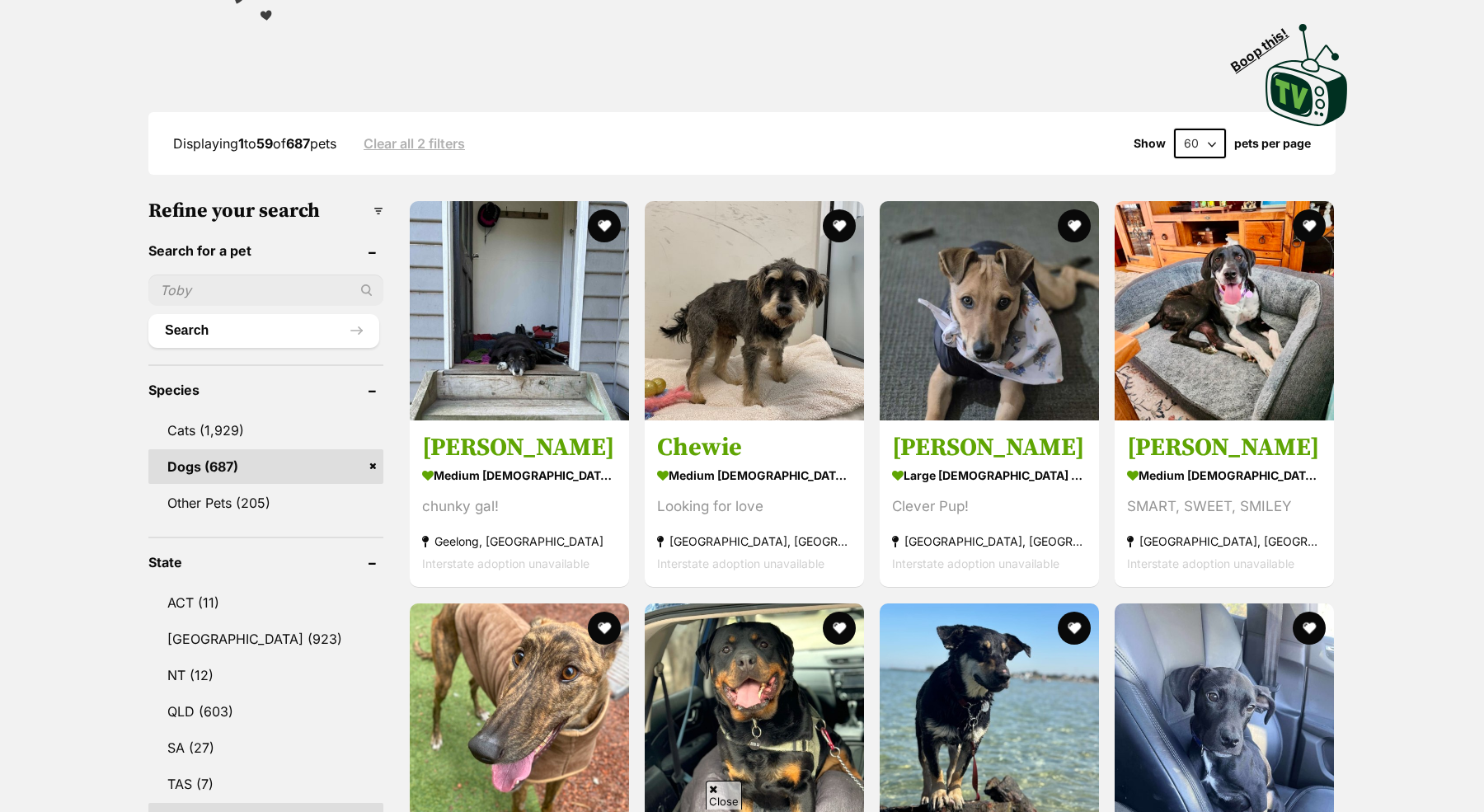 scroll, scrollTop: 293, scrollLeft: 0, axis: vertical 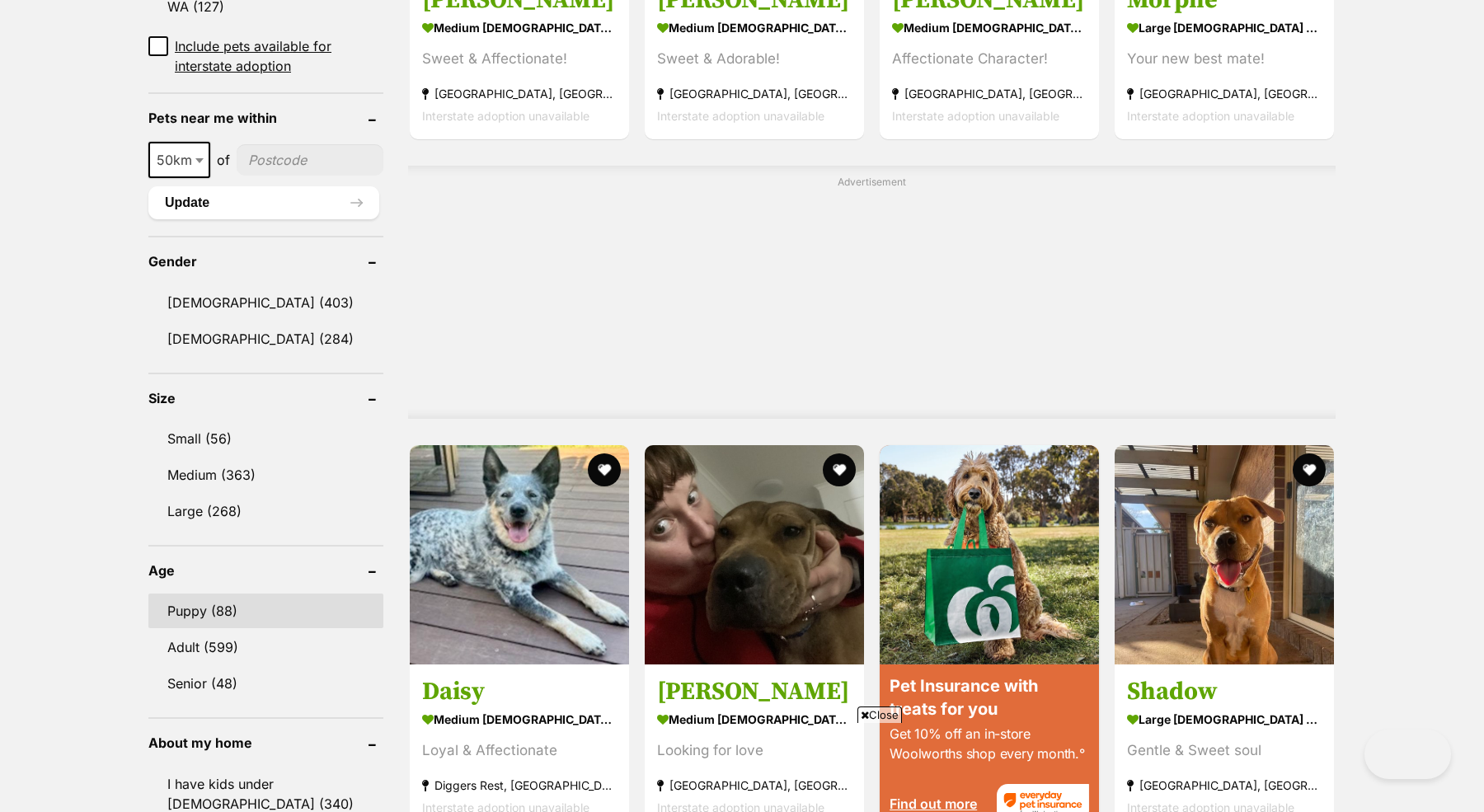 click on "Puppy (88)" at bounding box center [265, 611] 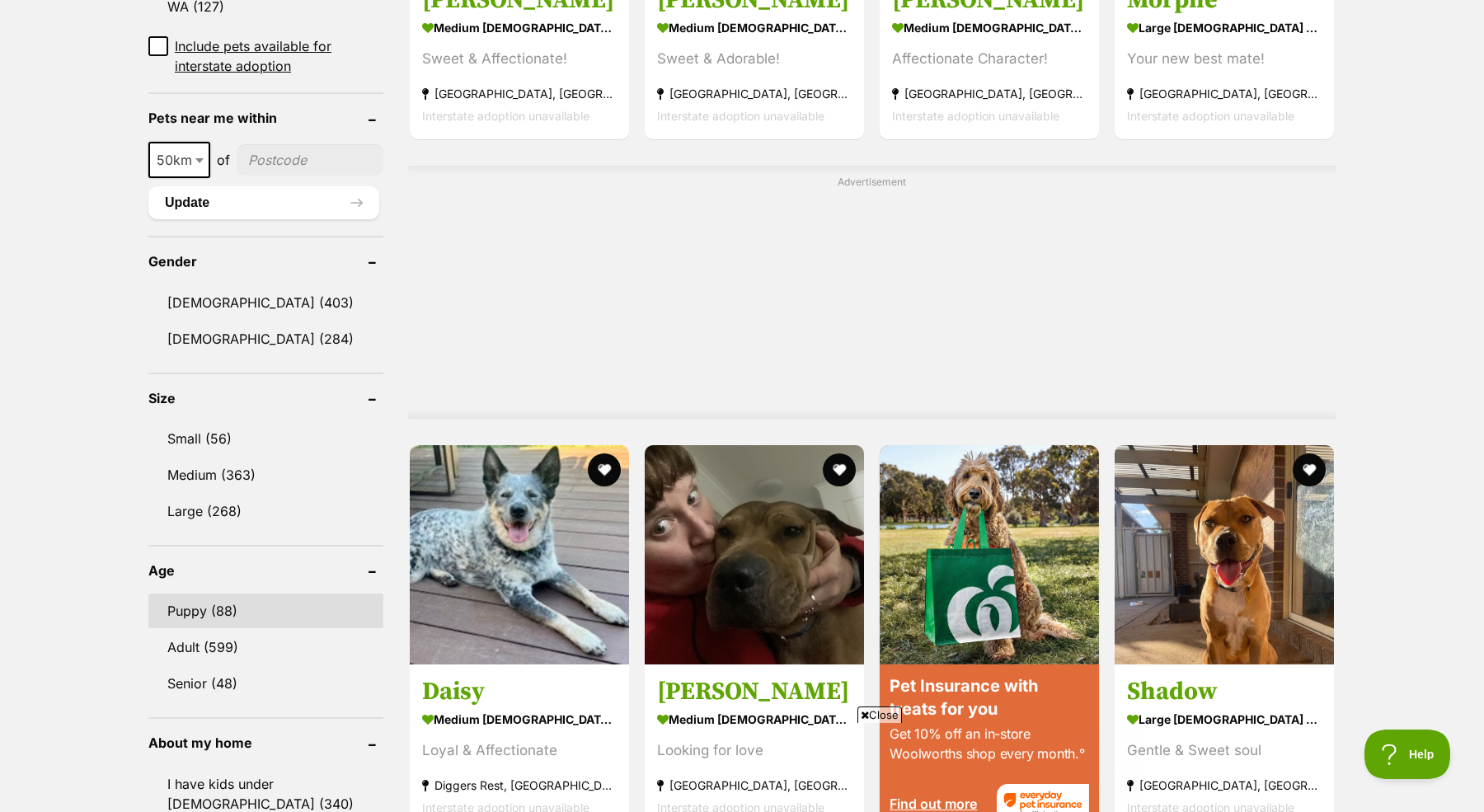 scroll, scrollTop: 0, scrollLeft: 0, axis: both 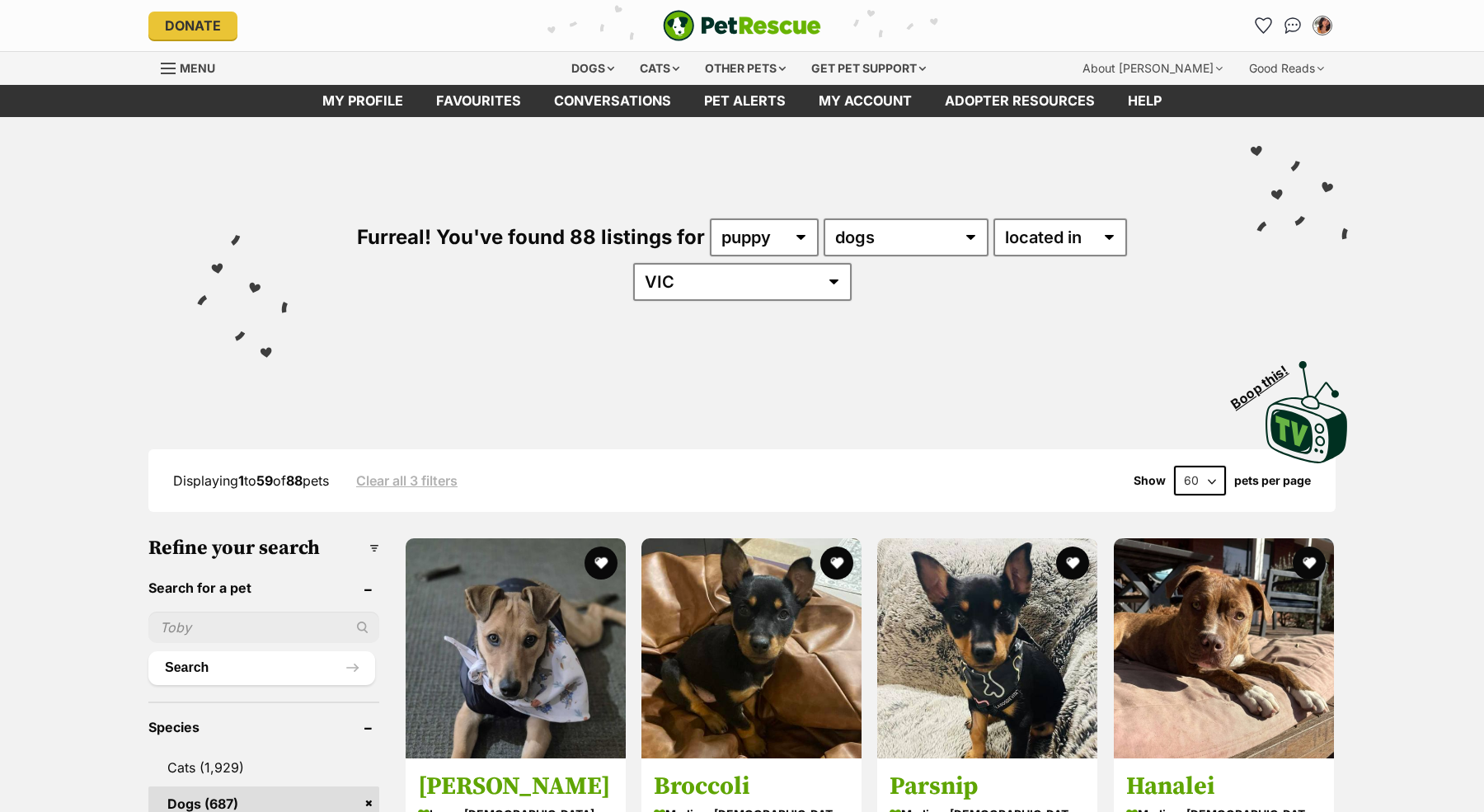 click at bounding box center [515, 648] 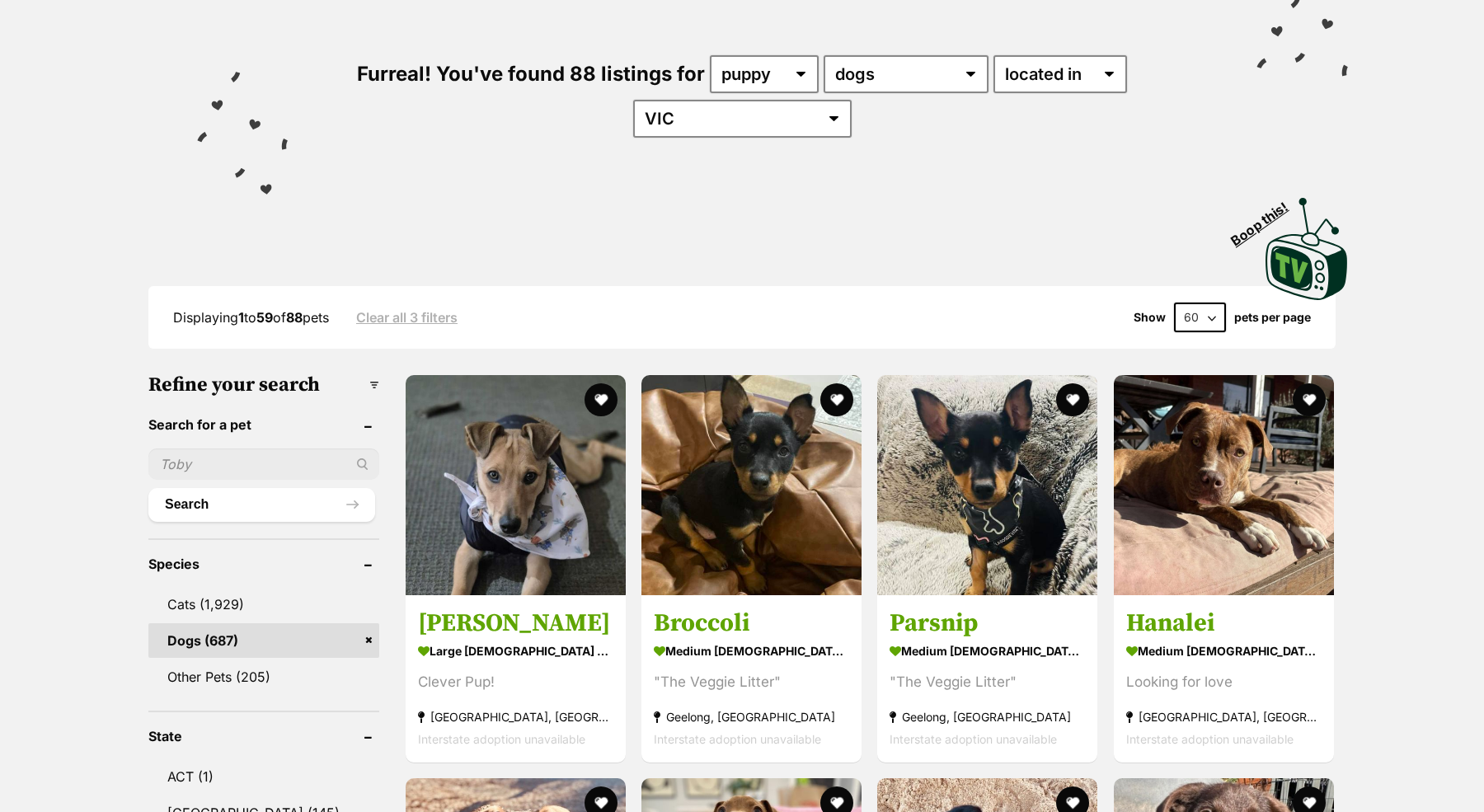 scroll, scrollTop: 0, scrollLeft: 0, axis: both 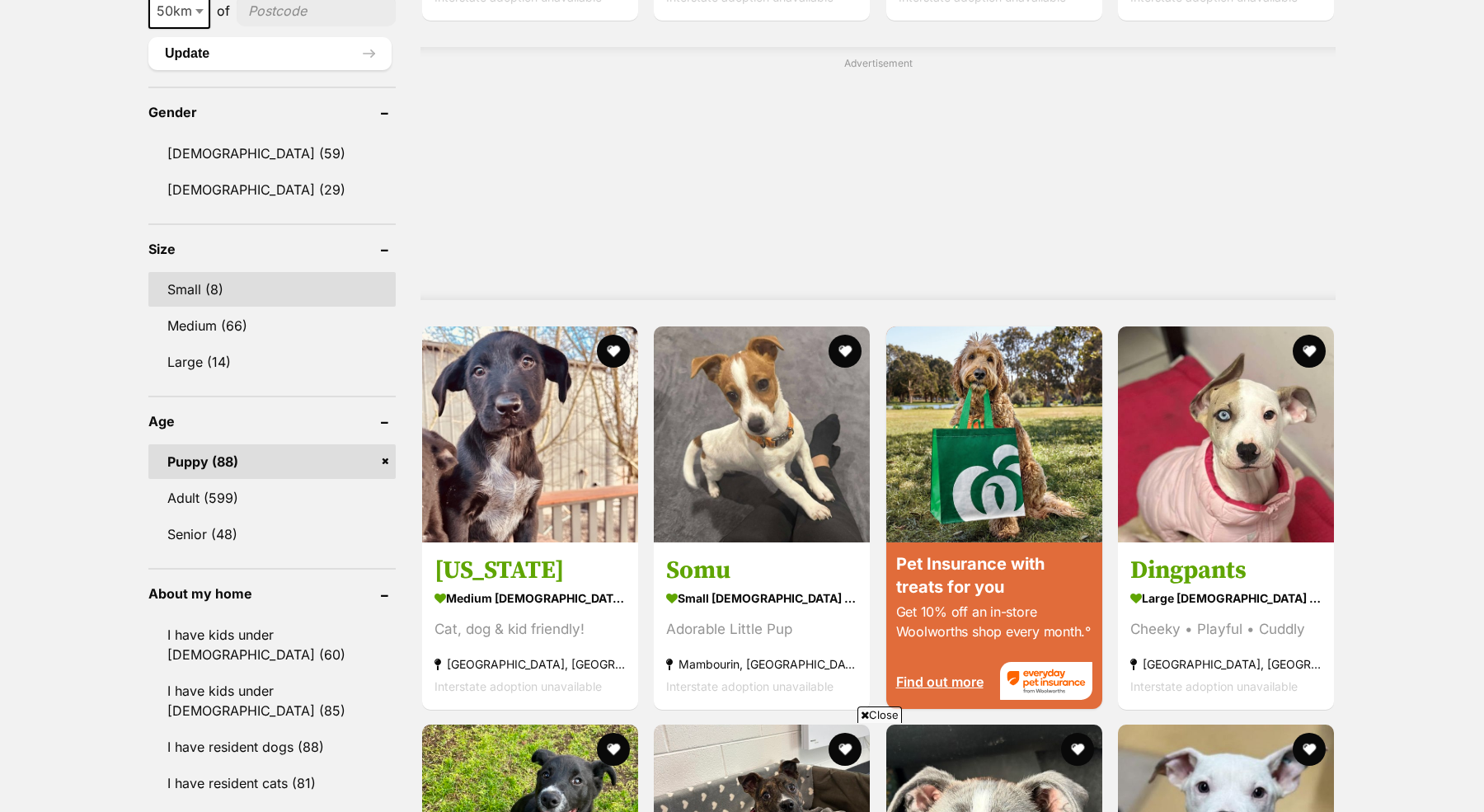 click on "Small (8)" at bounding box center [272, 289] 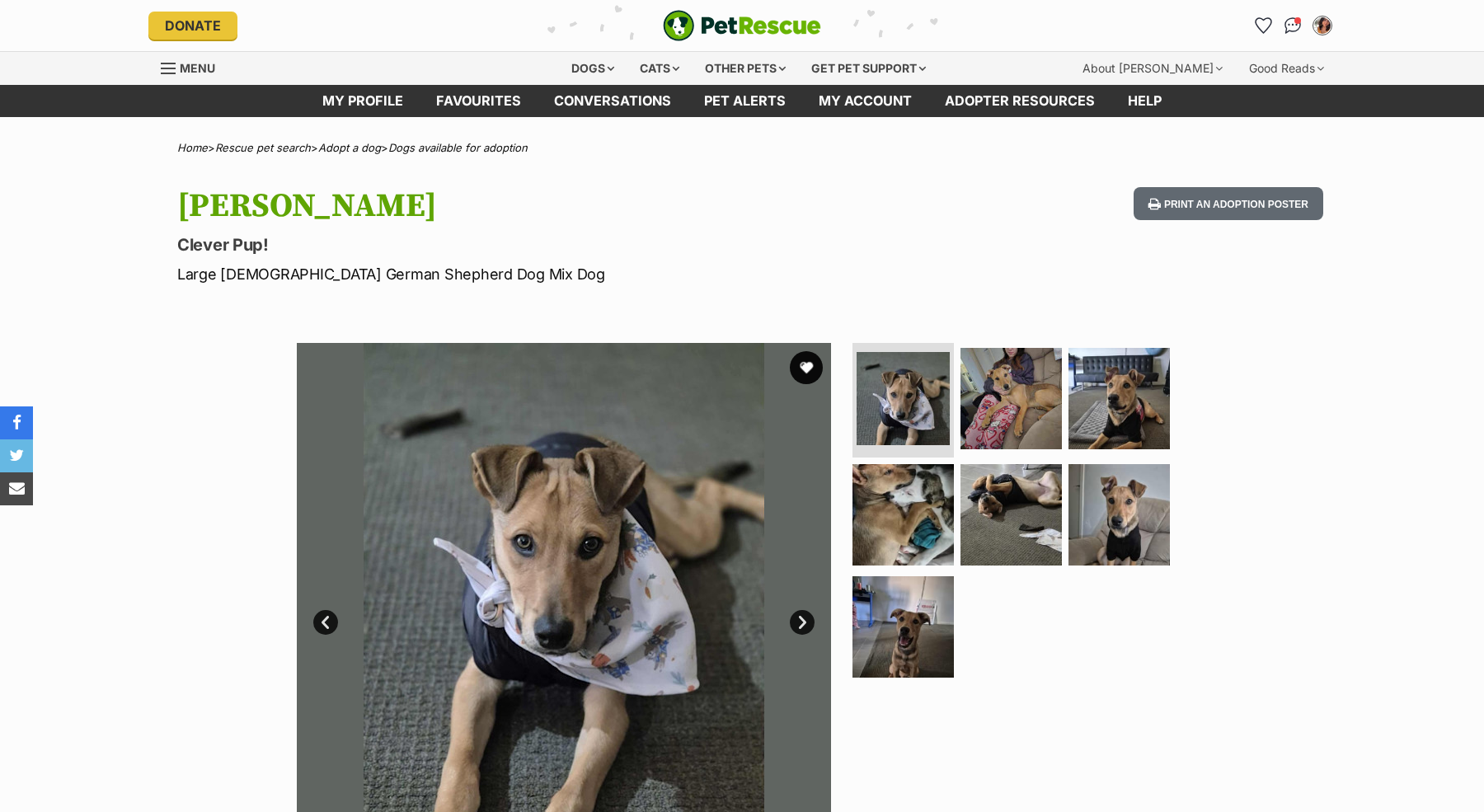 scroll, scrollTop: 35, scrollLeft: 0, axis: vertical 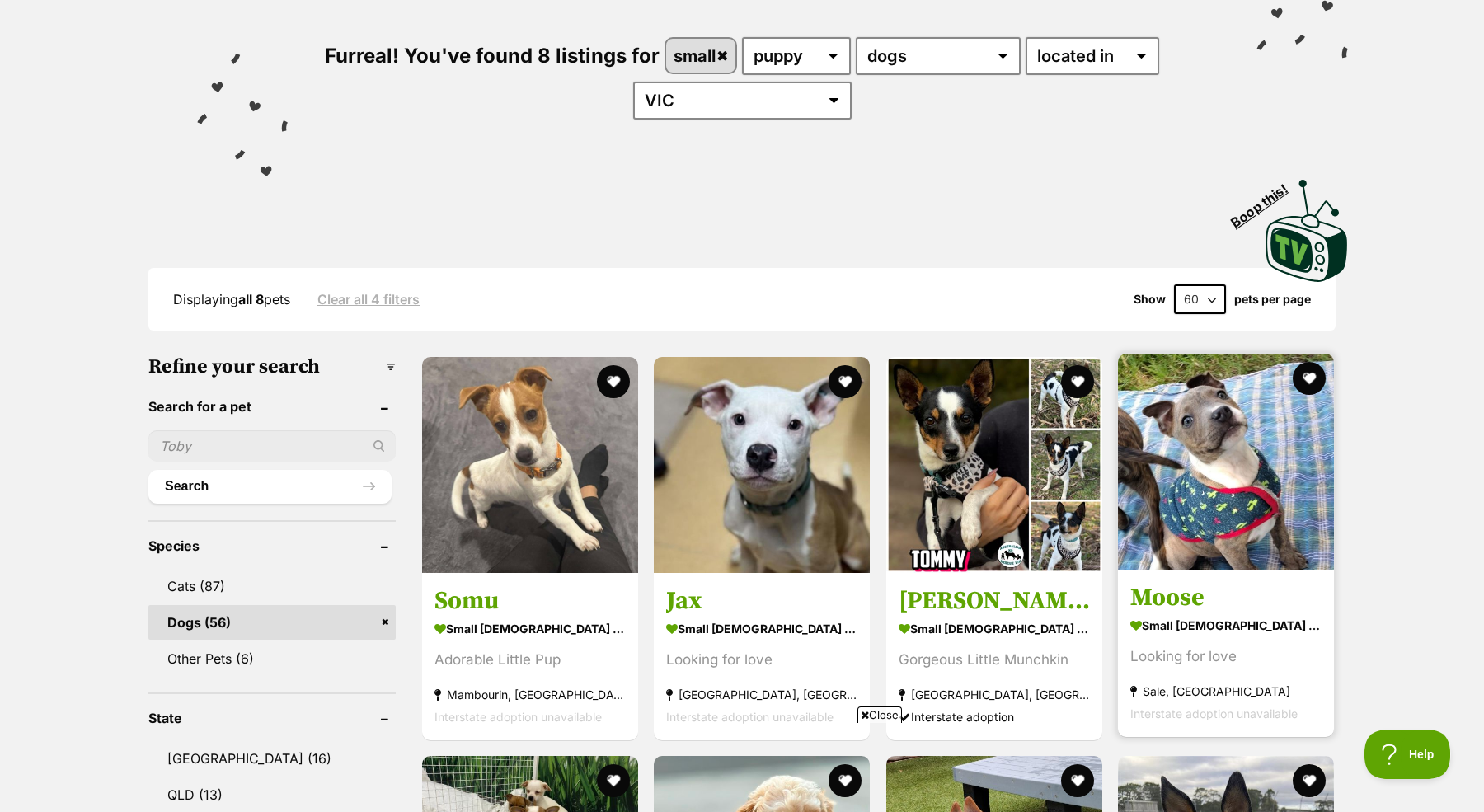click at bounding box center [1226, 462] 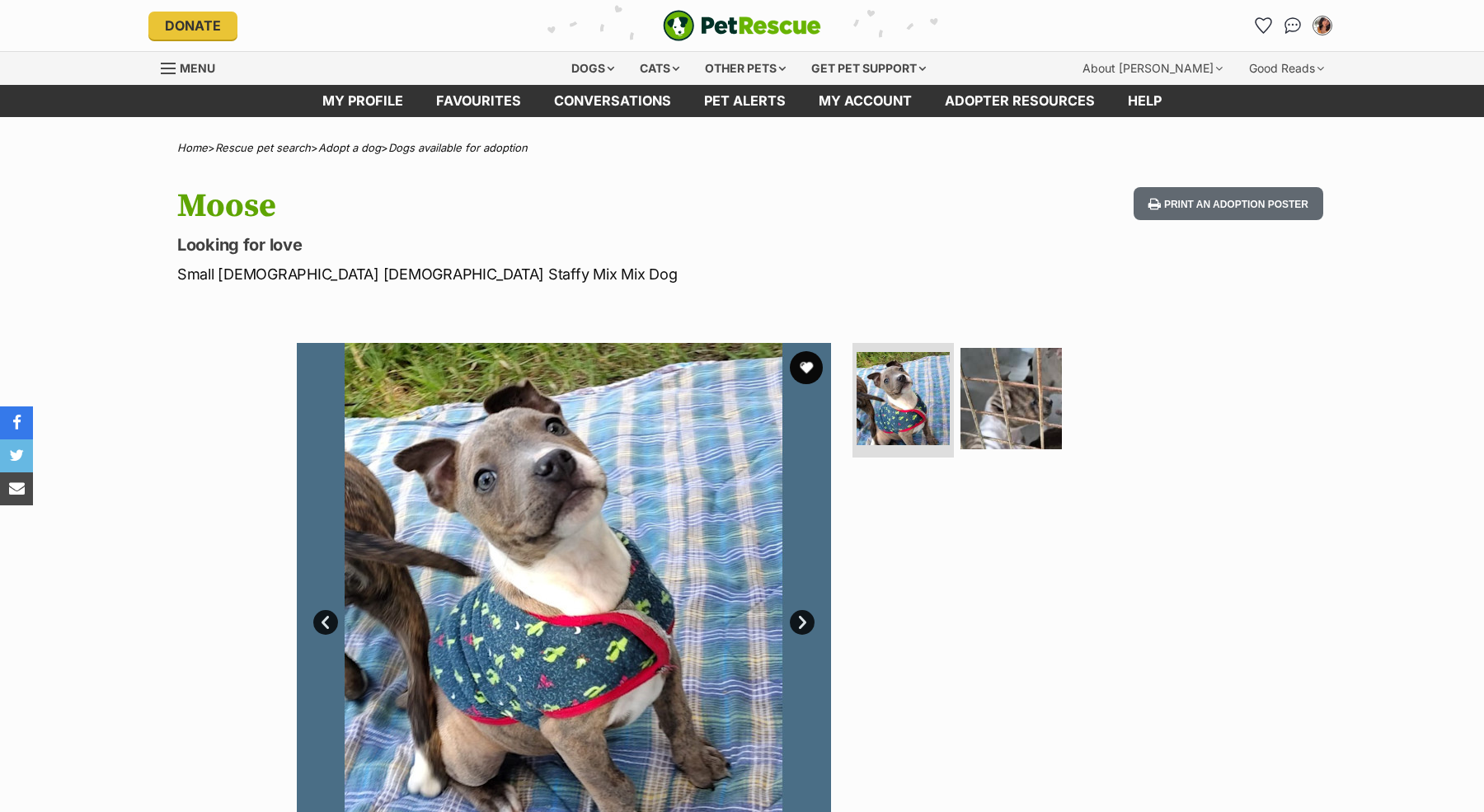 scroll, scrollTop: 0, scrollLeft: 0, axis: both 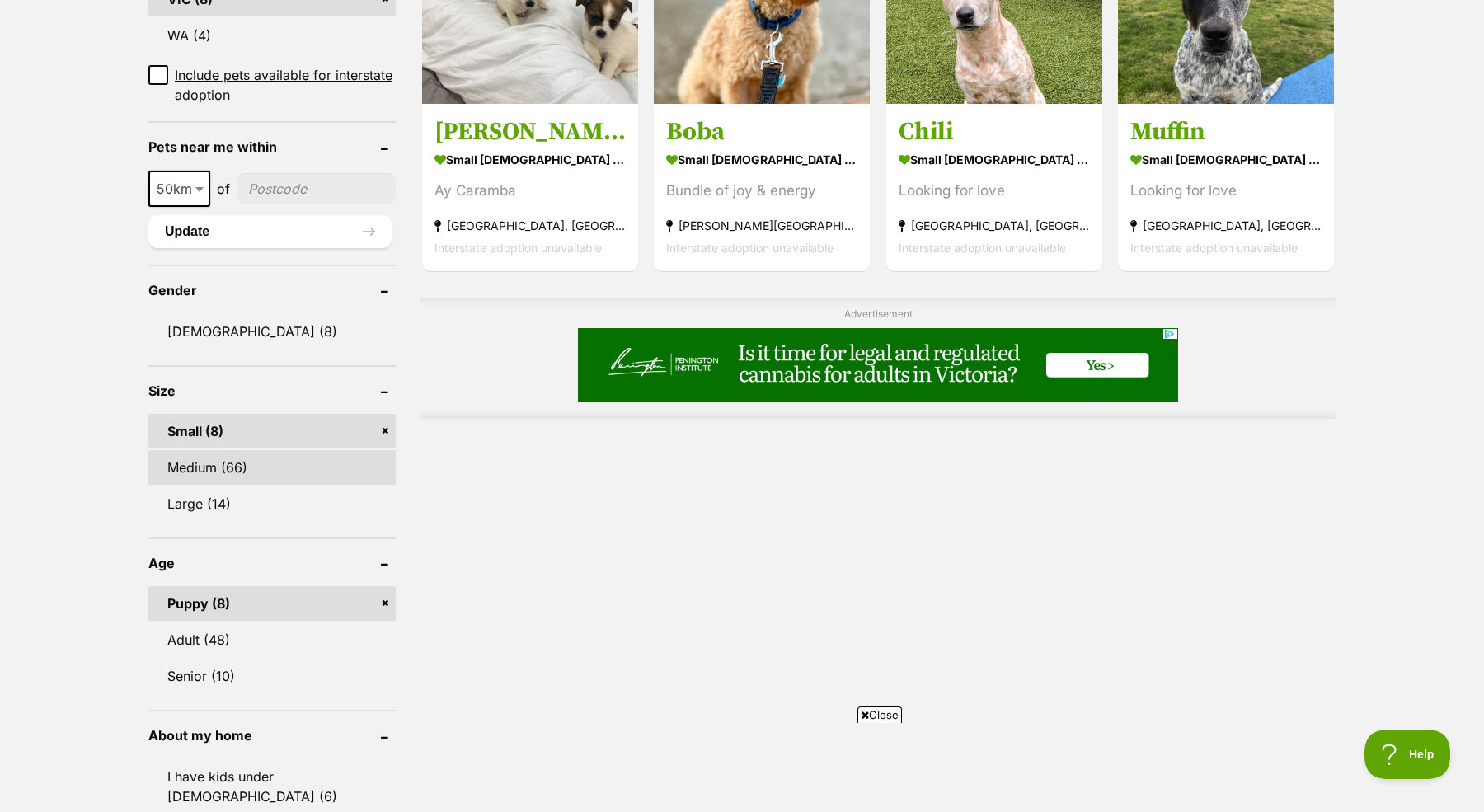 click on "Medium (66)" at bounding box center [272, 467] 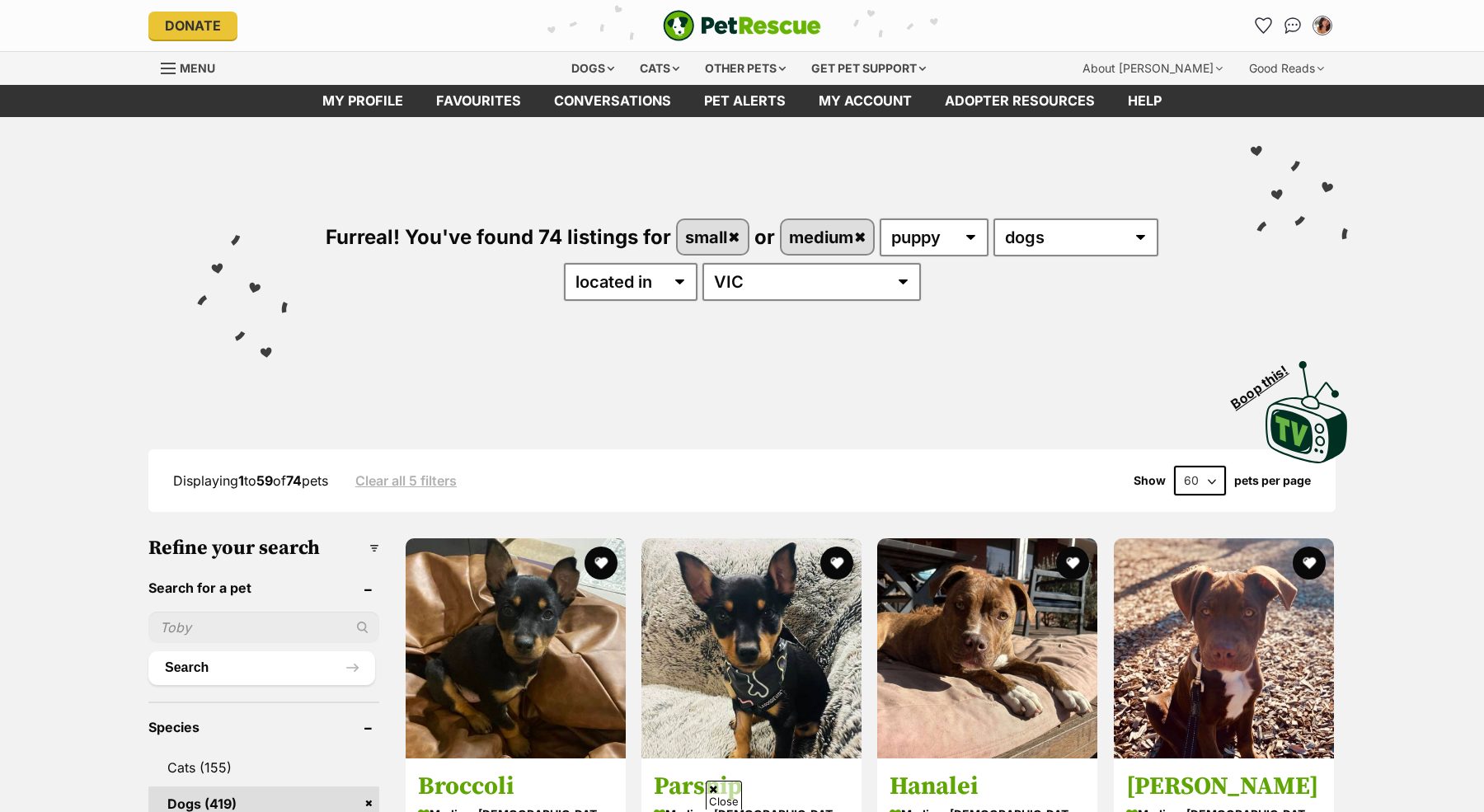 scroll, scrollTop: 561, scrollLeft: 0, axis: vertical 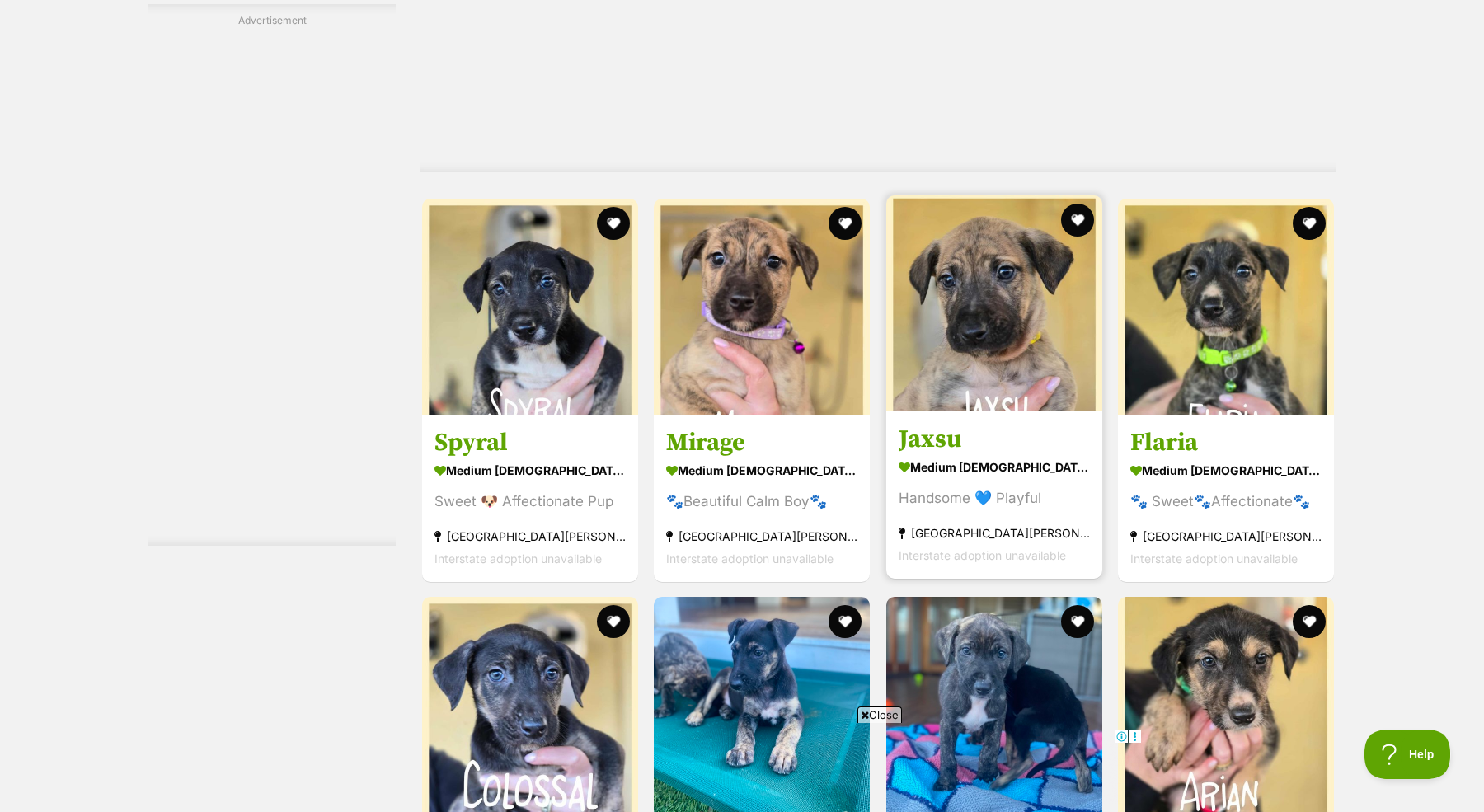 click at bounding box center [994, 303] 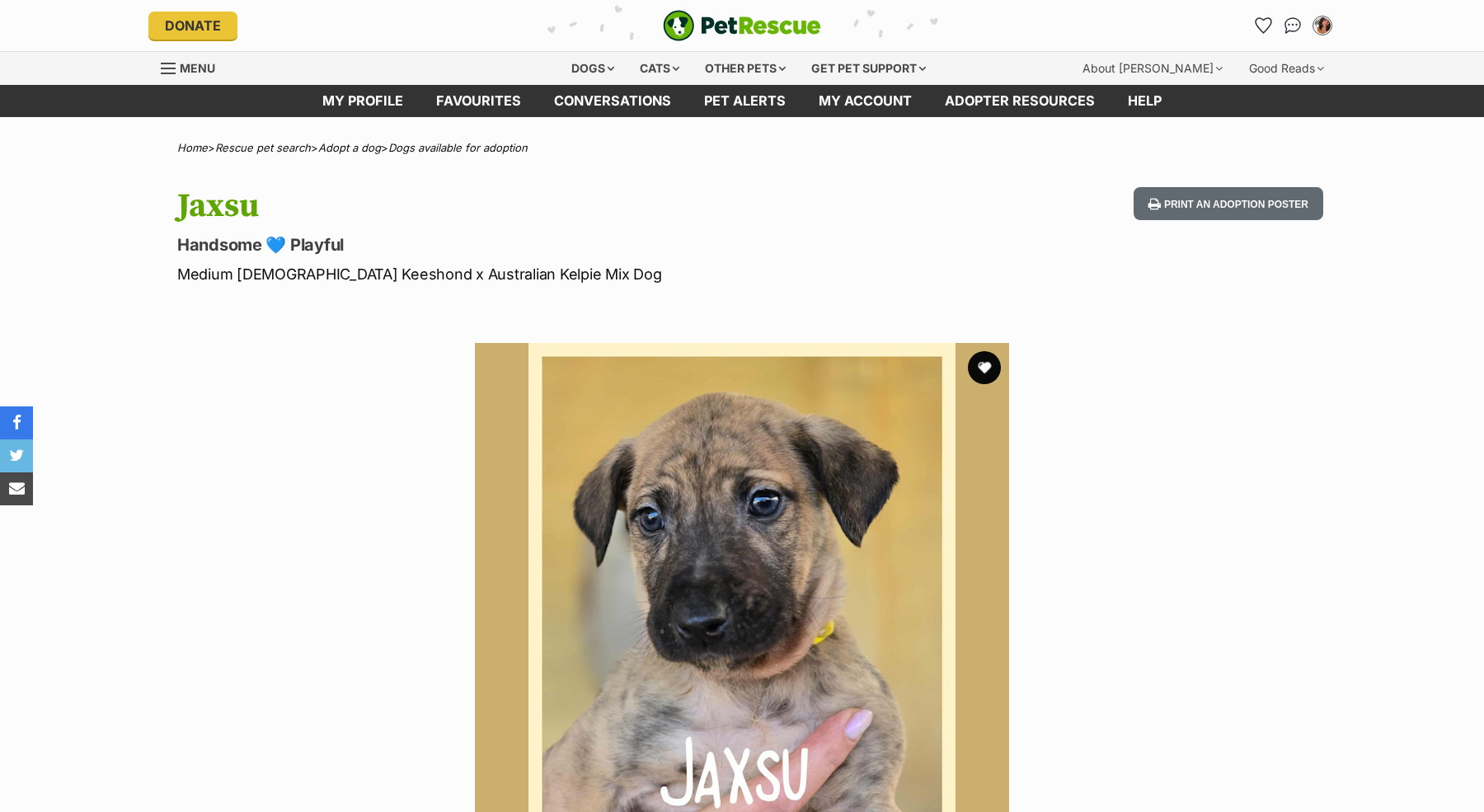 scroll, scrollTop: 0, scrollLeft: 0, axis: both 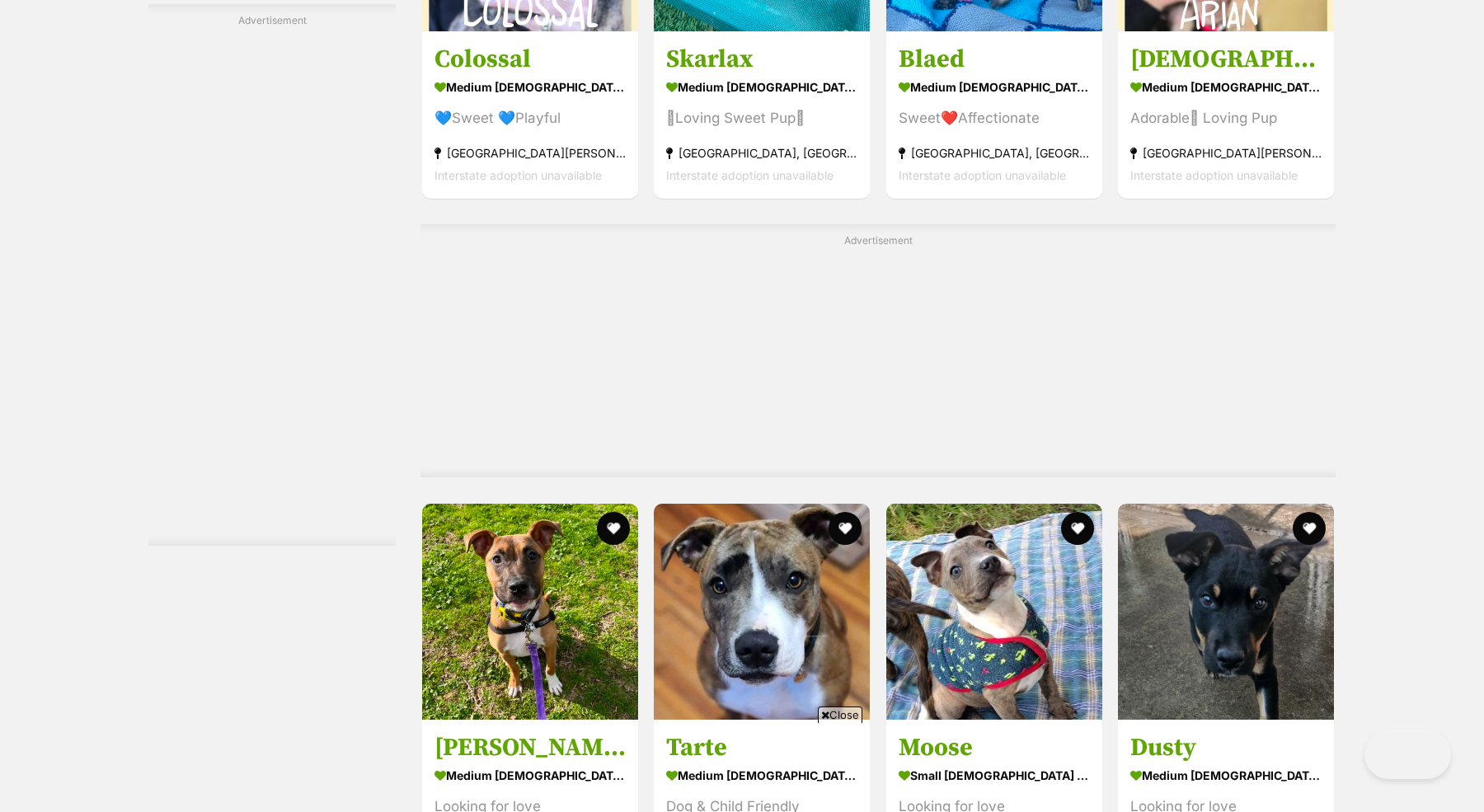 click at bounding box center (994, 2252) 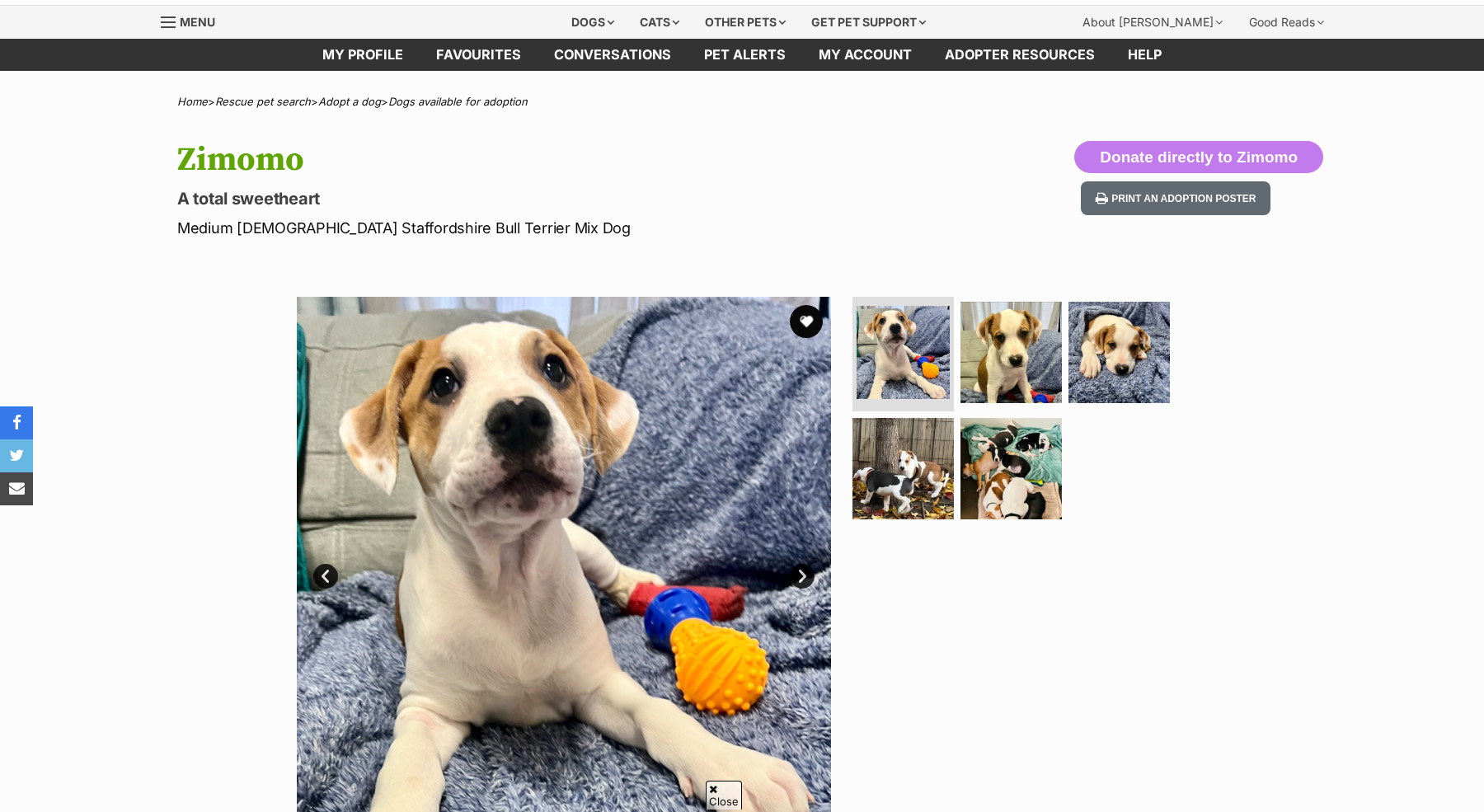 scroll, scrollTop: 67, scrollLeft: 0, axis: vertical 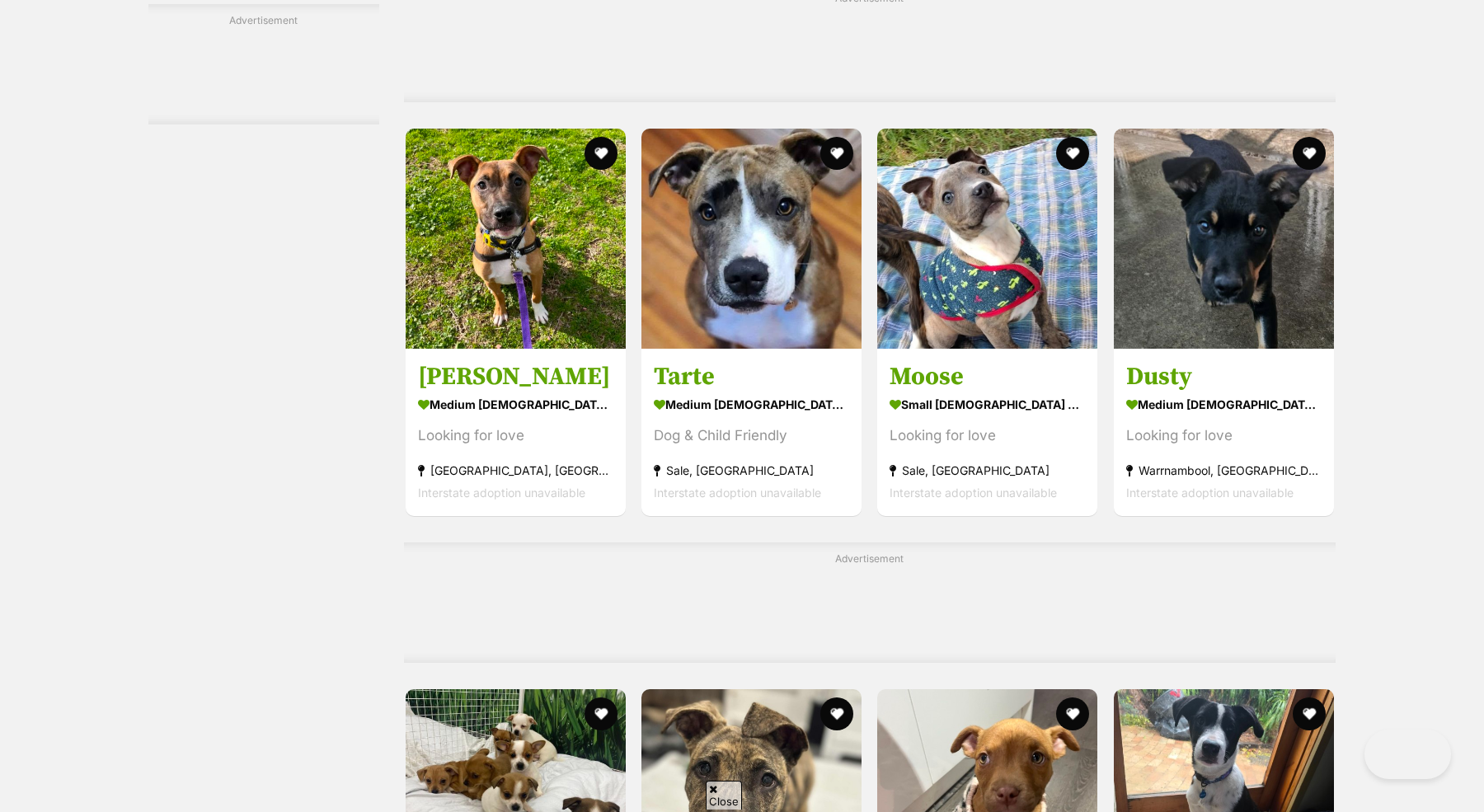 click on "Broccoli
medium female Dog
"The Veggie Litter"
Geelong, VIC
Interstate adoption unavailable
Parsnip
medium female Dog
"The Veggie Litter"
Geelong, VIC
Interstate adoption unavailable
Hanalei
medium female Dog
Looking for love
Scarsdale, VIC
Interstate adoption unavailable
Murphy
medium male Dog
Chilled Out Pup!
Sale, VIC
Interstate adoption unavailable
Princess
medium female Dog
Cheeky and Energetic
Langwarrin, VIC
Interstate adoption unavailable
Bobby
medium male Dog
Puppy Needing Love
Sale, VIC
Interstate adoption unavailable
Advertisement
Nebraska
medium female Dog
Cat, dog & kid friendly!
Gisborne, VIC" at bounding box center [870, -1097] 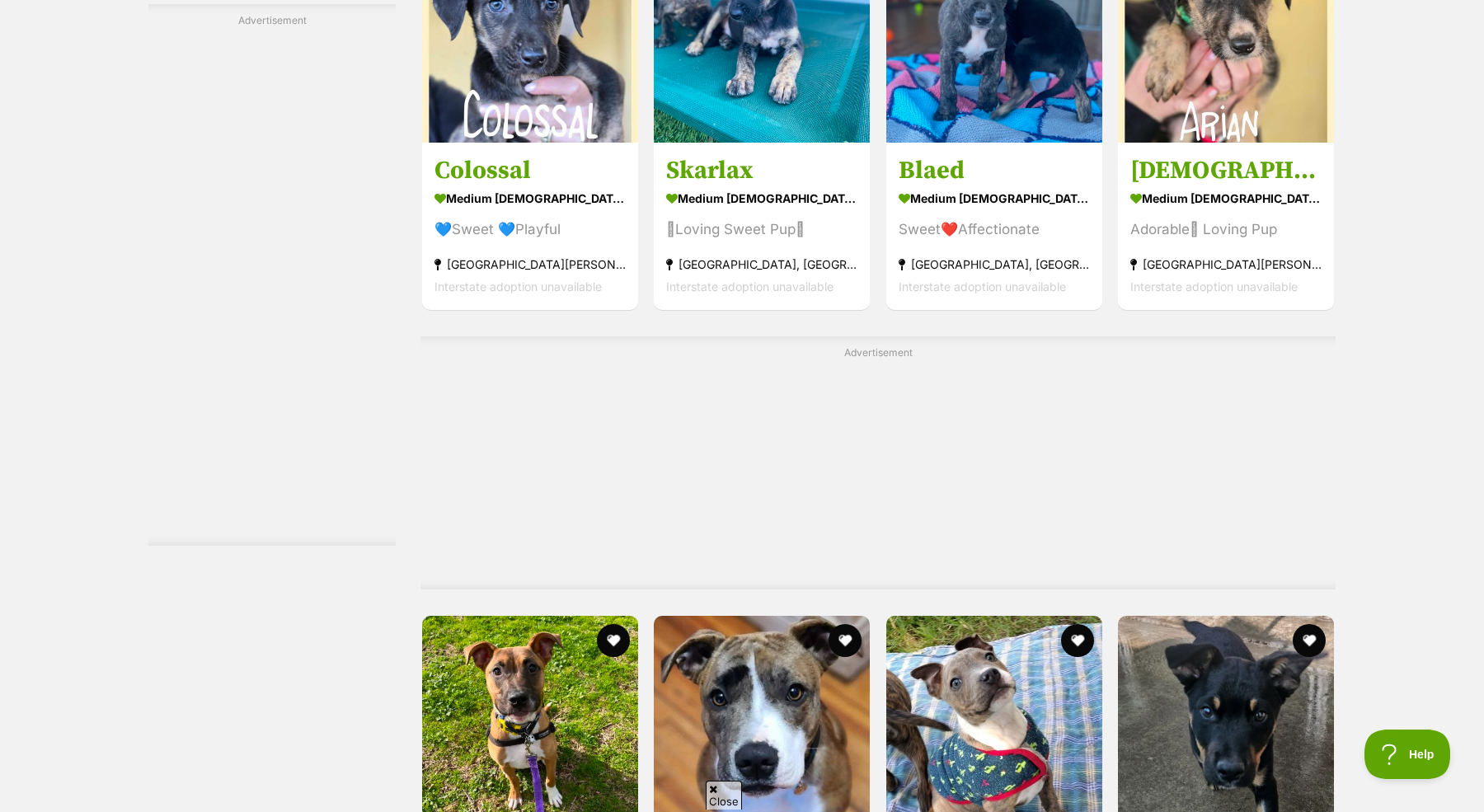 scroll, scrollTop: 6671, scrollLeft: 0, axis: vertical 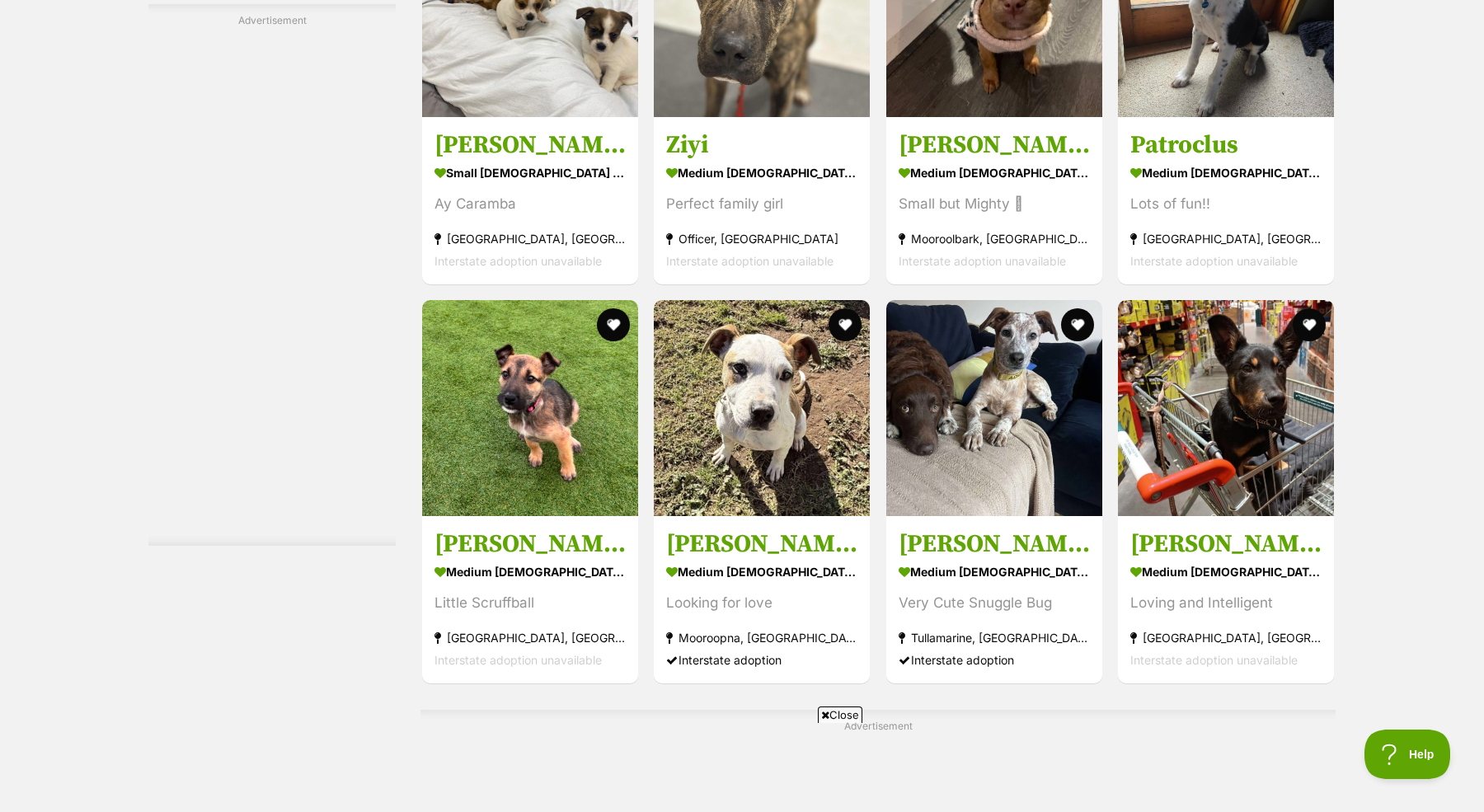 click on "Next" at bounding box center (878, 2097) 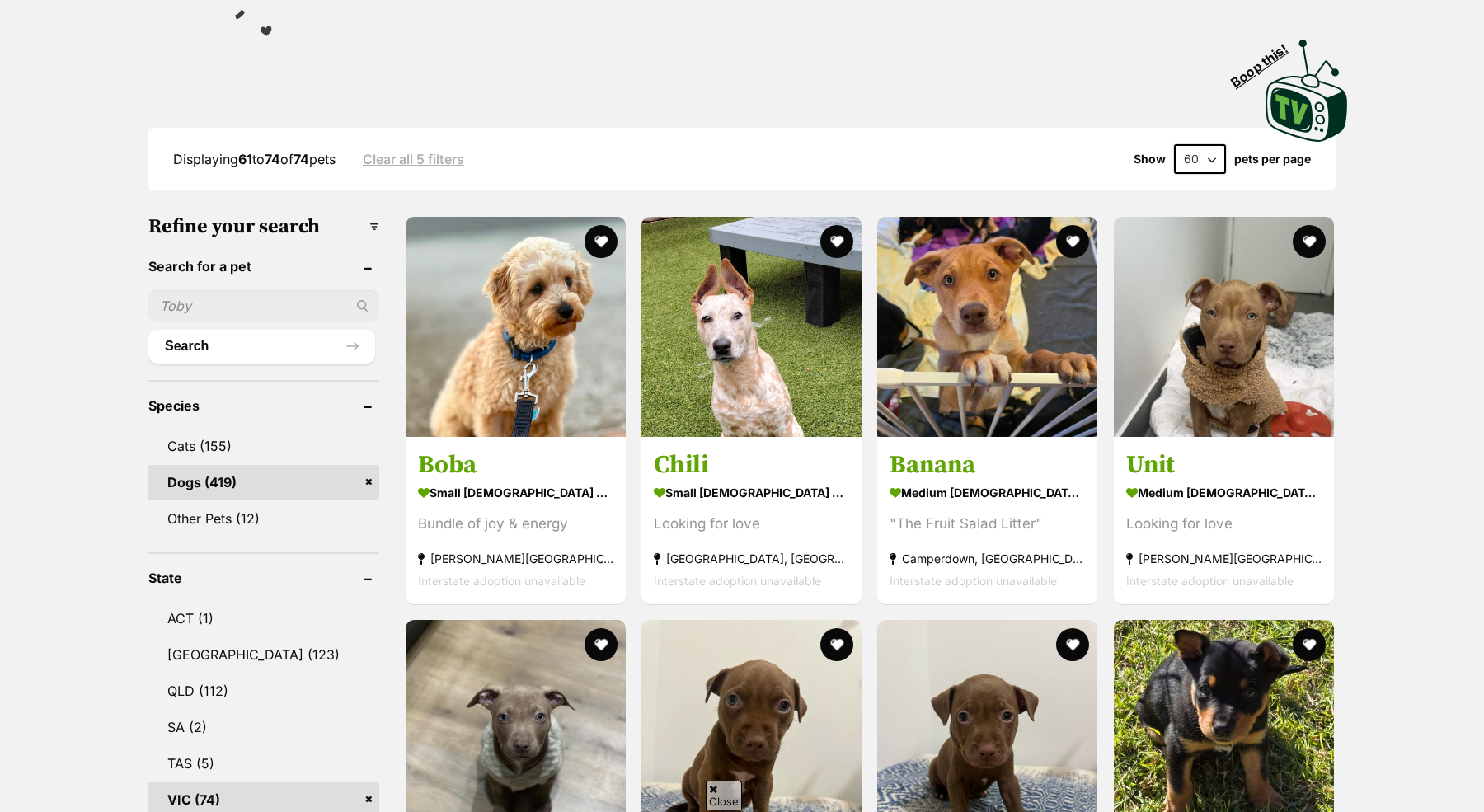 scroll, scrollTop: 635, scrollLeft: 0, axis: vertical 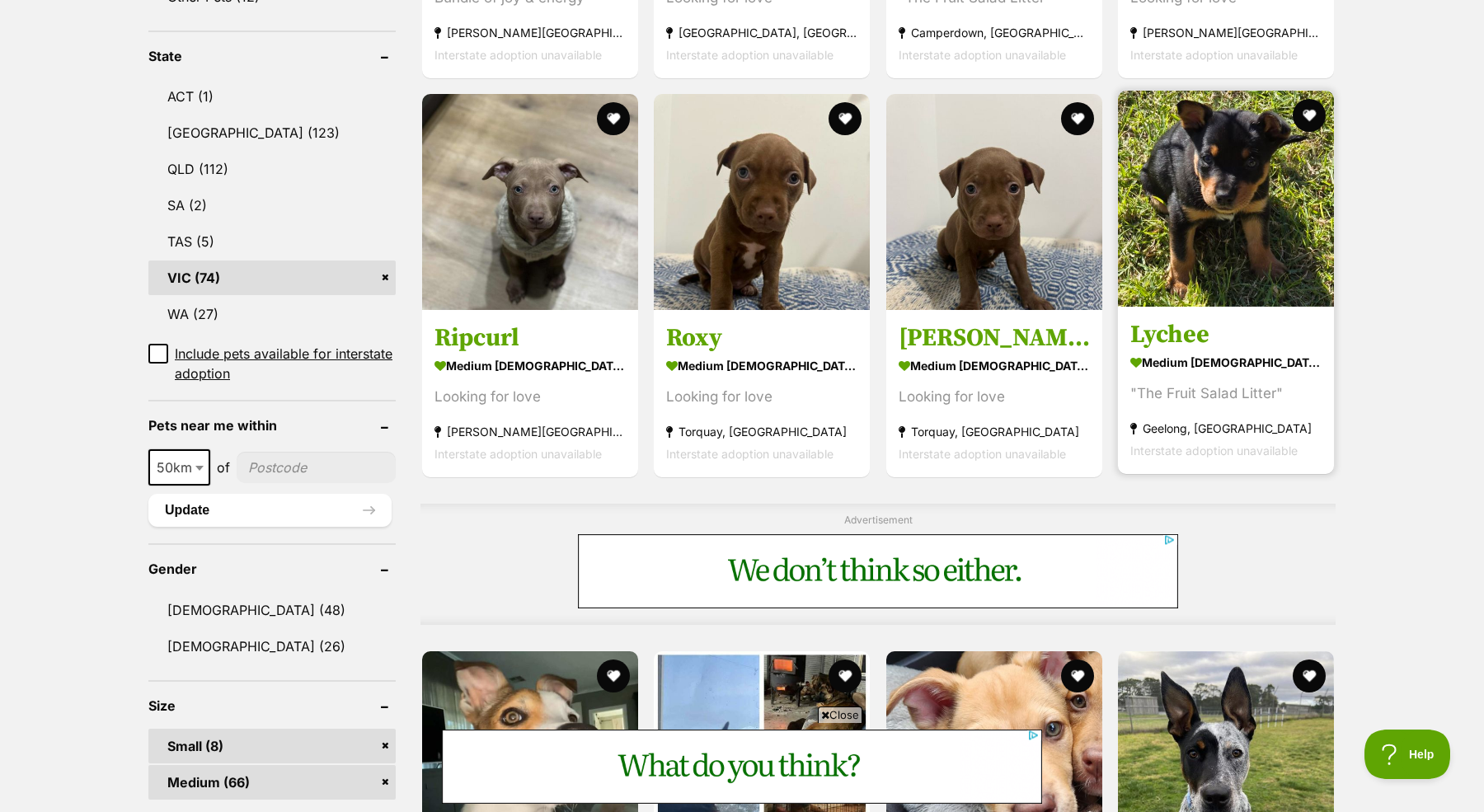 click at bounding box center [1226, 199] 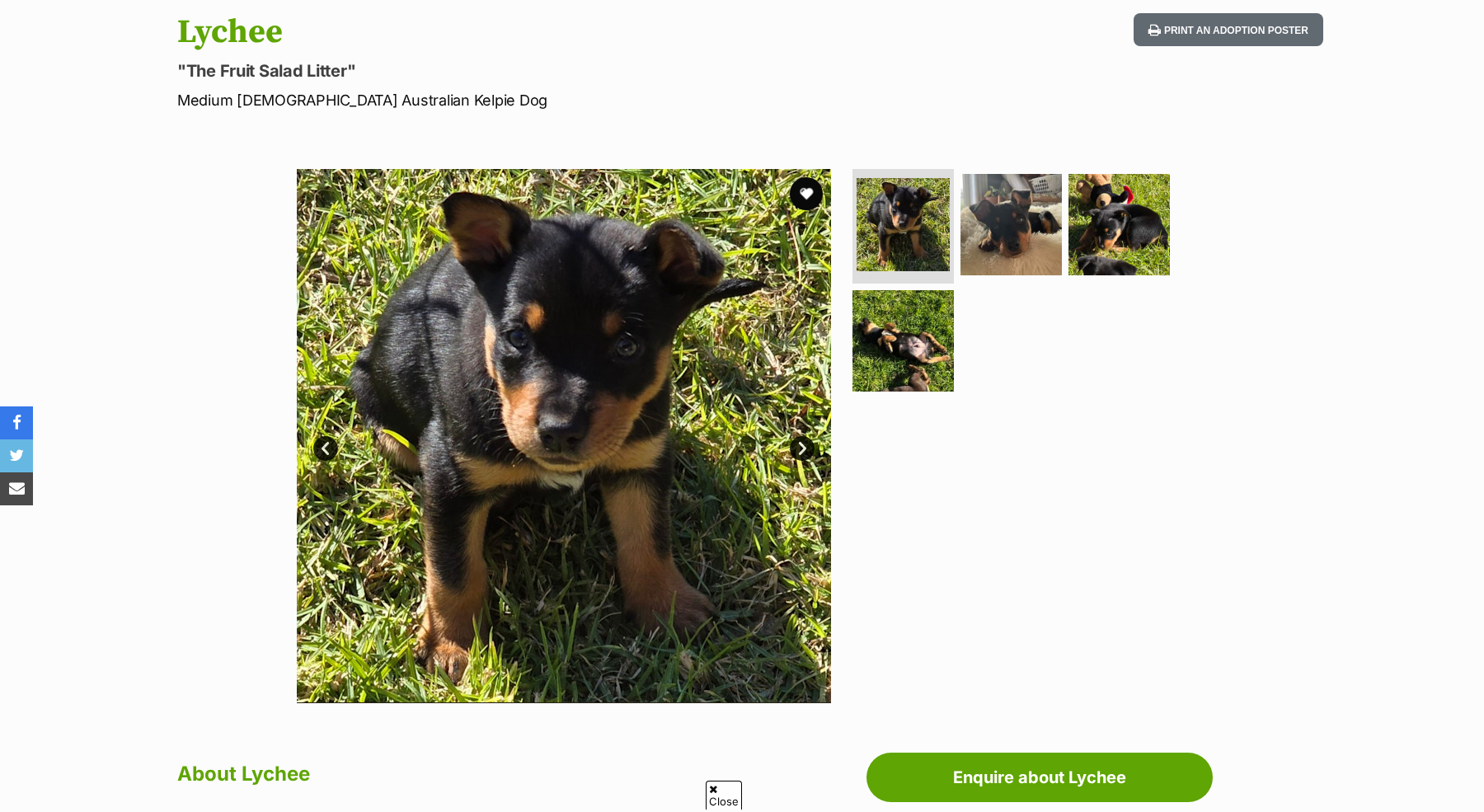 scroll, scrollTop: 581, scrollLeft: 0, axis: vertical 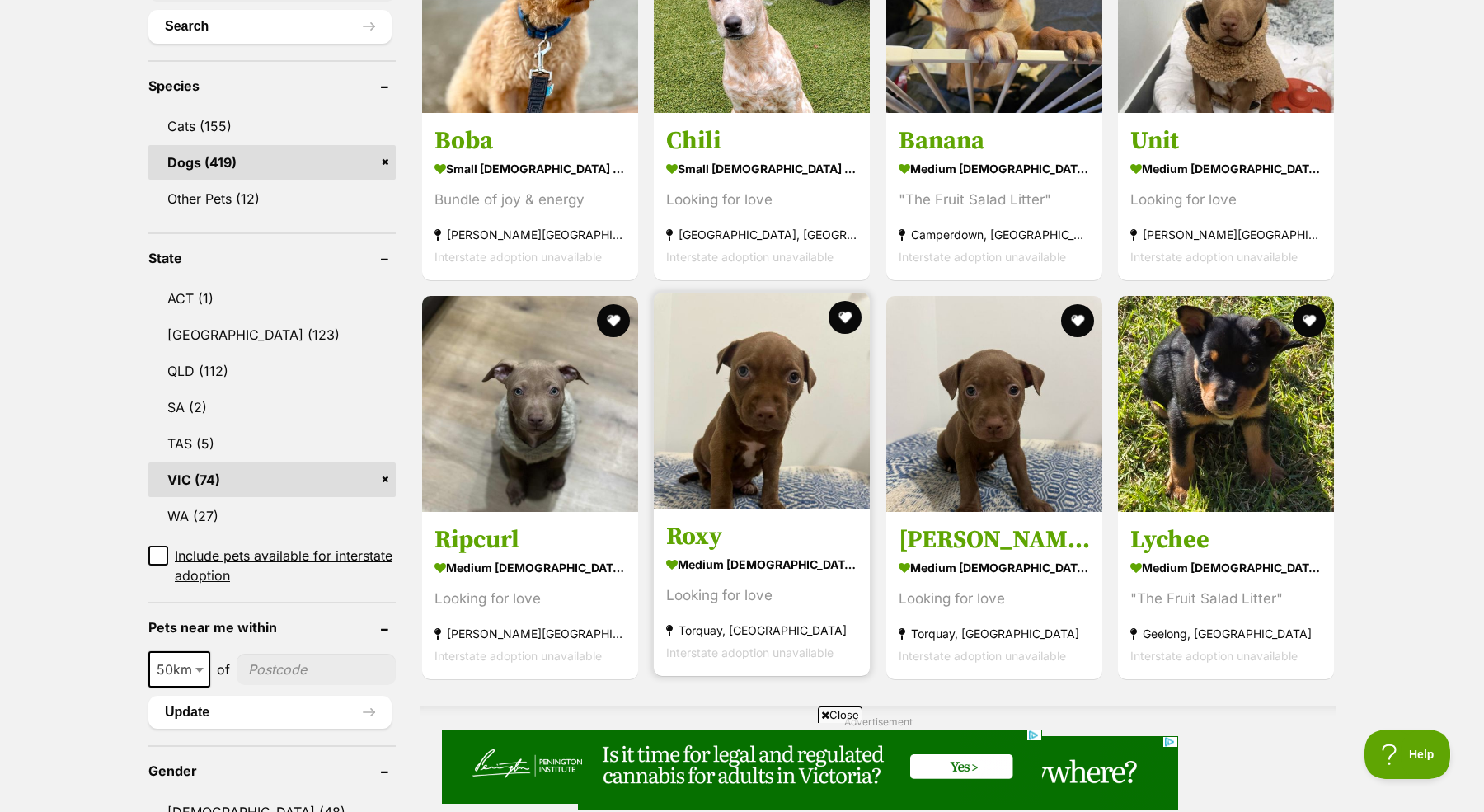 click at bounding box center [762, 401] 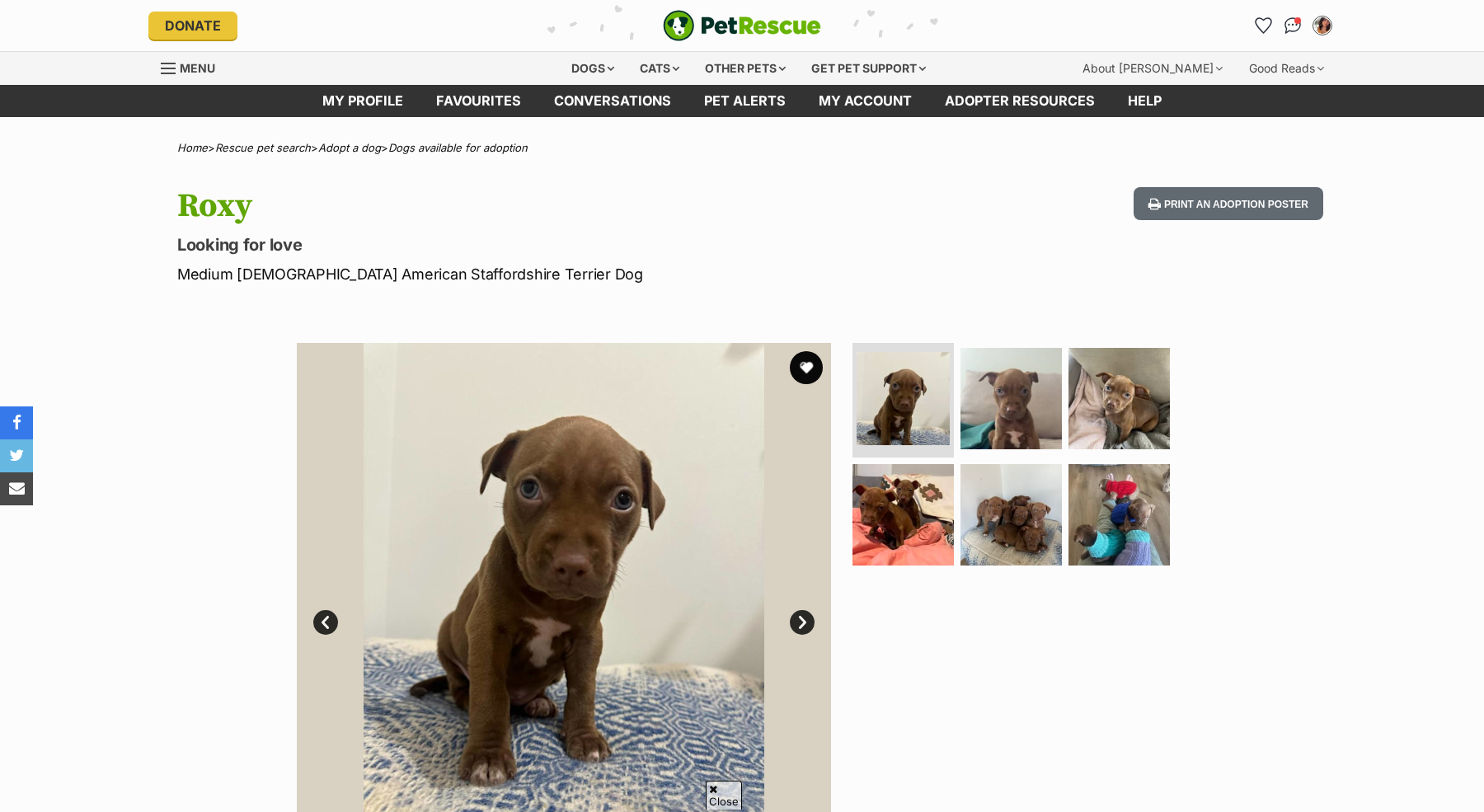 scroll, scrollTop: 562, scrollLeft: 0, axis: vertical 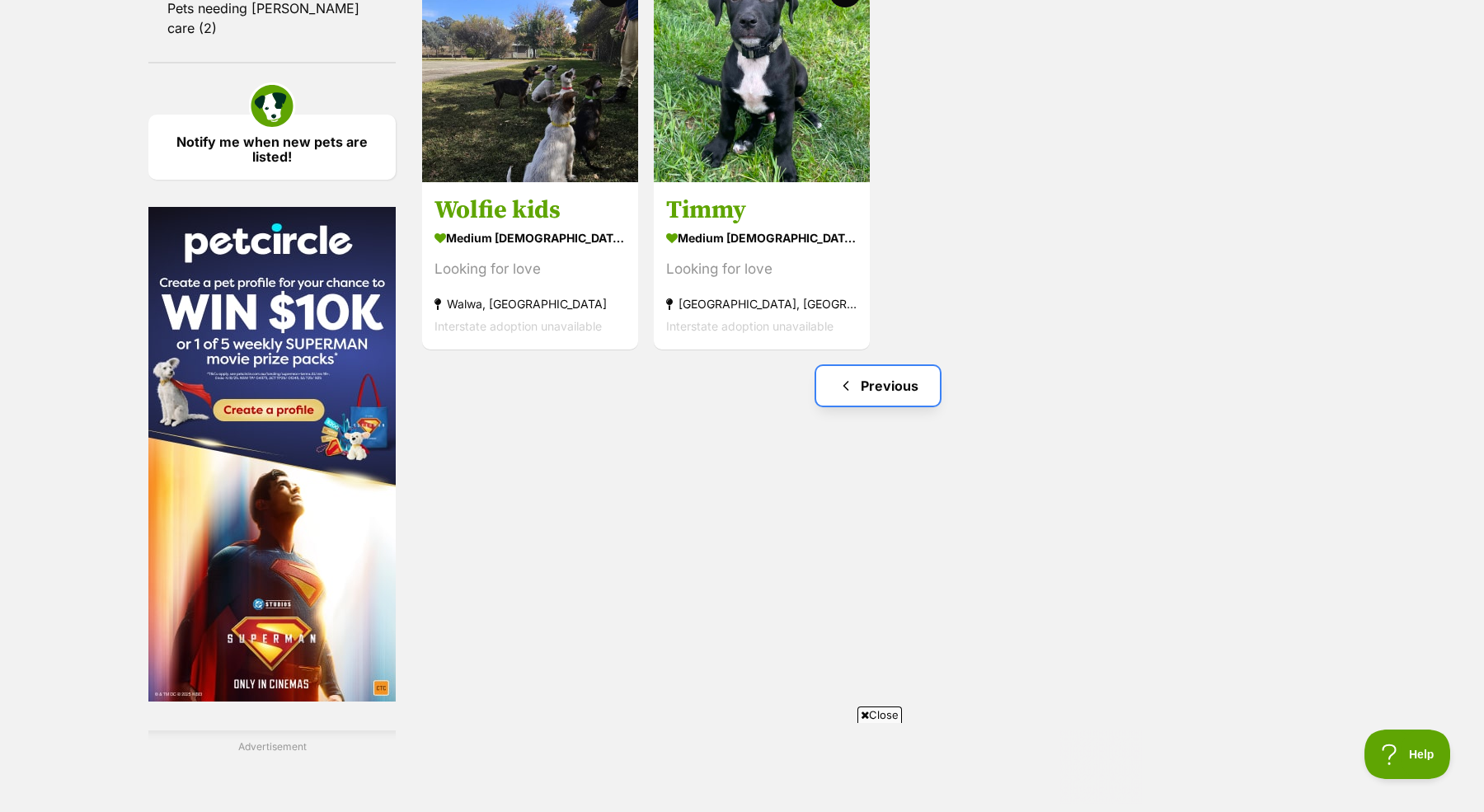 click at bounding box center (846, 386) 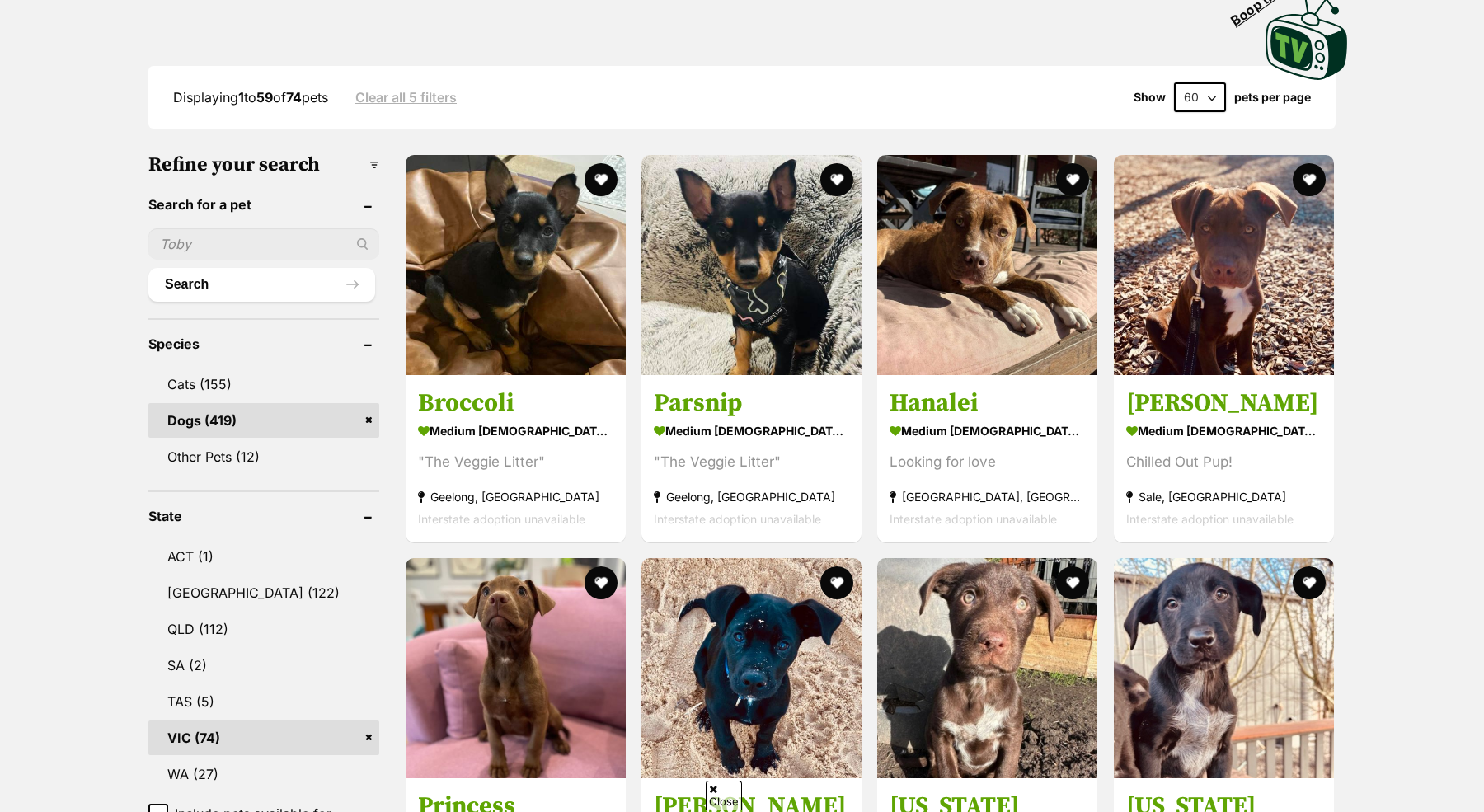 scroll, scrollTop: 427, scrollLeft: 0, axis: vertical 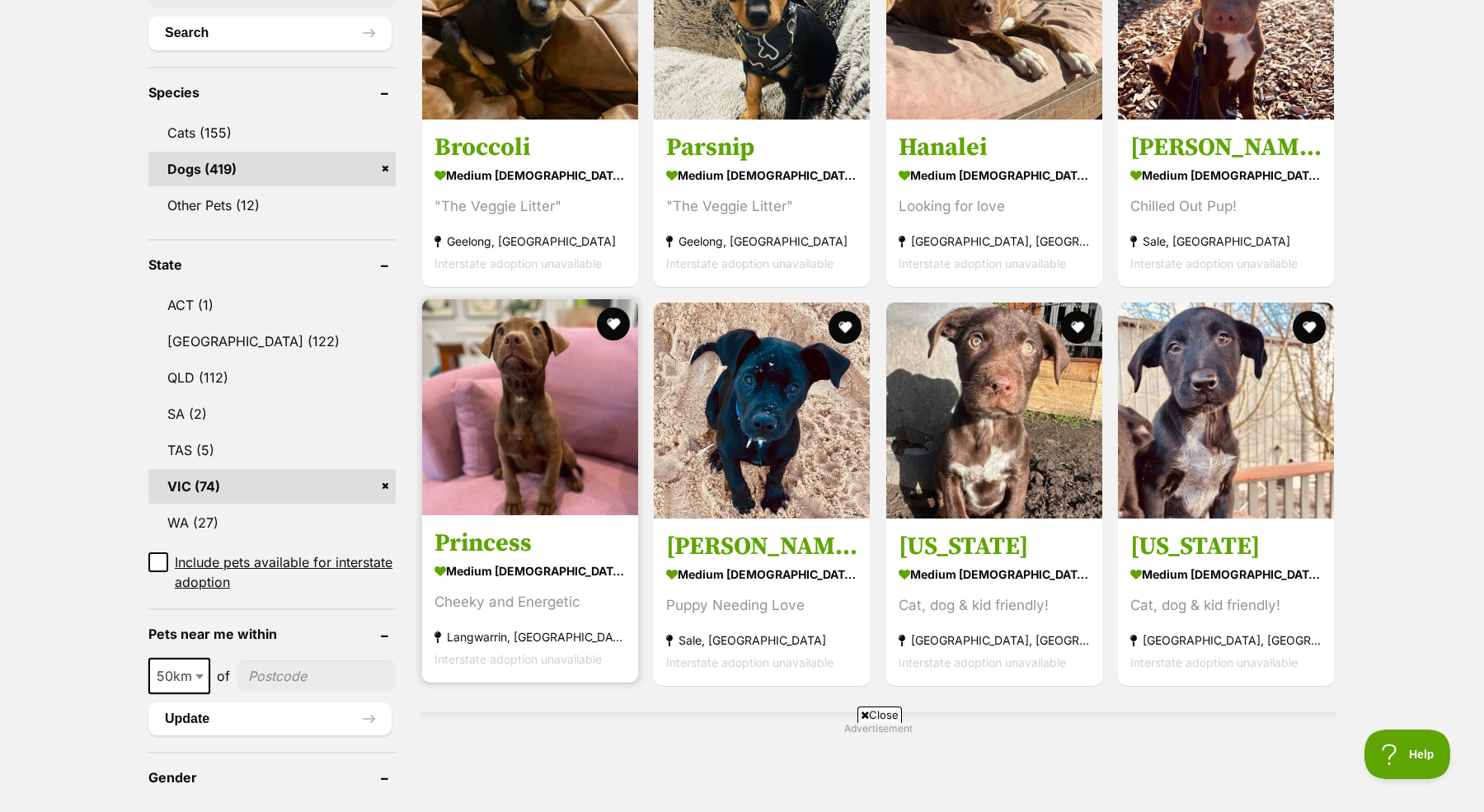 click at bounding box center (530, 407) 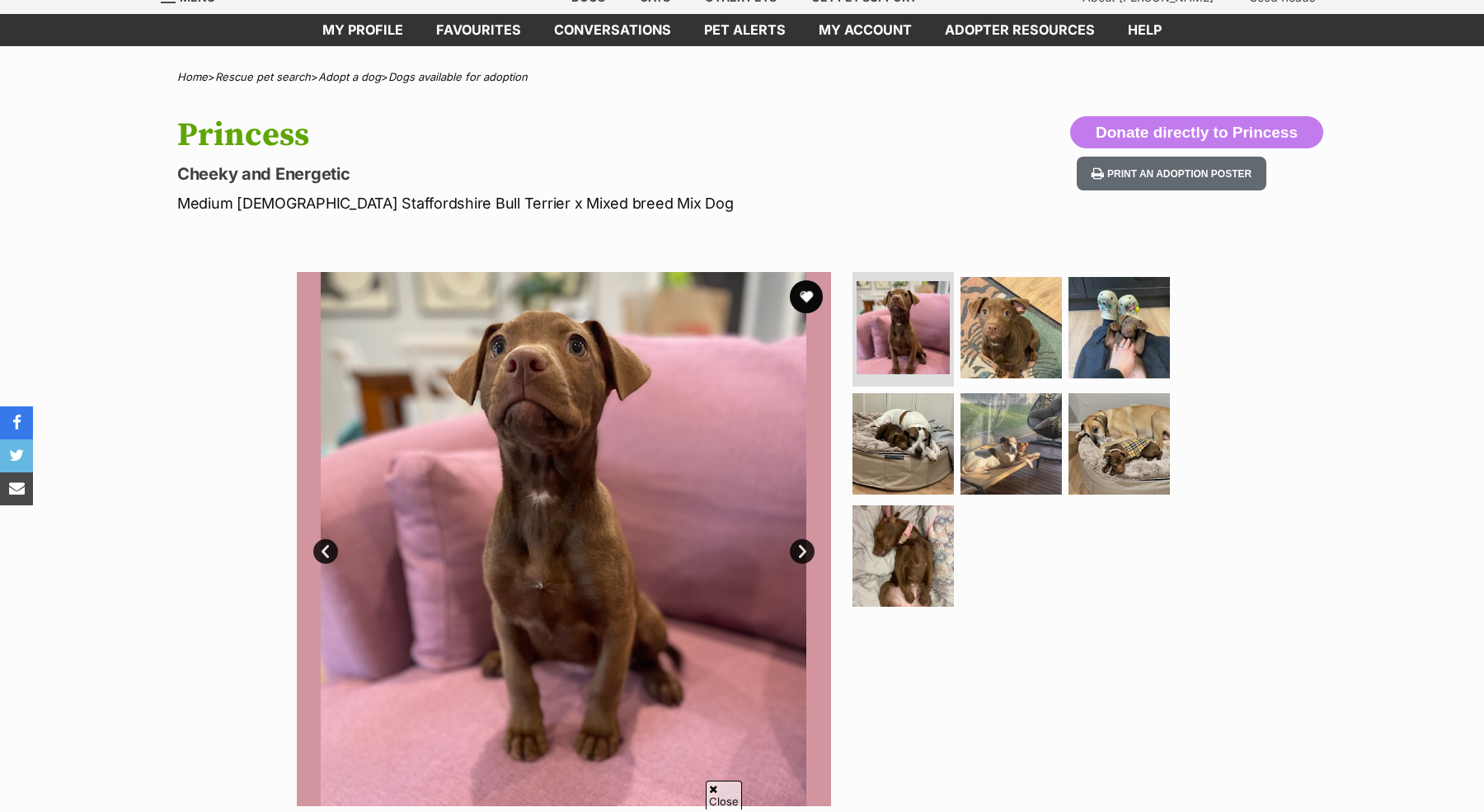 scroll, scrollTop: 408, scrollLeft: 0, axis: vertical 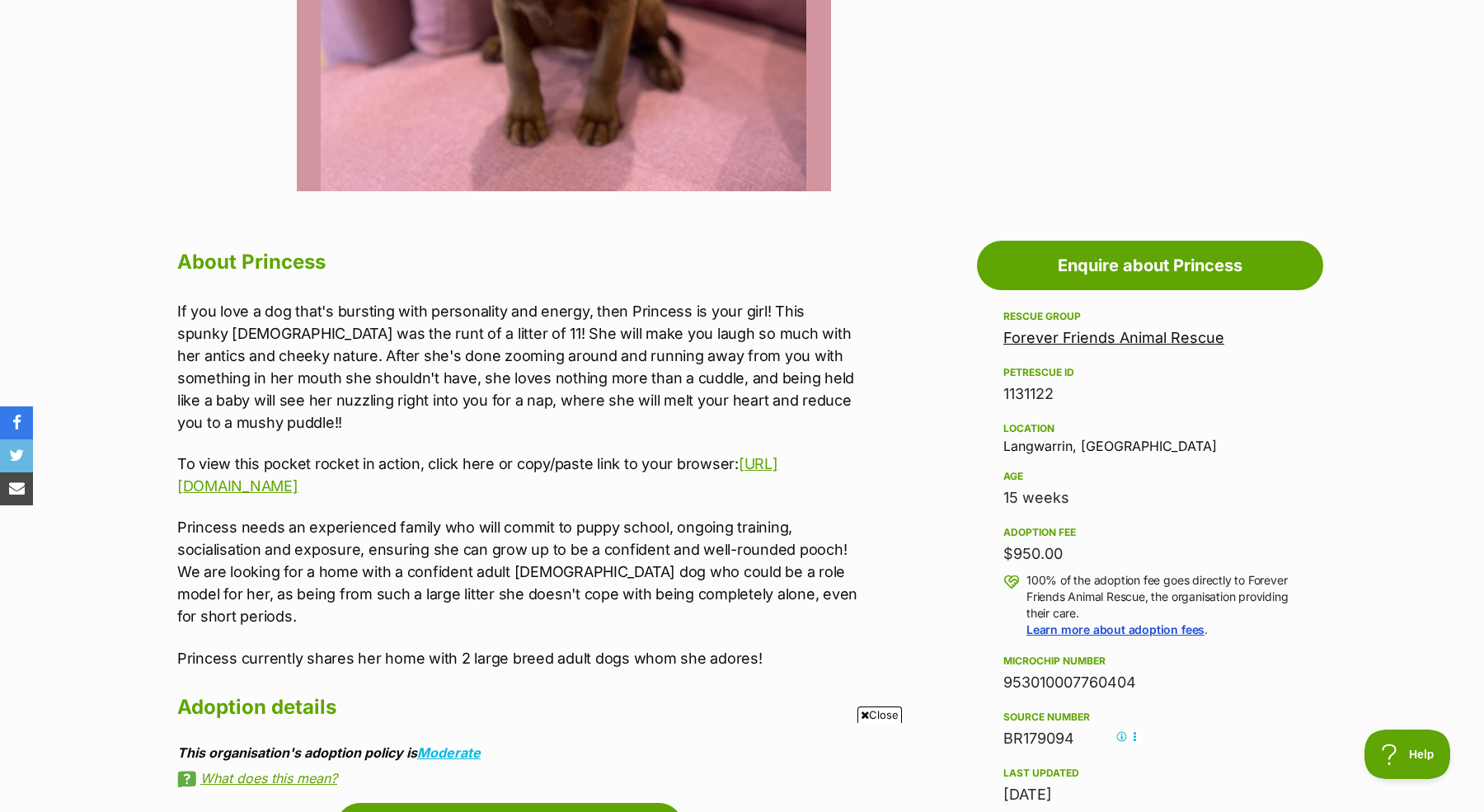 click on "If you love a dog that's bursting with personality and energy, then Princess is your girl! This spunky chick was the runt of a litter of 11! She will make you laugh so much with her antics and cheeky nature. After she's done zooming around and running away from you with something in her mouth she shouldn't have, she loves nothing more than a cuddle, and being held like a baby will see her nuzzling right into you for a nap, where she will melt your heart and reduce you to a mushy puddle!!
To view this pocket rocket in action, click here or copy/paste link to your browser:  https://youtube.com/shorts/q-zwGN2vzTo?feature=share
Princess needs an experienced family who will commit to puppy school, ongoing training, socialisation and exposure, ensuring she can grow up to be a confident and well-rounded pooch! We are looking for a home with a confident adult male dog who could be a role model for her, as being from such a large litter she doesn't cope with being completely alone, even for short periods." at bounding box center [518, 485] 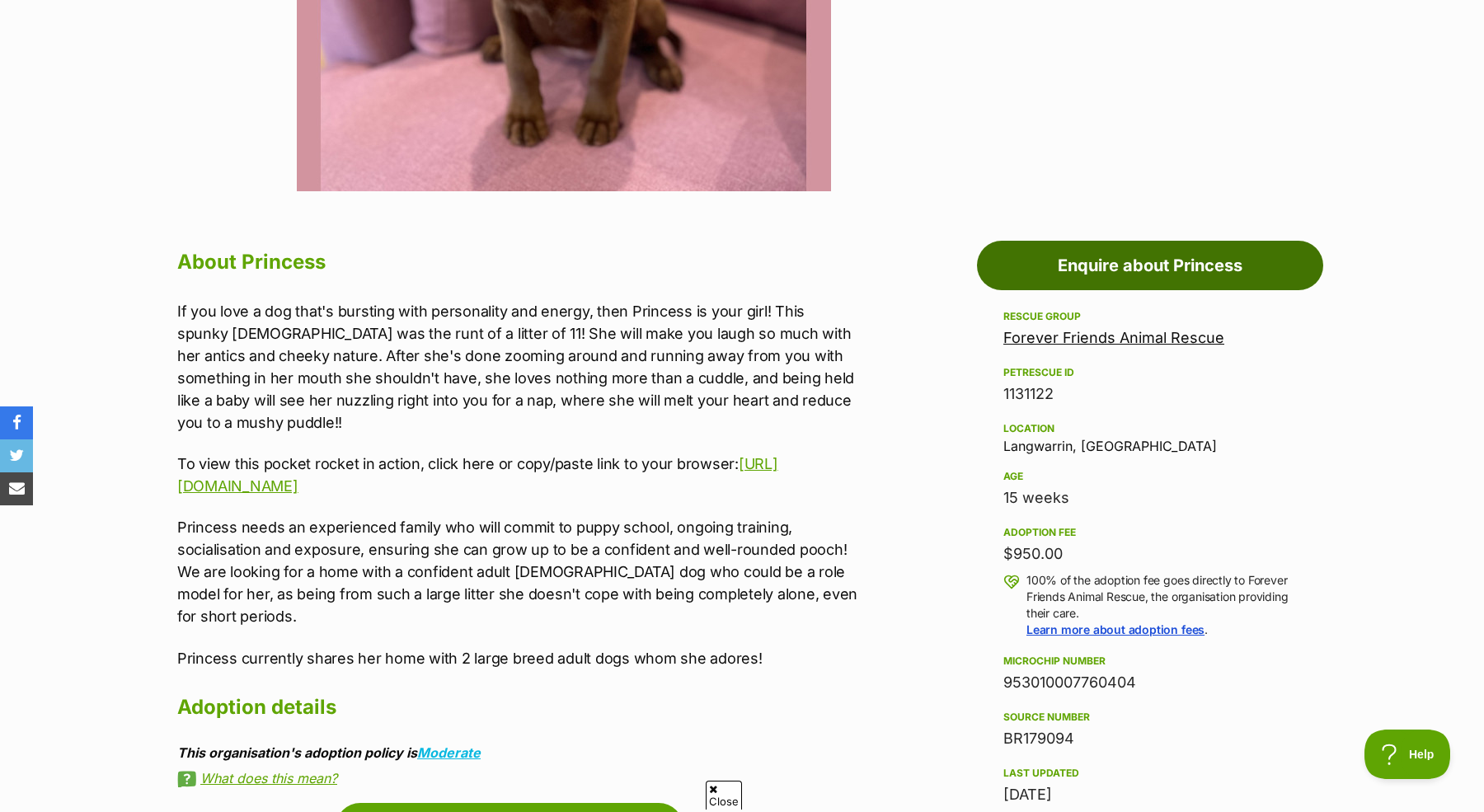click on "Enquire about Princess" at bounding box center (1150, 265) 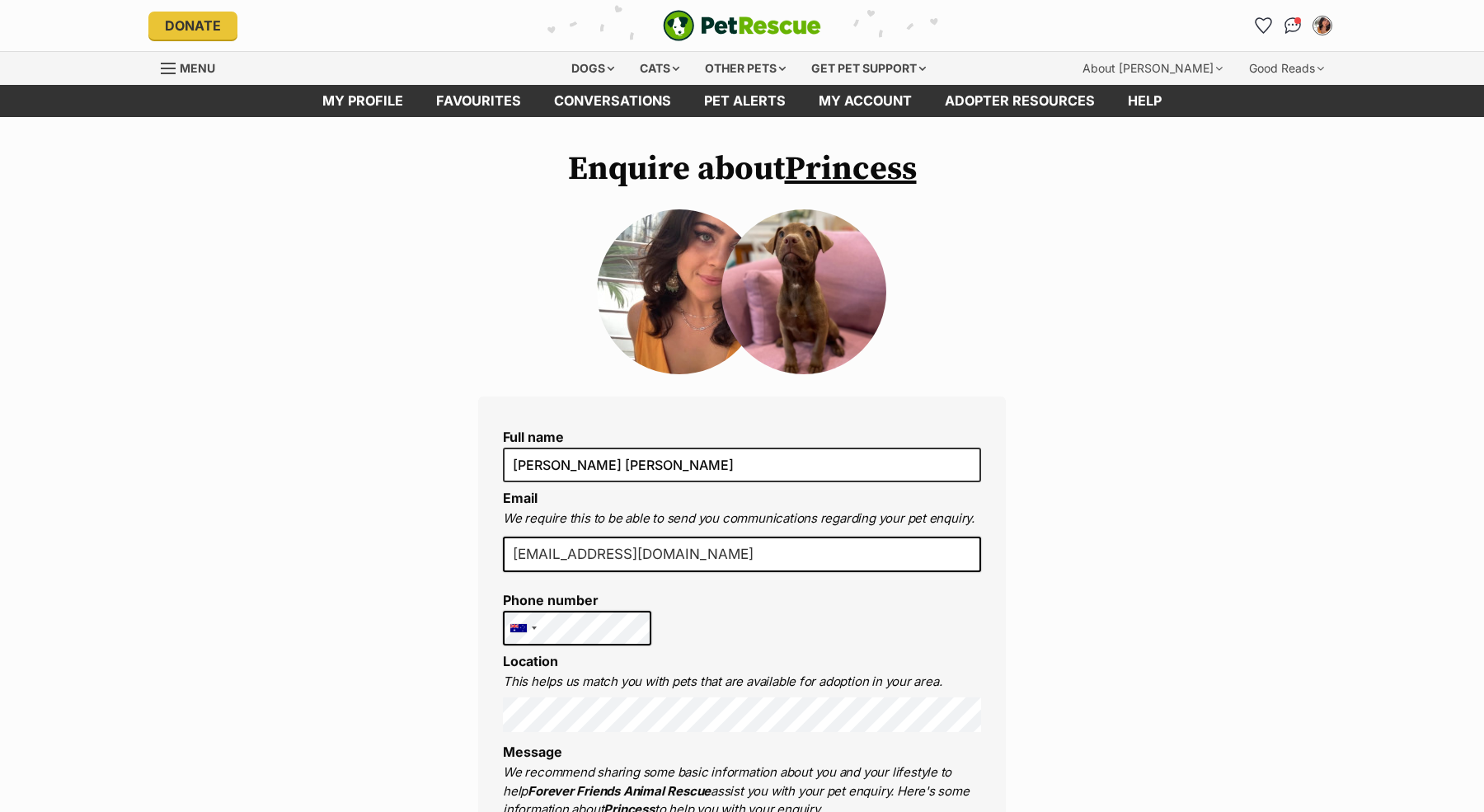 scroll, scrollTop: 0, scrollLeft: 0, axis: both 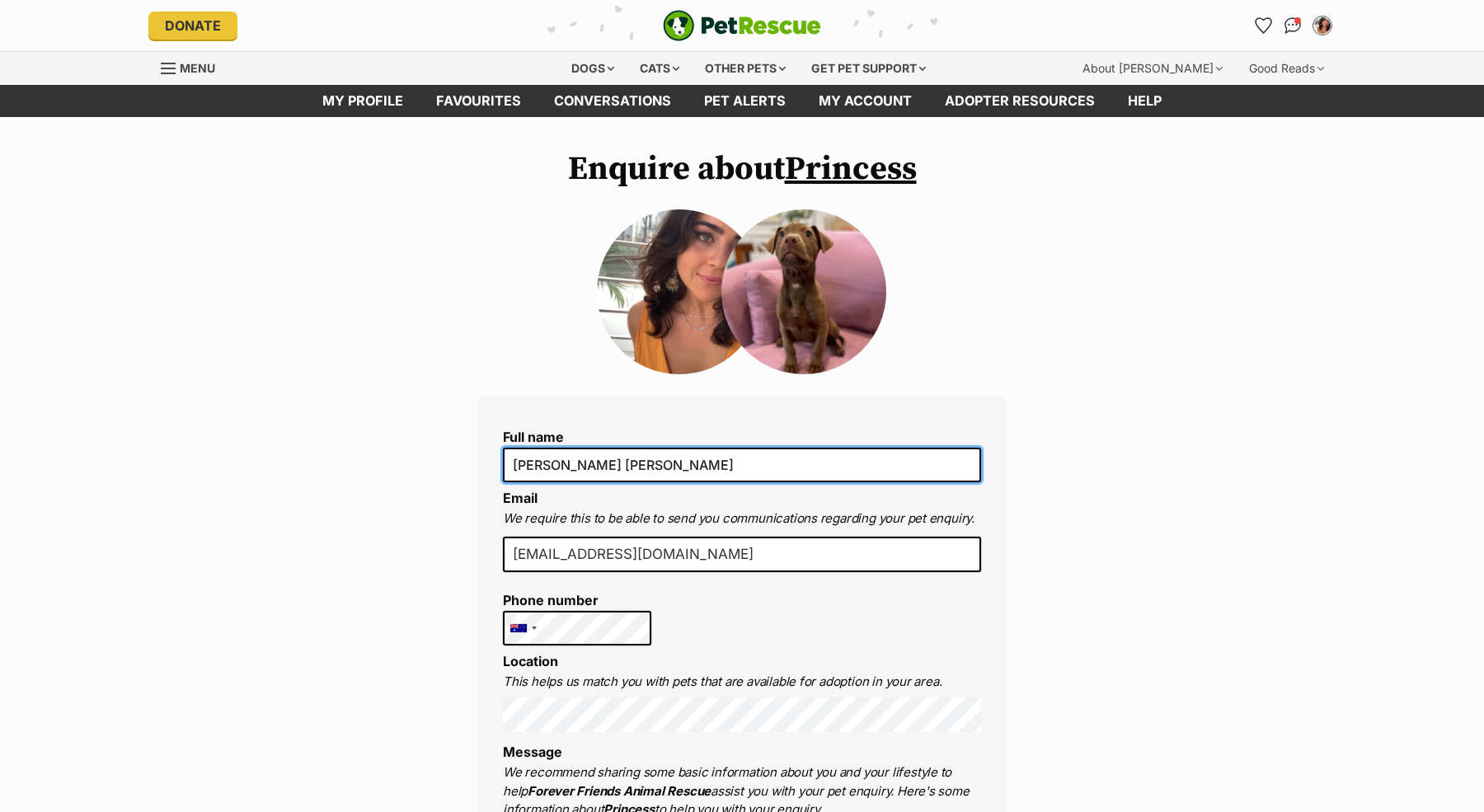 drag, startPoint x: 495, startPoint y: 461, endPoint x: 483, endPoint y: 461, distance: 12 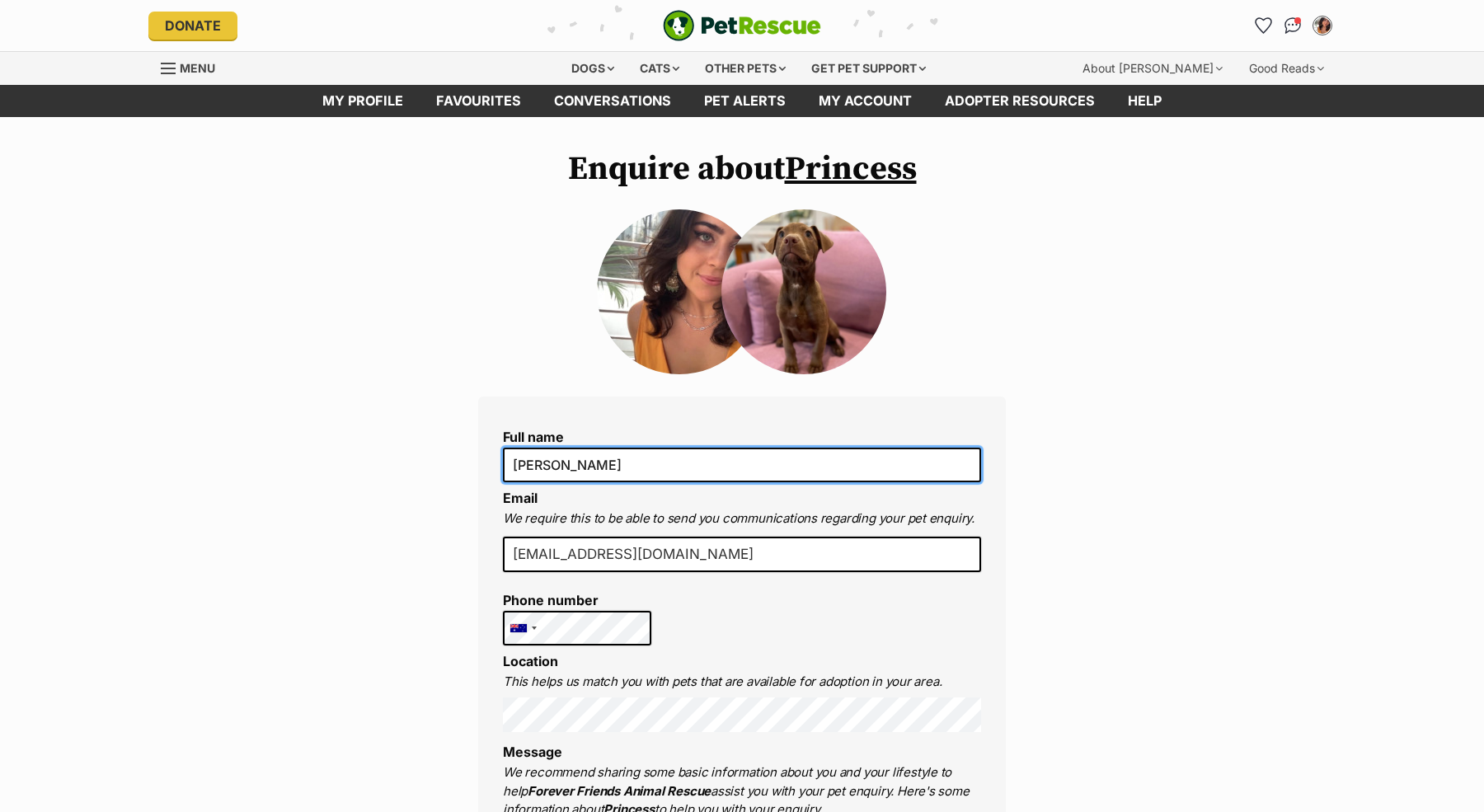 scroll, scrollTop: 0, scrollLeft: 0, axis: both 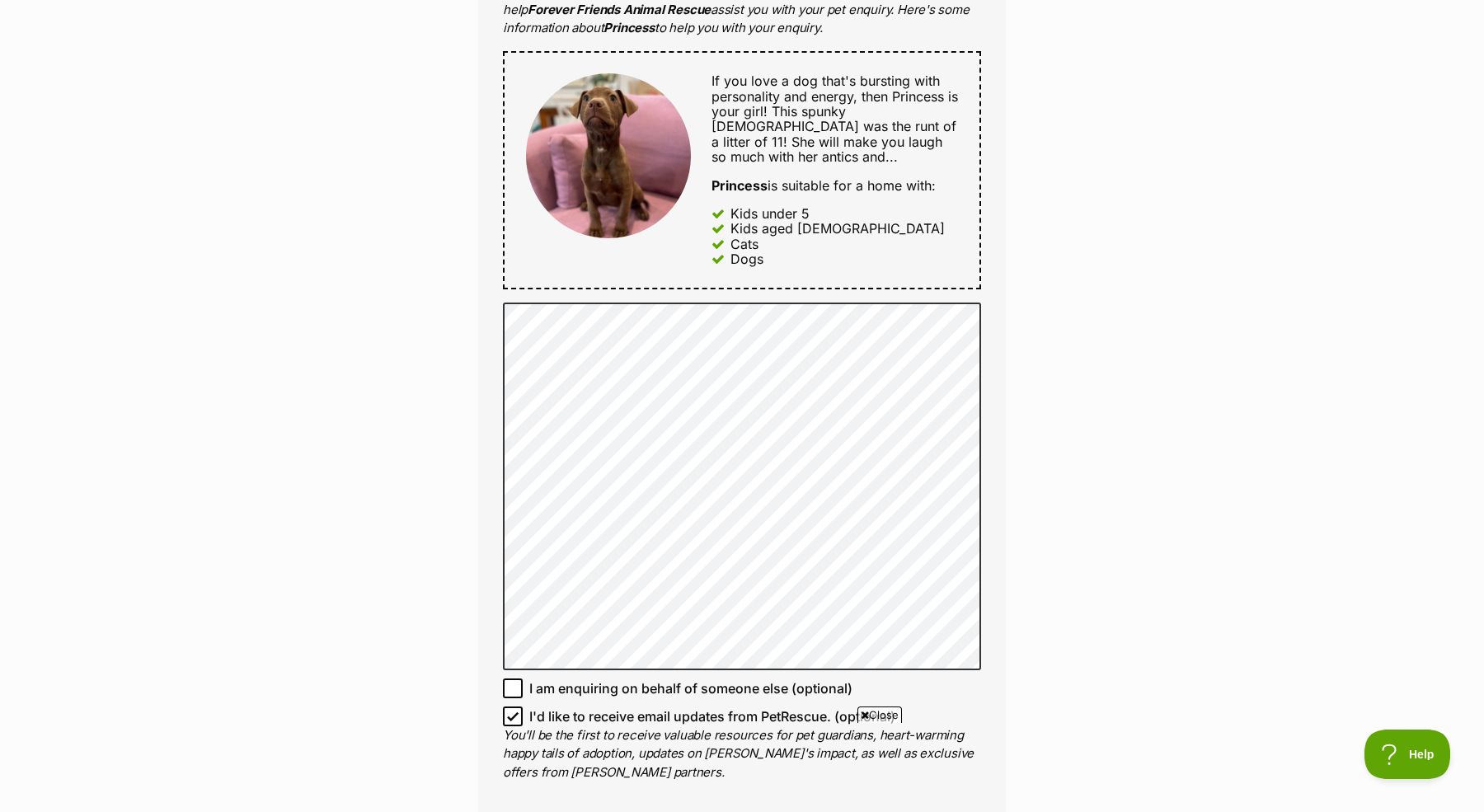 type on "Erin Padman" 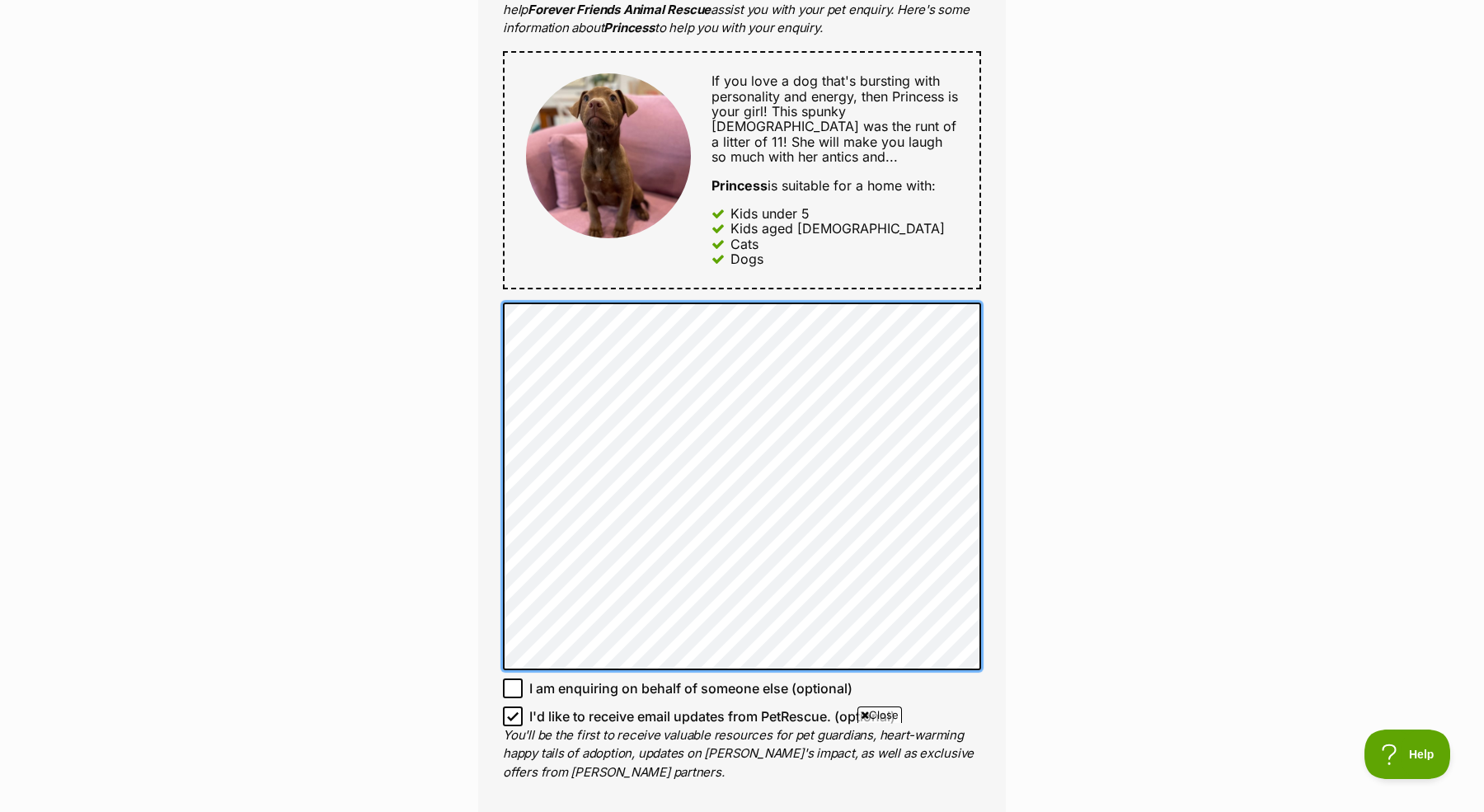 click on "Full name Erin Padman
Email
We require this to be able to send you communications regarding your pet enquiry.
erinlpadman@gmail.com
Phone number United States +1 United Kingdom +44 Afghanistan (‫افغانستان‬‎) +93 Albania (Shqipëri) +355 Algeria (‫الجزائر‬‎) +213 American Samoa +1684 Andorra +376 Angola +244 Anguilla +1264 Antigua and Barbuda +1268 Argentina +54 Armenia (Հայաստան) +374 Aruba +297 Australia +61 Austria (Österreich) +43 Azerbaijan (Azərbaycan) +994 Bahamas +1242 Bahrain (‫البحرين‬‎) +973 Bangladesh (বাংলাদেশ) +880 Barbados +1246 Belarus (Беларусь) +375 Belgium (België) +32 Belize +501 Benin (Bénin) +229 Bermuda +1441 Bhutan (འབྲུག) +975 Bolivia +591 Bosnia and Herzegovina (Босна и Херцеговина) +387 Botswana +267 Brazil (Brasil) +55 British Indian Ocean Territory +246 British Virgin Islands +1284 Brunei +673 Bulgaria (България) +359 Burkina Faso +226 +257 +855 +237" at bounding box center (742, 221) 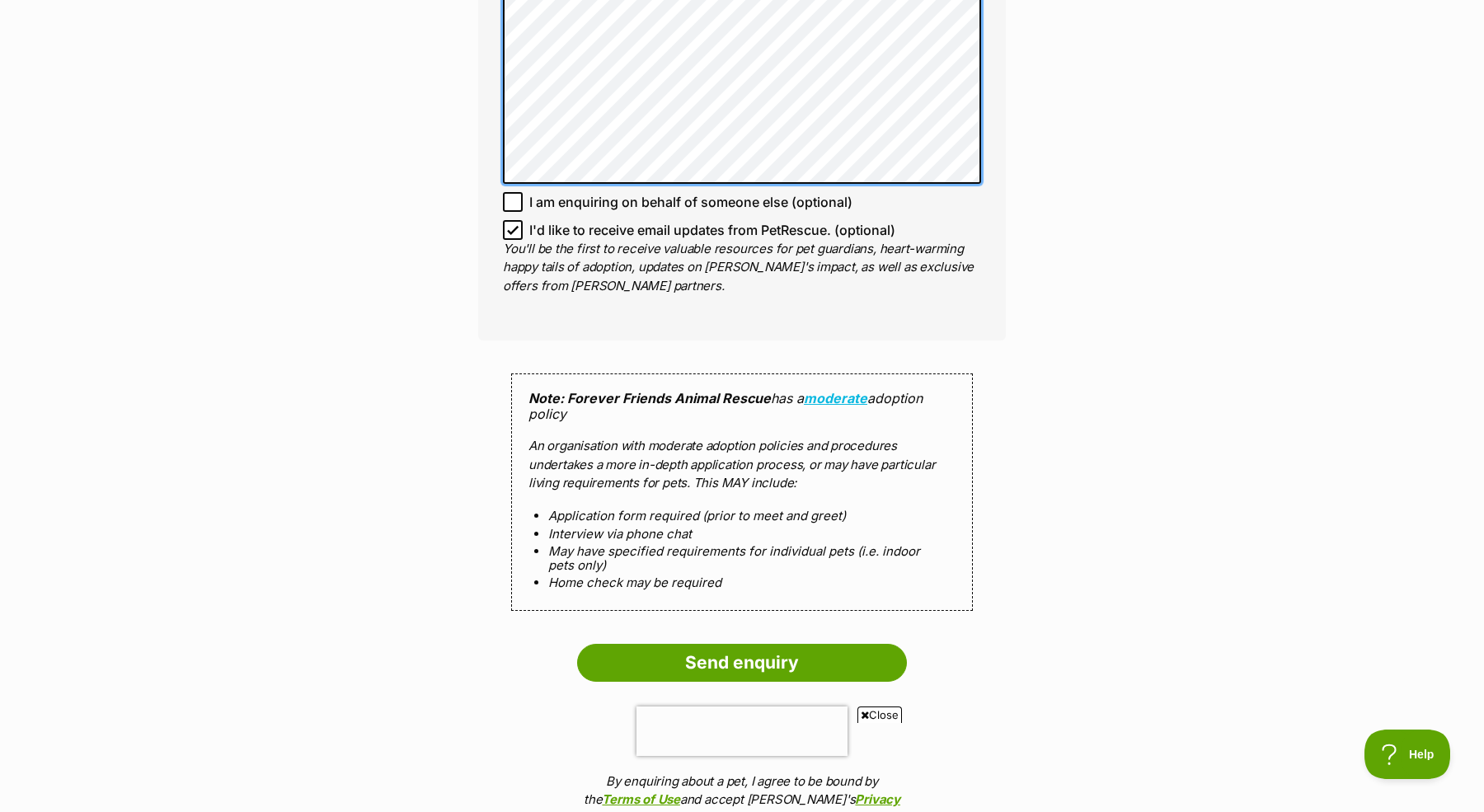 scroll, scrollTop: 1430, scrollLeft: 0, axis: vertical 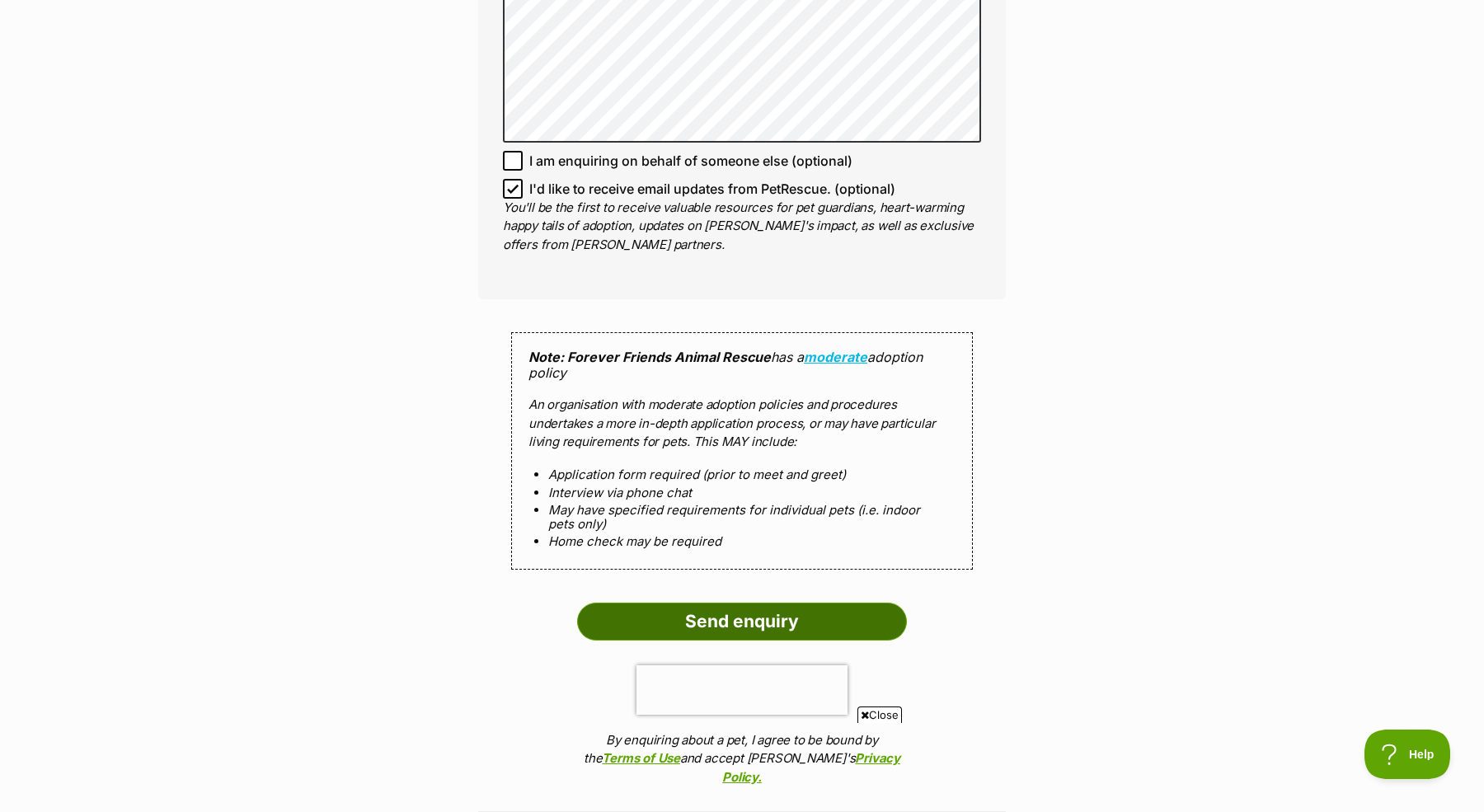 click on "Send enquiry" at bounding box center [742, 622] 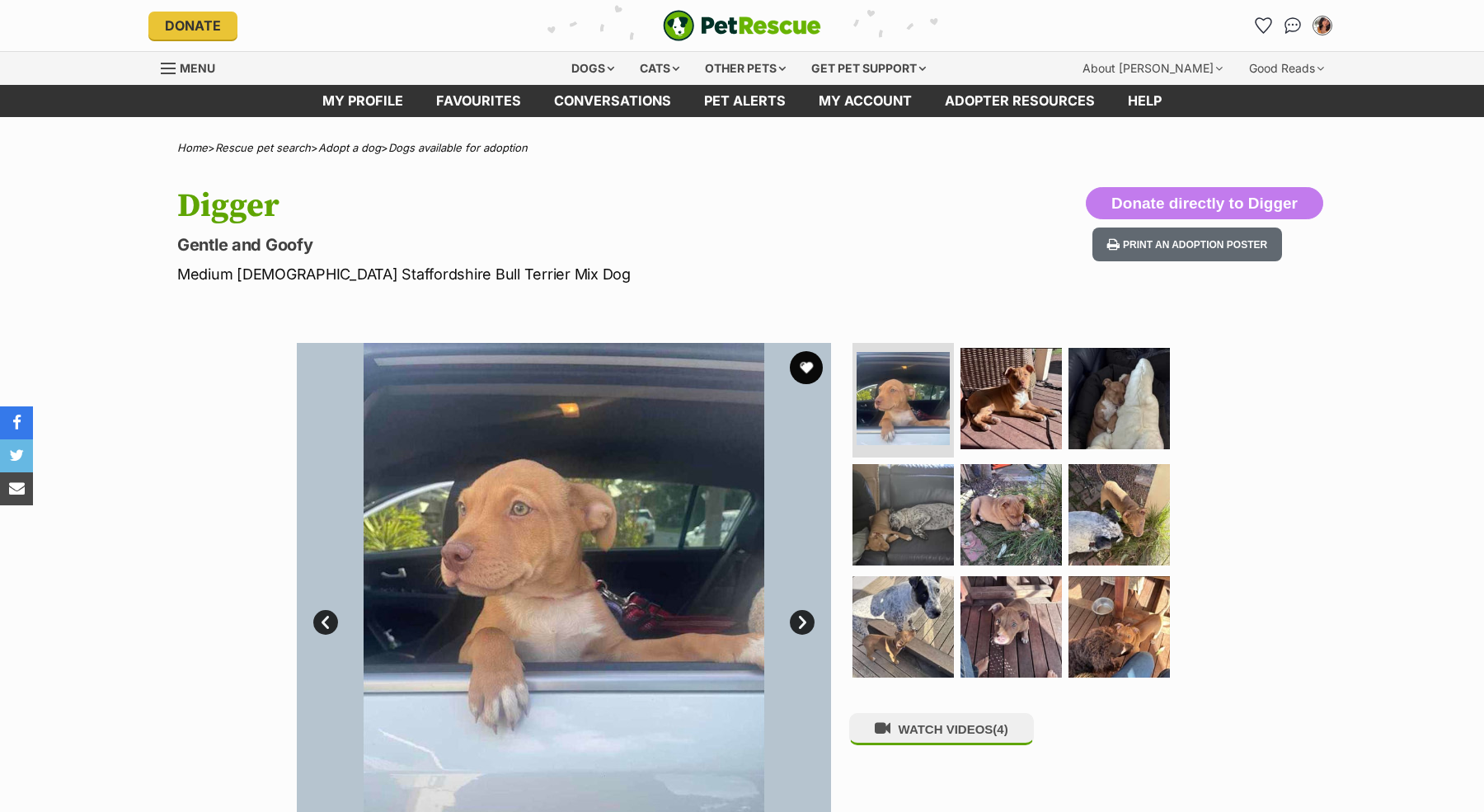 scroll, scrollTop: 0, scrollLeft: 0, axis: both 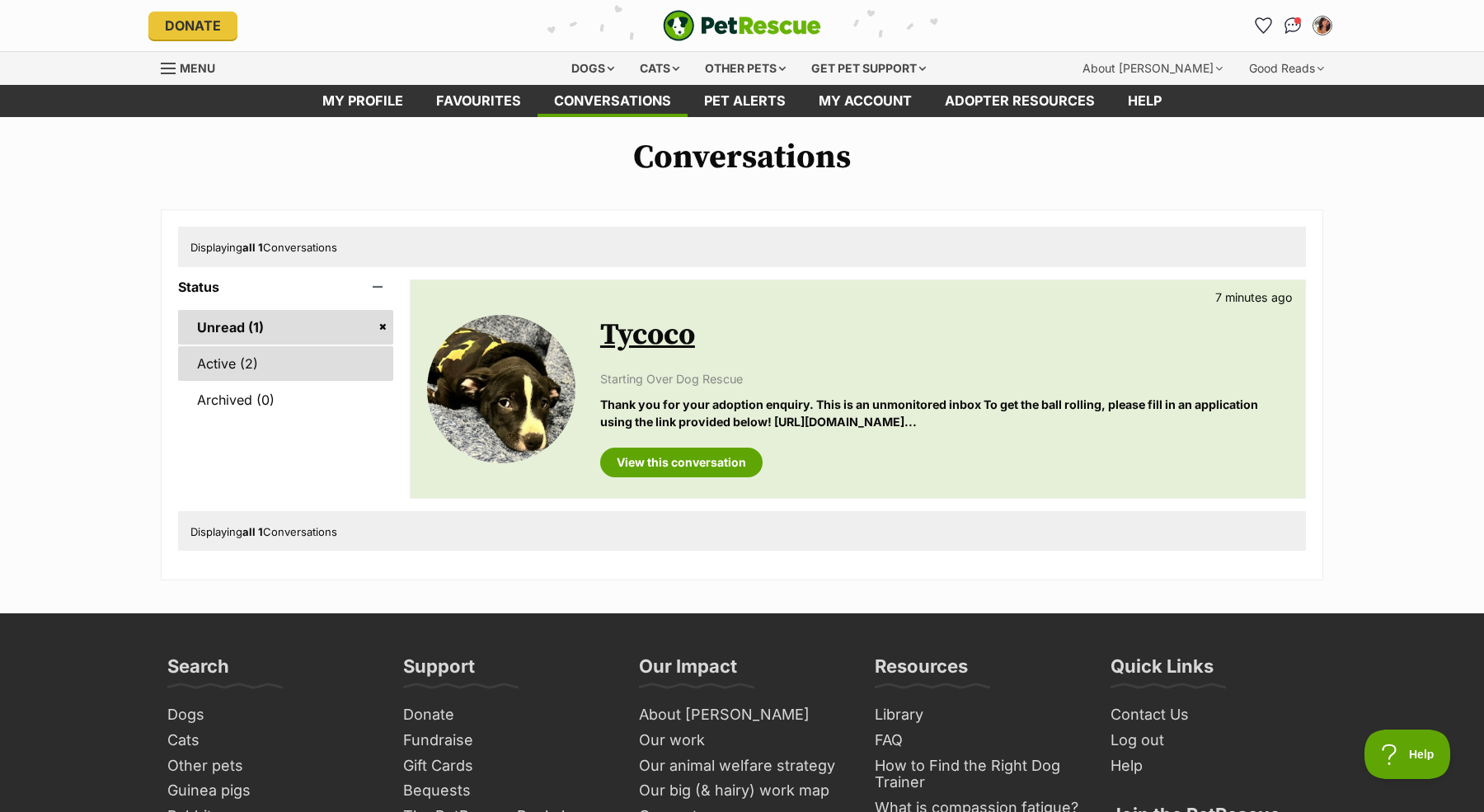 click on "Active (2)" at bounding box center [285, 364] 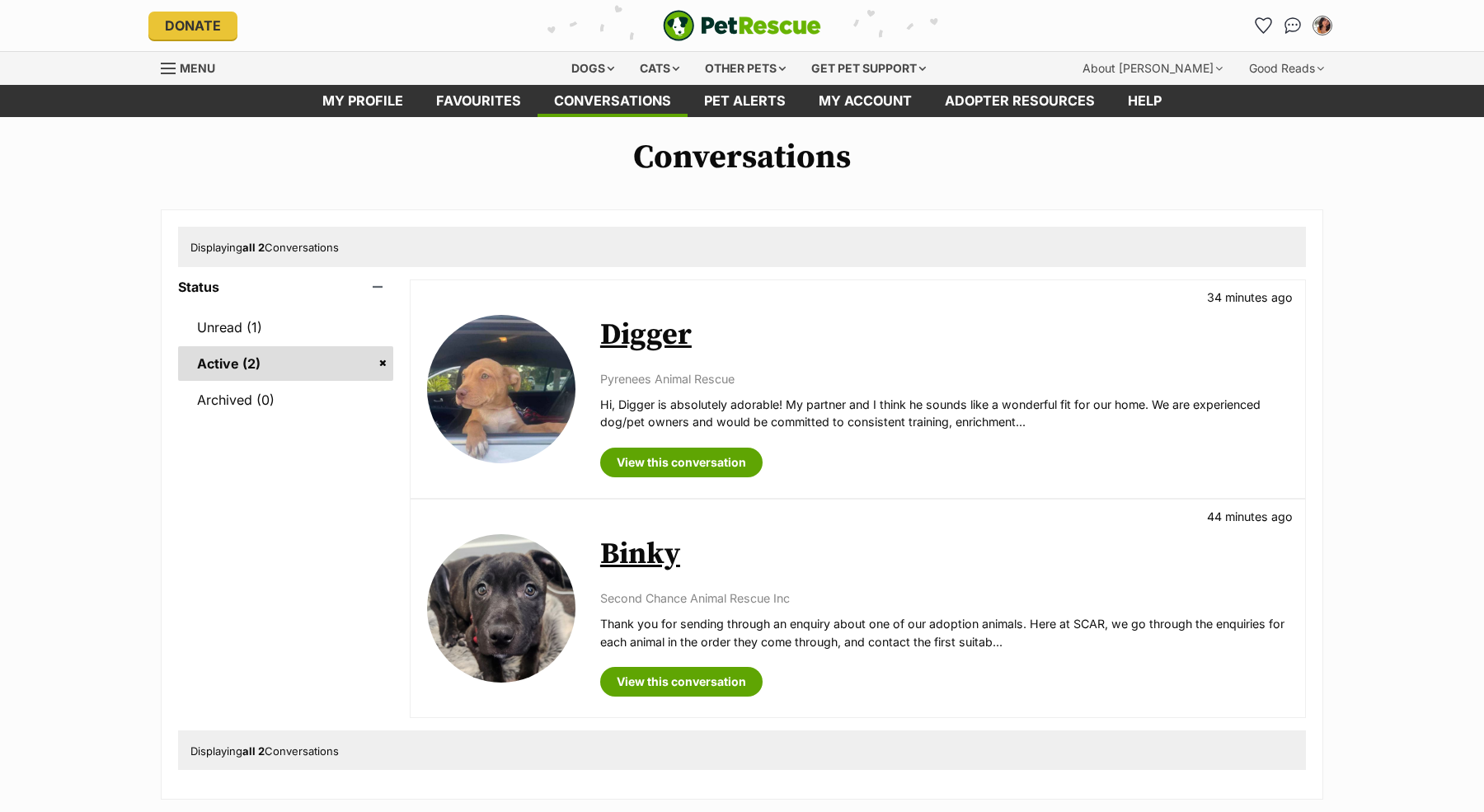scroll, scrollTop: 0, scrollLeft: 0, axis: both 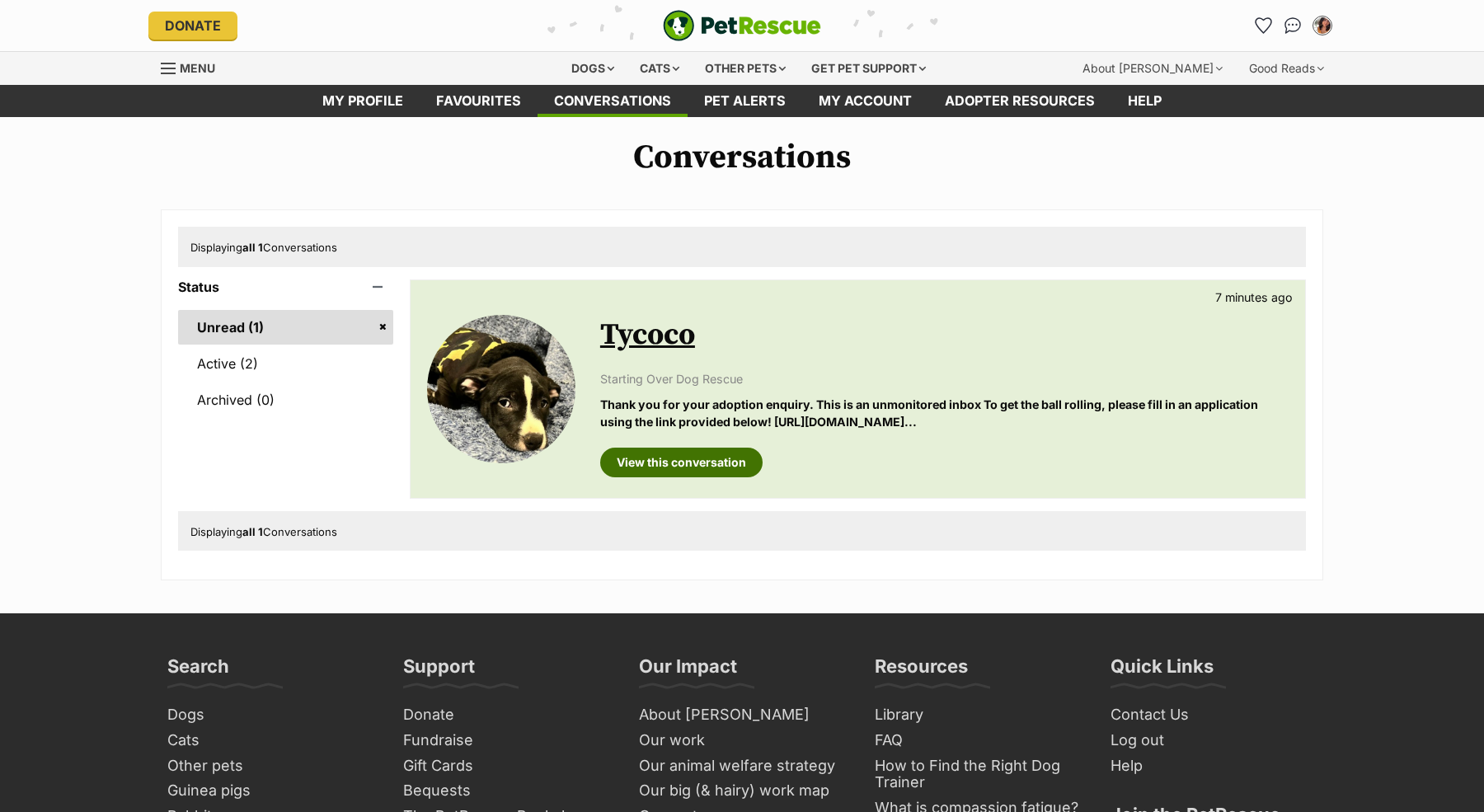 click on "View this conversation" at bounding box center (681, 462) 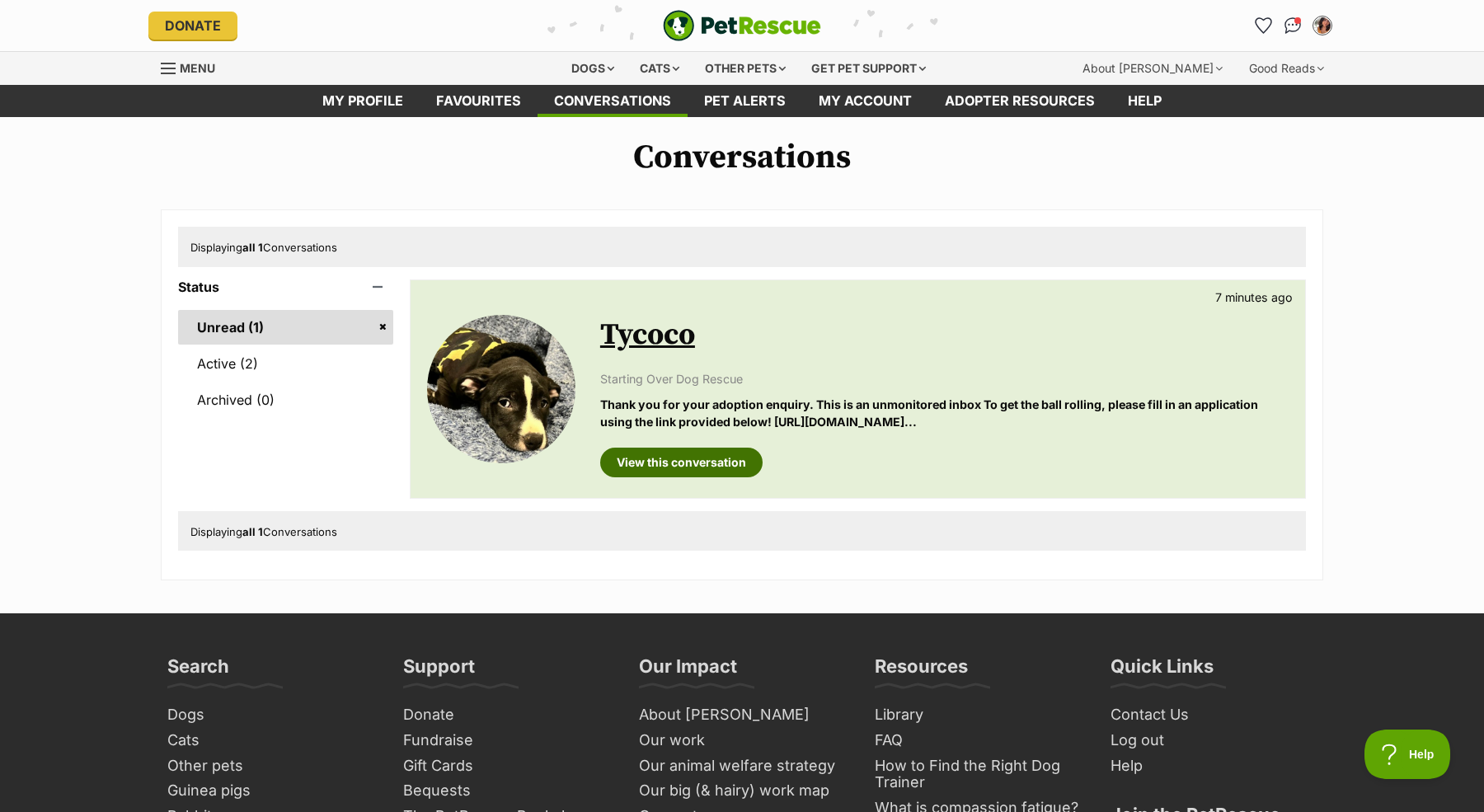 scroll, scrollTop: 0, scrollLeft: 0, axis: both 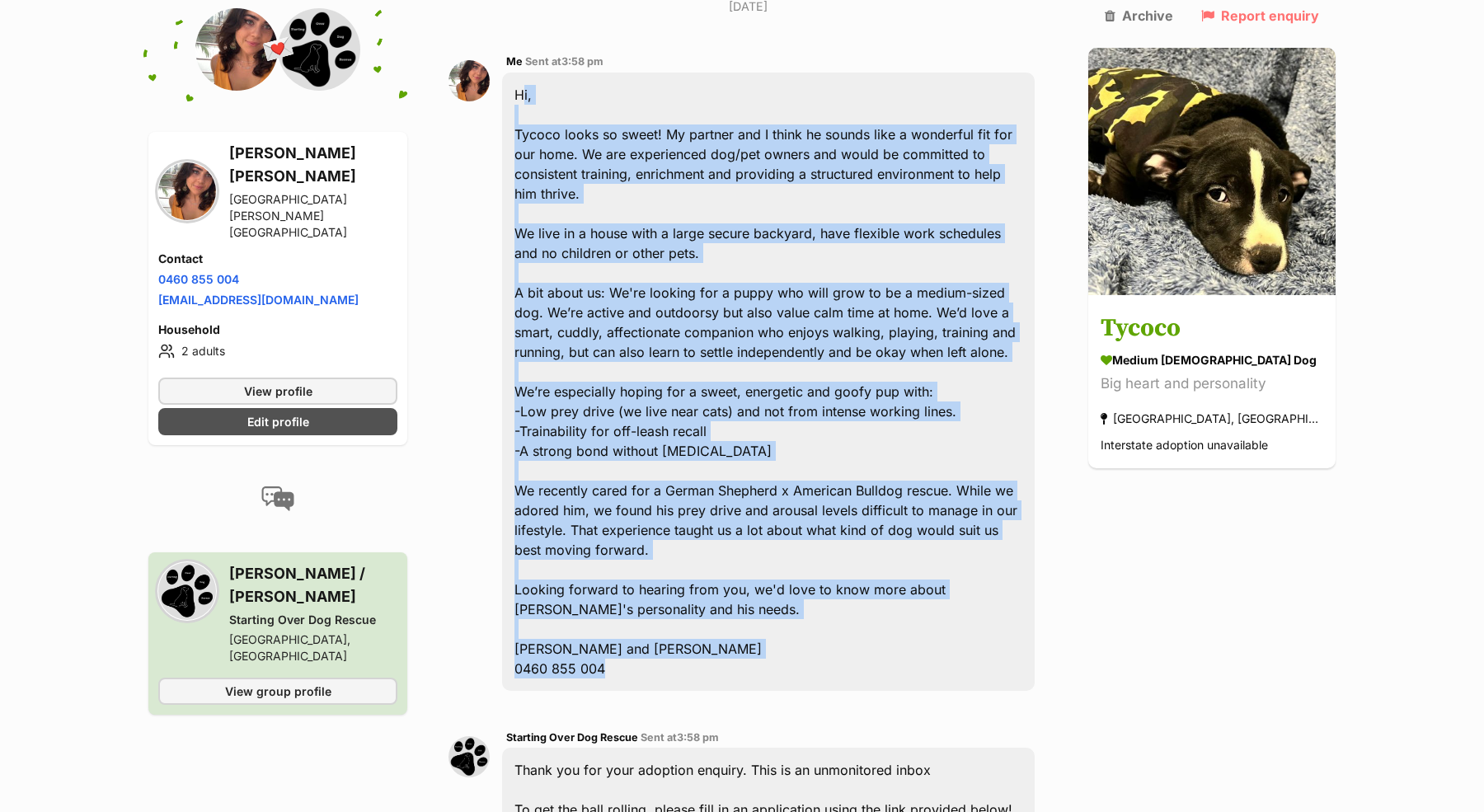 drag, startPoint x: 528, startPoint y: 50, endPoint x: 730, endPoint y: 608, distance: 593.43744 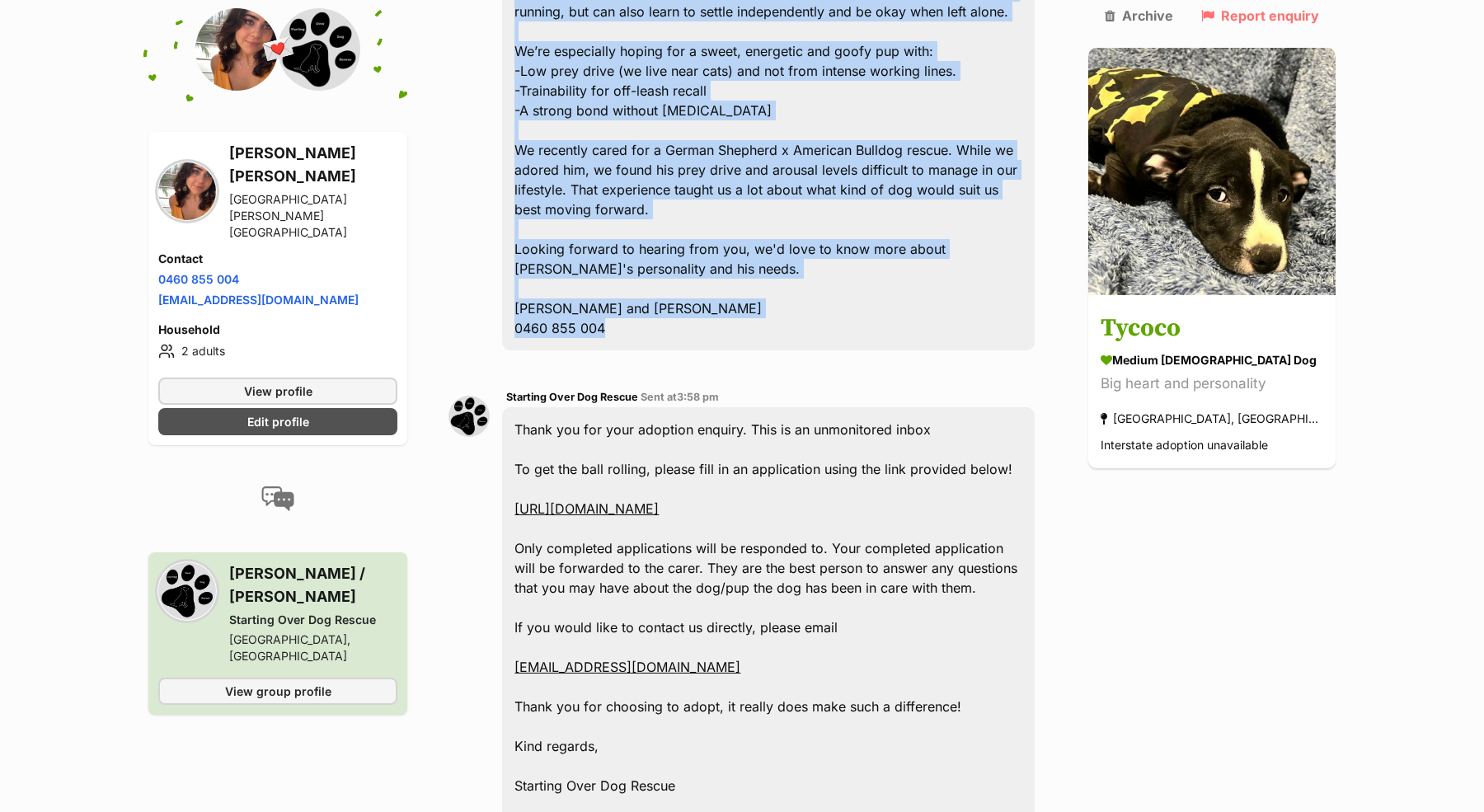 scroll, scrollTop: 749, scrollLeft: 0, axis: vertical 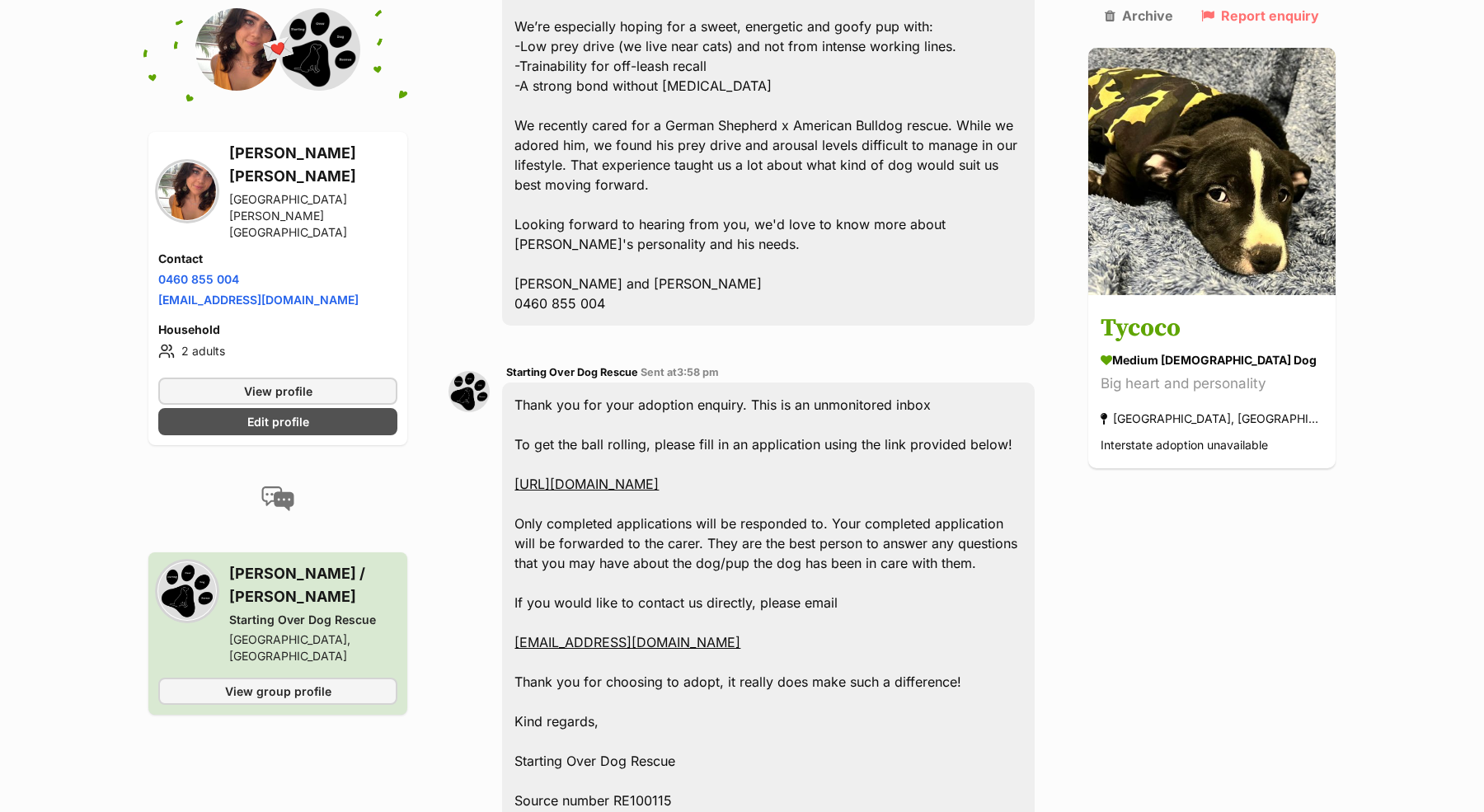 click on "Thank you for your adoption enquiry. This is an unmonitored inbox
To get the ball rolling, please fill in an application using the link provided below!
https://www.startingoverdogrescue.org.au/adoption-application-form/
Only completed applications will be responded to. Your completed application will be forwarded to the carer. They are the best person to answer any questions that you may have about the dog/pup the dog has been in care with them.
If you would like to contact us directly, please email
startingoverdogrescue@gmail.com
Thank you for choosing to adopt, it really does make such a difference!
Kind regards,
Starting Over Dog Rescue
Source number RE100115
All information is kept strictly confidential." at bounding box center (768, 622) 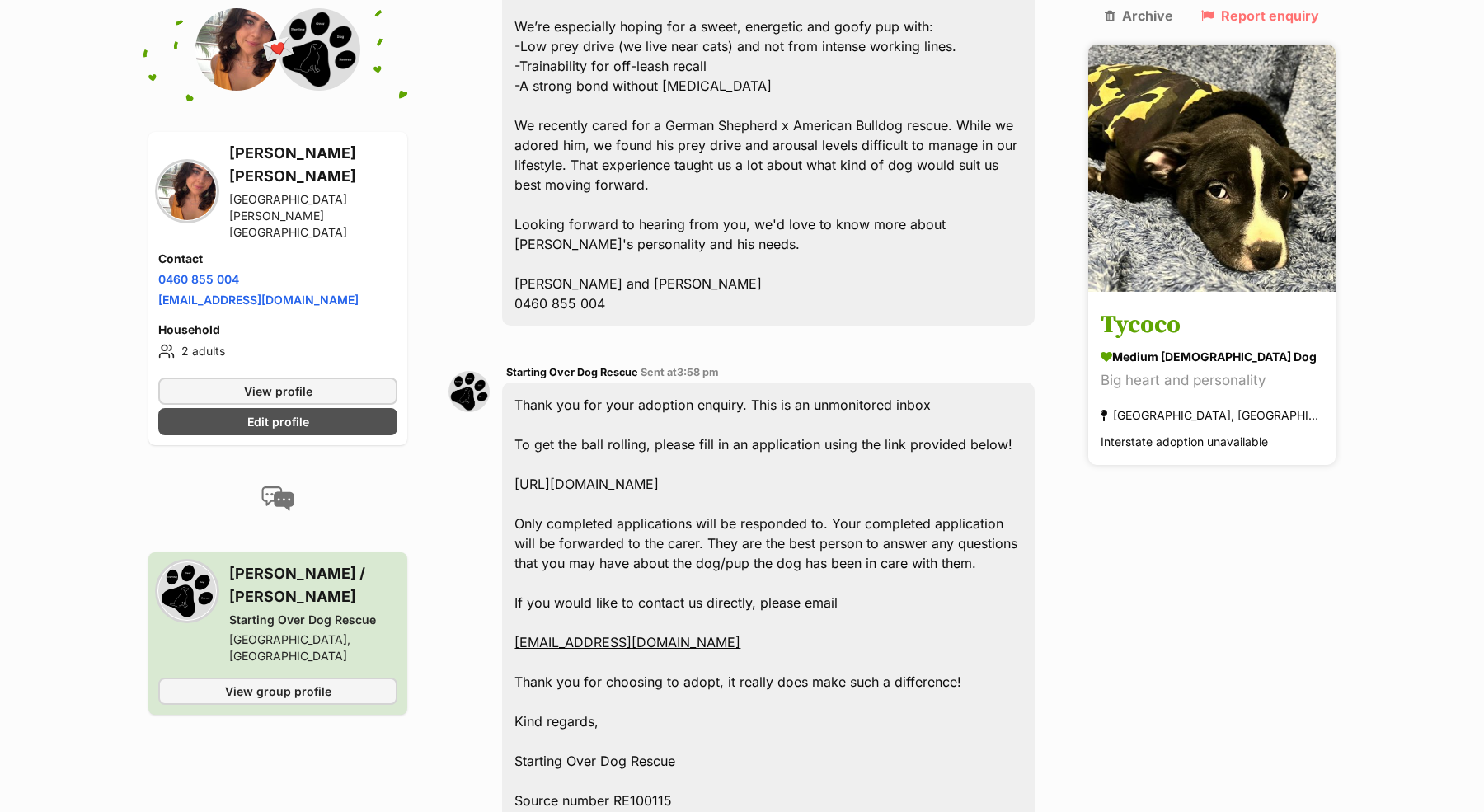 click on "Tycoco" at bounding box center (1212, 326) 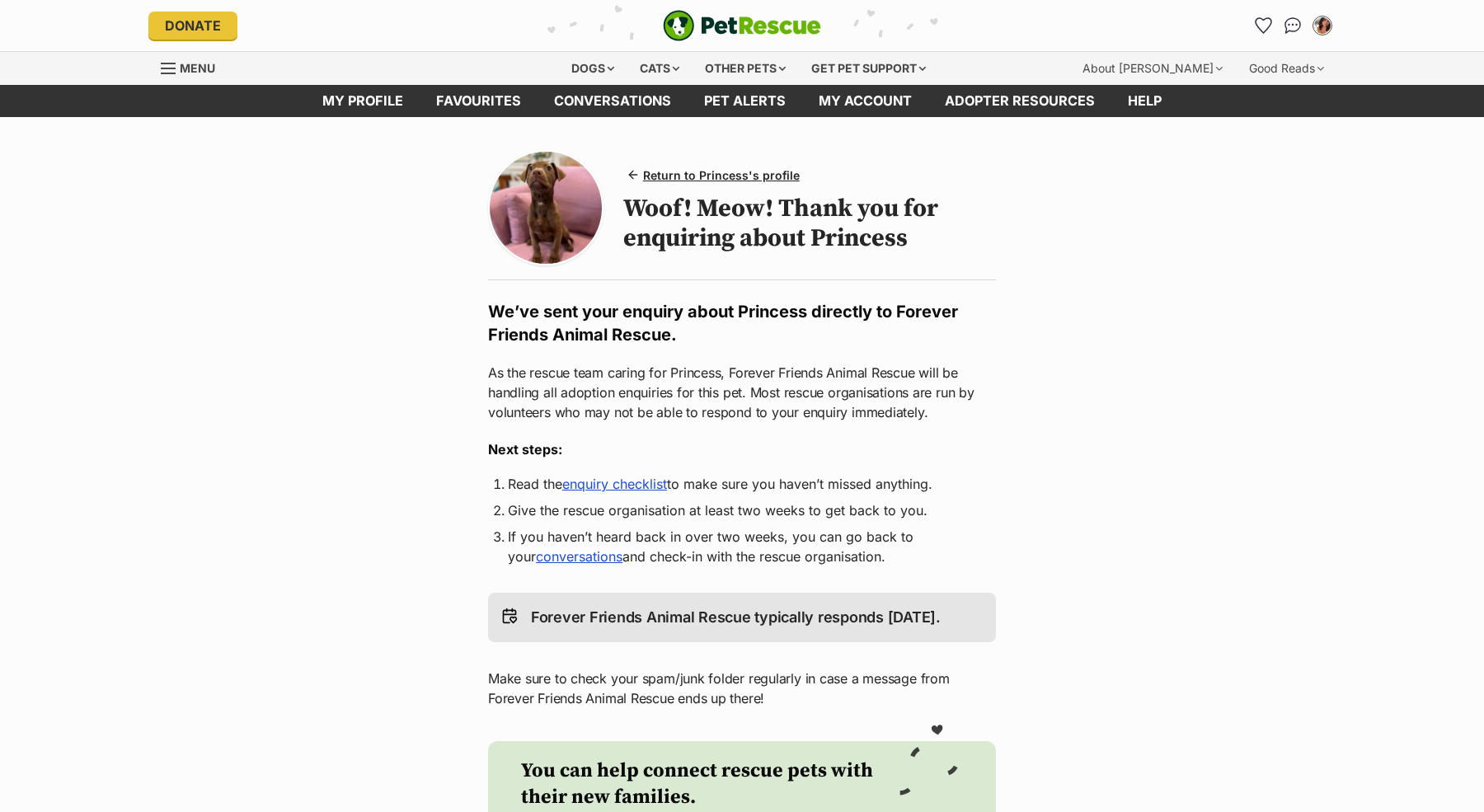 scroll, scrollTop: 0, scrollLeft: 0, axis: both 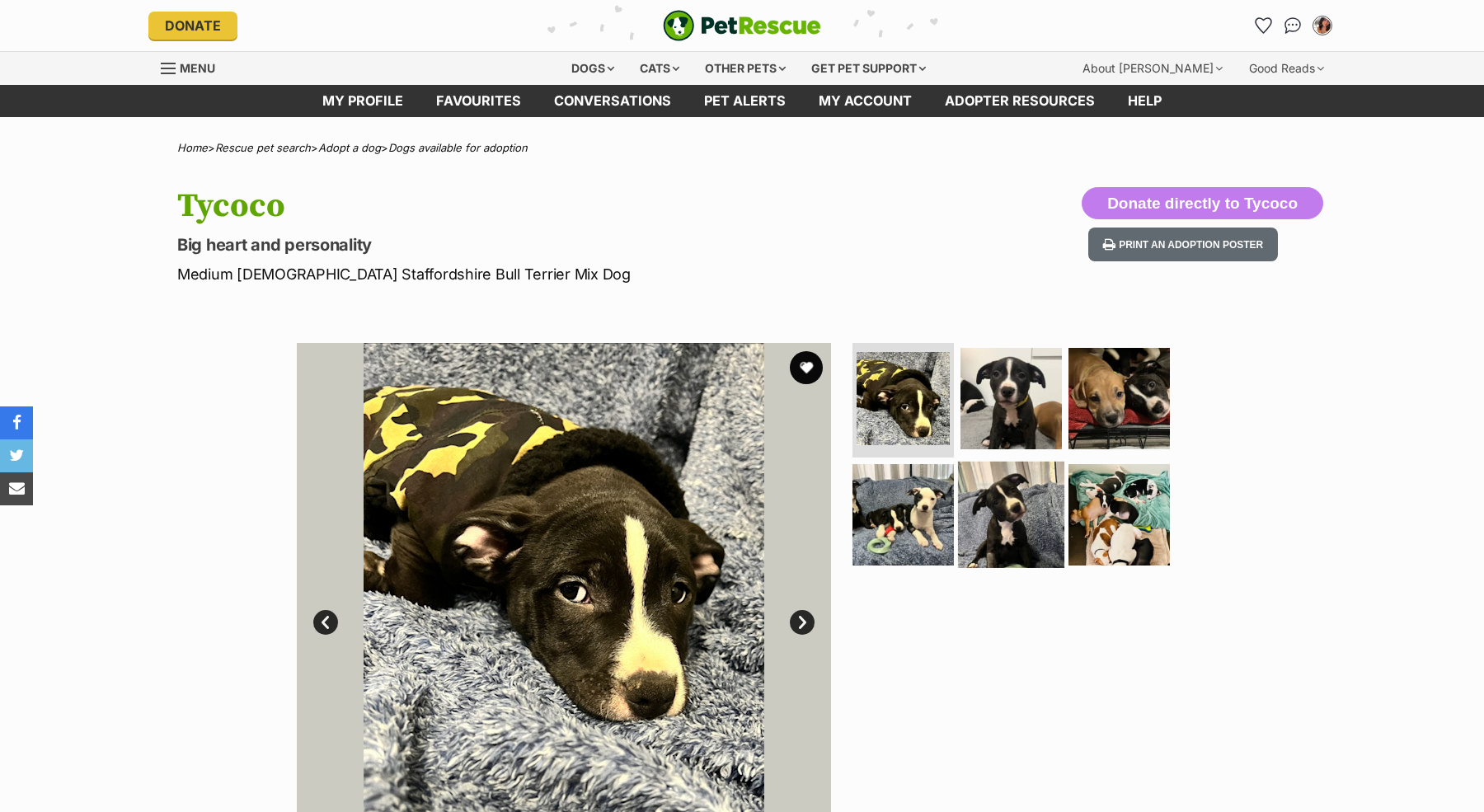 click at bounding box center (1011, 514) 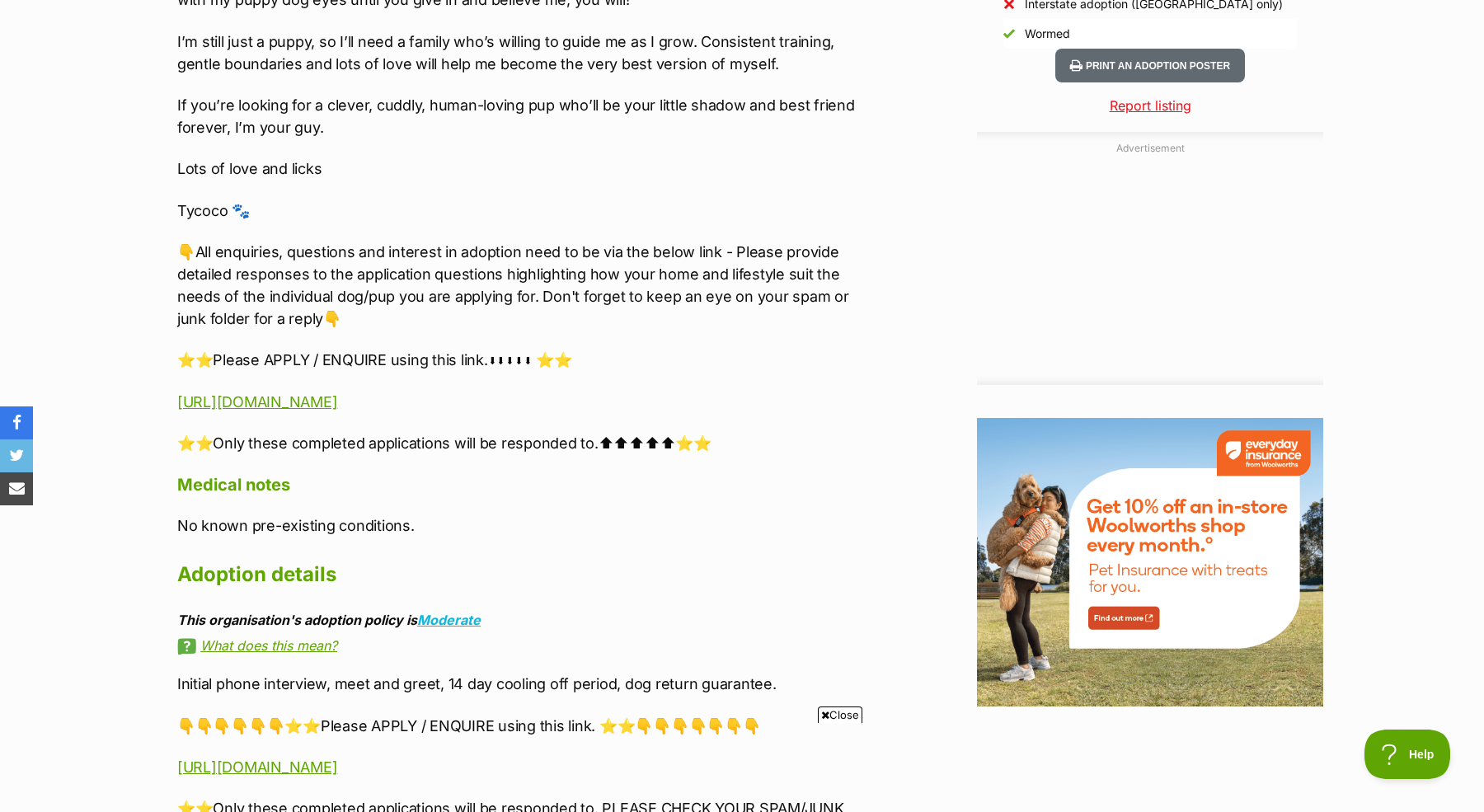 scroll, scrollTop: 0, scrollLeft: 0, axis: both 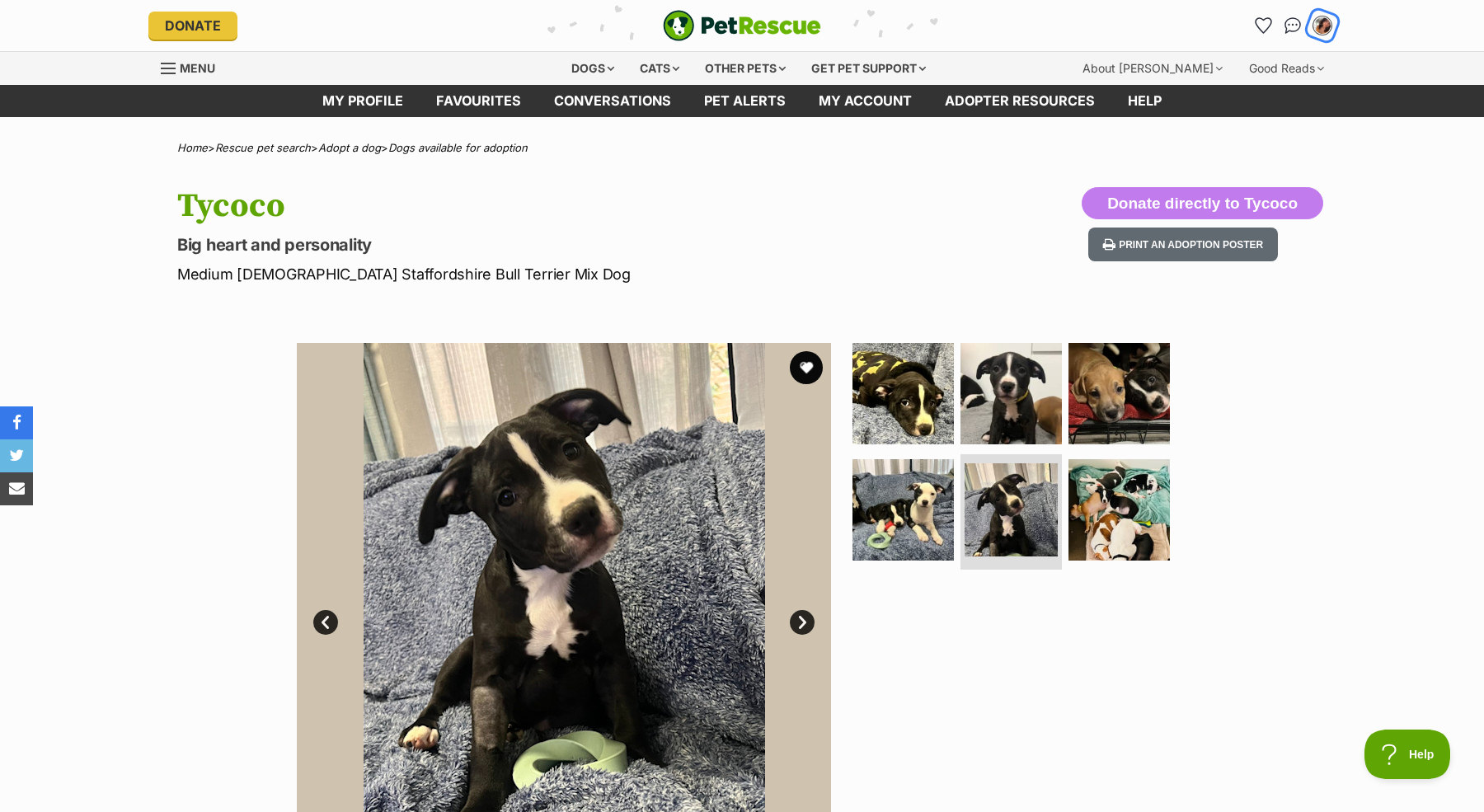 click at bounding box center (1322, 26) 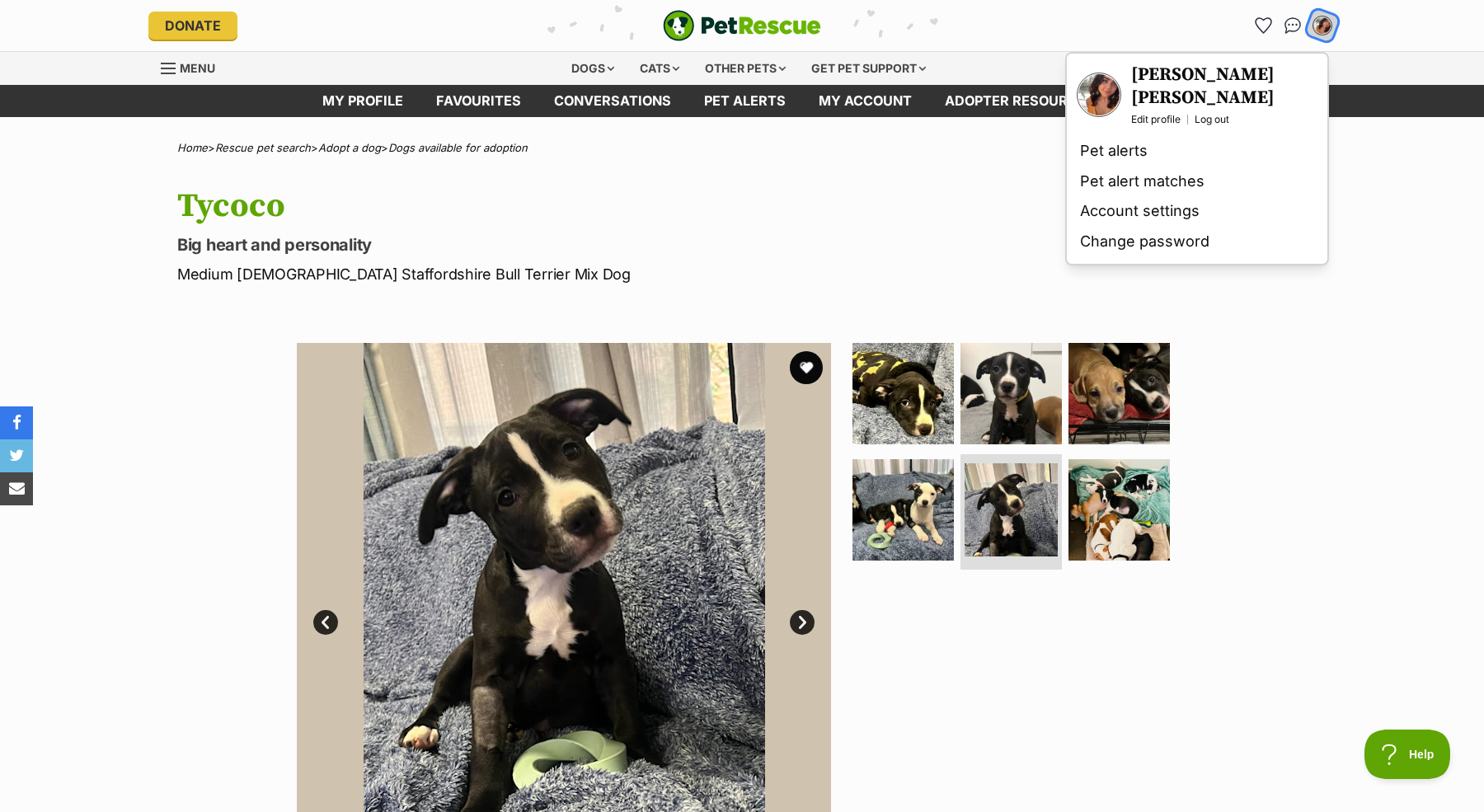 scroll, scrollTop: 0, scrollLeft: 0, axis: both 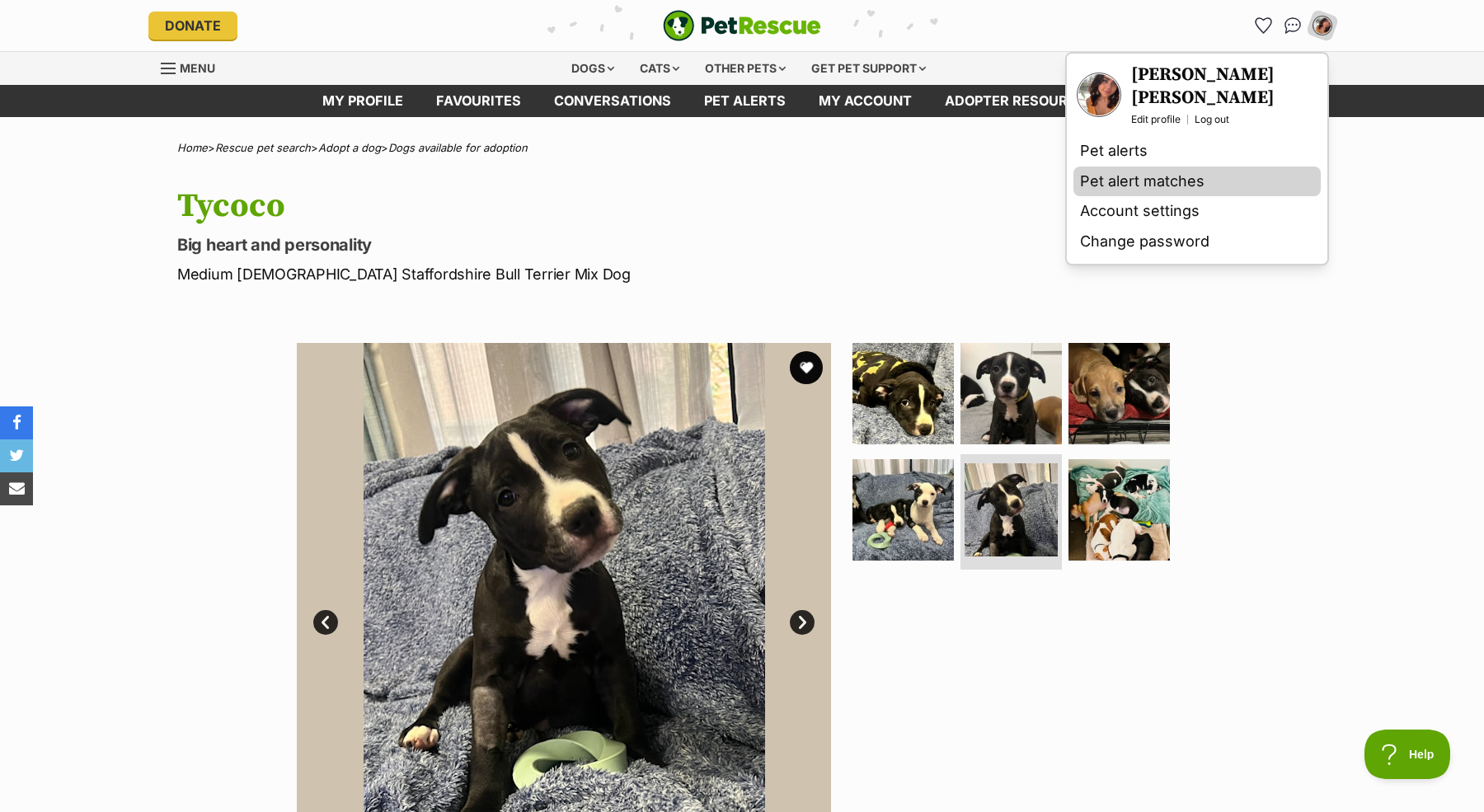 click on "Pet alert matches" at bounding box center (1197, 181) 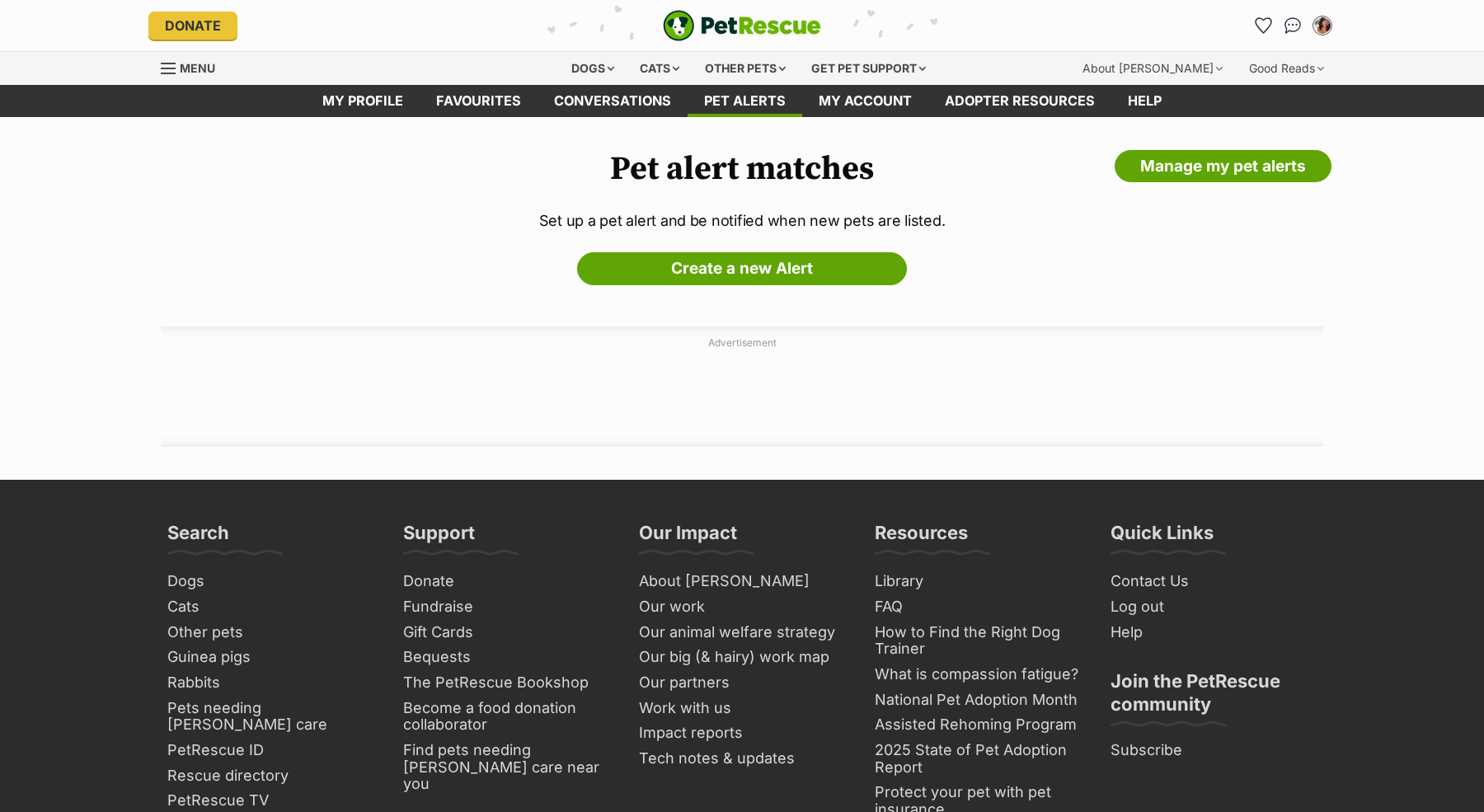 scroll, scrollTop: 0, scrollLeft: 0, axis: both 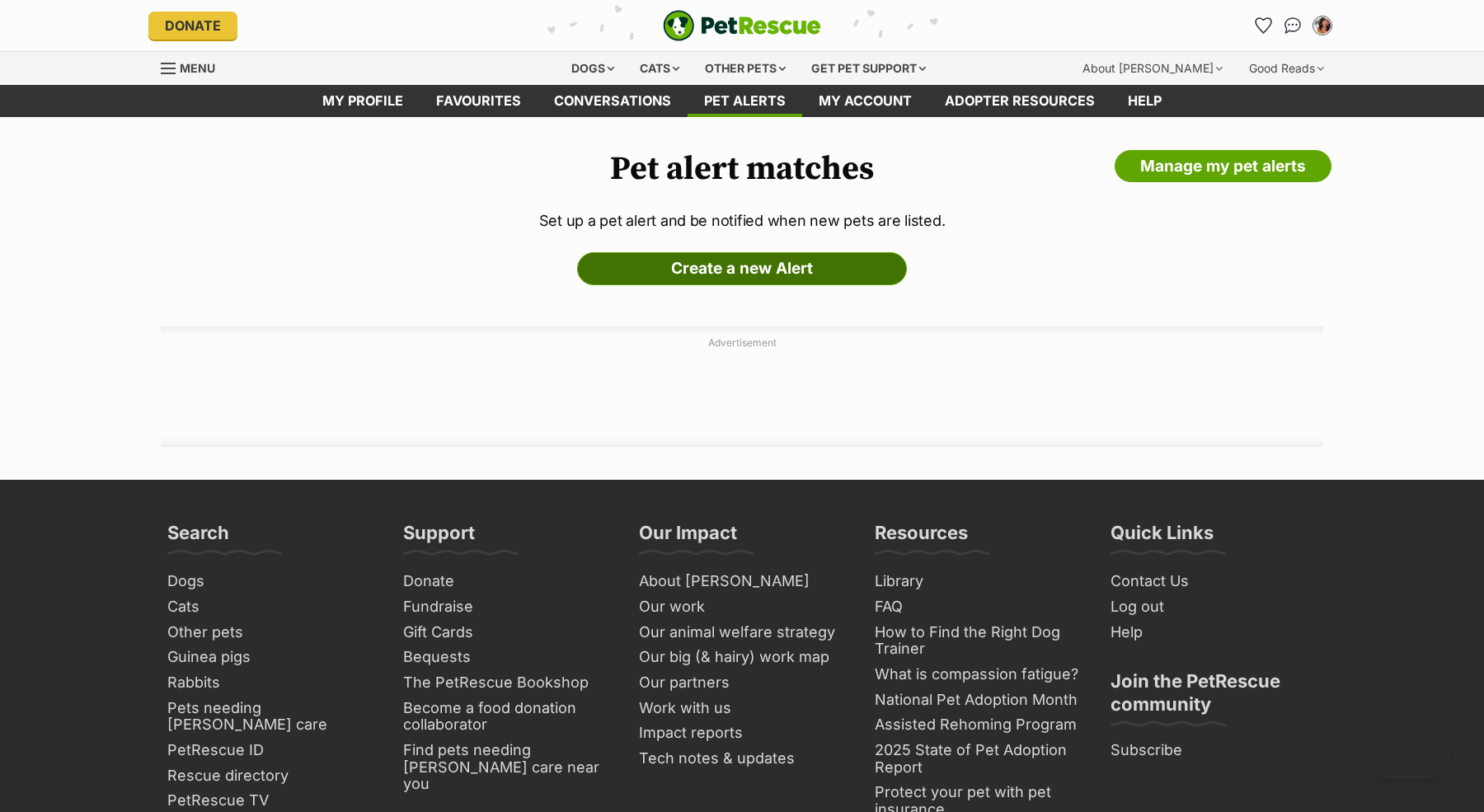 click on "Create a new Alert" at bounding box center [742, 269] 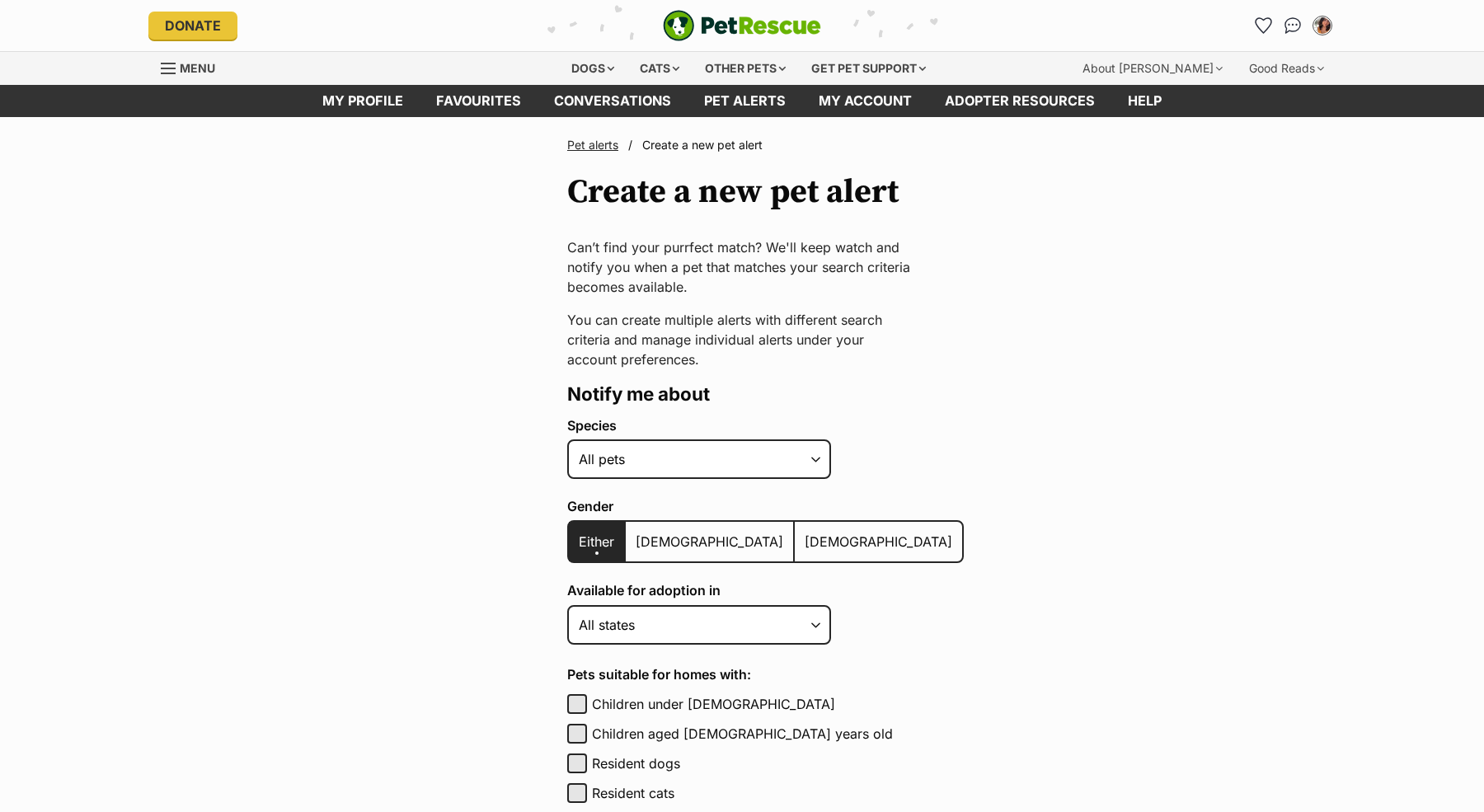 scroll, scrollTop: 0, scrollLeft: 0, axis: both 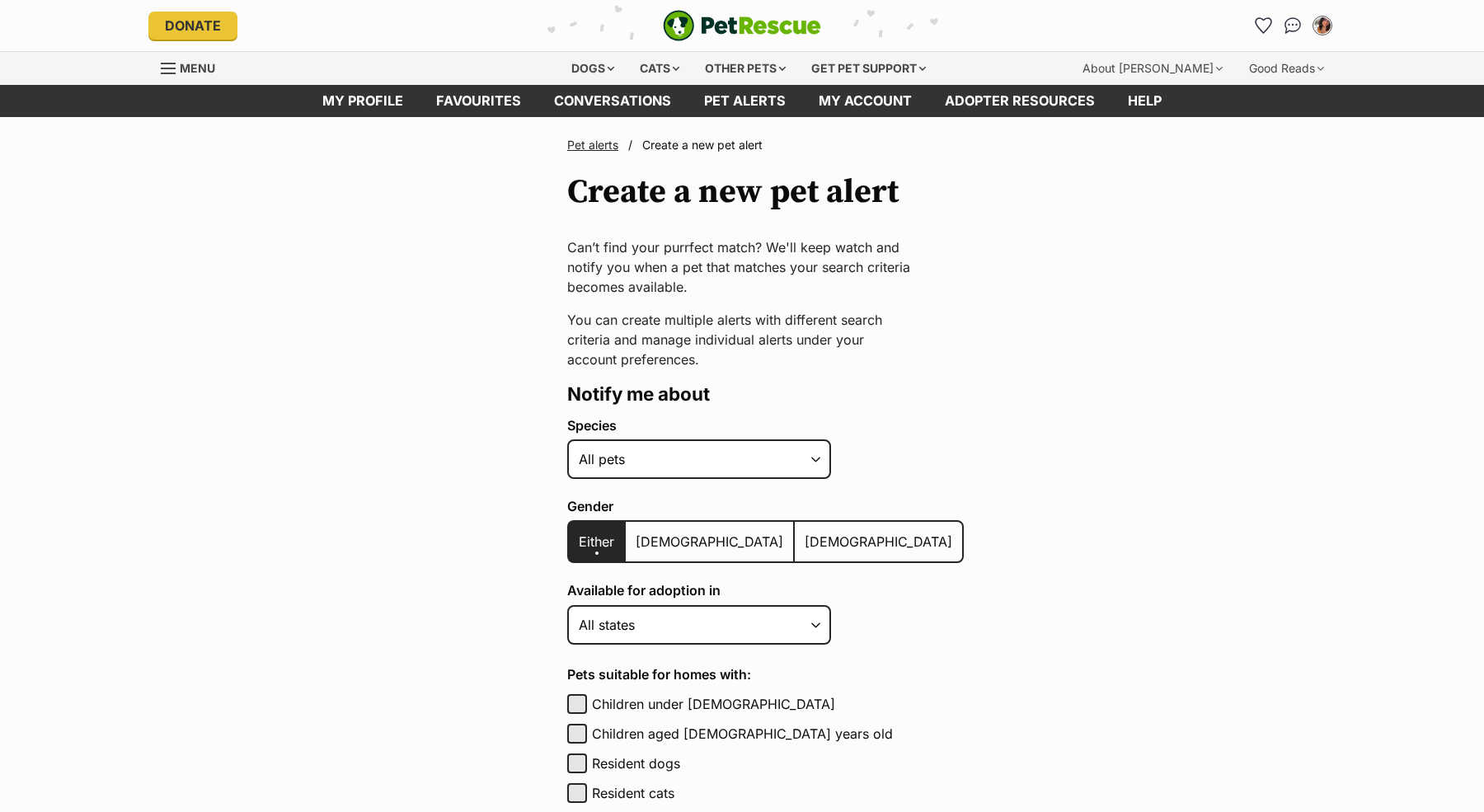 click on "Alpaca
Bird
Cat
Chicken
Cow
Dog
Donkey
Duck
Ferret
Fish
Goat
Goose
Guinea Fowl
Guinea Pig
Hamster
Hermit Crab
Horse
Lizard
Mouse
Pig
Python
Rabbit
Rat
Sheep
Turkey
Turtle
All pets" at bounding box center (699, 459) 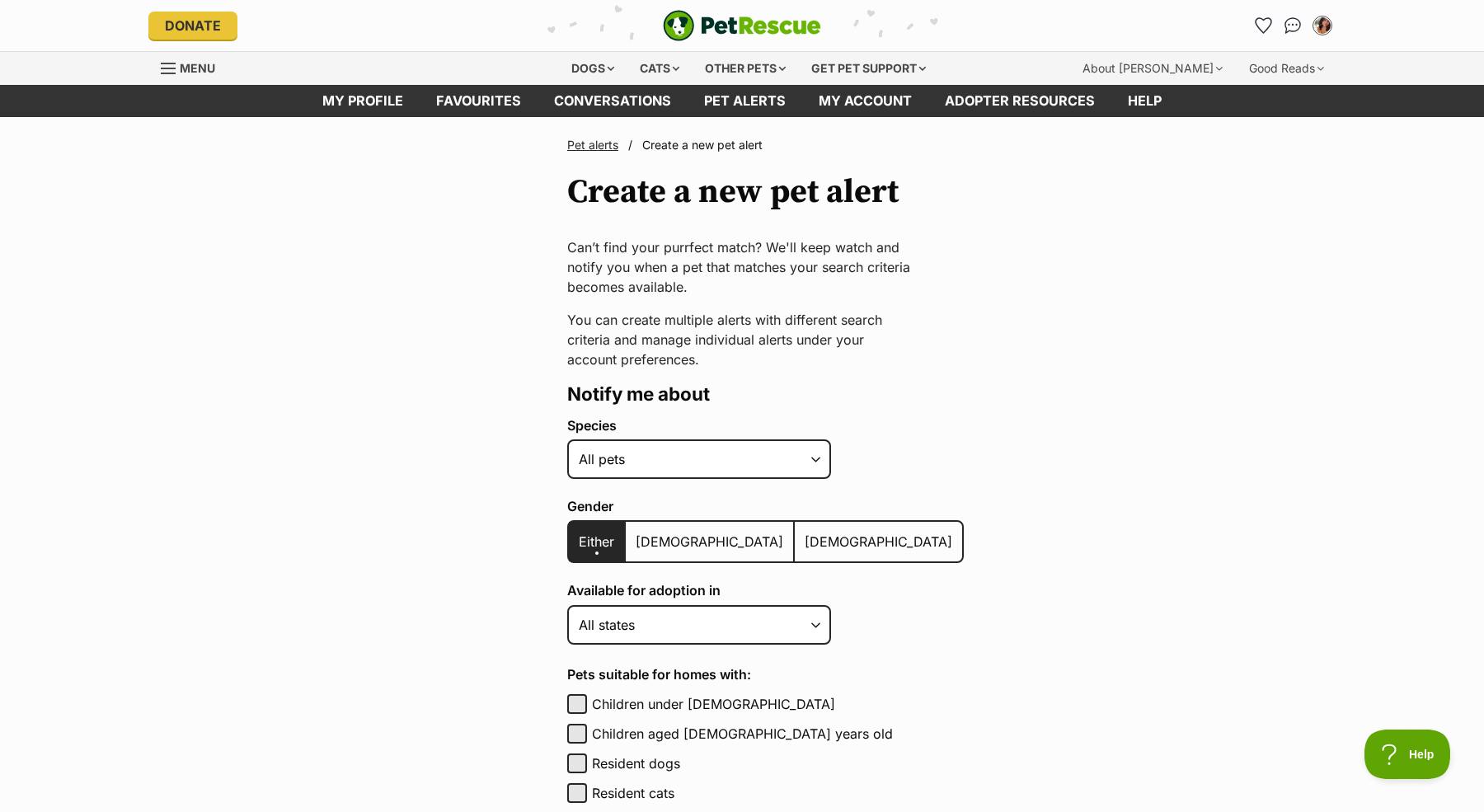 scroll, scrollTop: 0, scrollLeft: 0, axis: both 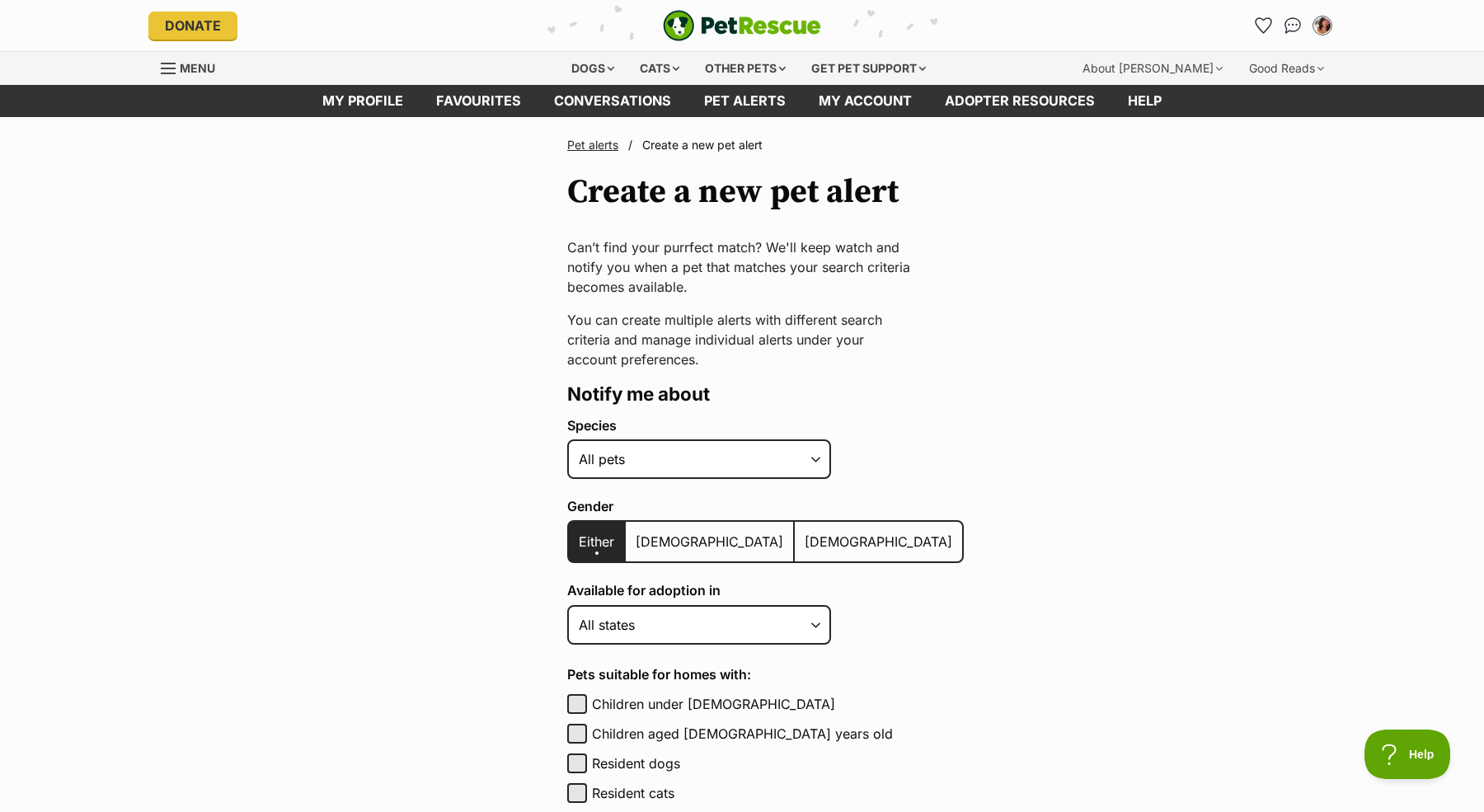 select on "1" 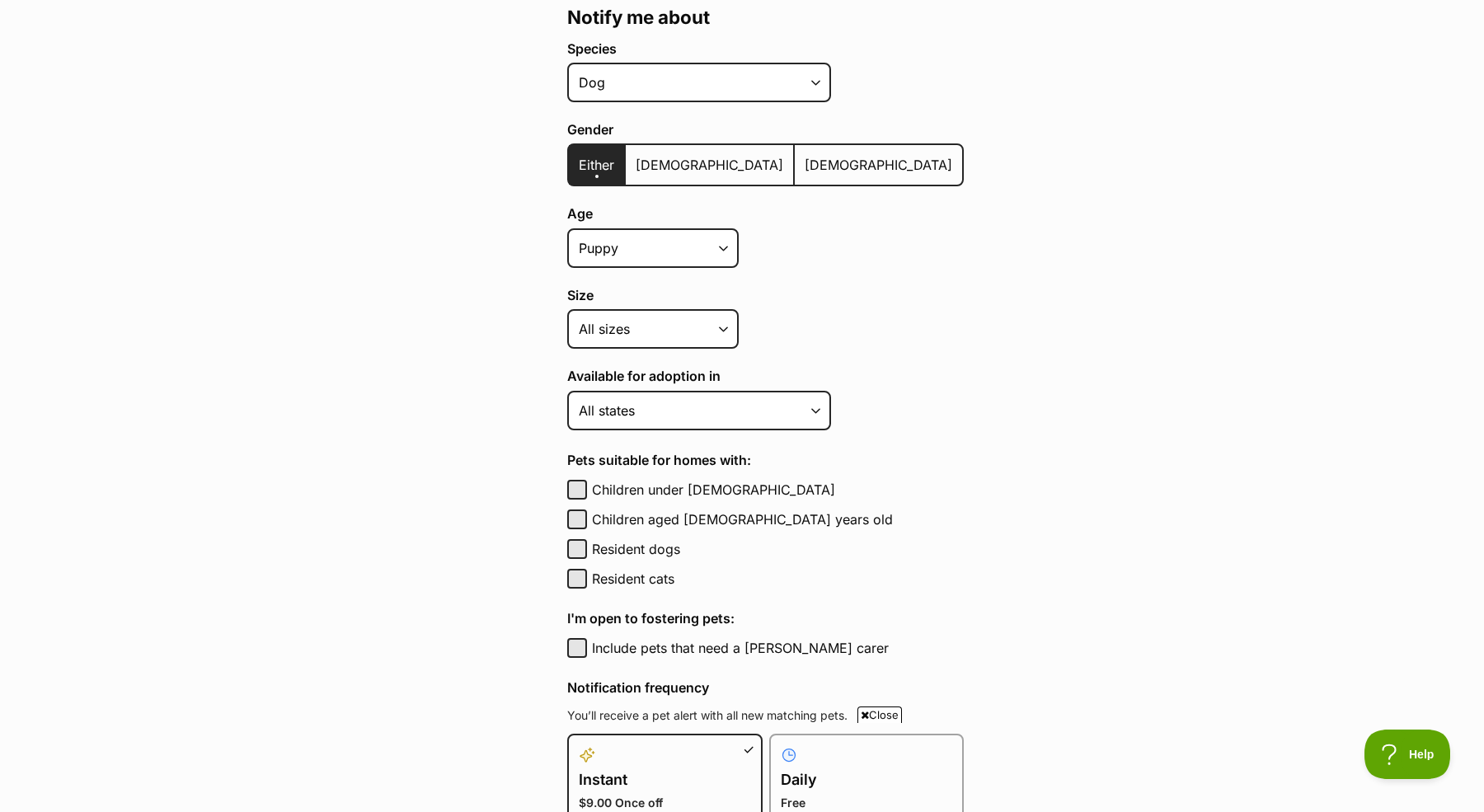 scroll, scrollTop: 474, scrollLeft: 0, axis: vertical 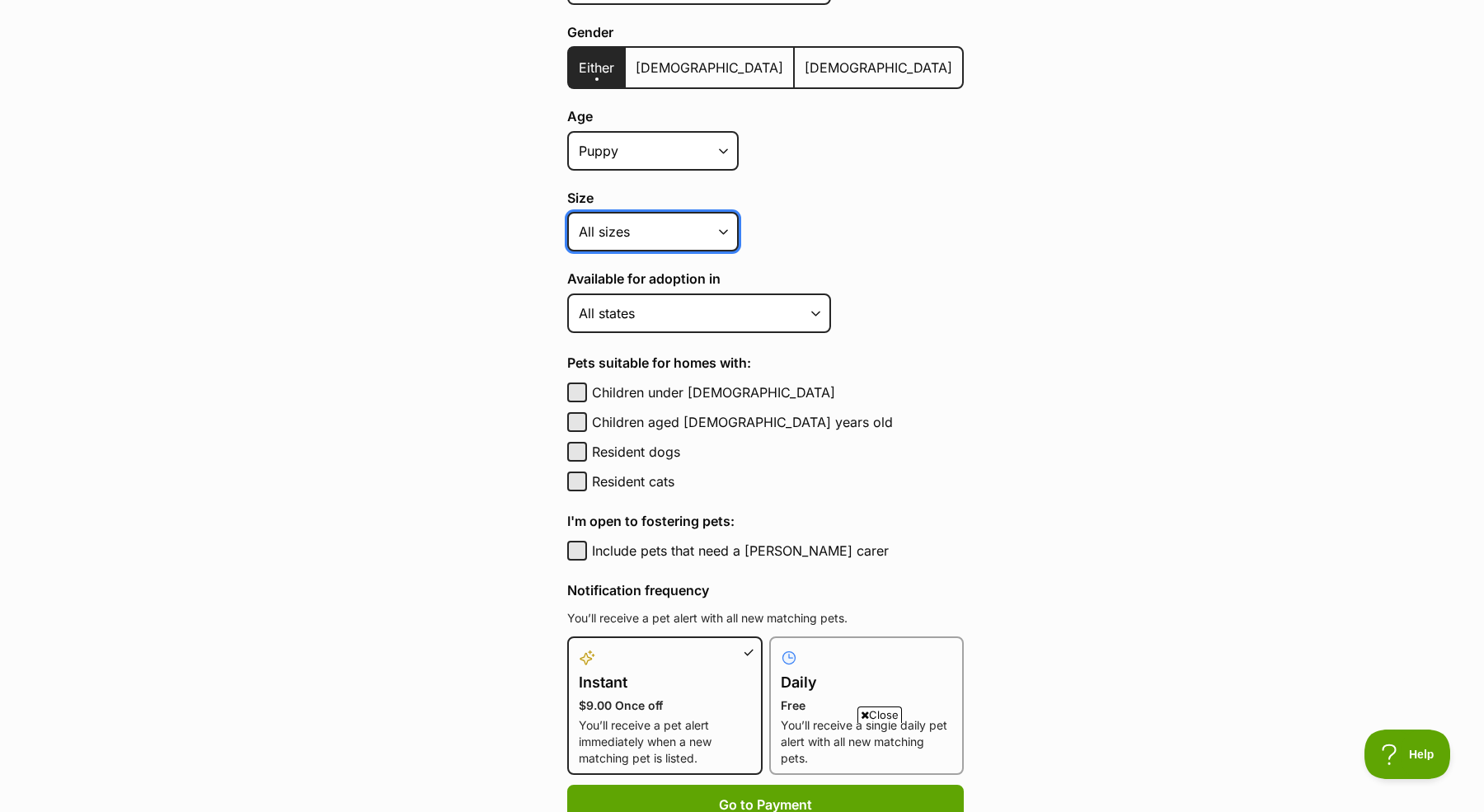 click on "Small
Medium
Large
All sizes" at bounding box center (653, 232) 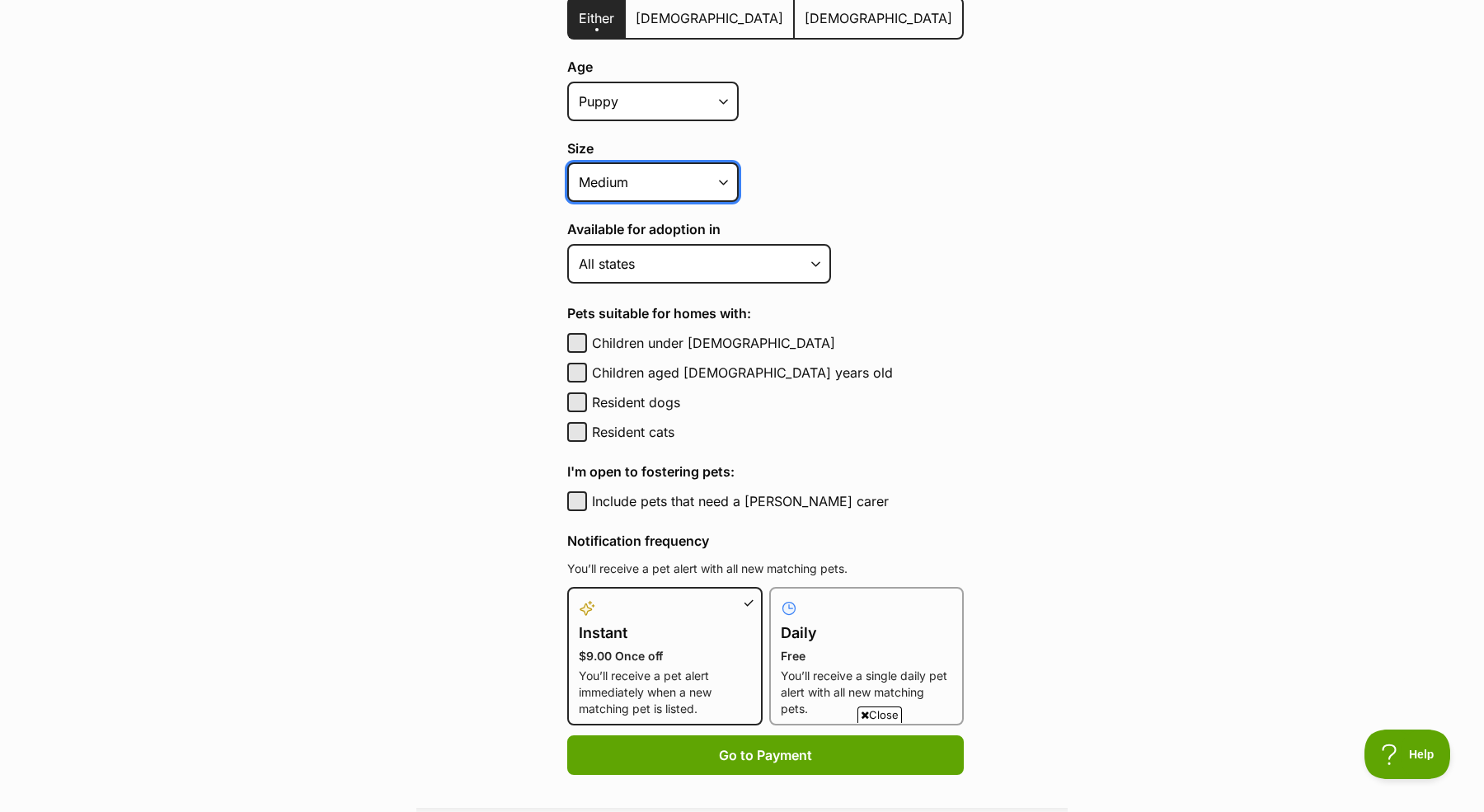 scroll, scrollTop: 532, scrollLeft: 0, axis: vertical 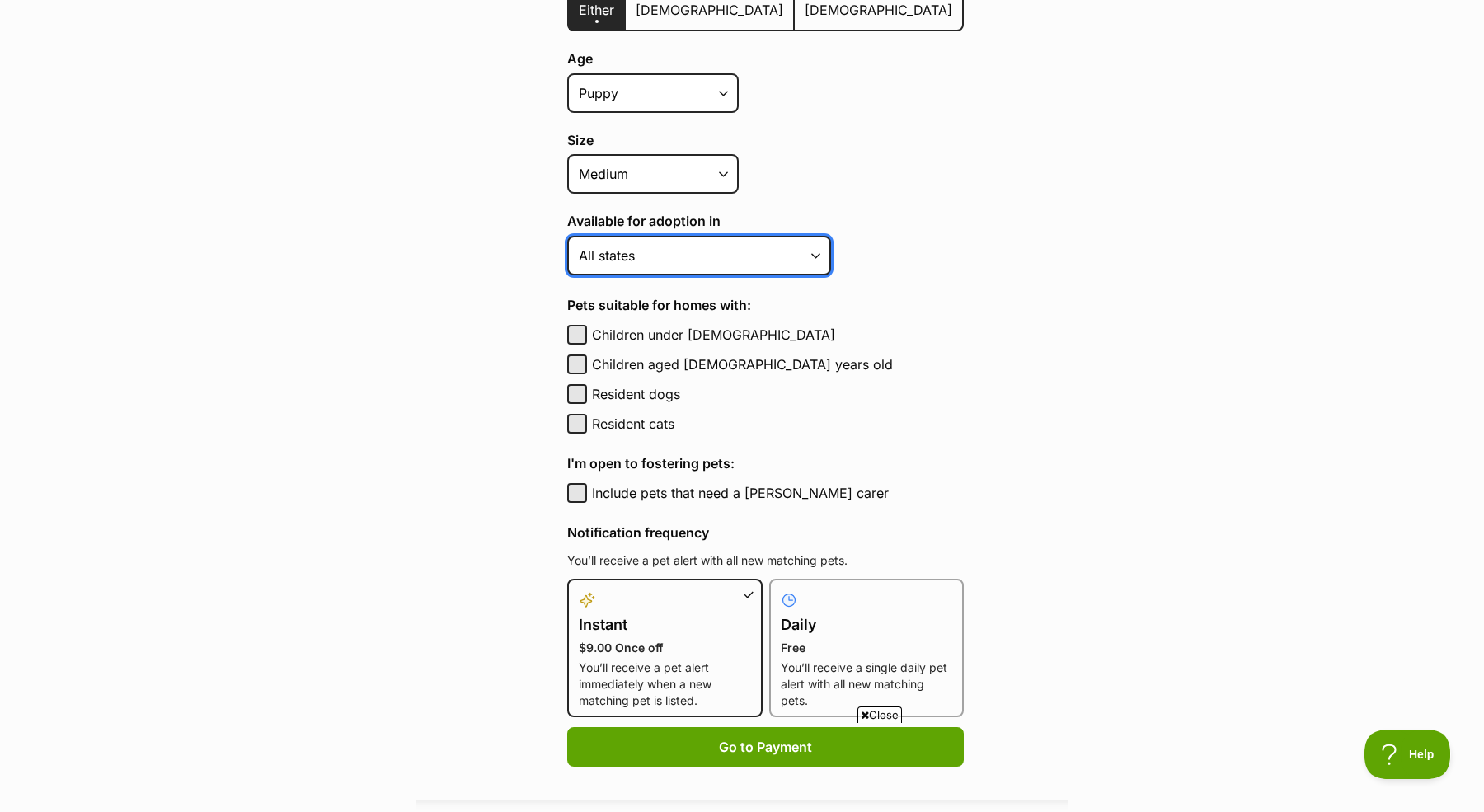 click on "Australian Capital Territory
New South Wales
Northern Territory
Queensland
South Australia
Tasmania
Victoria
Western Australia
All states" at bounding box center [699, 256] 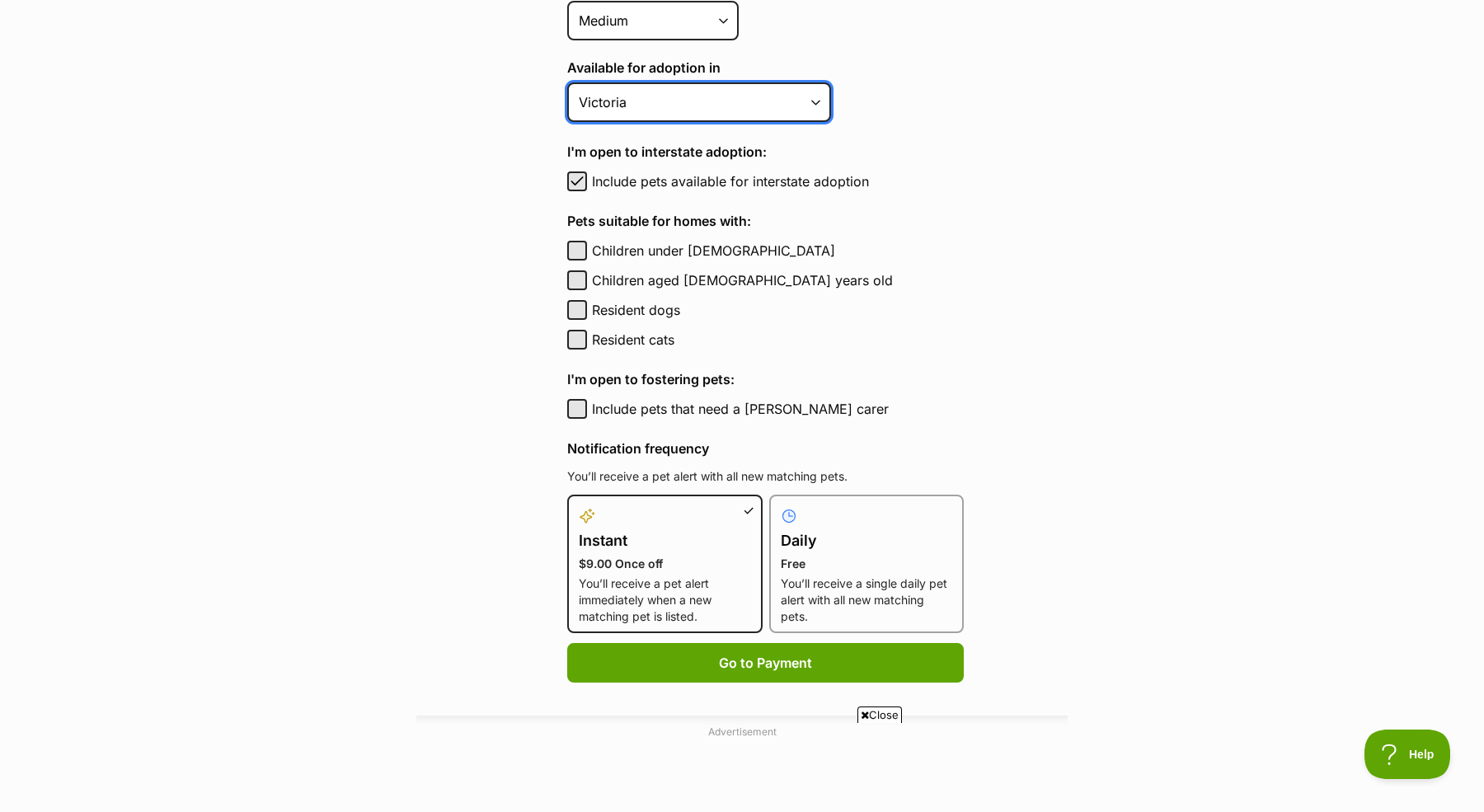 scroll, scrollTop: 686, scrollLeft: 0, axis: vertical 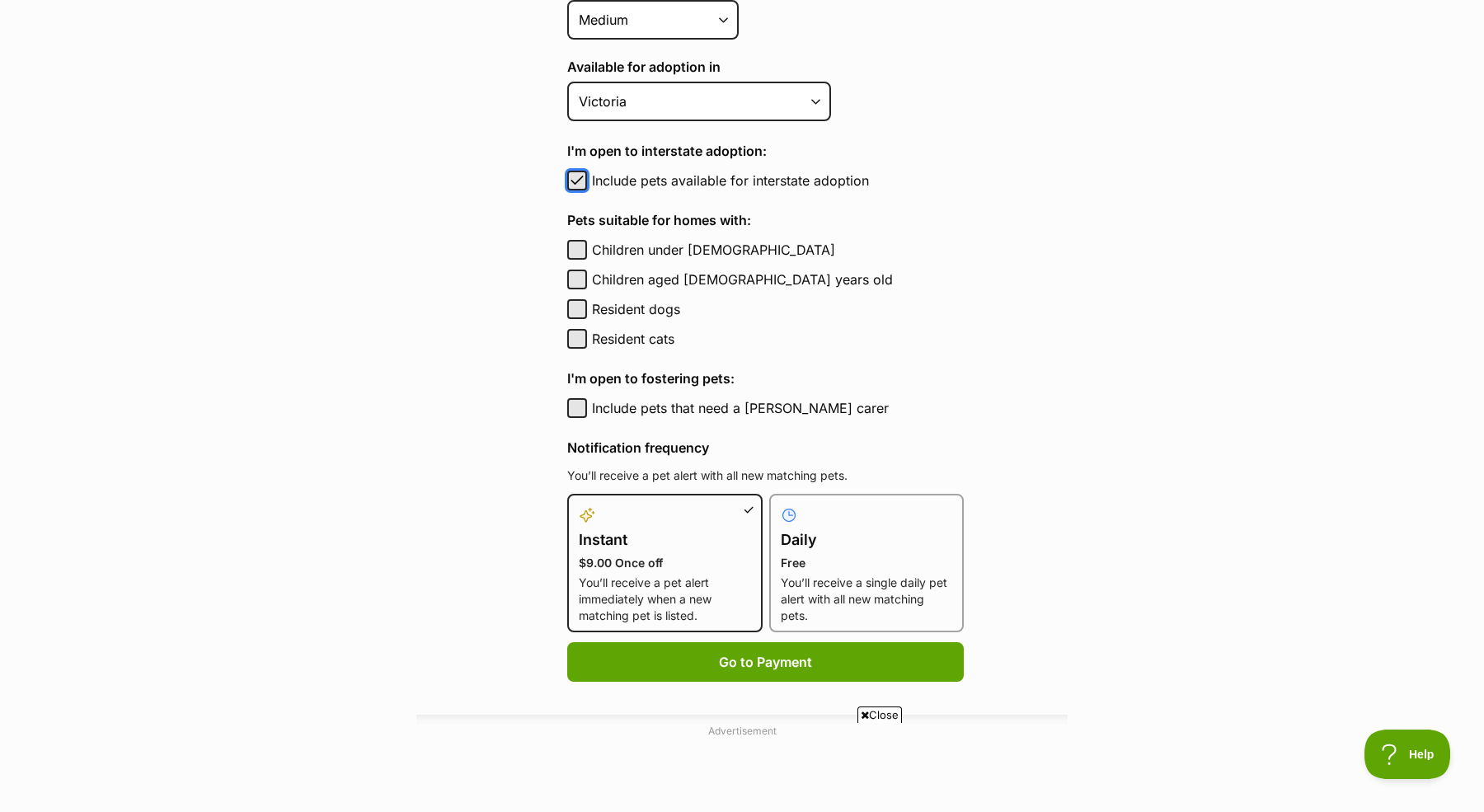 click at bounding box center (577, 181) 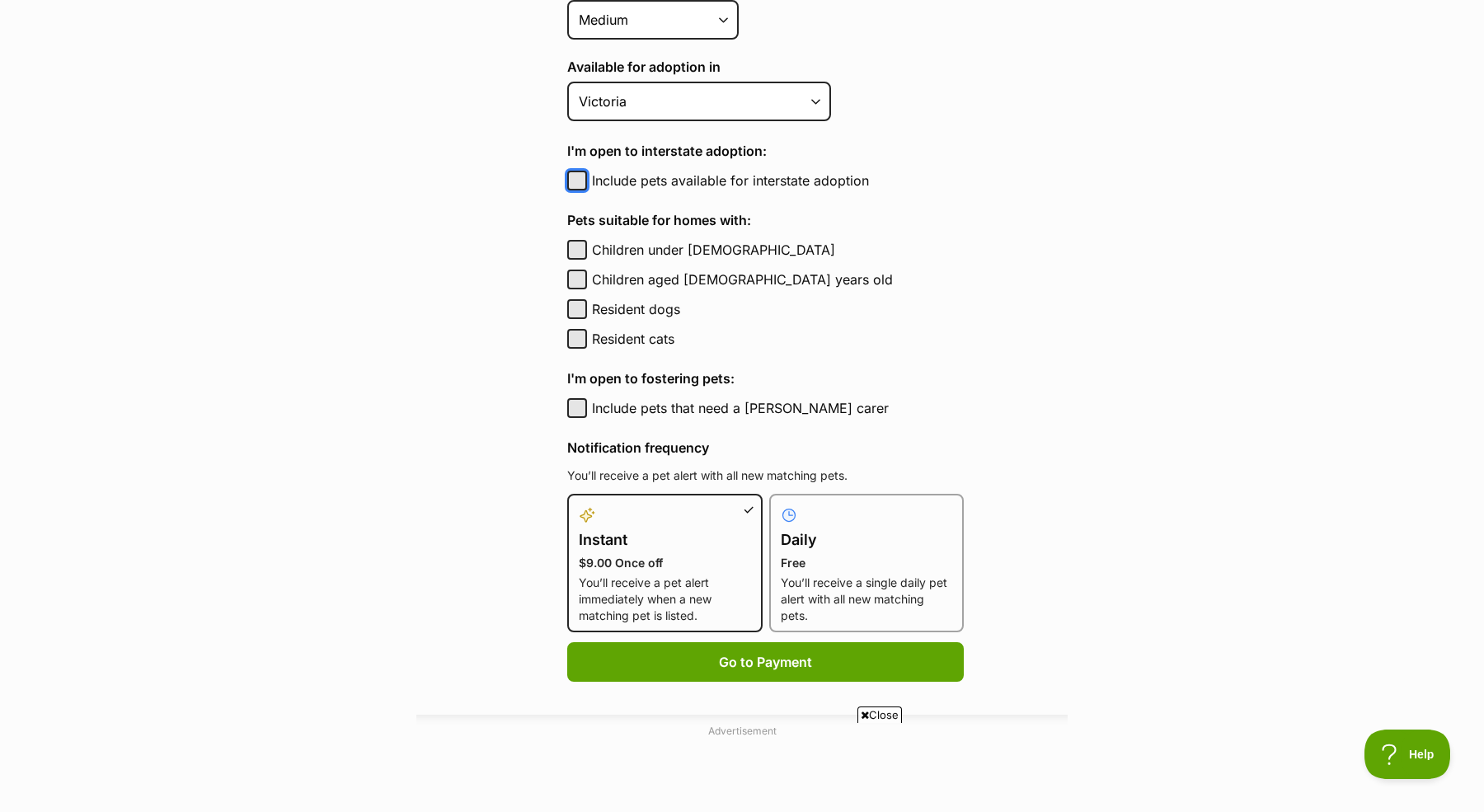 scroll, scrollTop: 709, scrollLeft: 0, axis: vertical 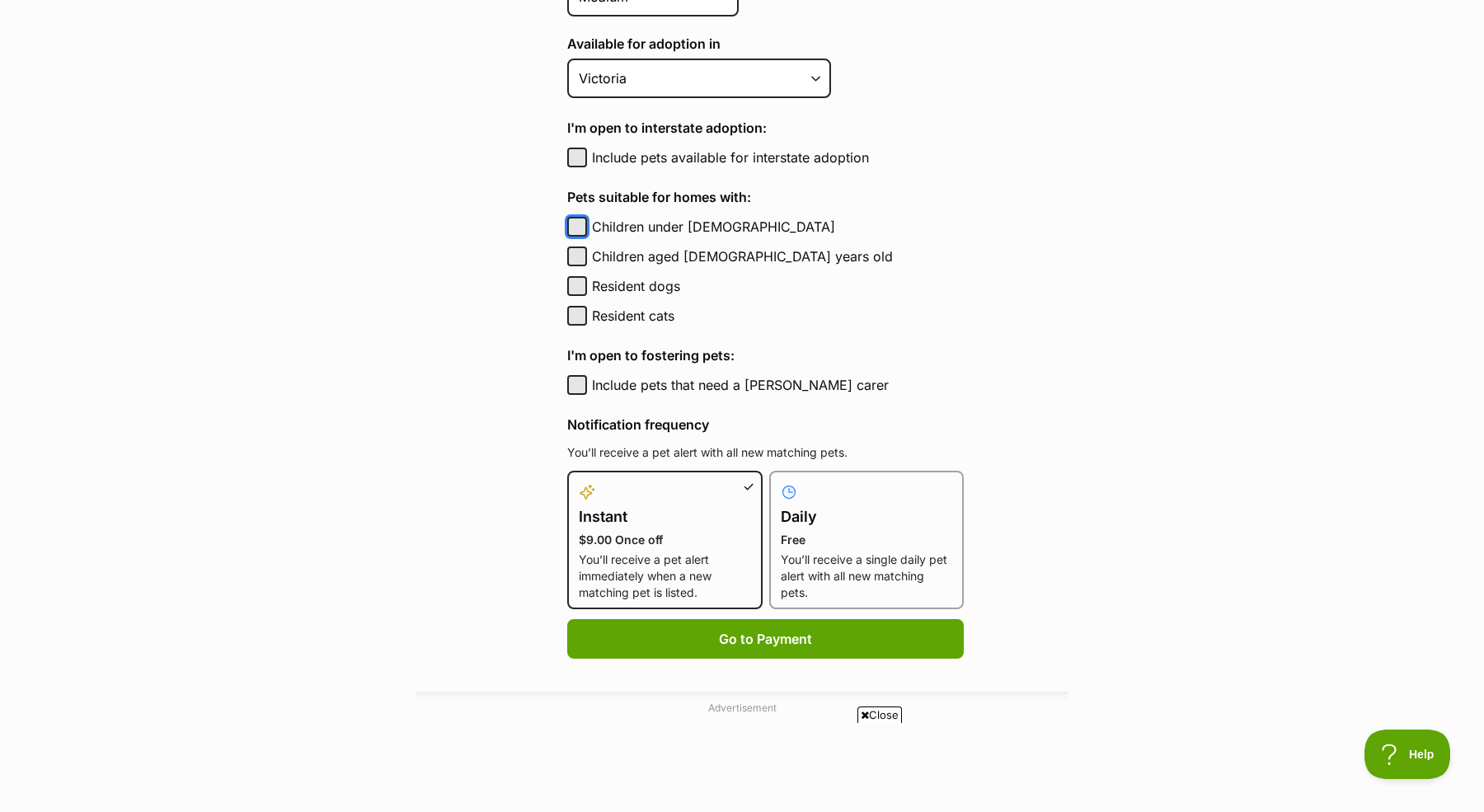 click on "Children under 5 years old" at bounding box center (577, 227) 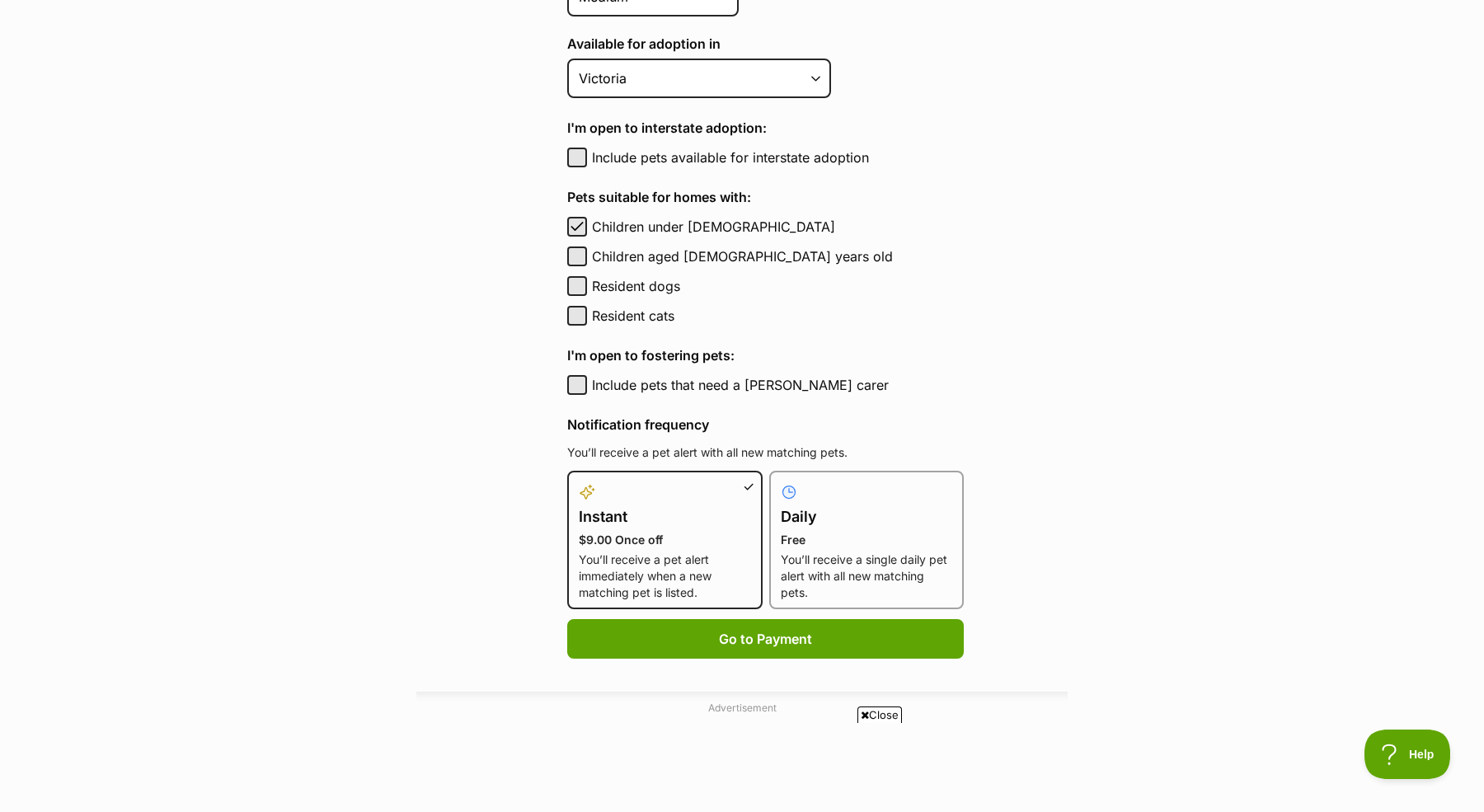 click on "Pets suitable for homes with:
Children under 5 years old
Children under 5 years old
Children under 5 years old
Children aged 6 to 12 years old
Children aged 6 to 12 years old
Children aged 6 to 12 years old
Resident dogs
Resident dogs
Resident dogs
Resident cats
Resident cats
Resident cats" at bounding box center [765, 256] 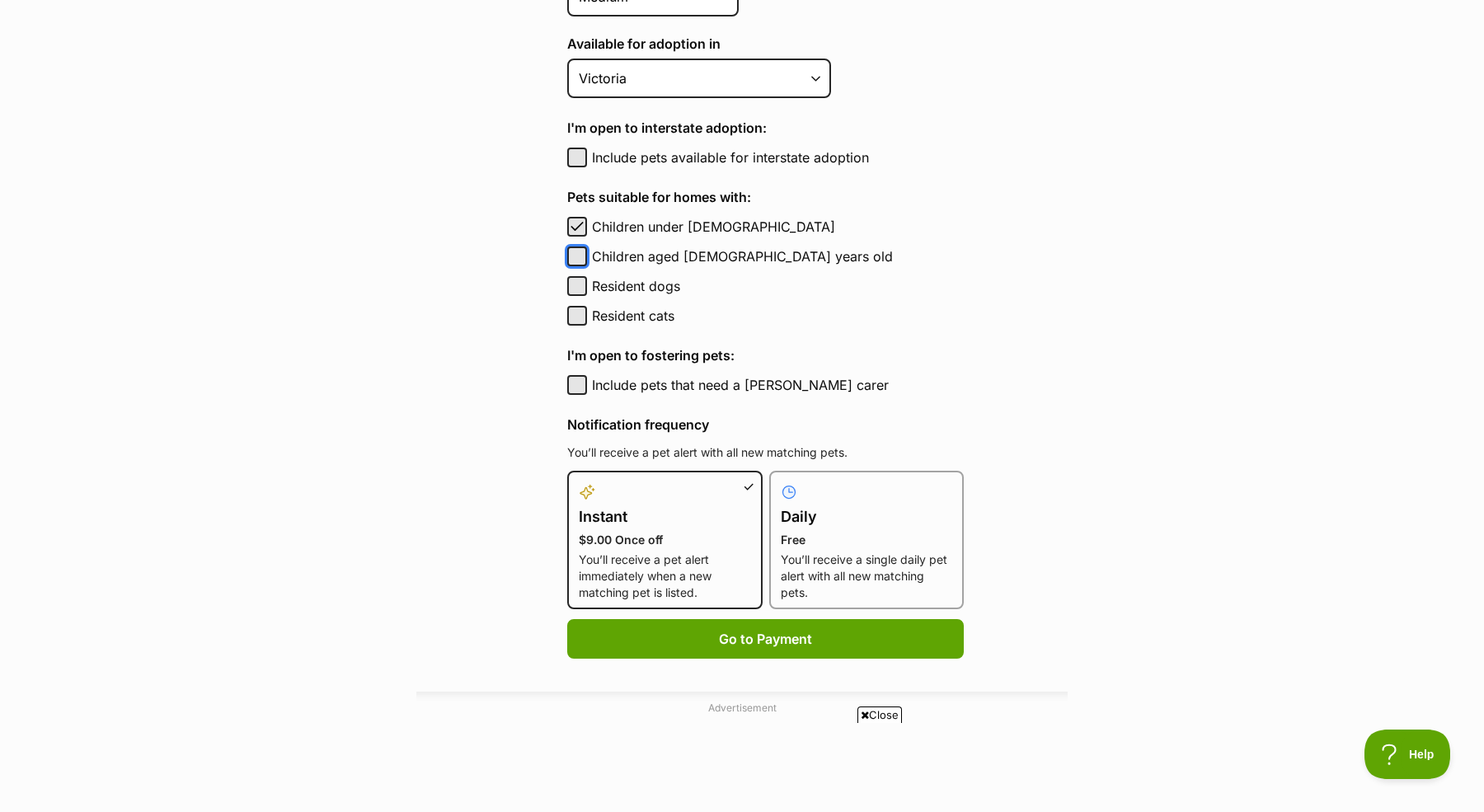 click on "Children aged 6 to 12 years old" at bounding box center [577, 256] 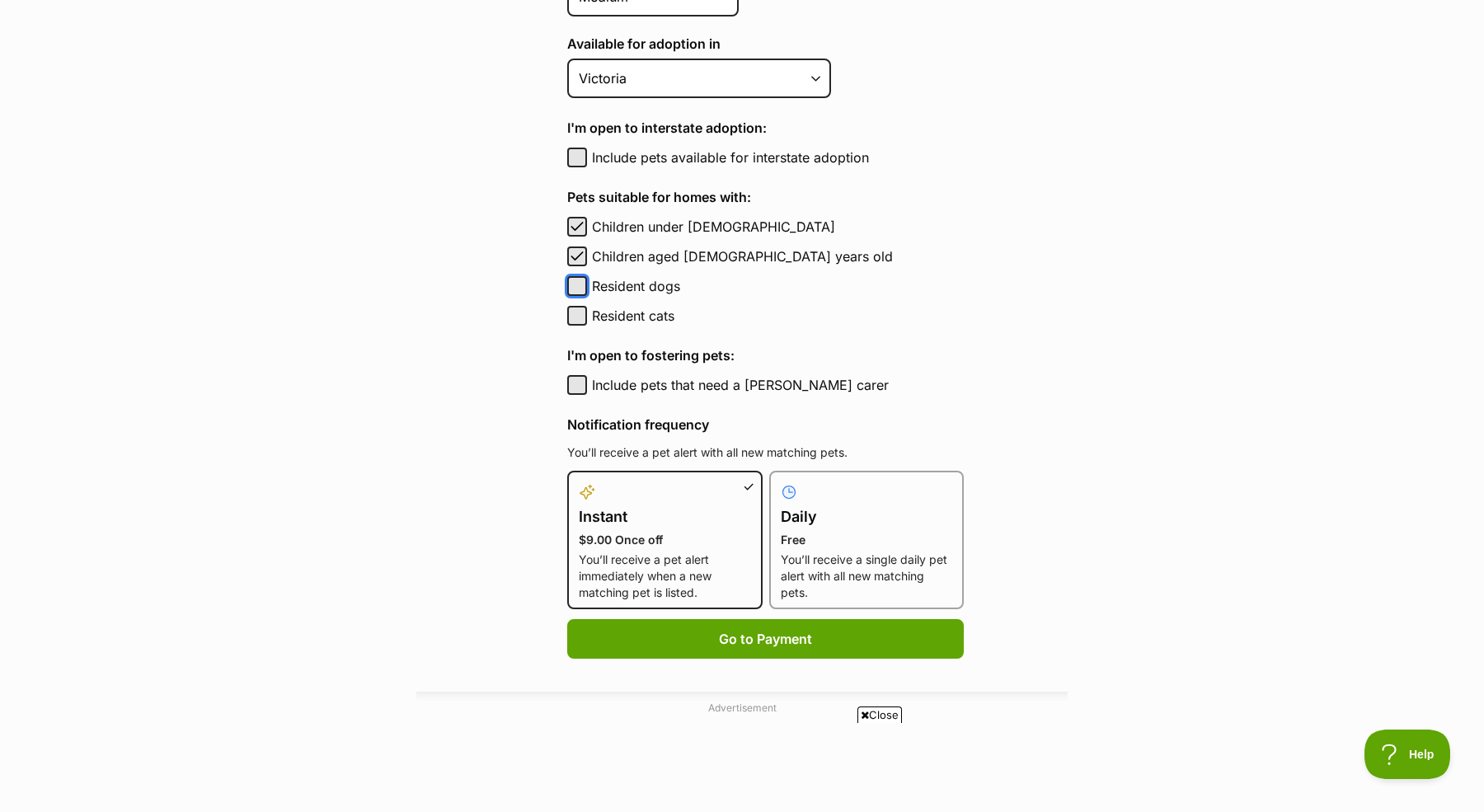 click on "Resident dogs" at bounding box center (577, 286) 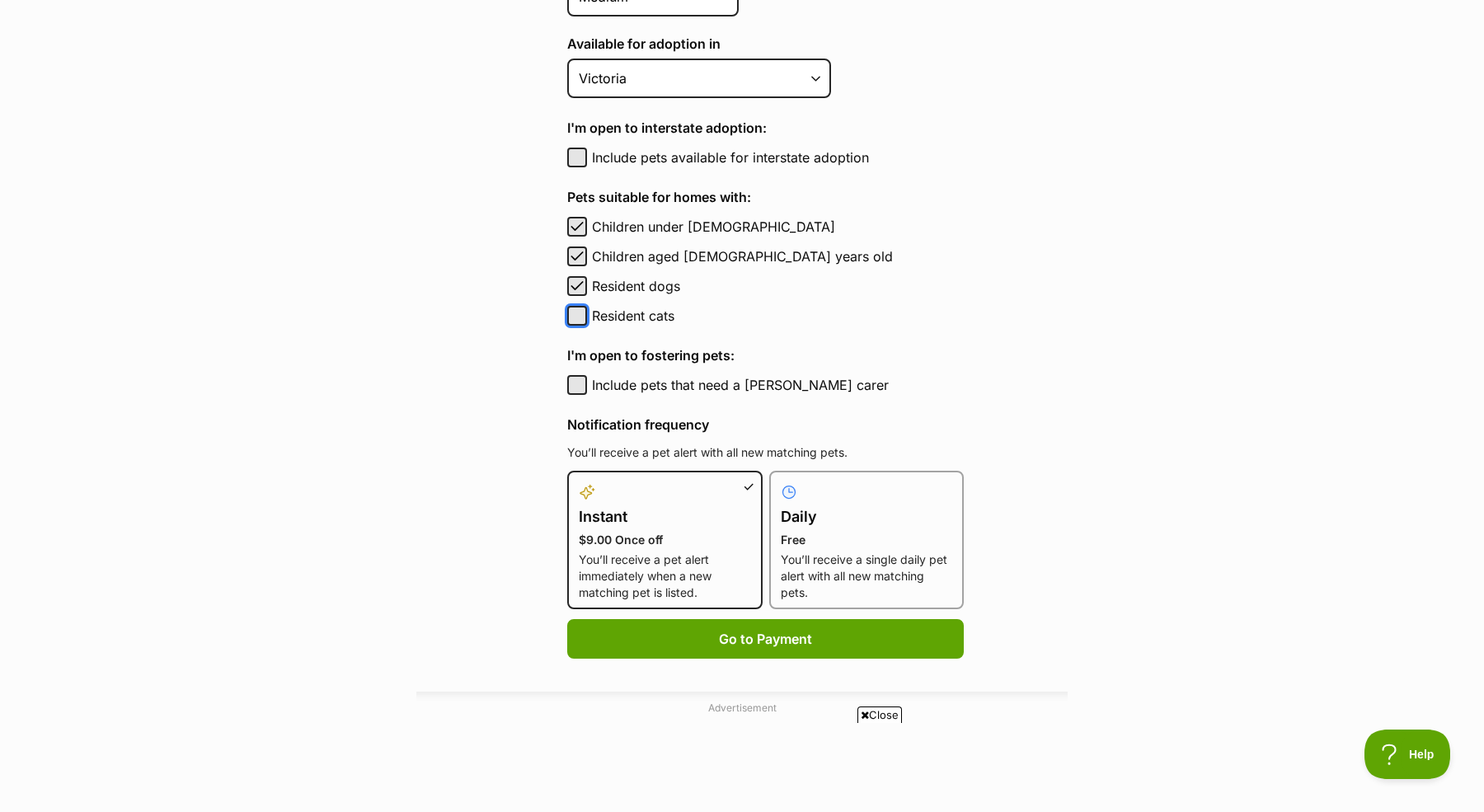 click on "Resident cats" at bounding box center (577, 316) 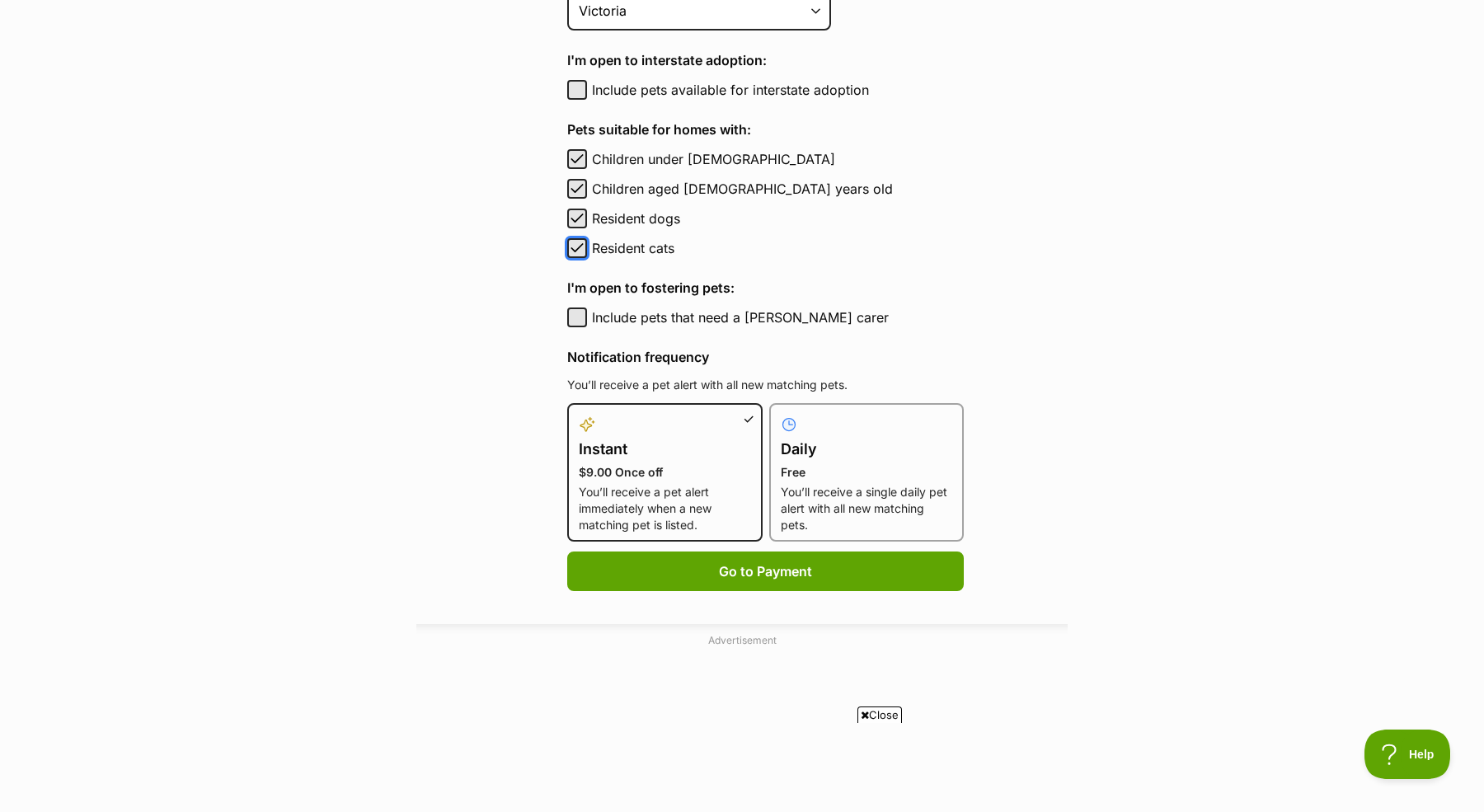 scroll, scrollTop: 781, scrollLeft: 0, axis: vertical 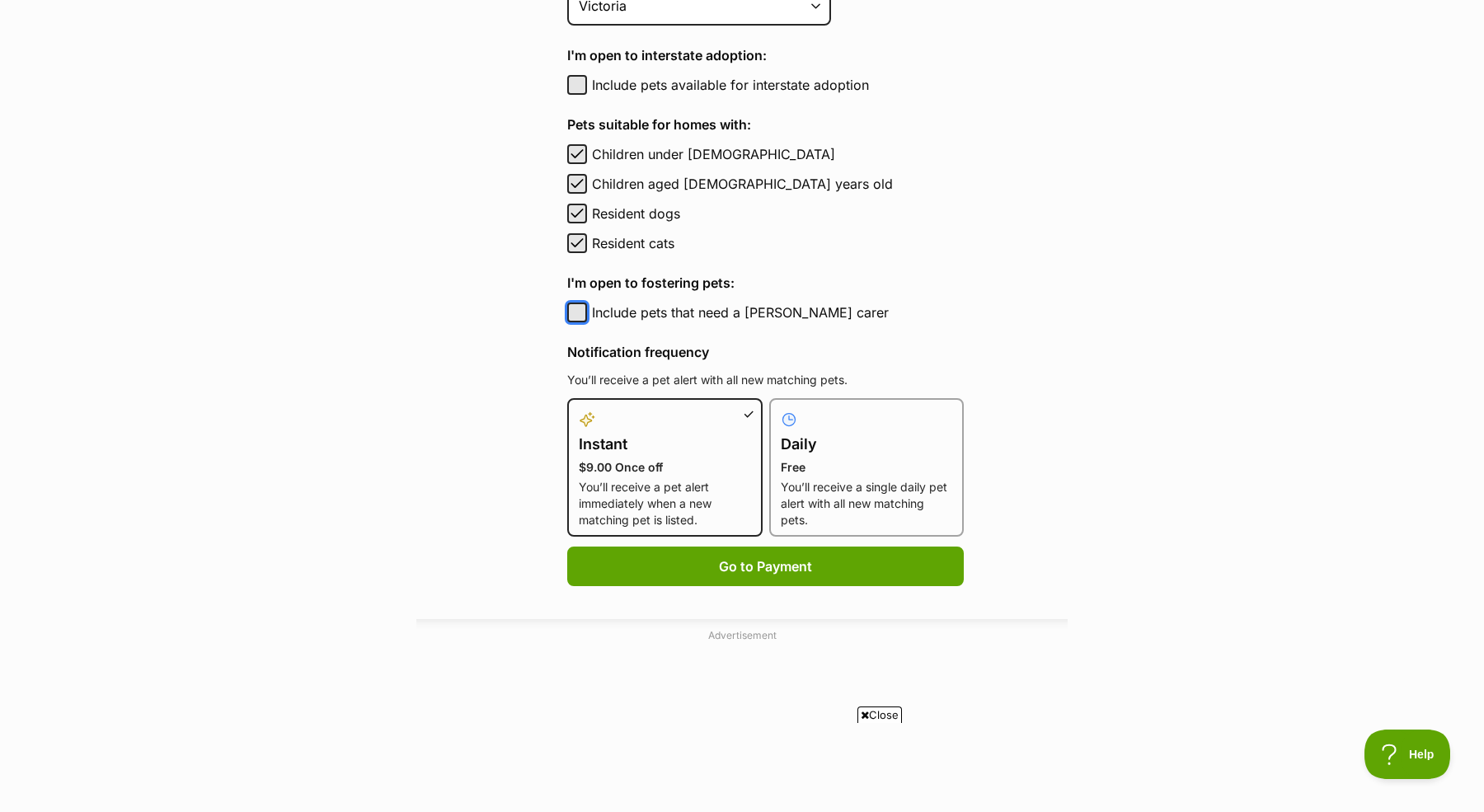 click on "Include pets that need a foster carer" at bounding box center (577, 312) 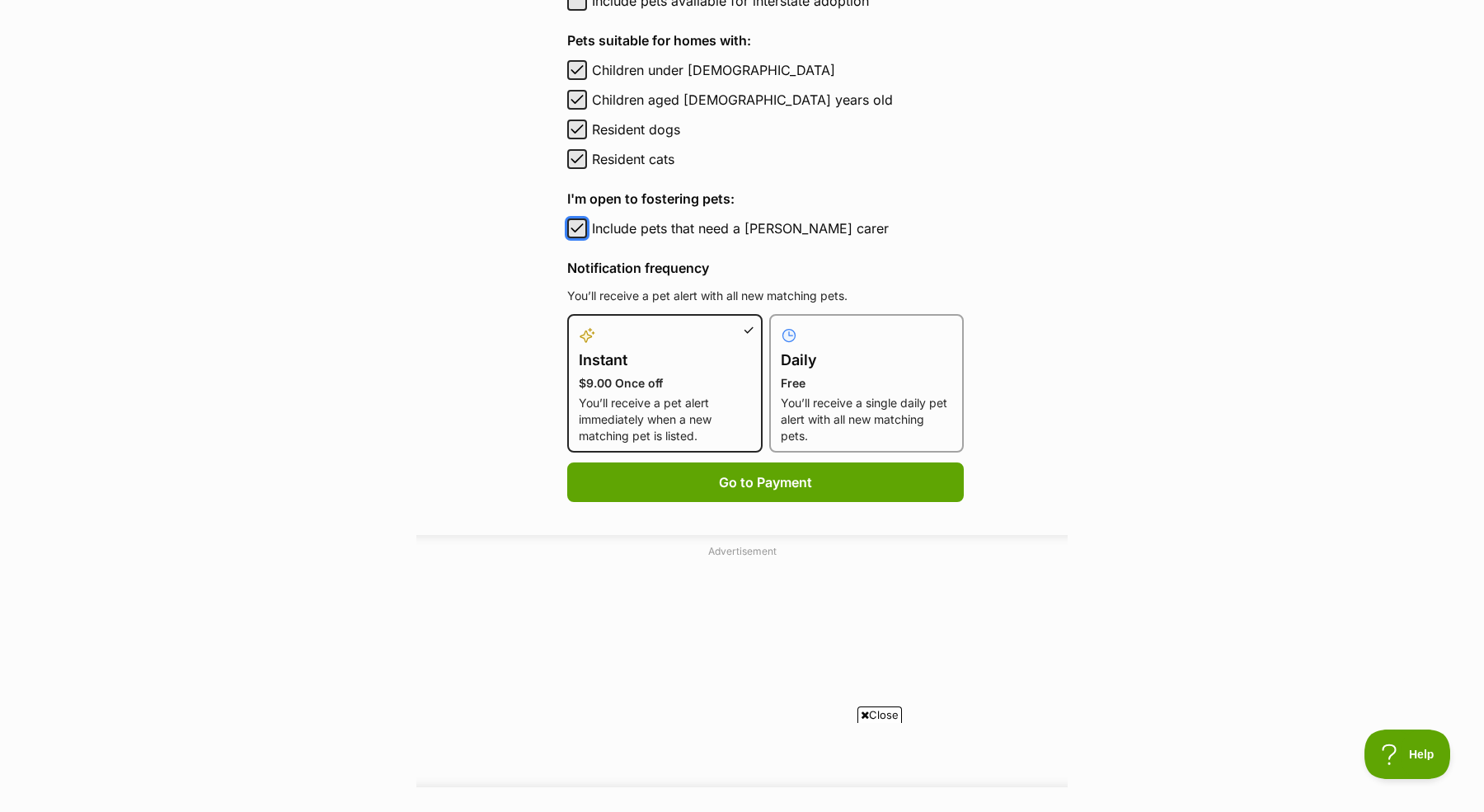 scroll, scrollTop: 871, scrollLeft: 0, axis: vertical 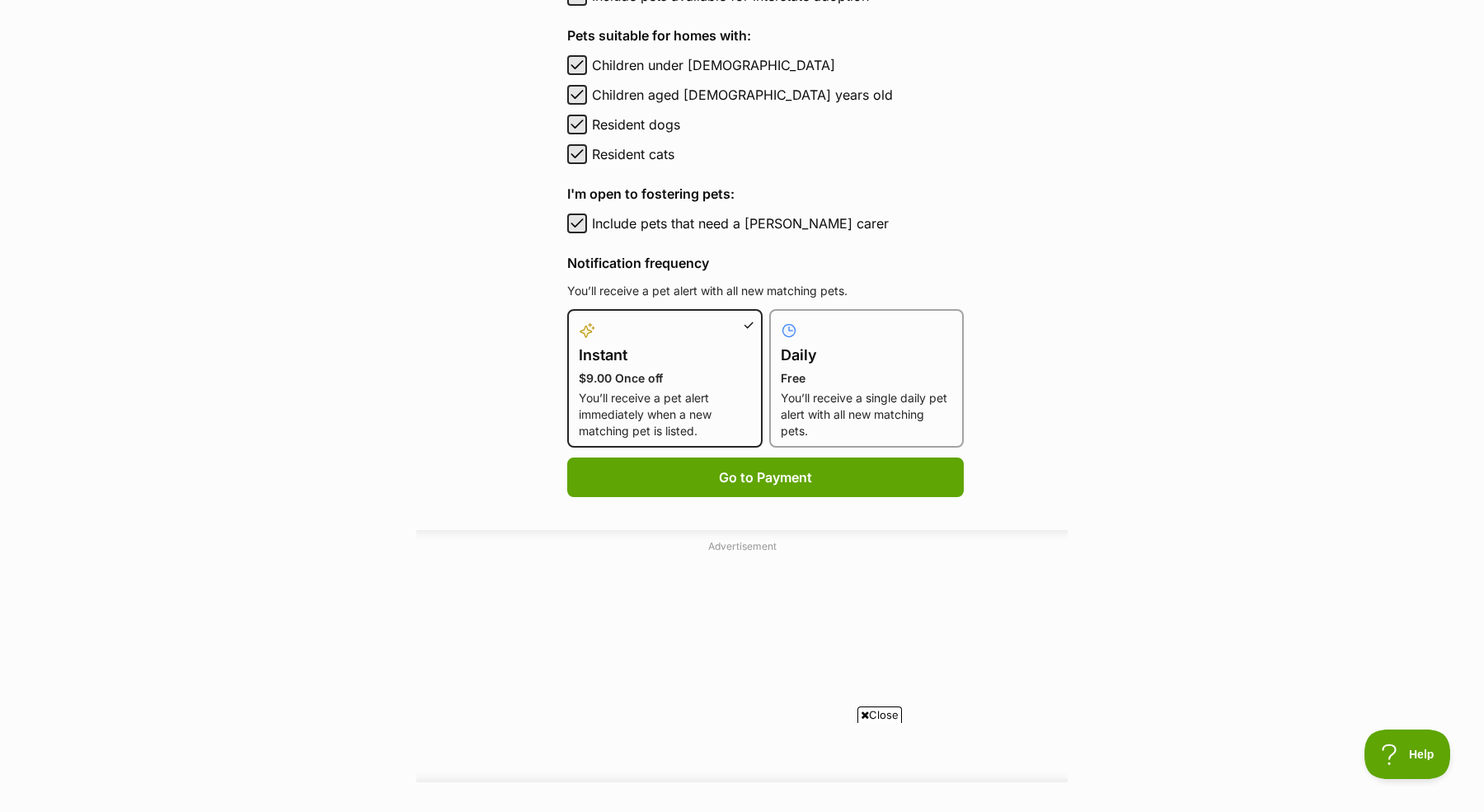 click on "Daily" at bounding box center (866, 355) 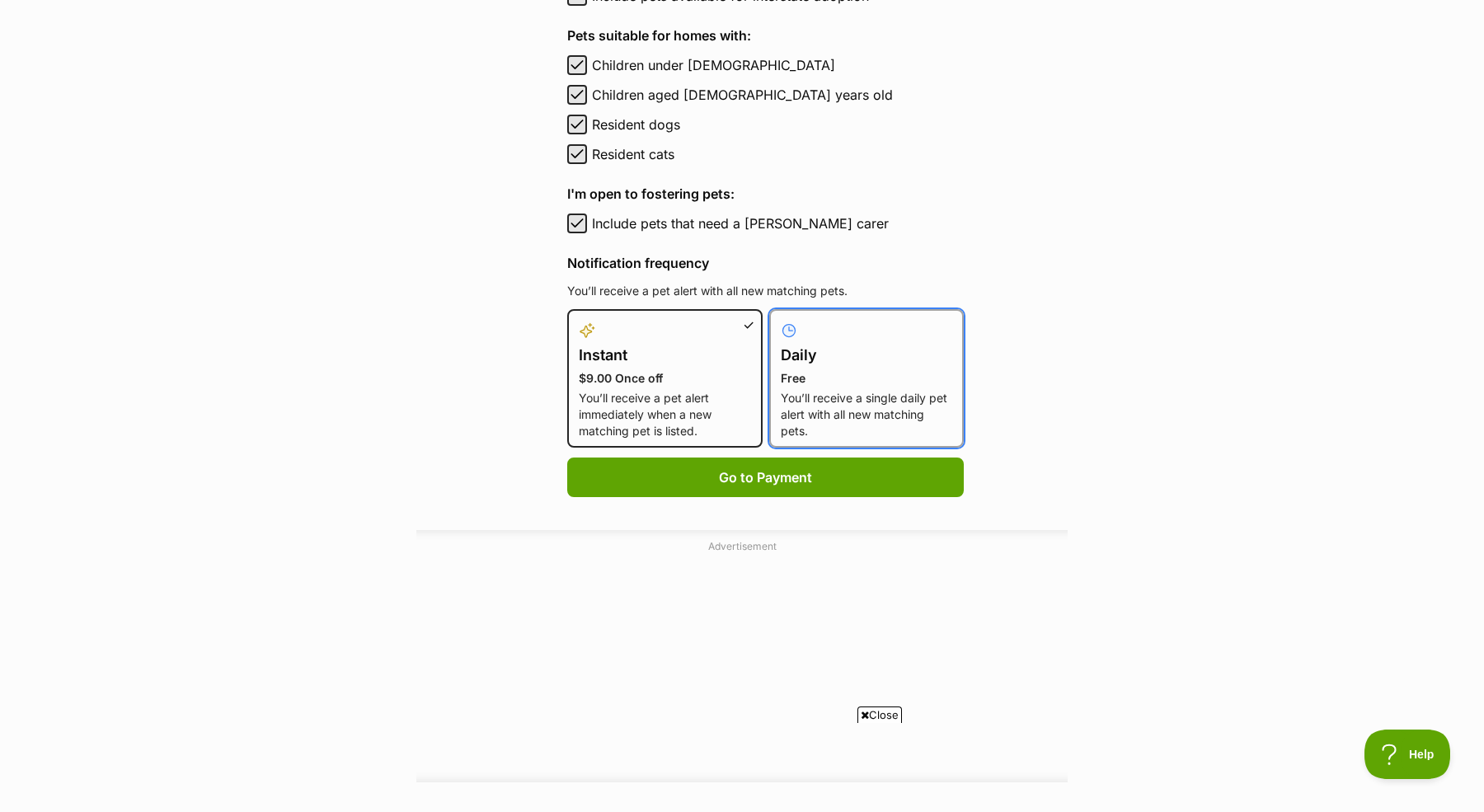 click on "Daily
Free
You’ll receive a single daily pet alert with all new matching pets." at bounding box center (779, 319) 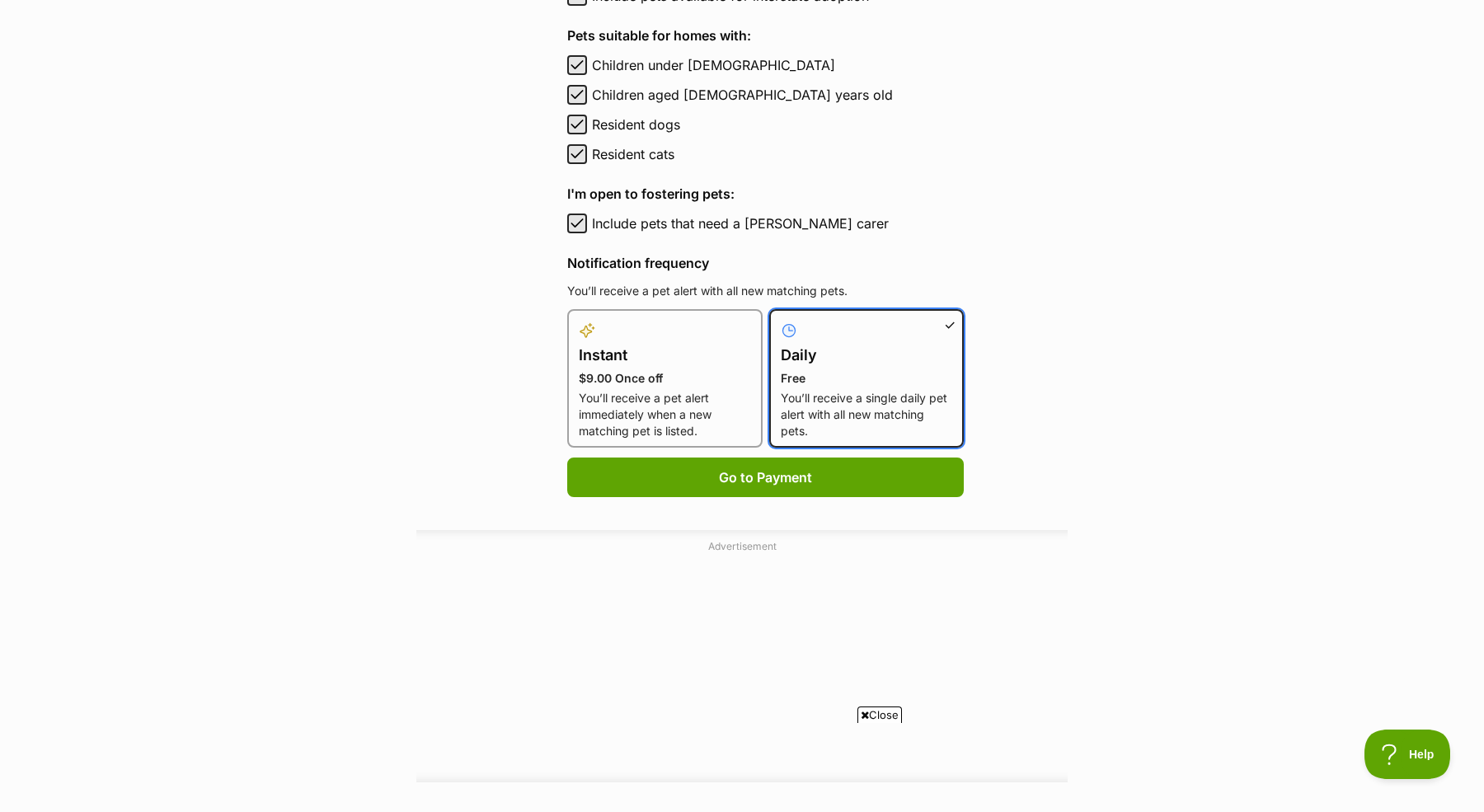 type 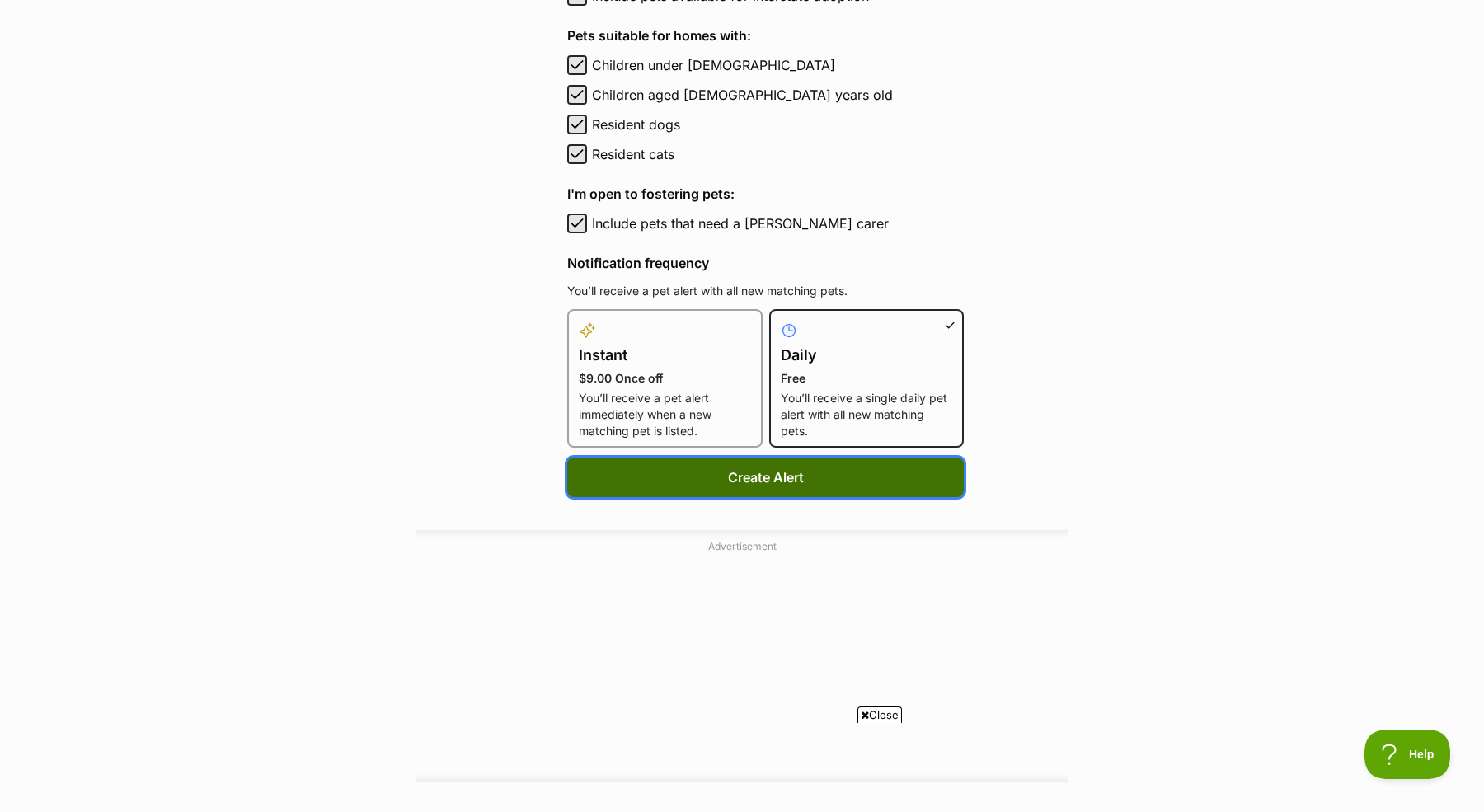 click on "Create Alert" at bounding box center (765, 477) 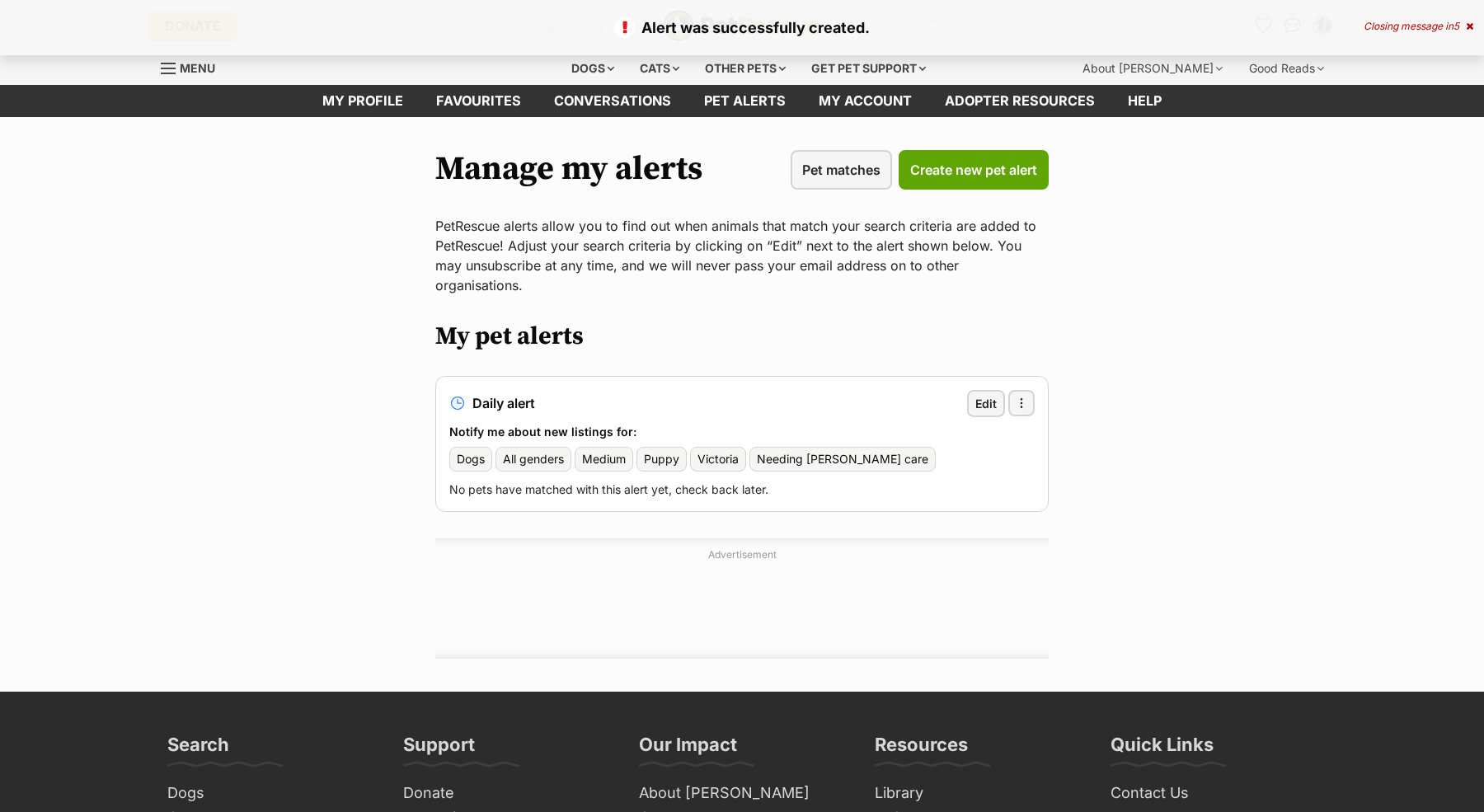 scroll, scrollTop: 0, scrollLeft: 0, axis: both 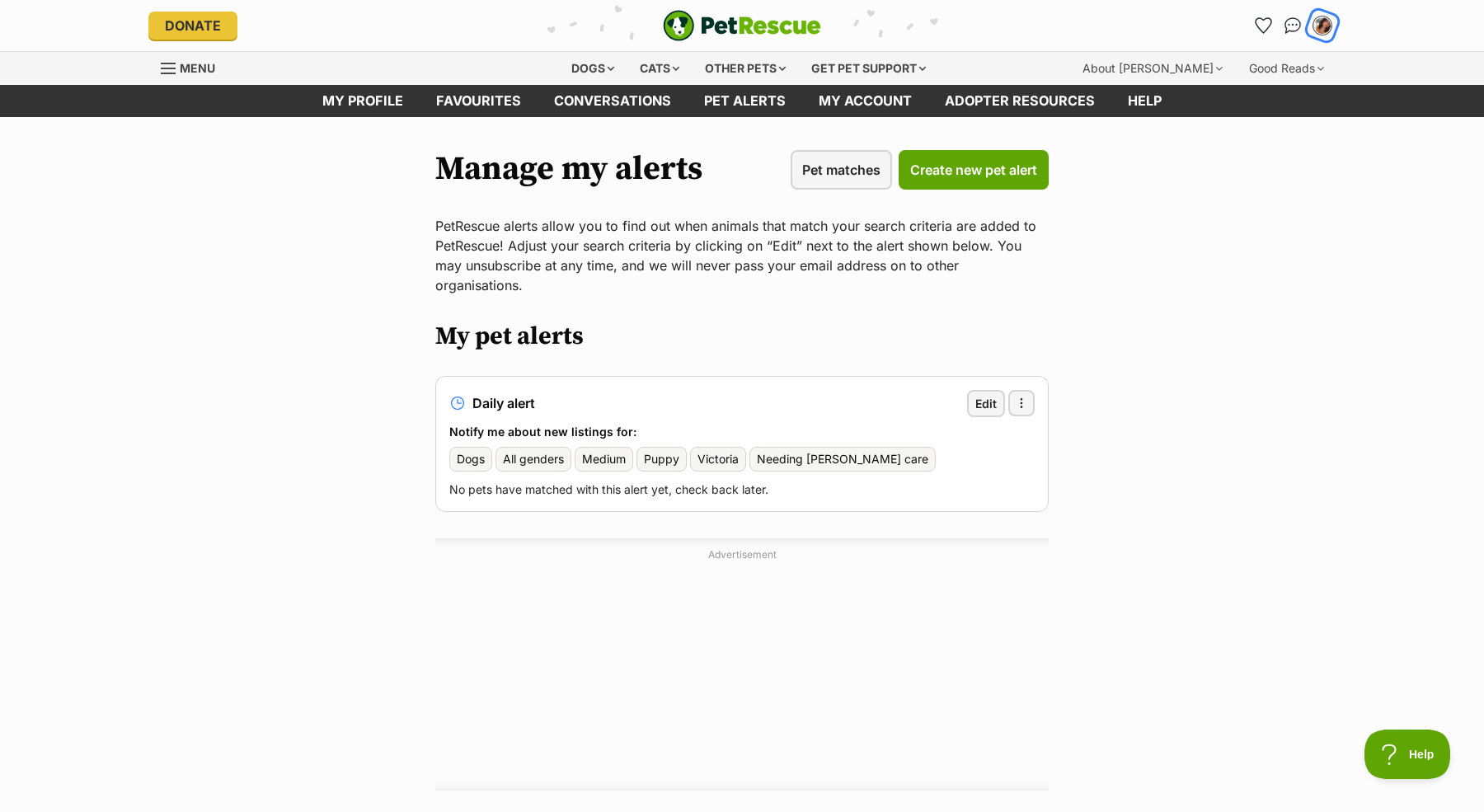 click at bounding box center (1322, 26) 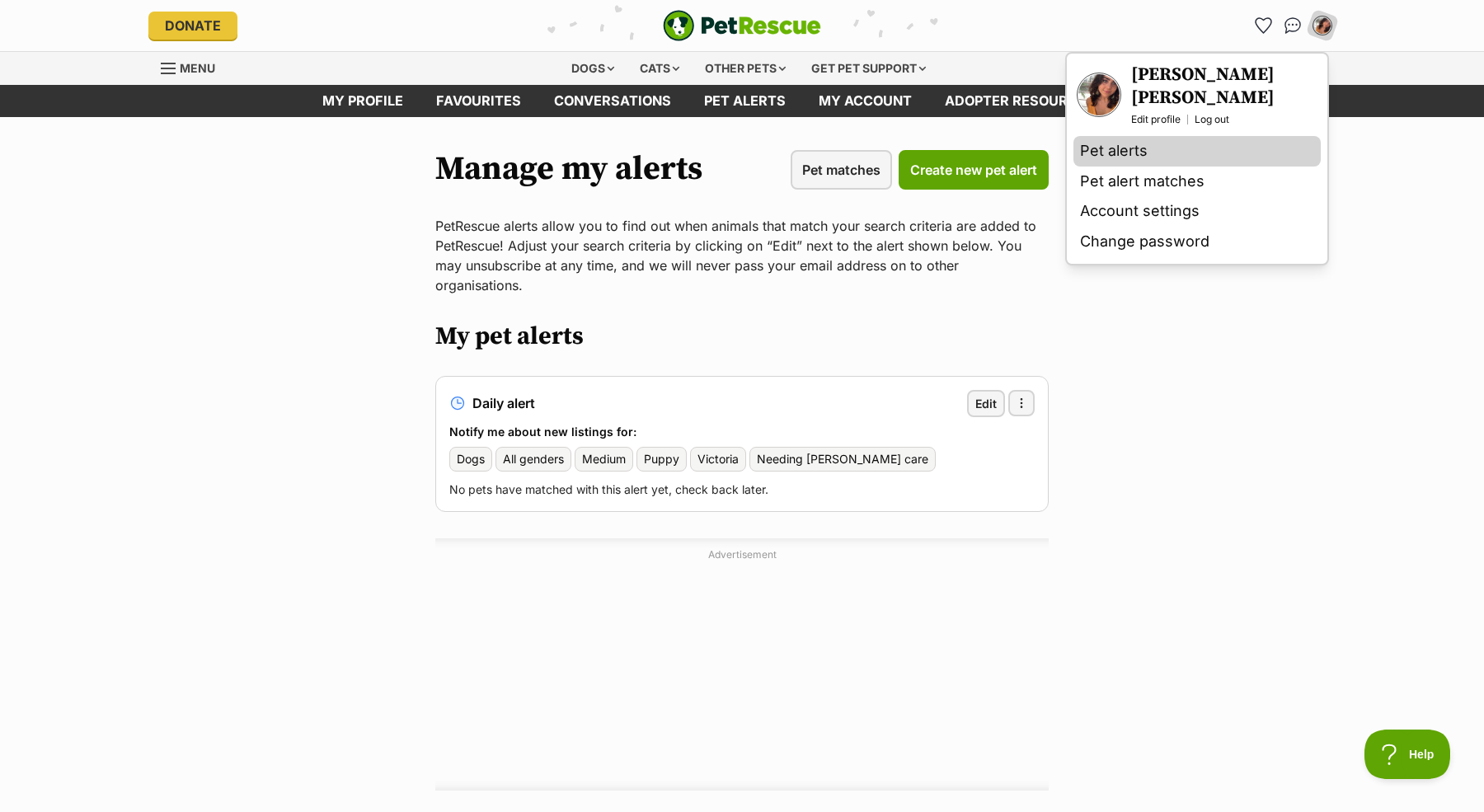 click on "Pet alerts" at bounding box center (1197, 151) 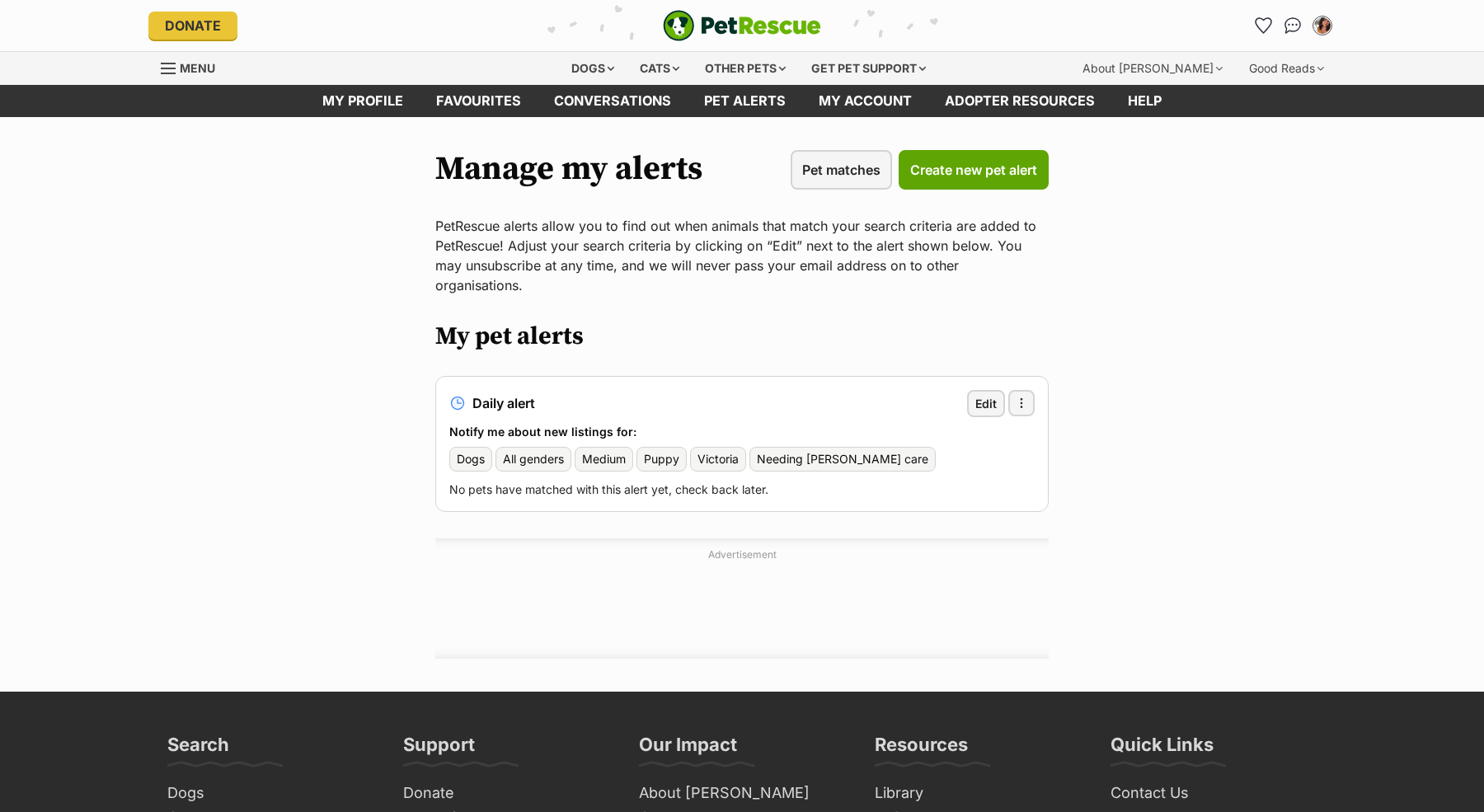 scroll, scrollTop: 0, scrollLeft: 0, axis: both 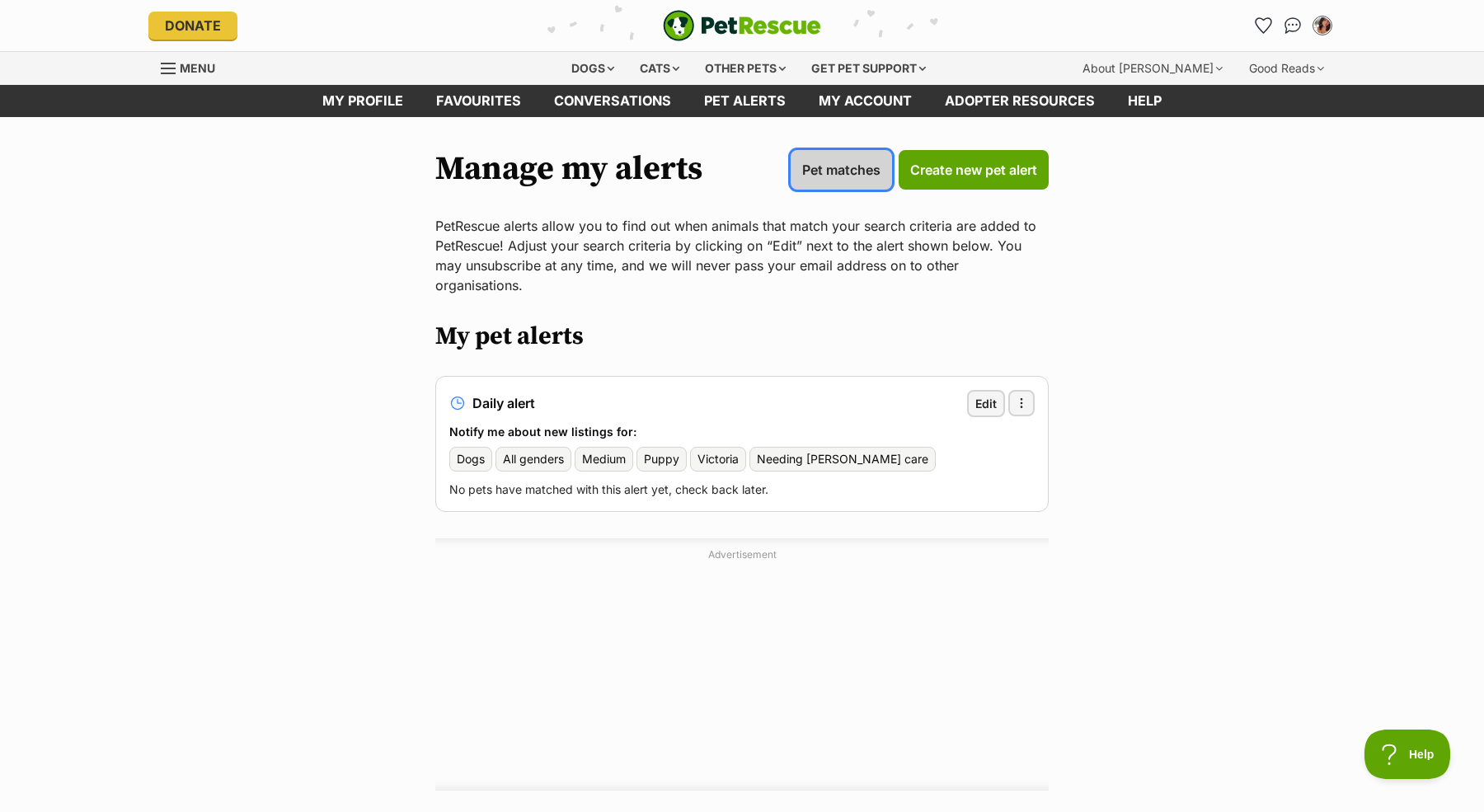 click on "Pet matches" at bounding box center (841, 170) 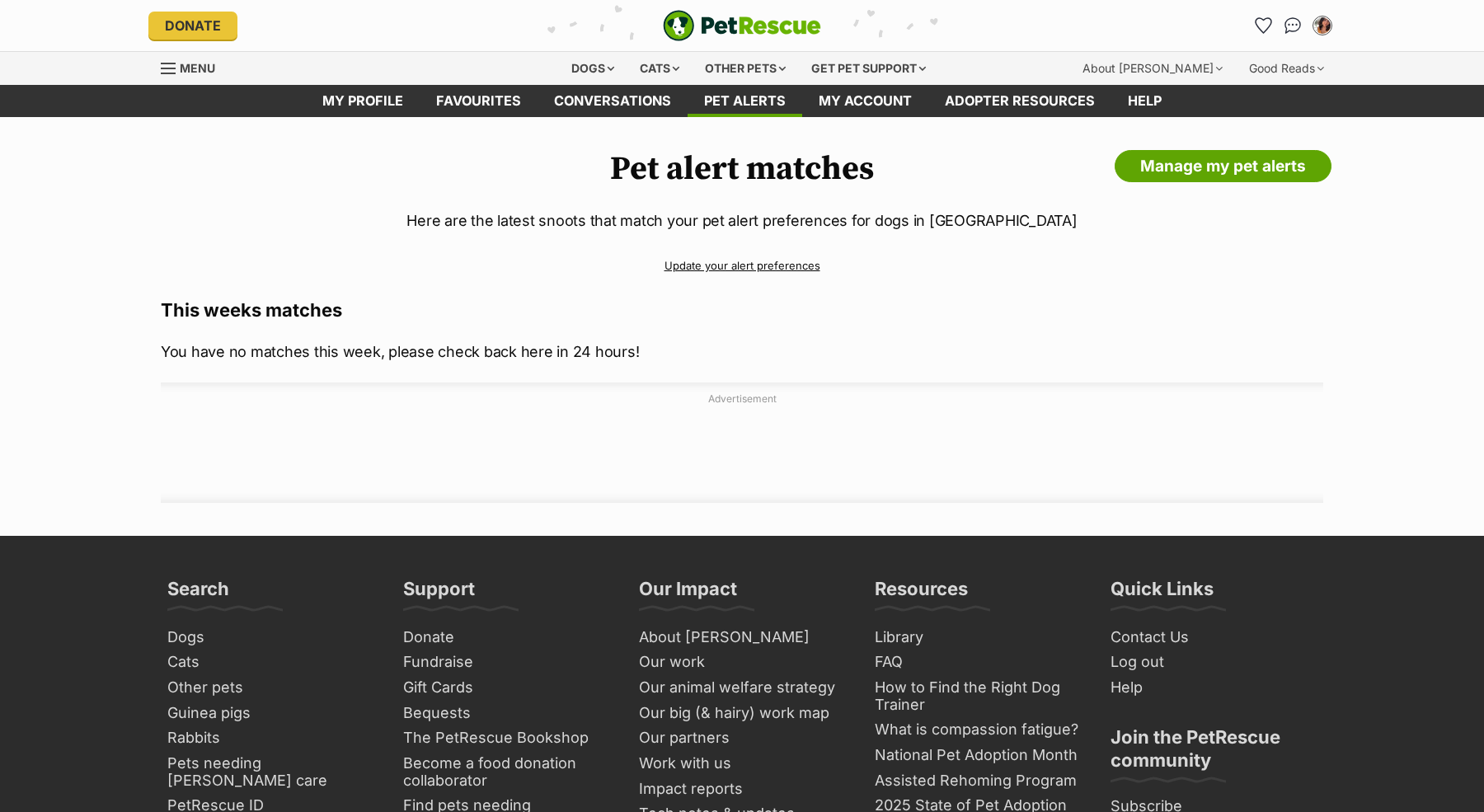 scroll, scrollTop: 23, scrollLeft: 0, axis: vertical 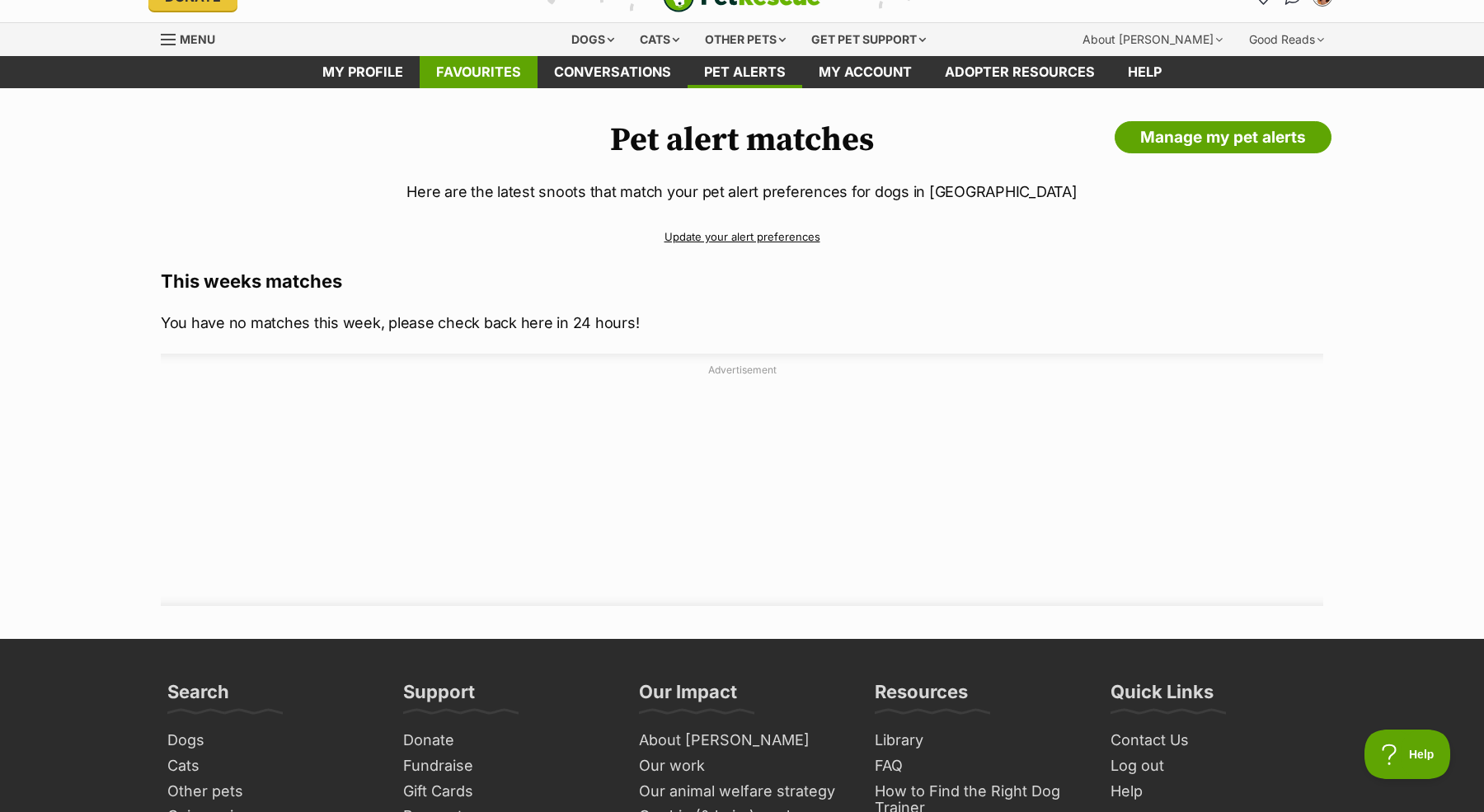 click on "Favourites" at bounding box center (478, 72) 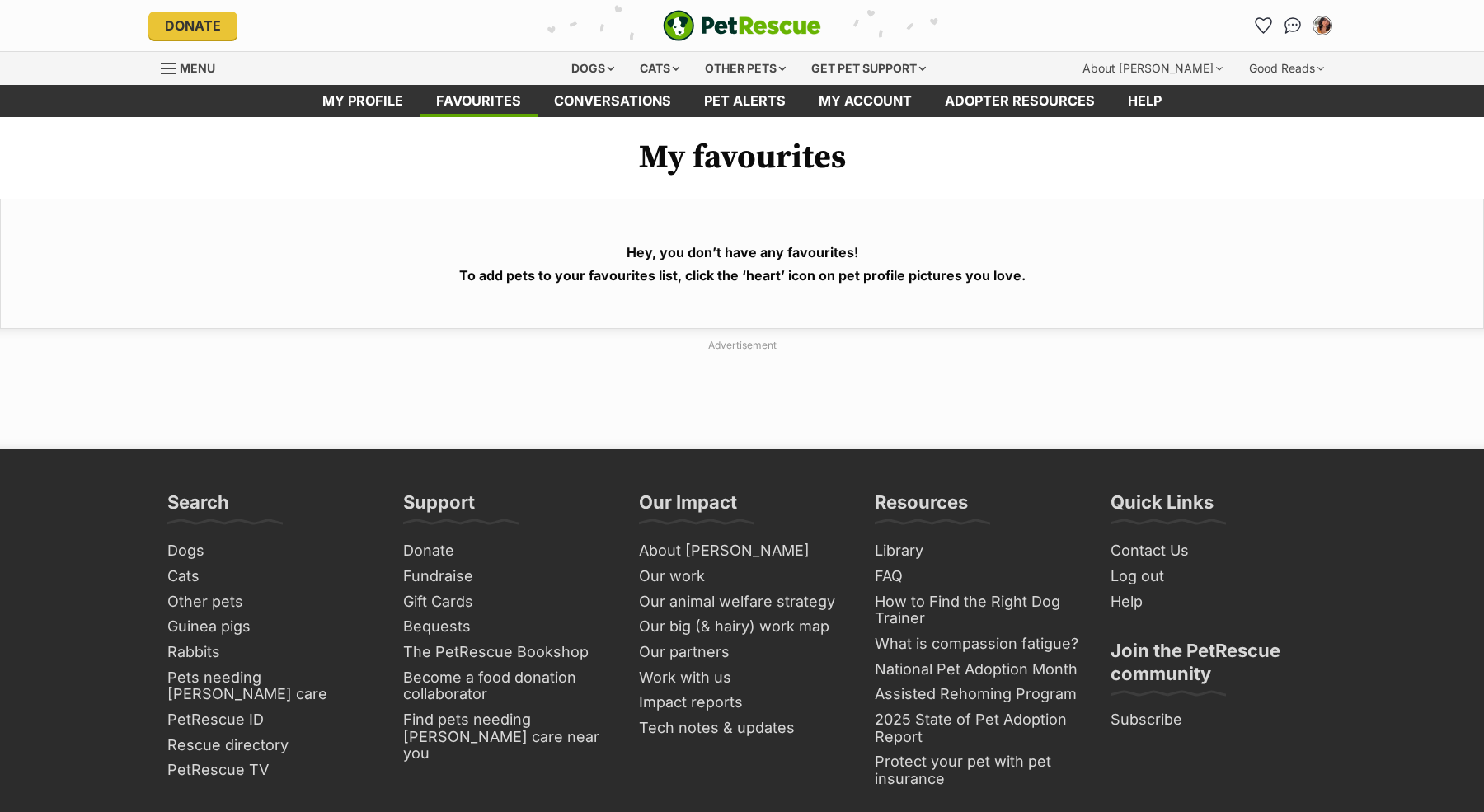 scroll, scrollTop: 0, scrollLeft: 0, axis: both 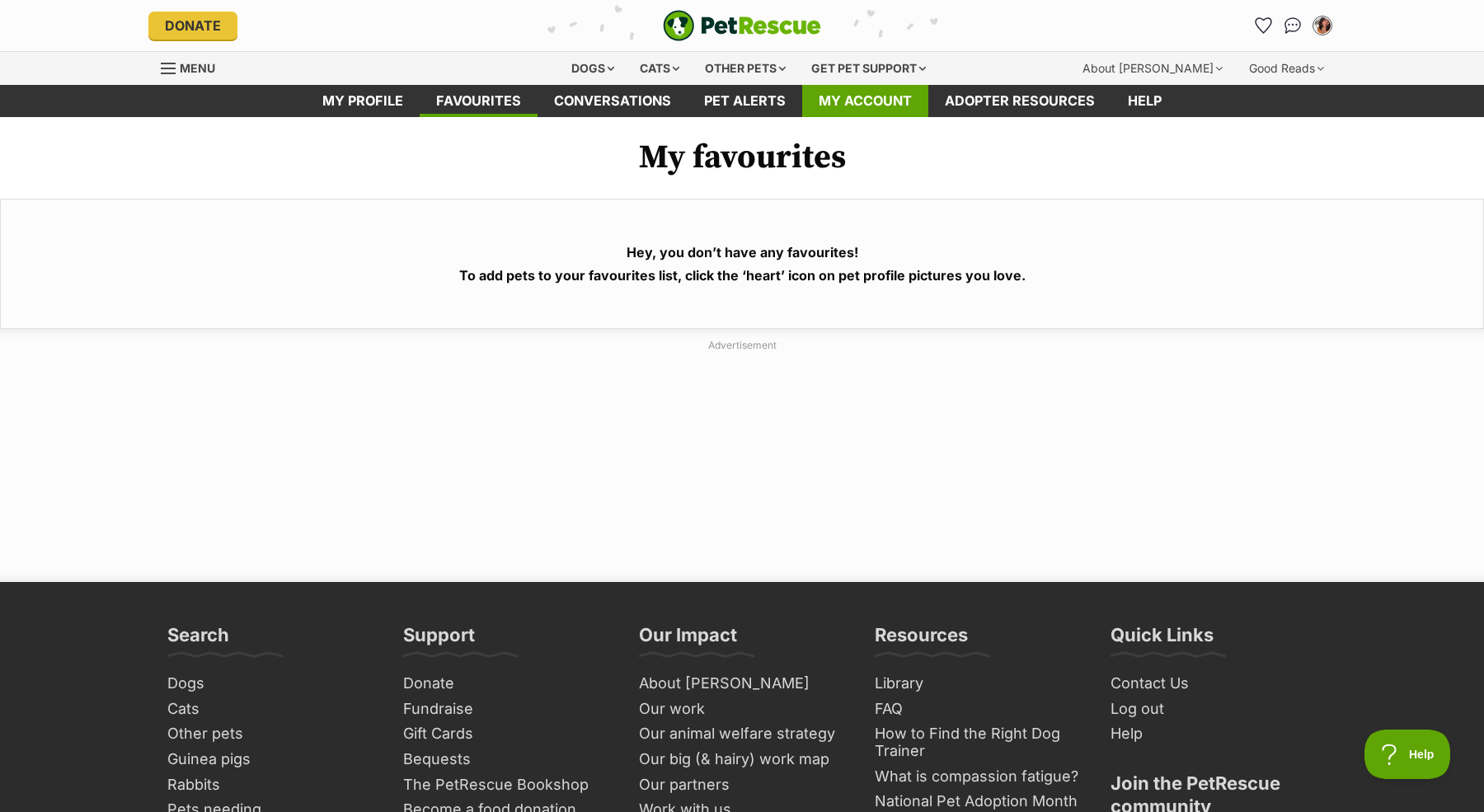 click on "My account" at bounding box center (865, 101) 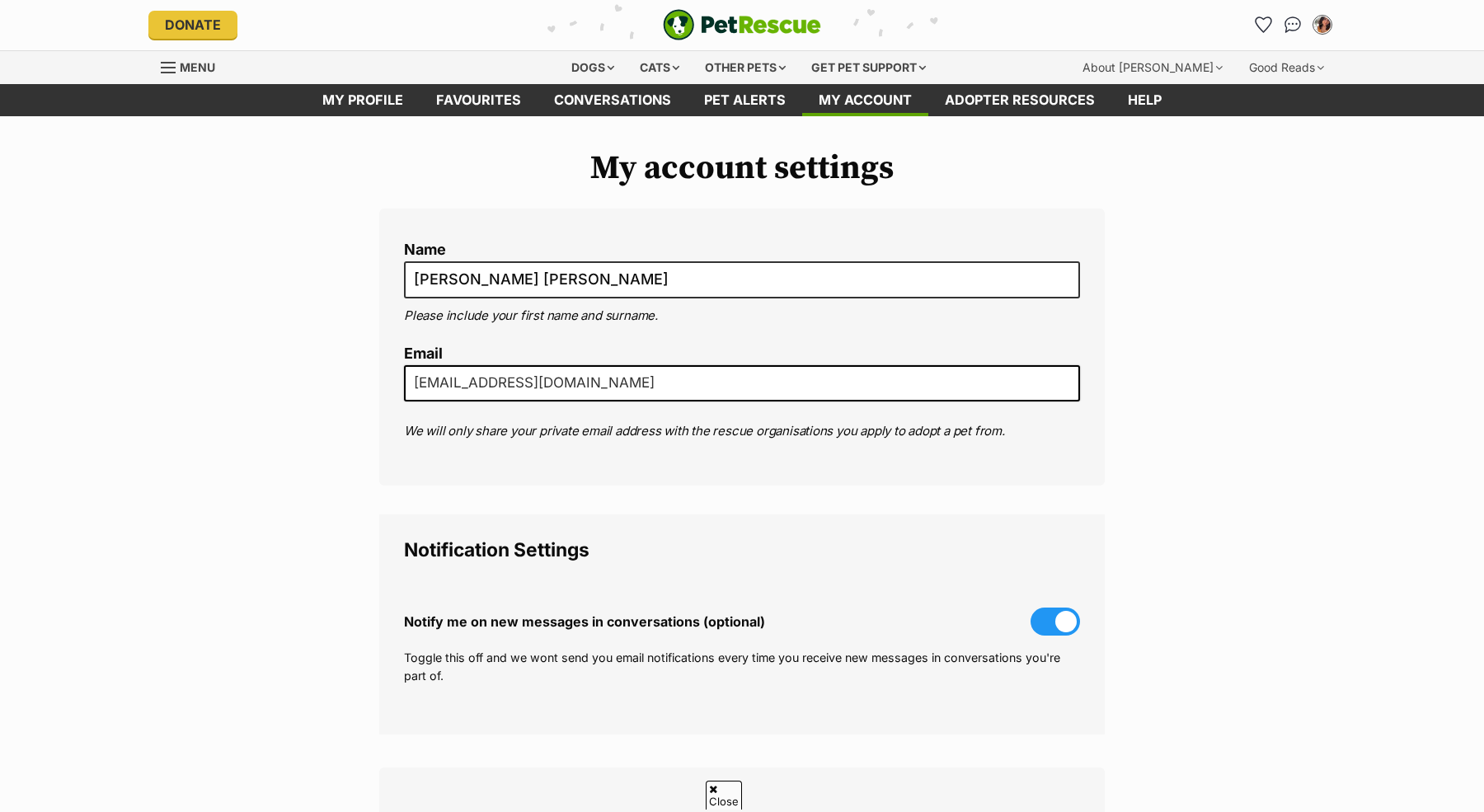 scroll, scrollTop: 64, scrollLeft: 0, axis: vertical 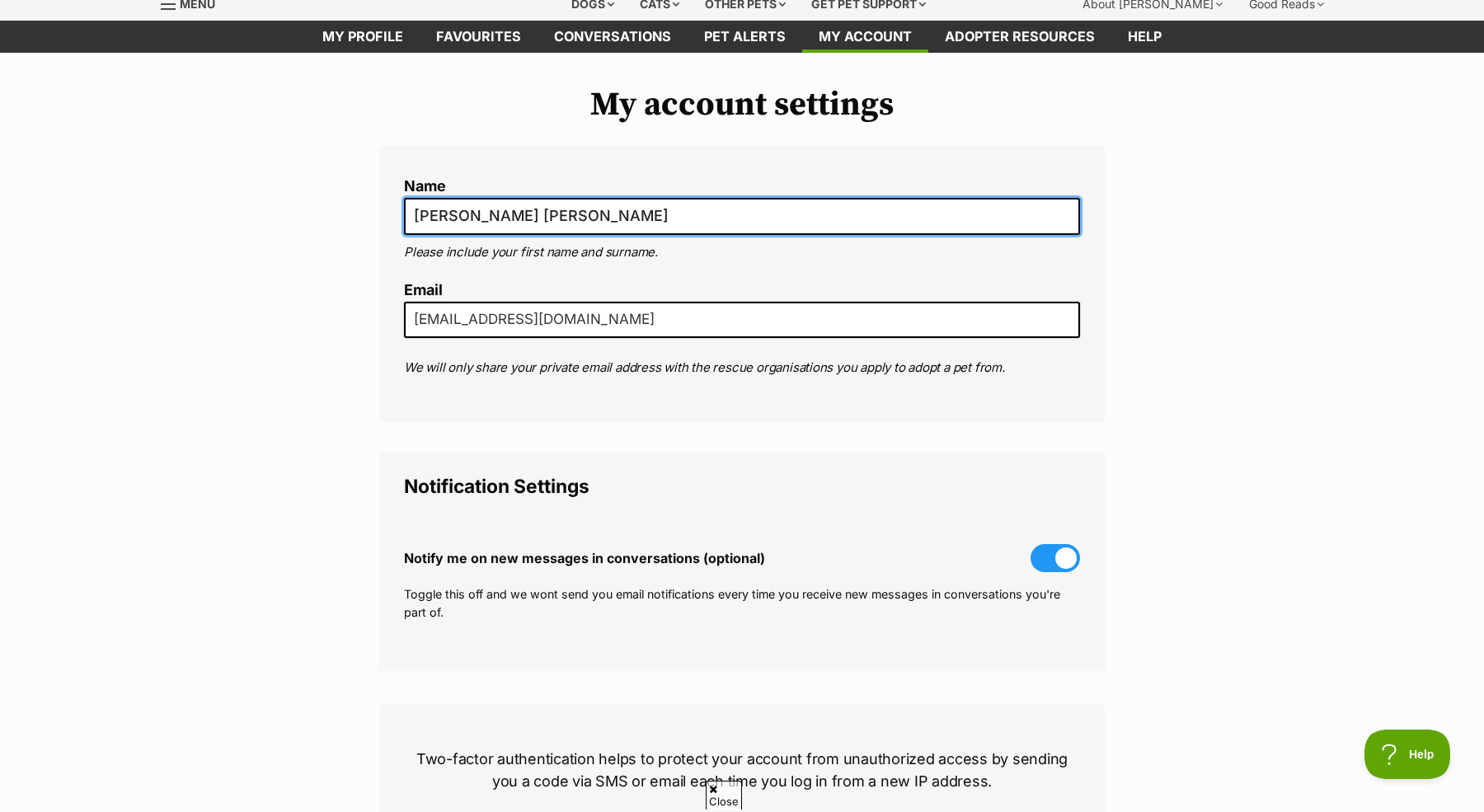 drag, startPoint x: 512, startPoint y: 208, endPoint x: 173, endPoint y: 124, distance: 349.25206 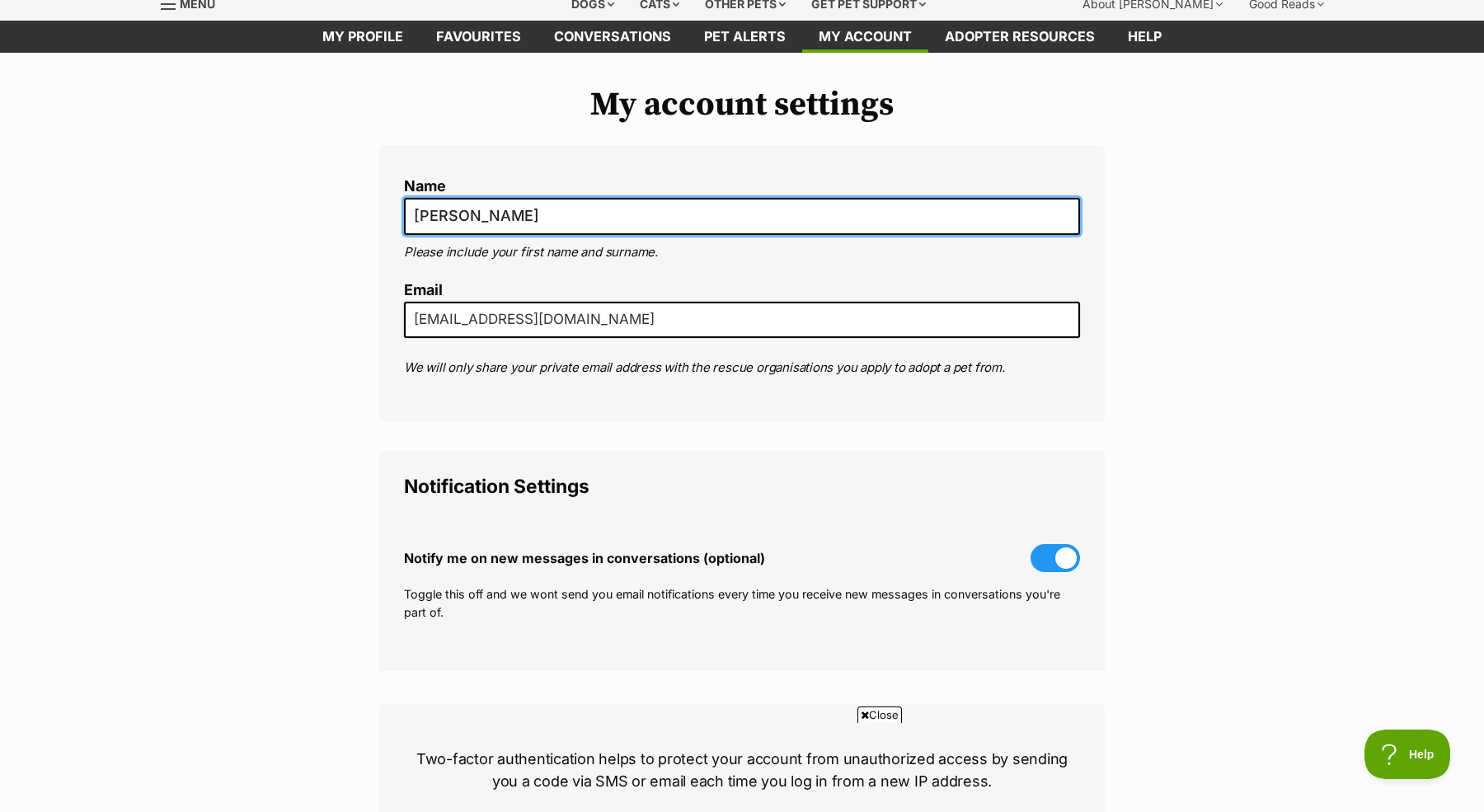 type on "[PERSON_NAME]" 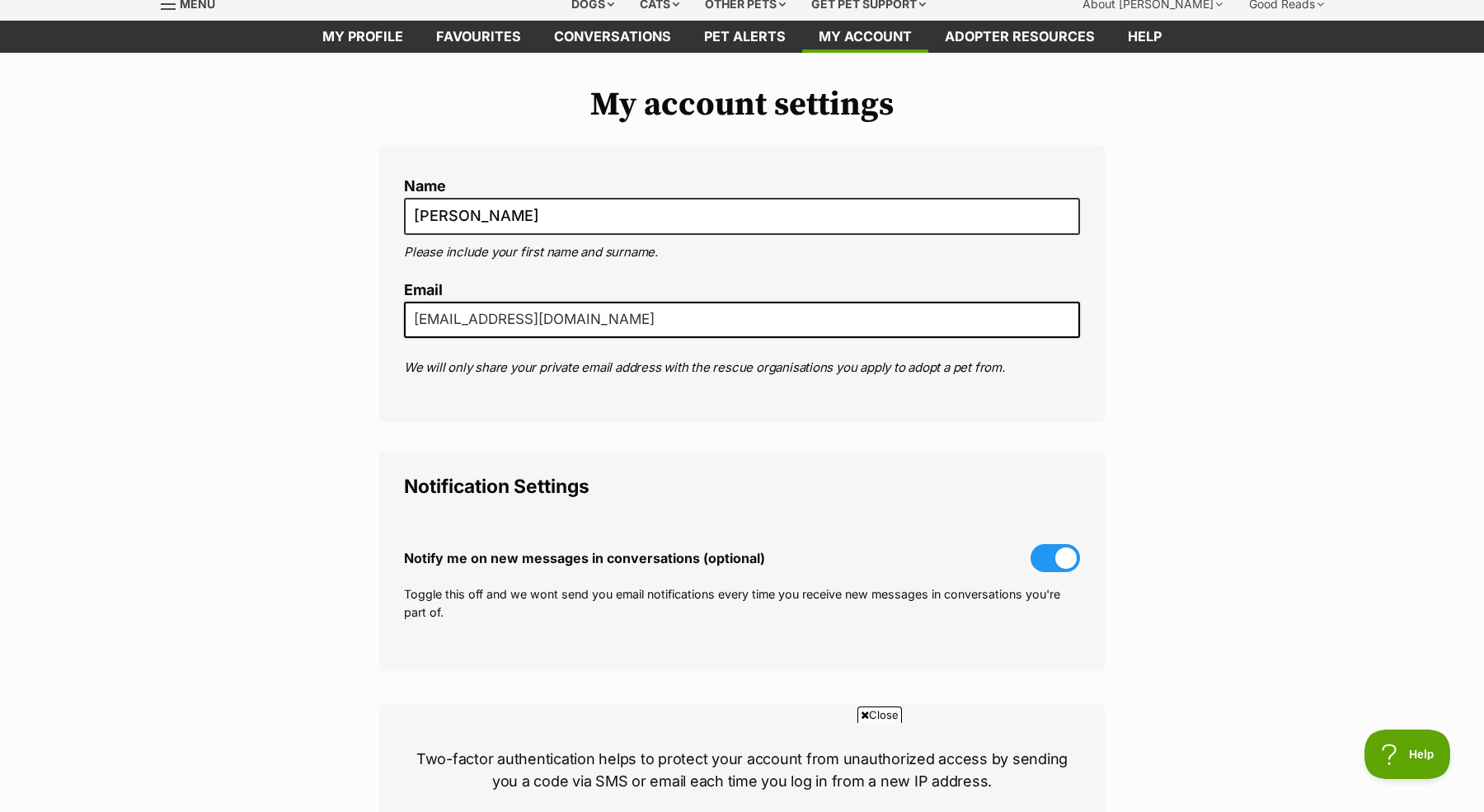 click on "Name" at bounding box center [742, 186] 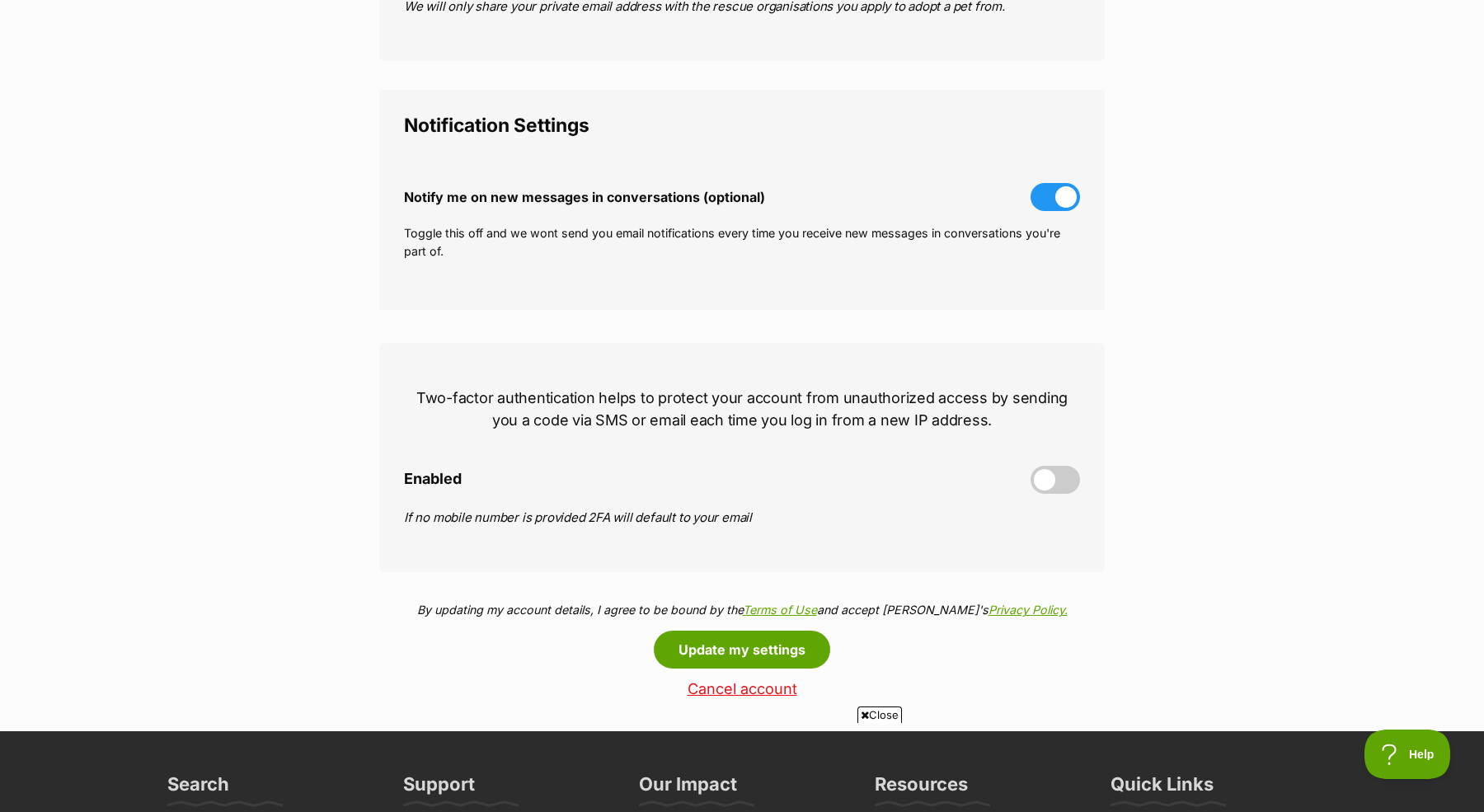 scroll, scrollTop: 418, scrollLeft: 0, axis: vertical 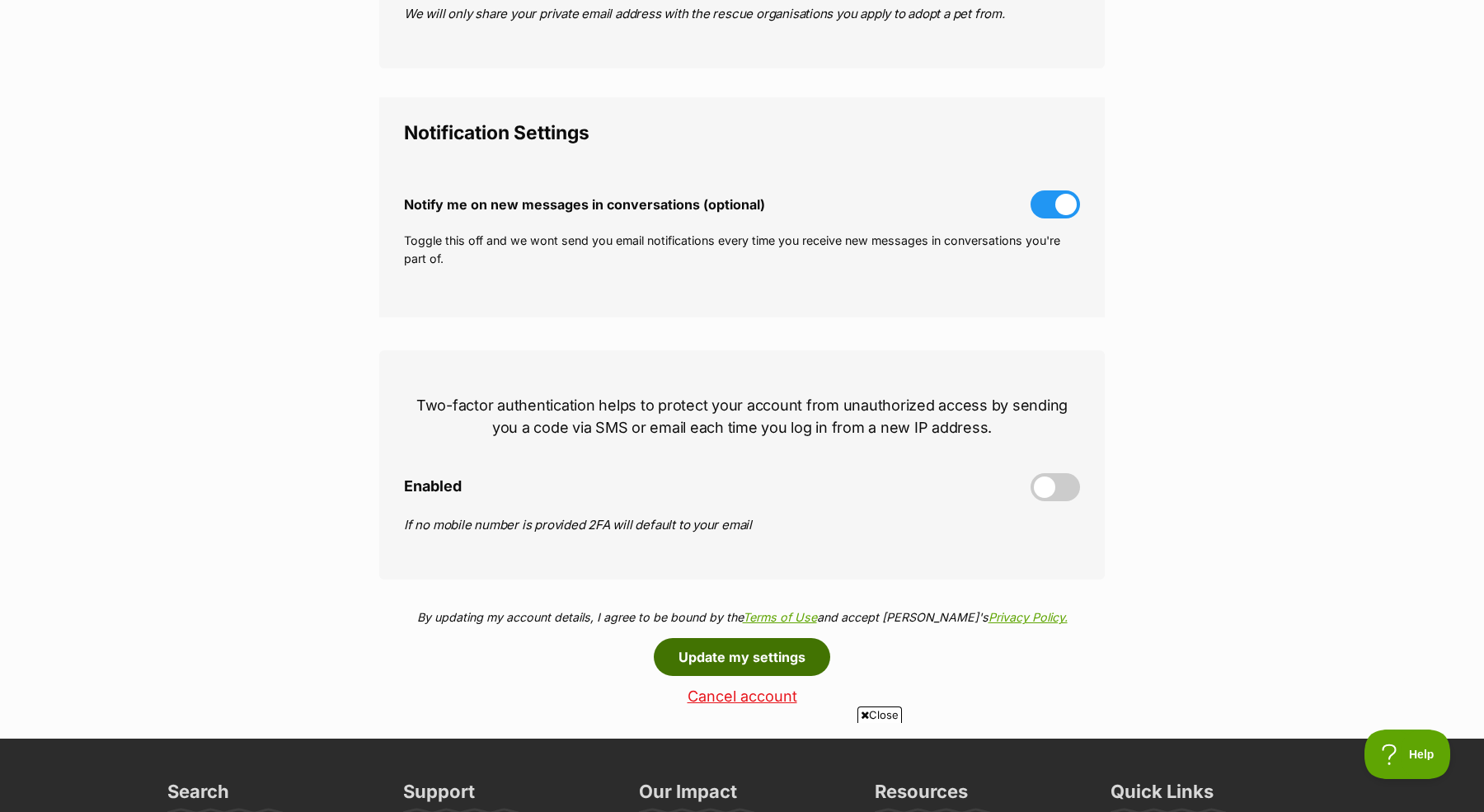 click on "Update my settings" at bounding box center [742, 657] 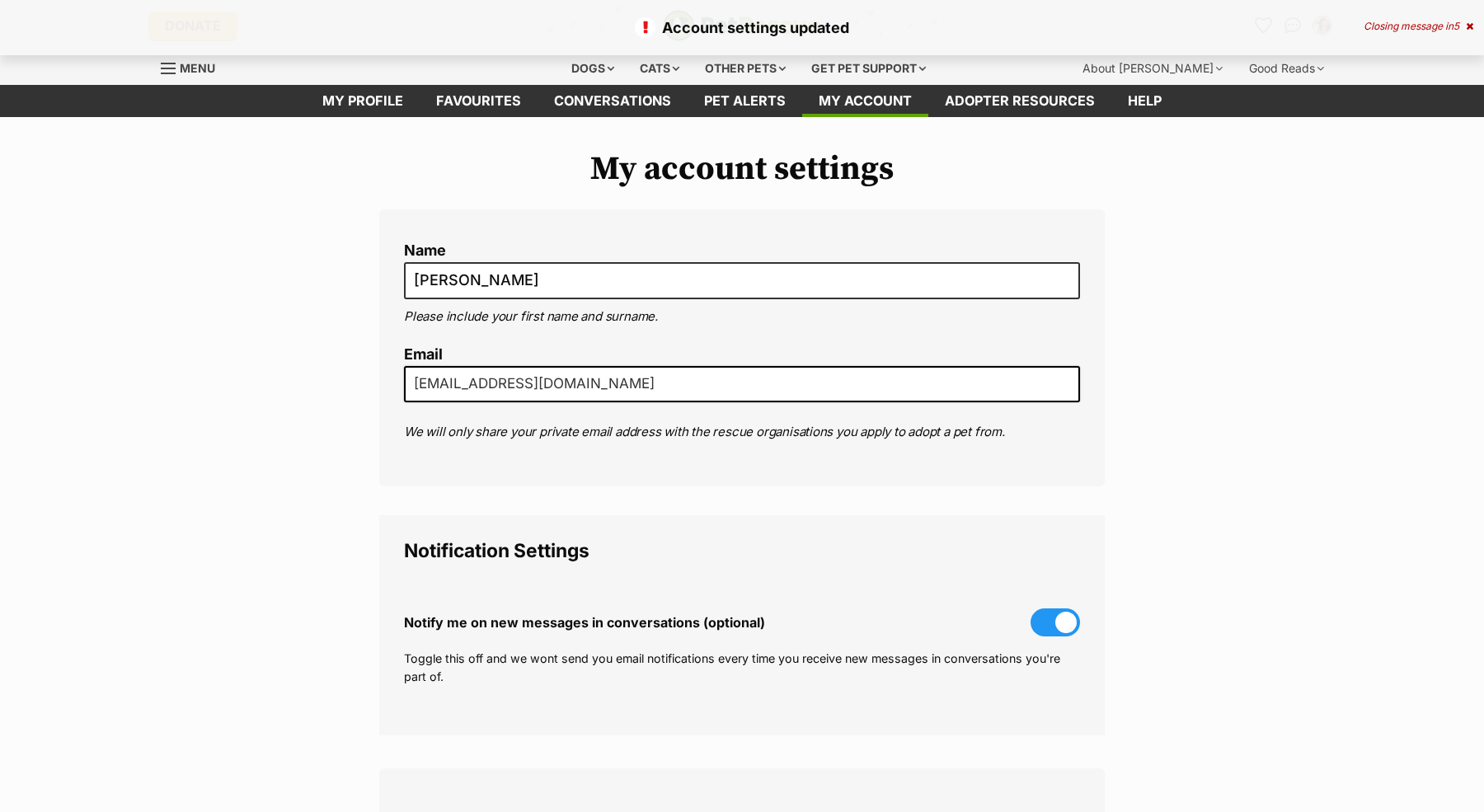scroll, scrollTop: 0, scrollLeft: 0, axis: both 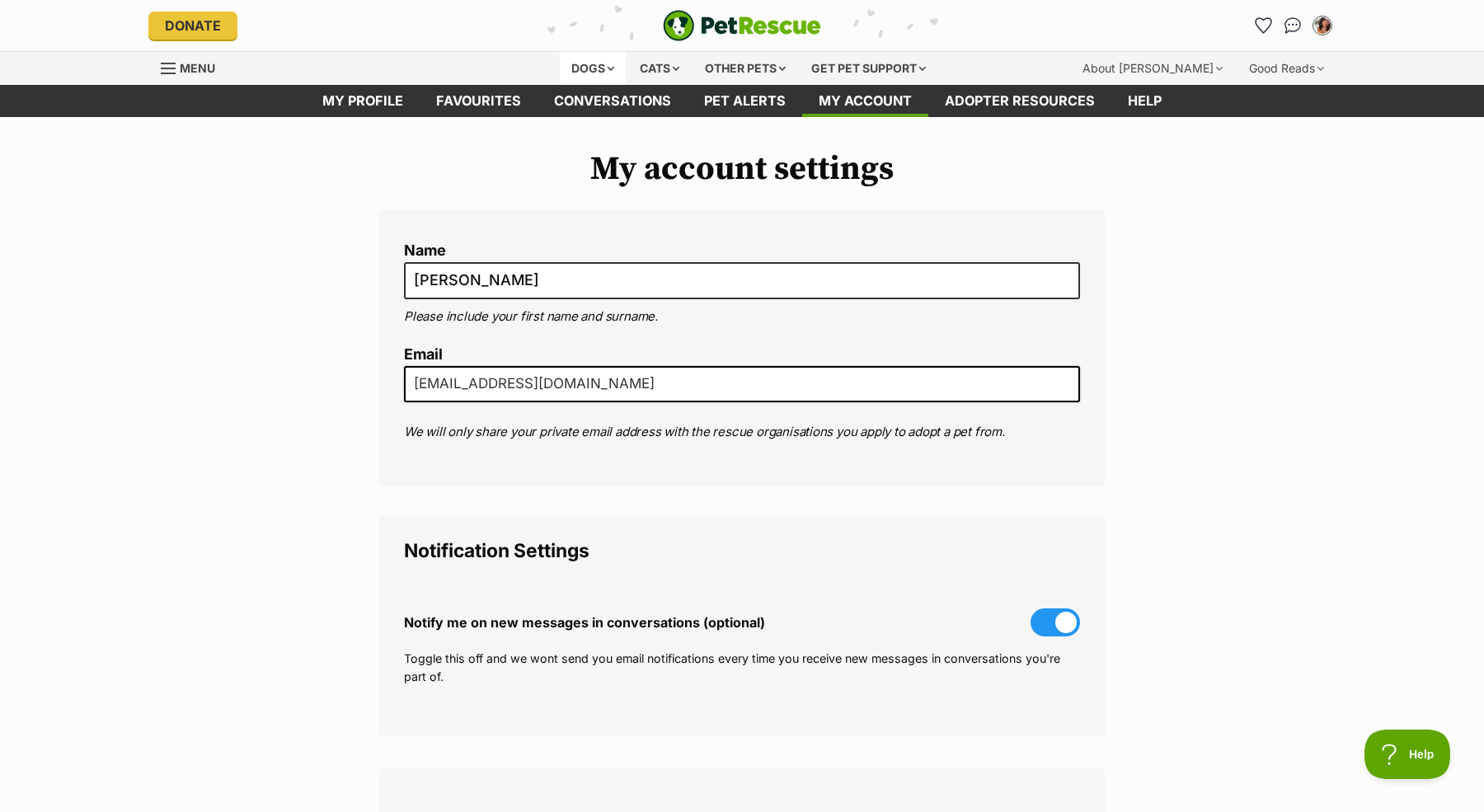 click on "Dogs" at bounding box center (593, 68) 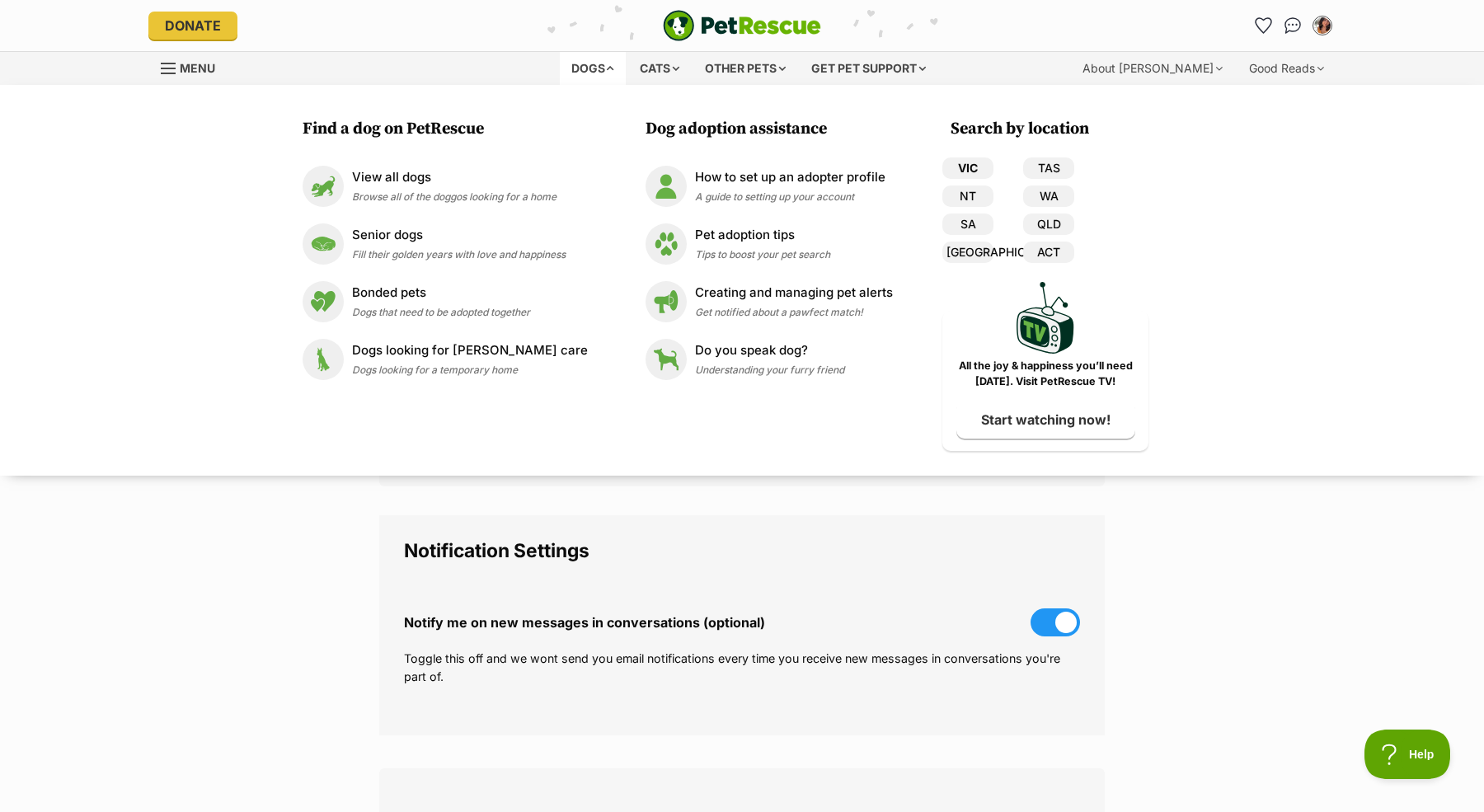 click on "VIC" at bounding box center (968, 168) 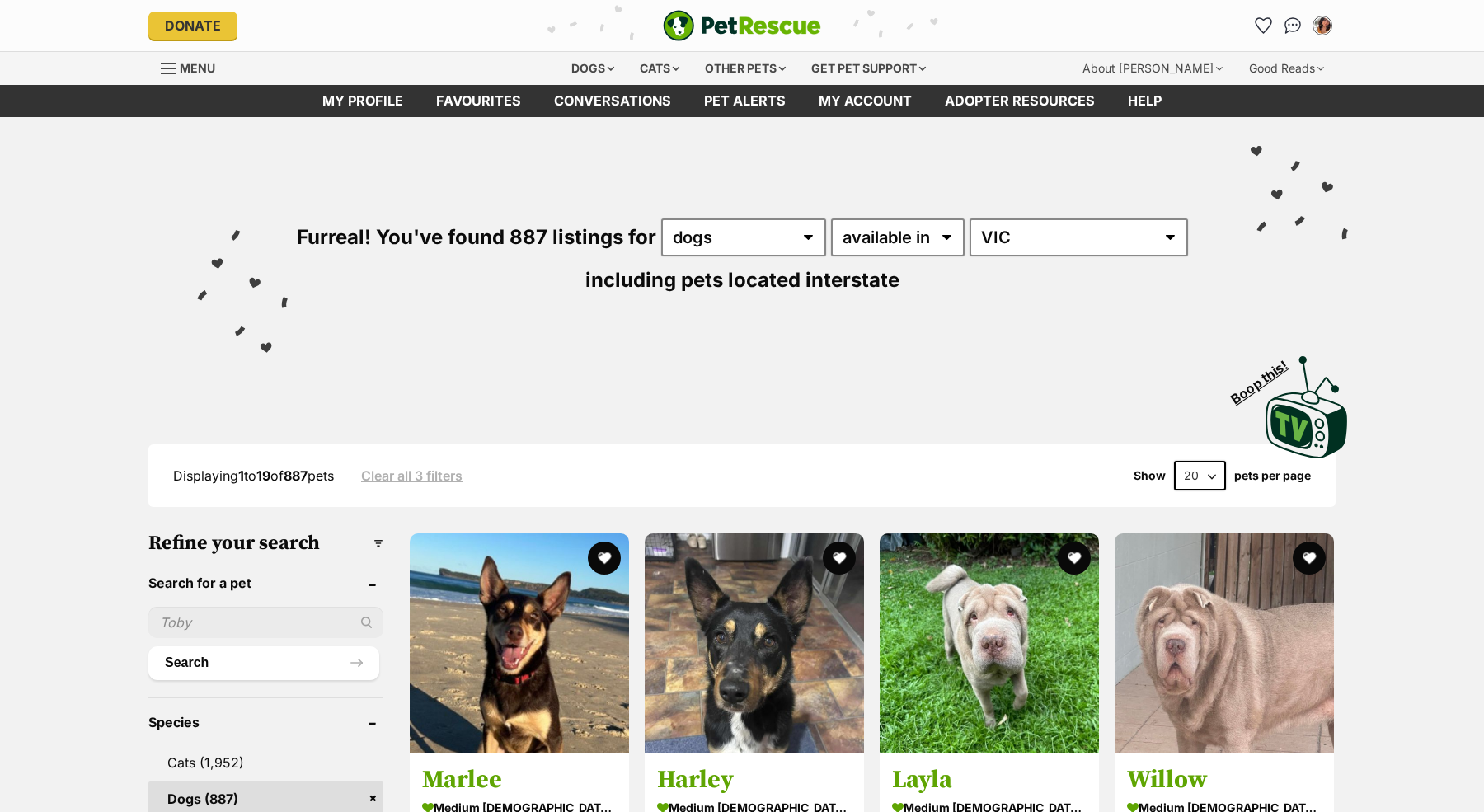 scroll, scrollTop: 0, scrollLeft: 0, axis: both 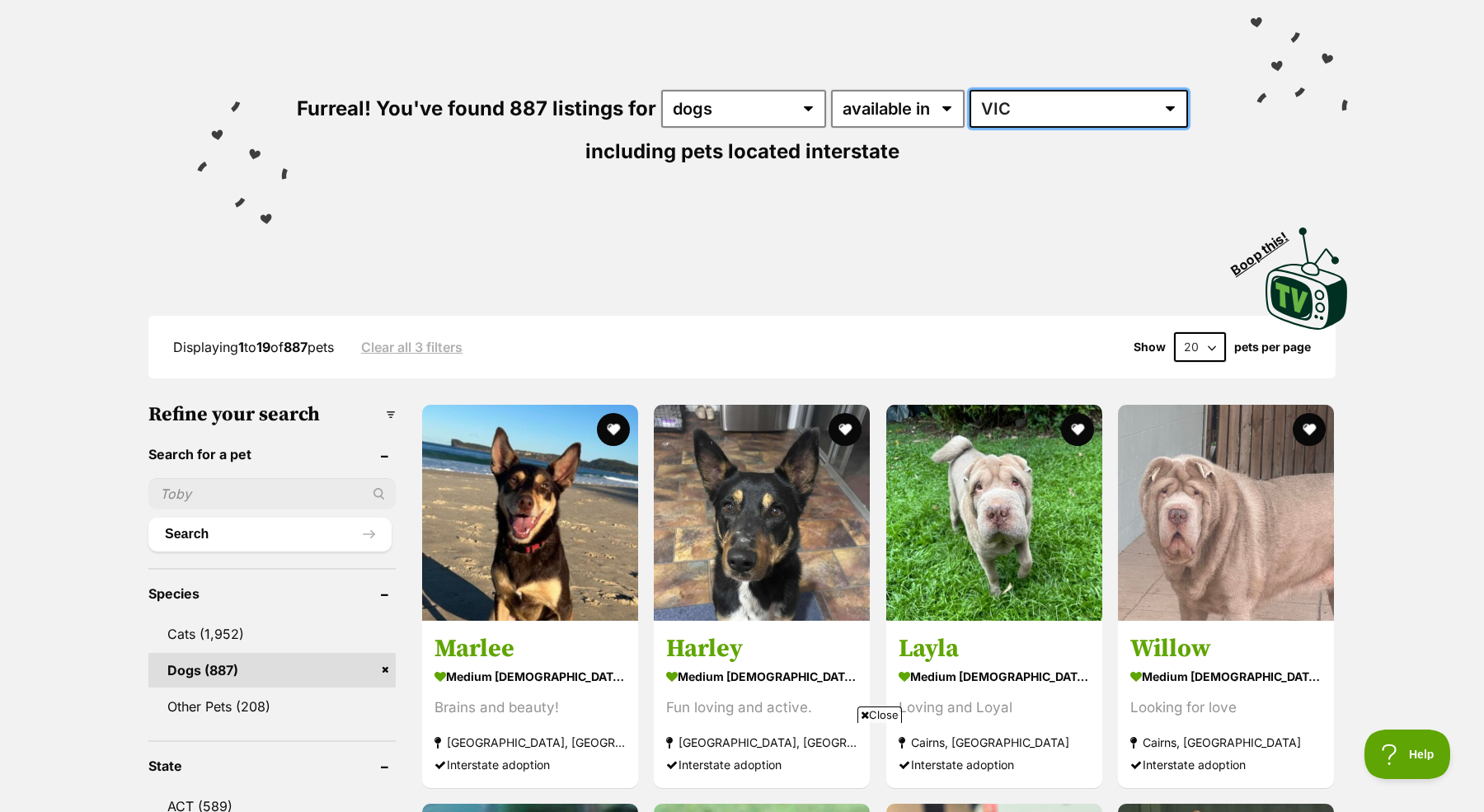 click on "Australia
ACT
NSW
NT
QLD
SA
TAS
VIC
WA" at bounding box center (1078, 109) 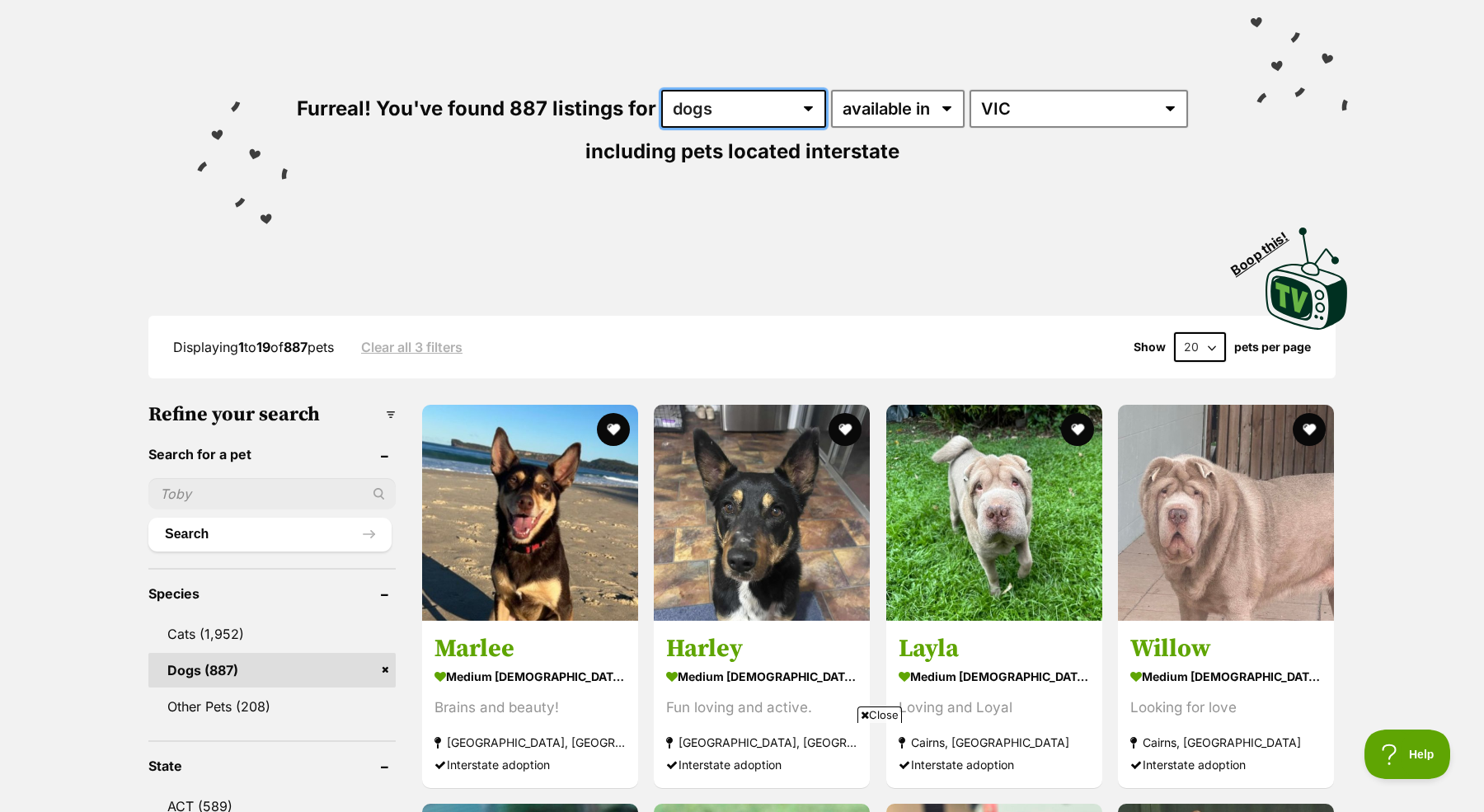 click on "any type of pet
cats
dogs
other pets" at bounding box center (744, 109) 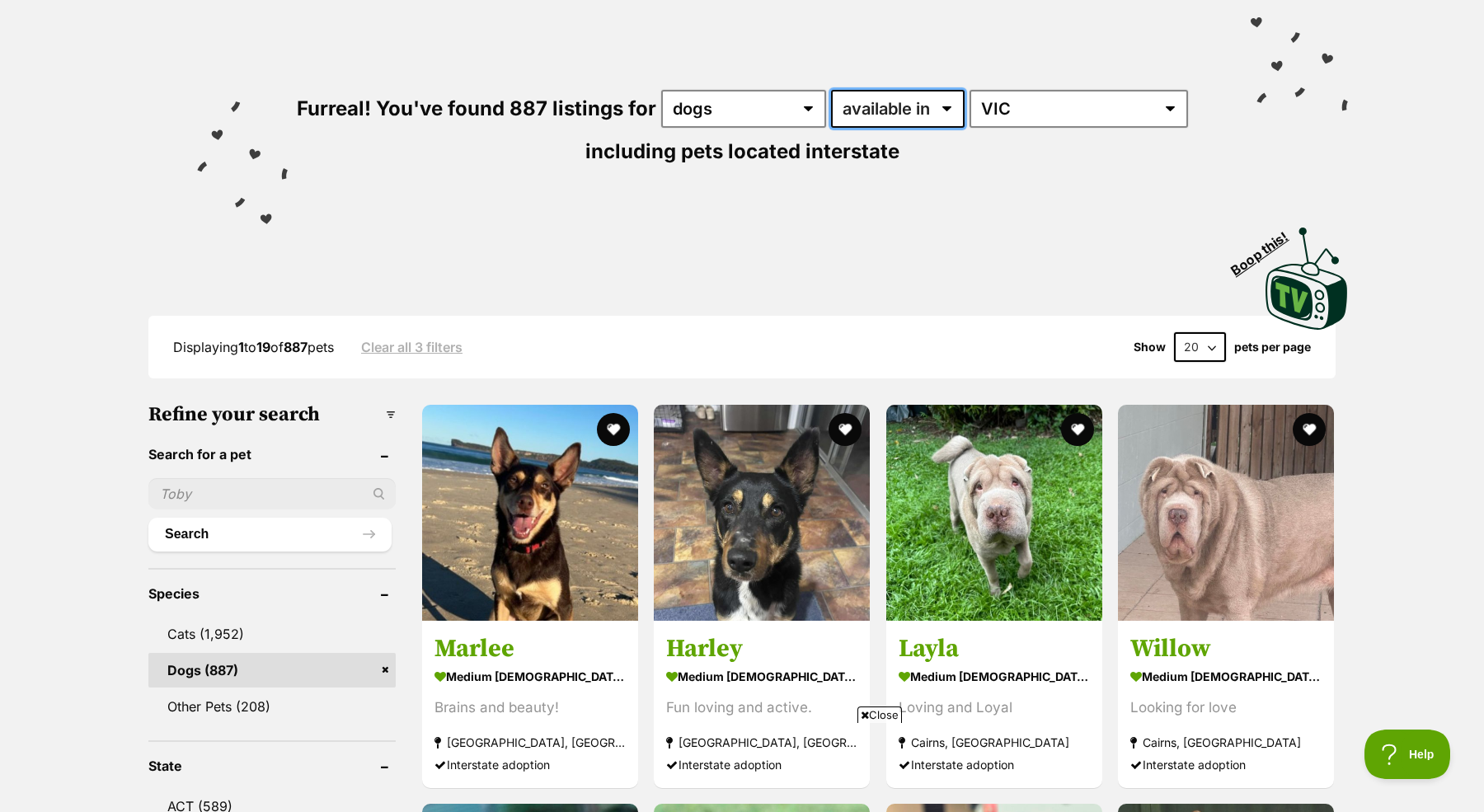 click on "available in
located in" at bounding box center [898, 109] 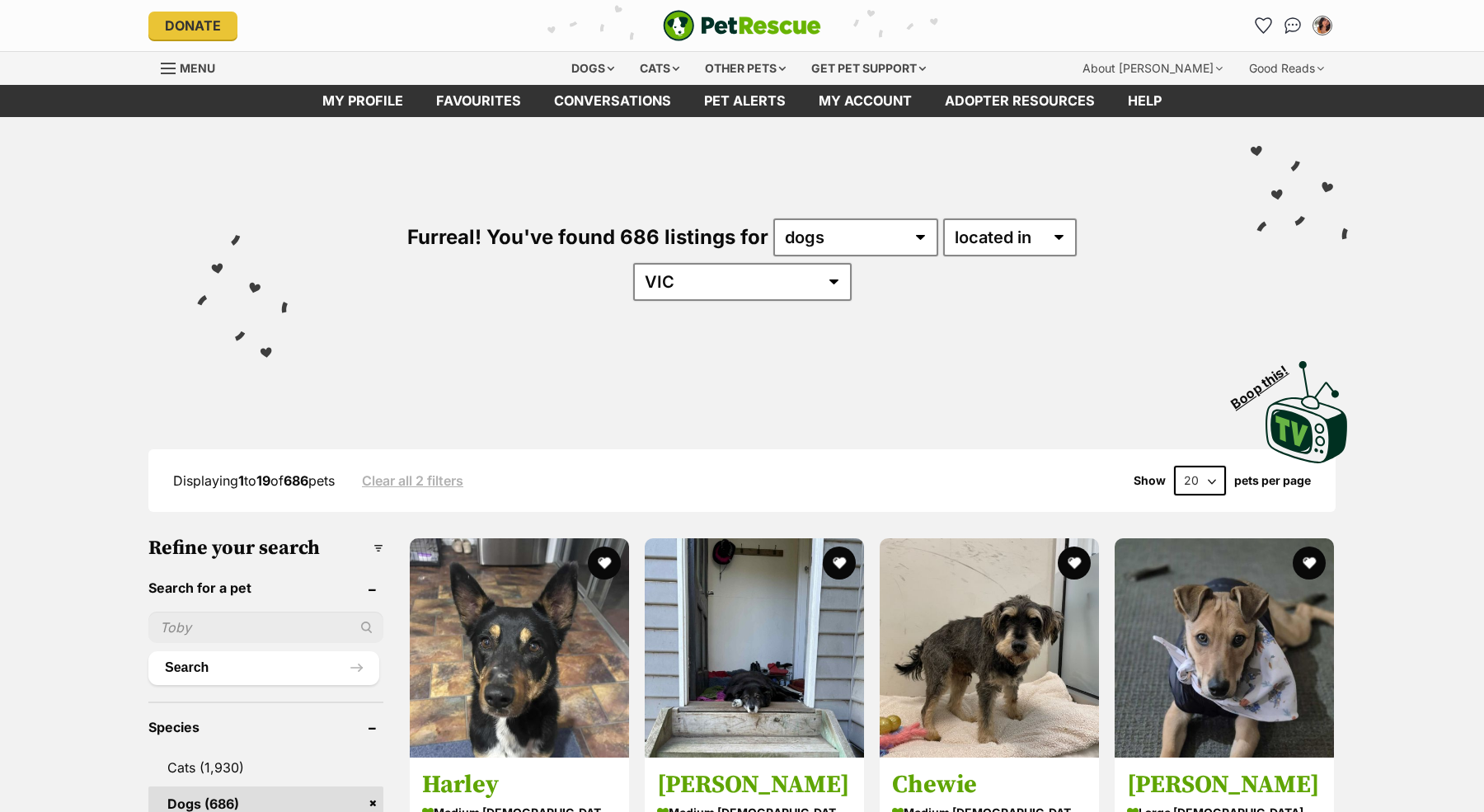 scroll, scrollTop: 0, scrollLeft: 0, axis: both 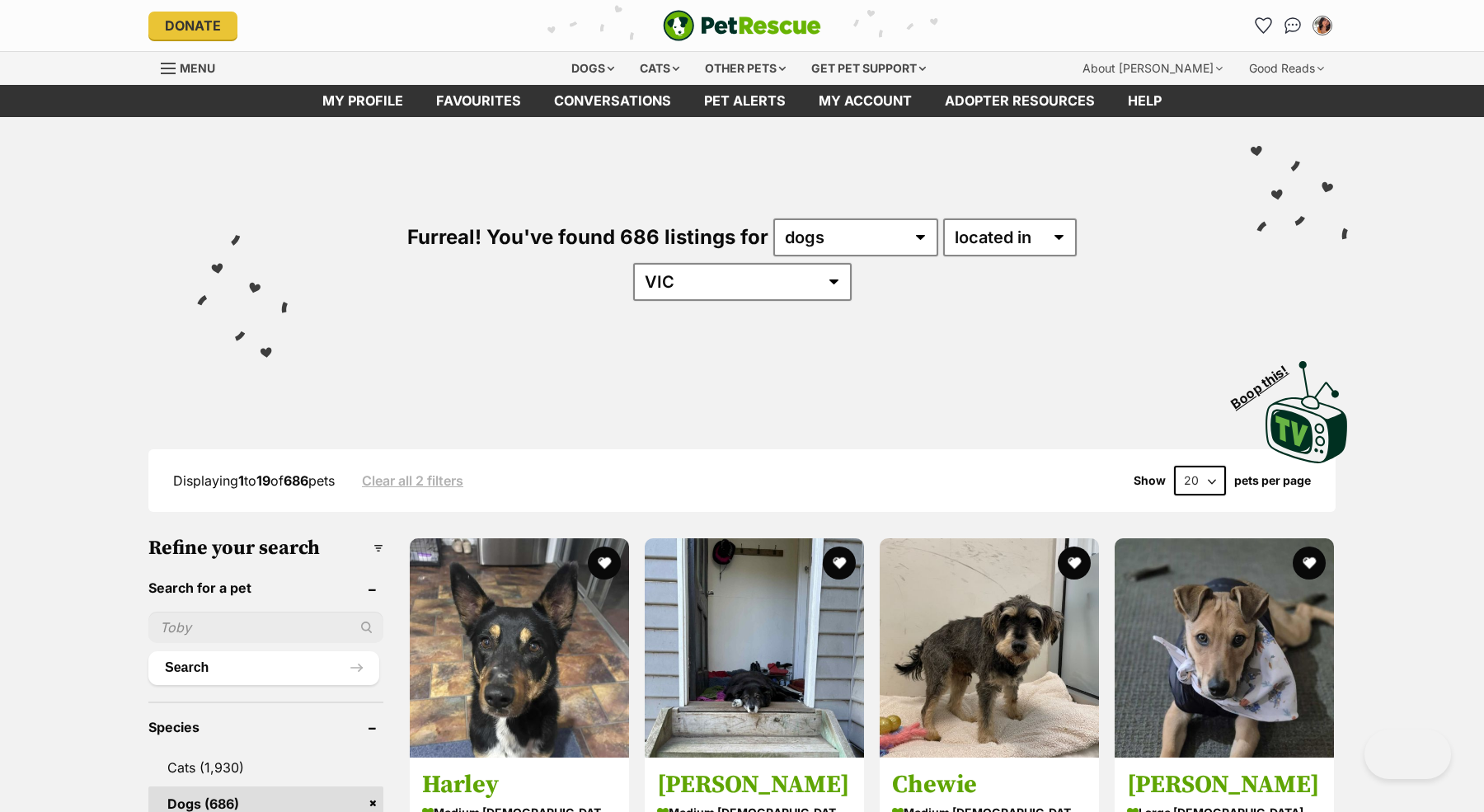 select on "60" 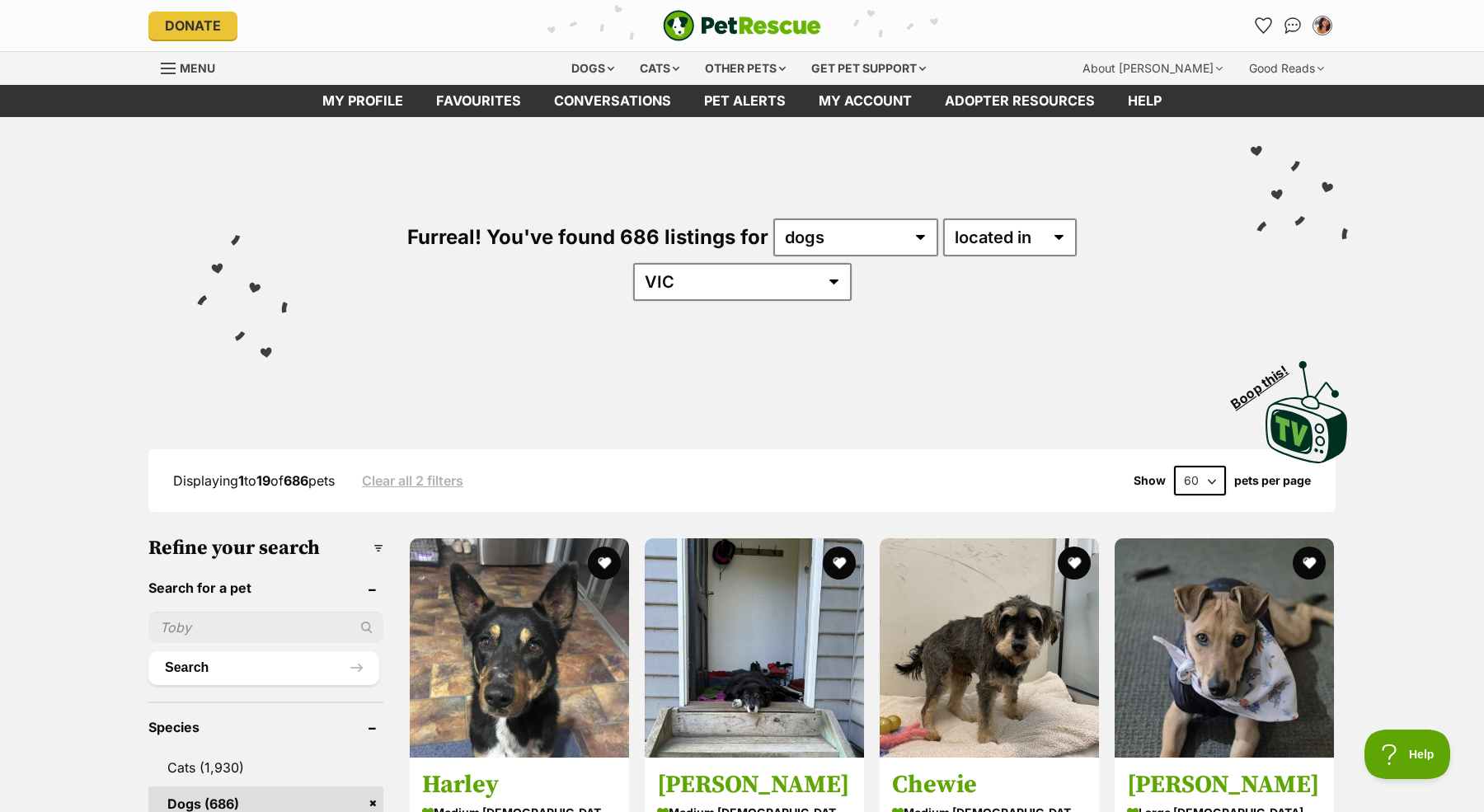 scroll, scrollTop: 0, scrollLeft: 0, axis: both 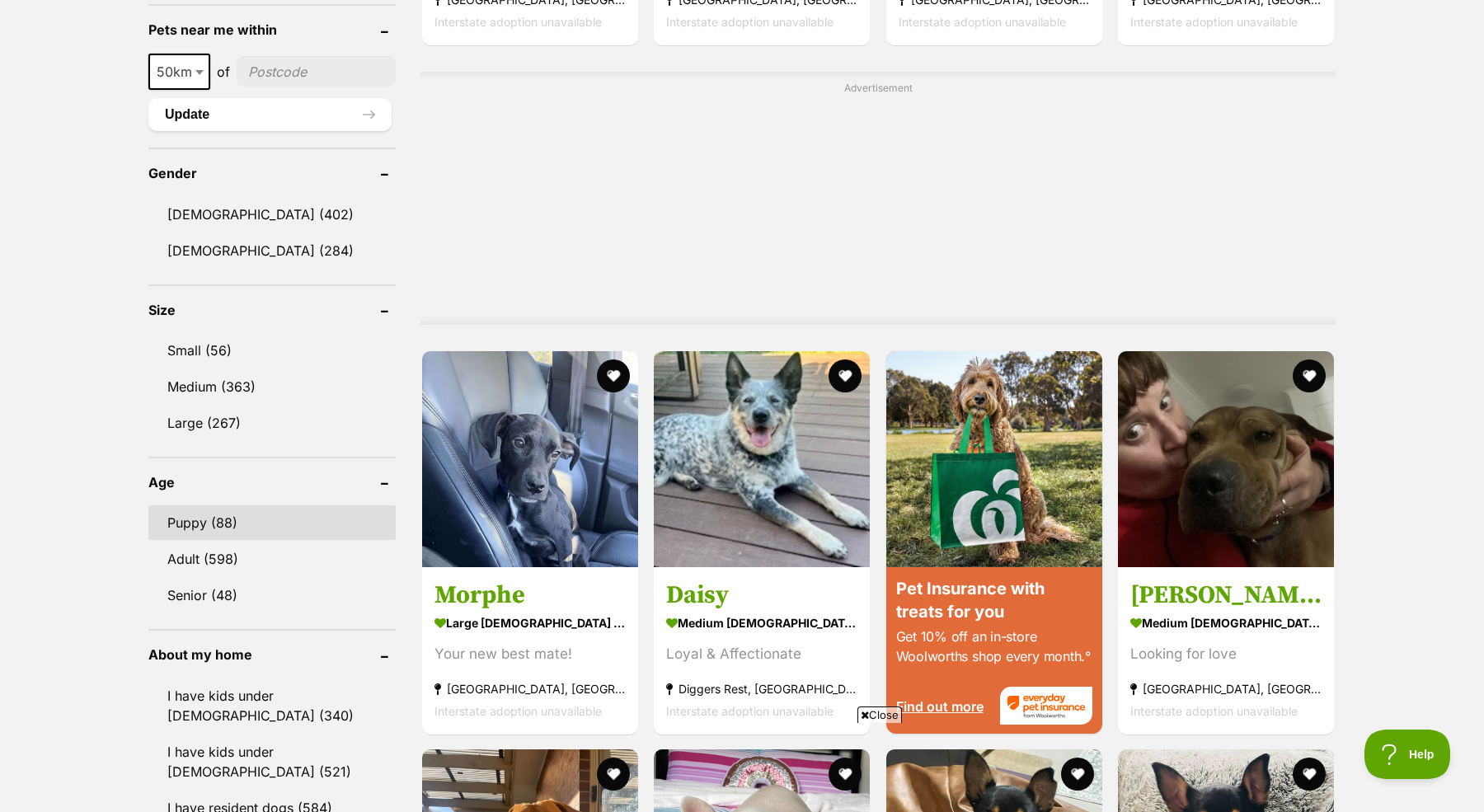 click on "Puppy (88)" at bounding box center [272, 523] 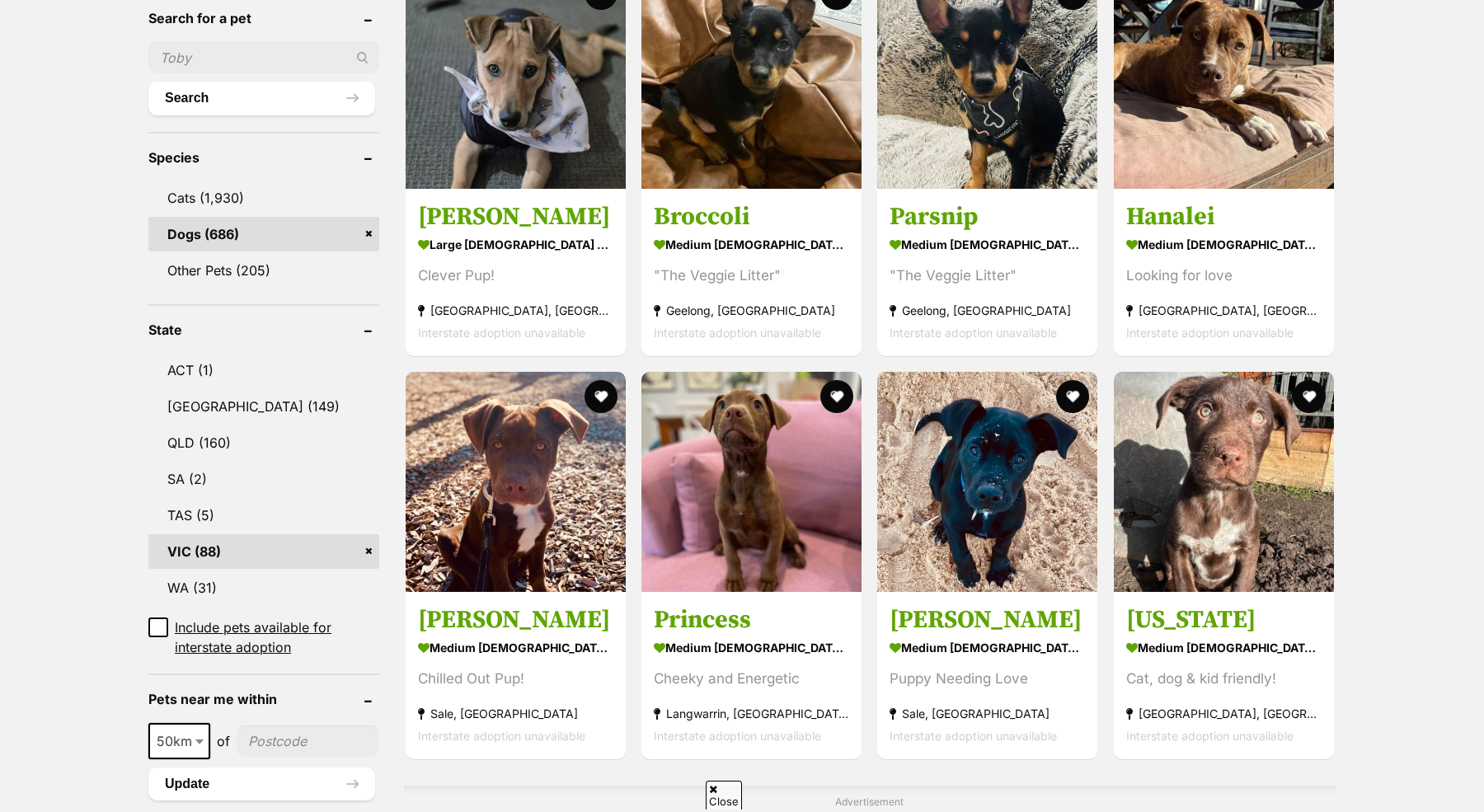 scroll, scrollTop: 579, scrollLeft: 0, axis: vertical 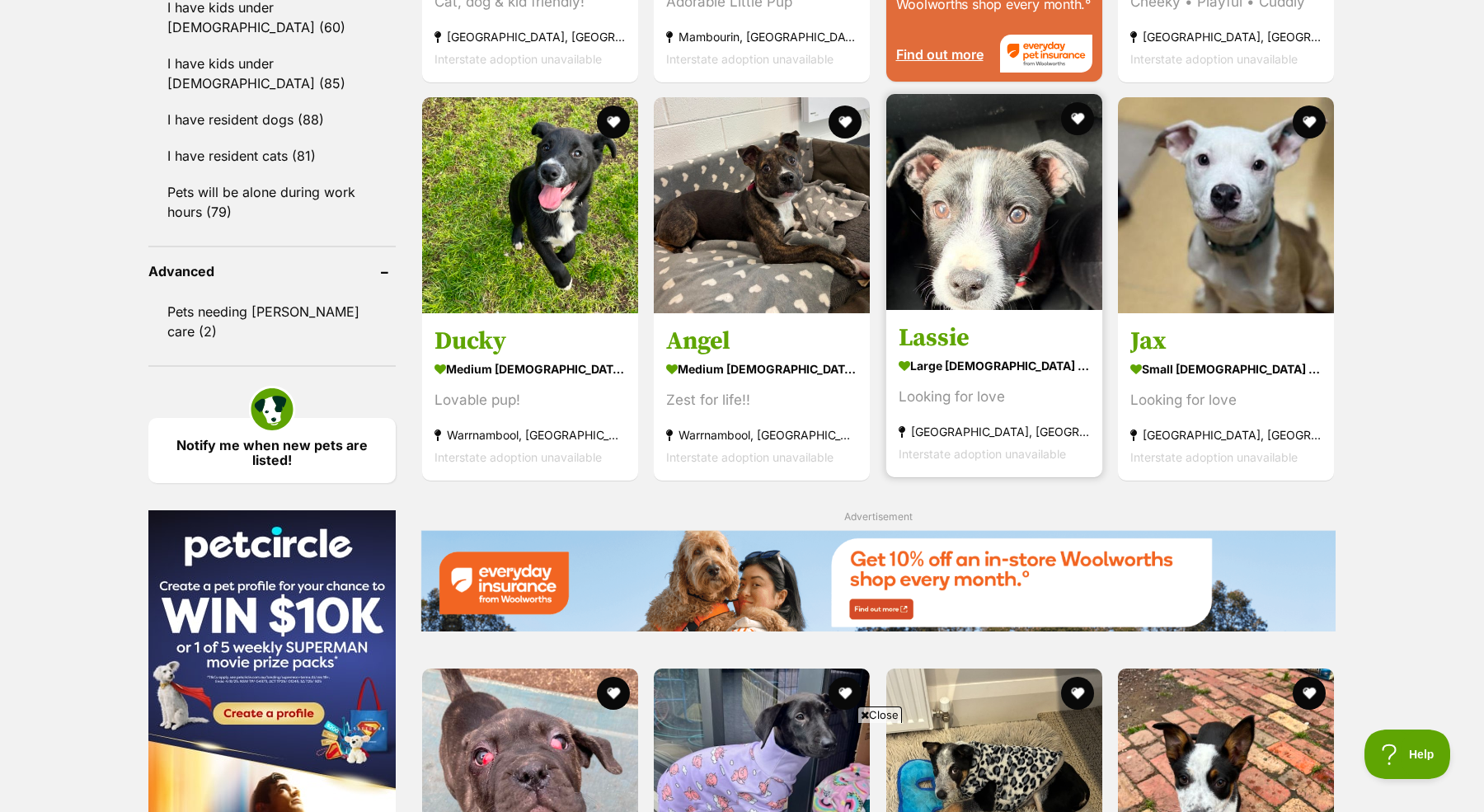 click at bounding box center [994, 202] 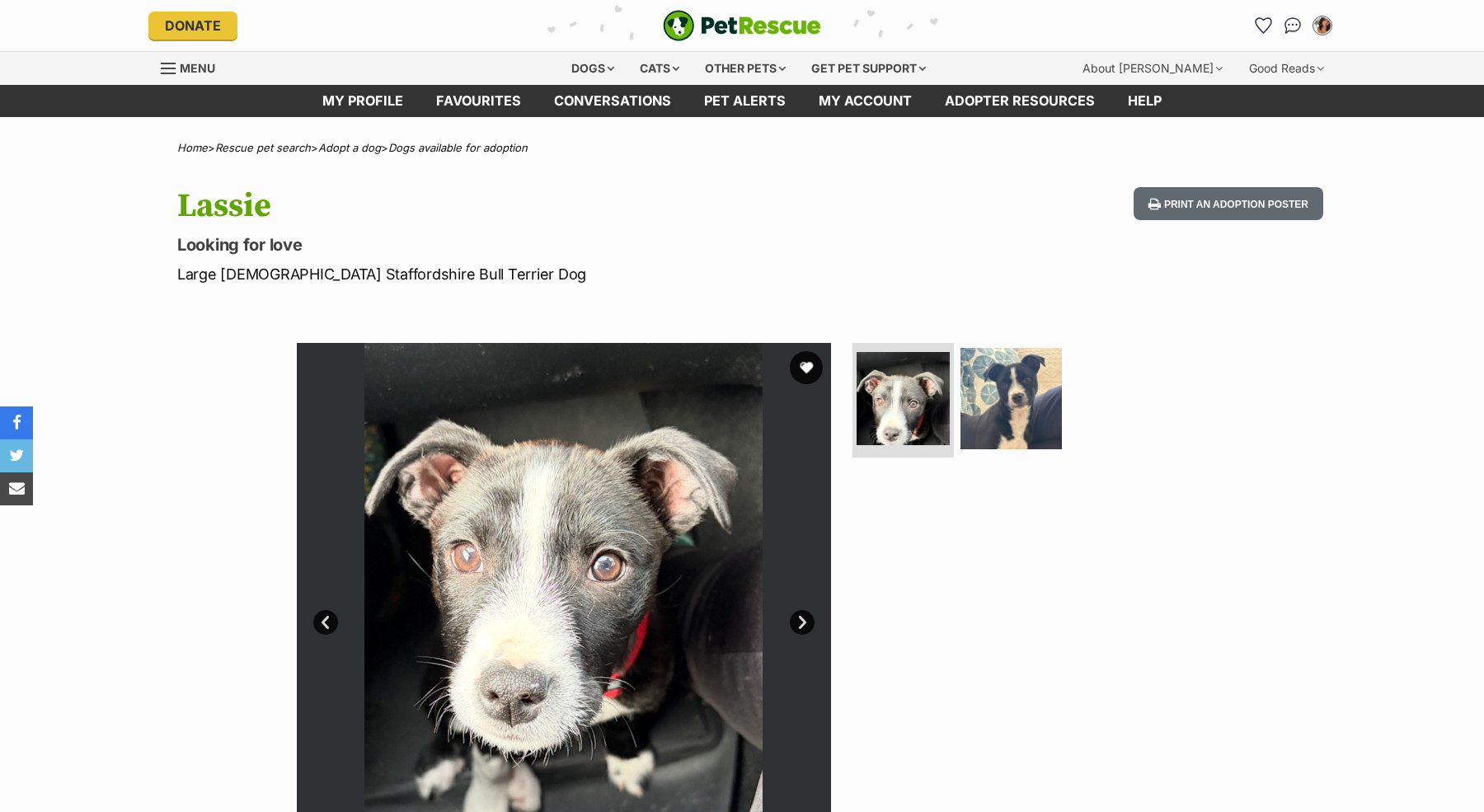 scroll, scrollTop: 0, scrollLeft: 0, axis: both 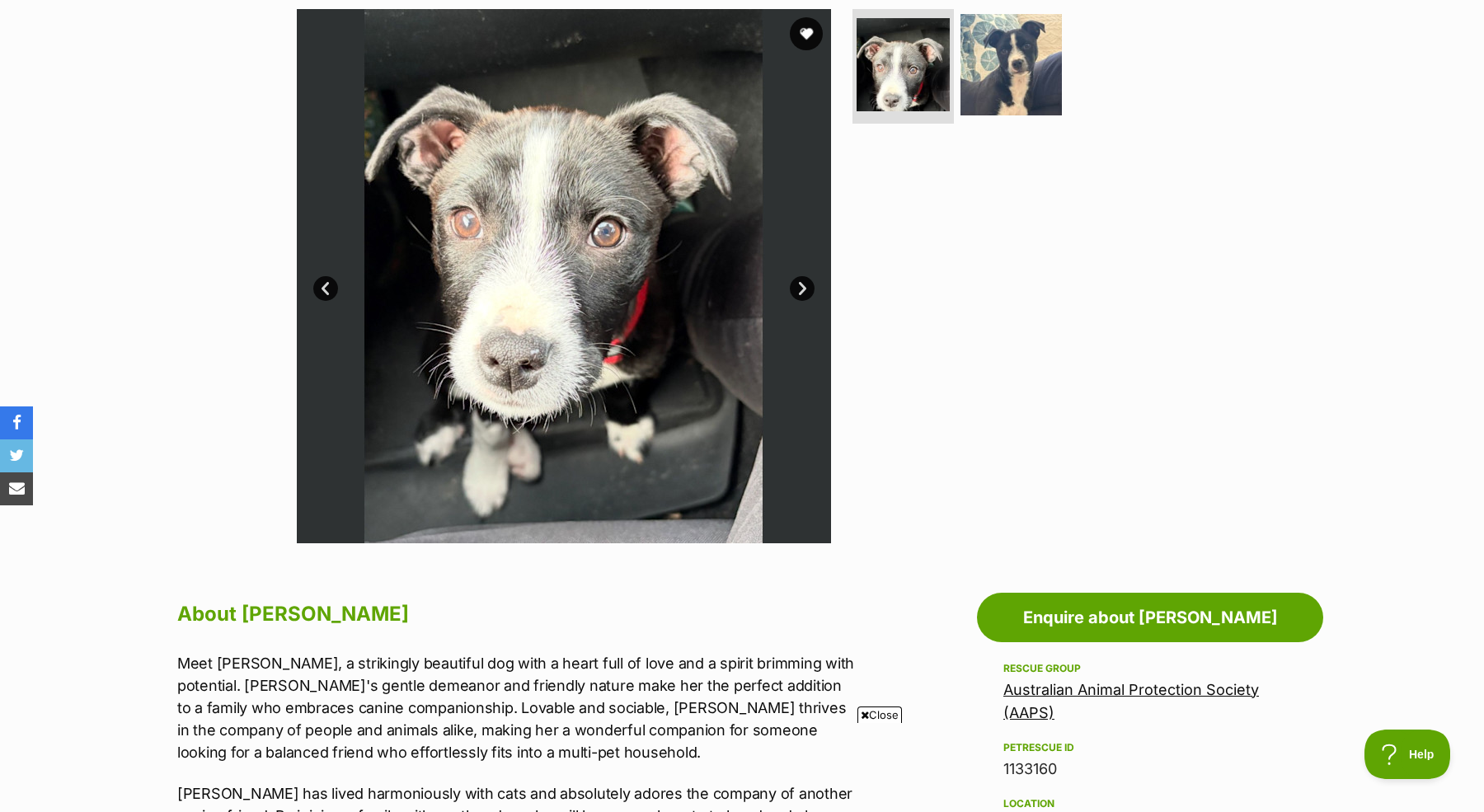 click on "Next" at bounding box center (802, 289) 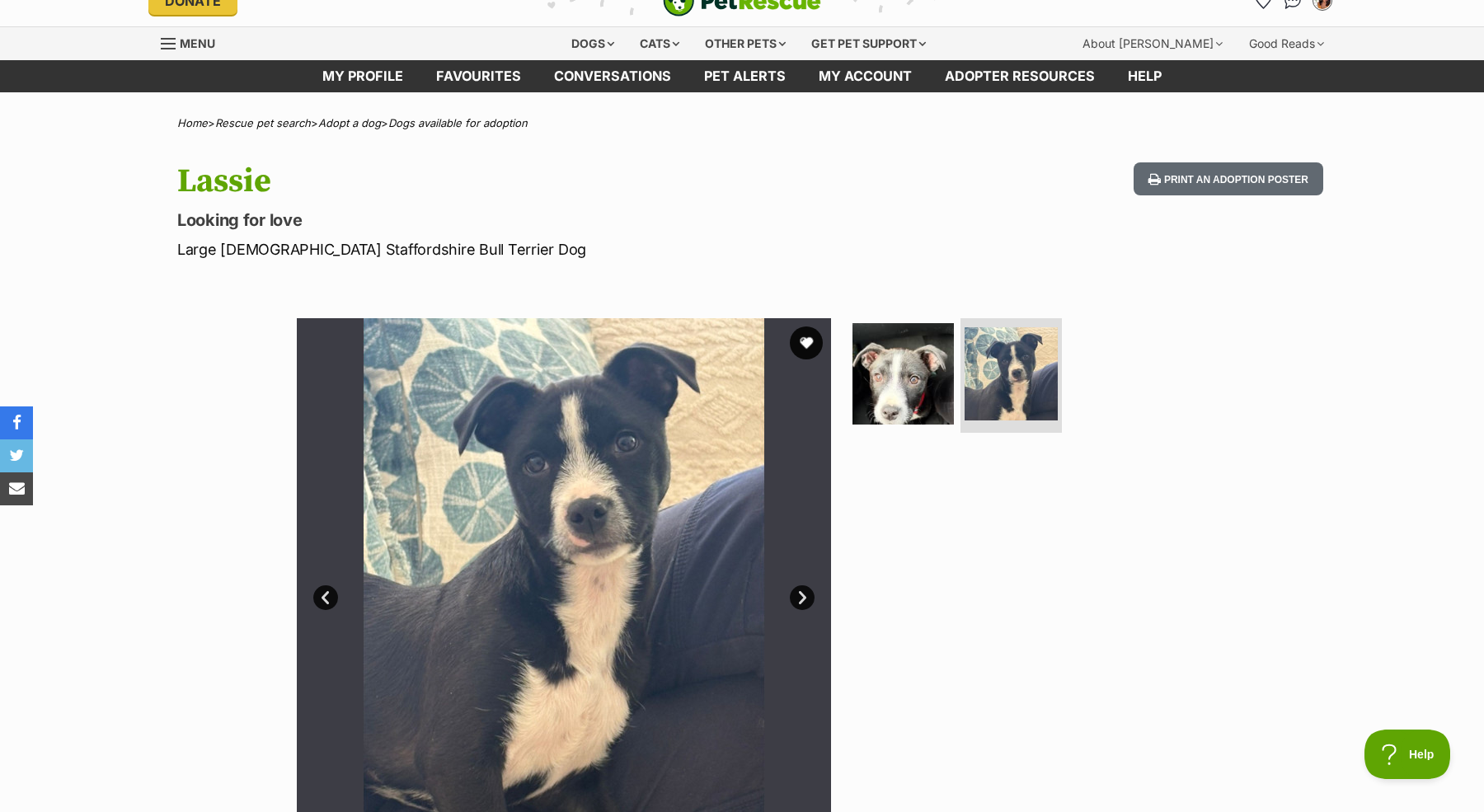 scroll, scrollTop: 37, scrollLeft: 0, axis: vertical 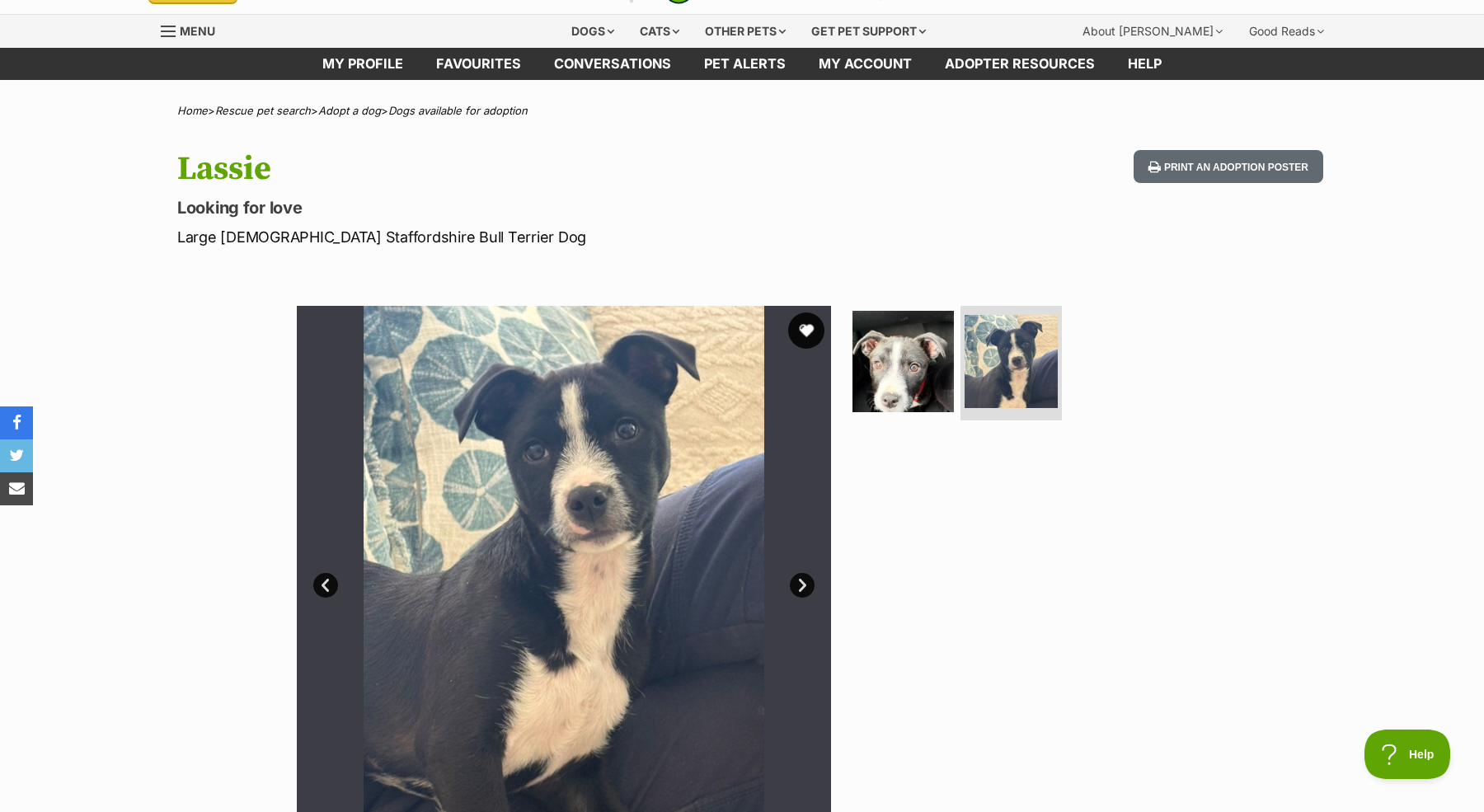 click at bounding box center [806, 331] 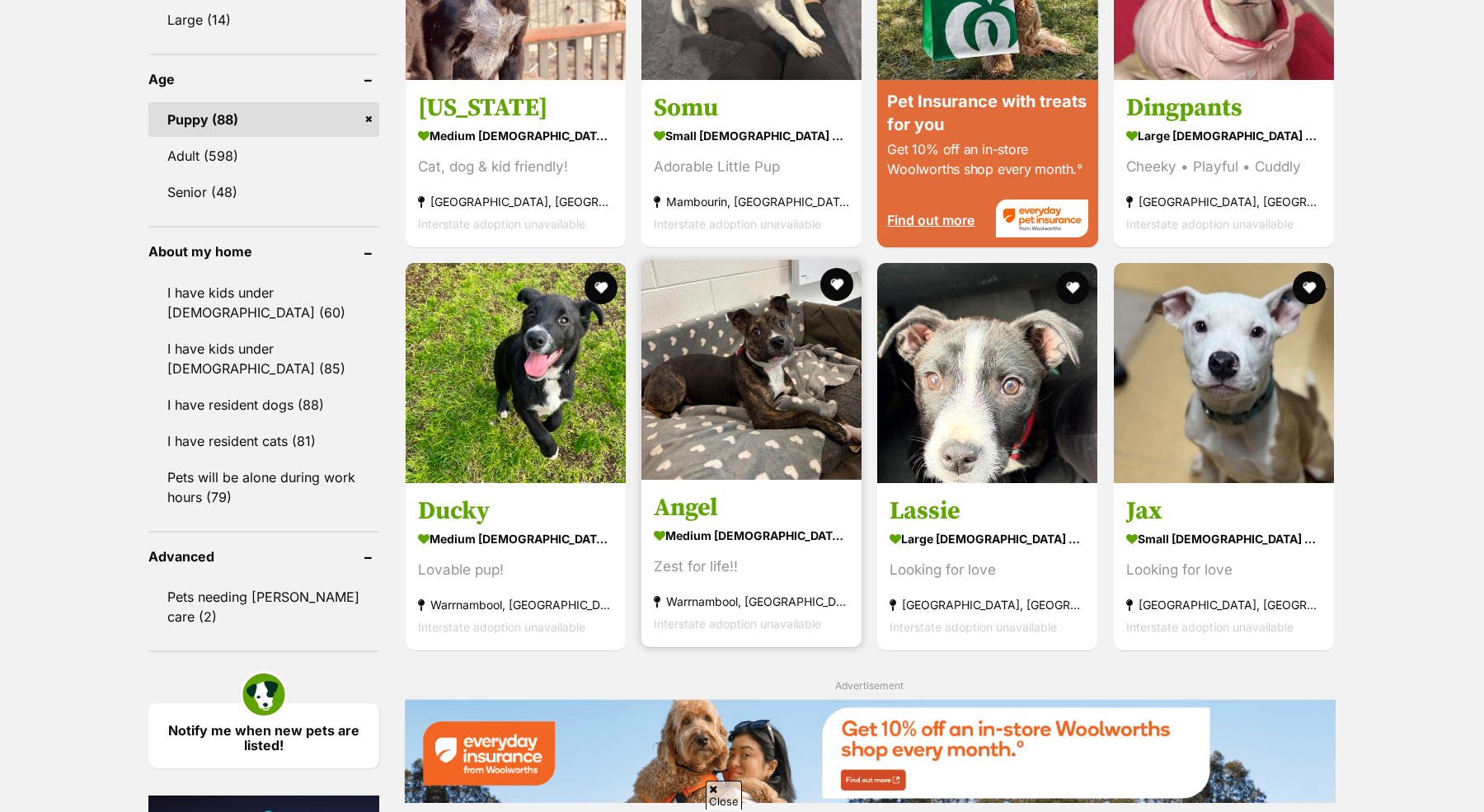 scroll, scrollTop: 2096, scrollLeft: 0, axis: vertical 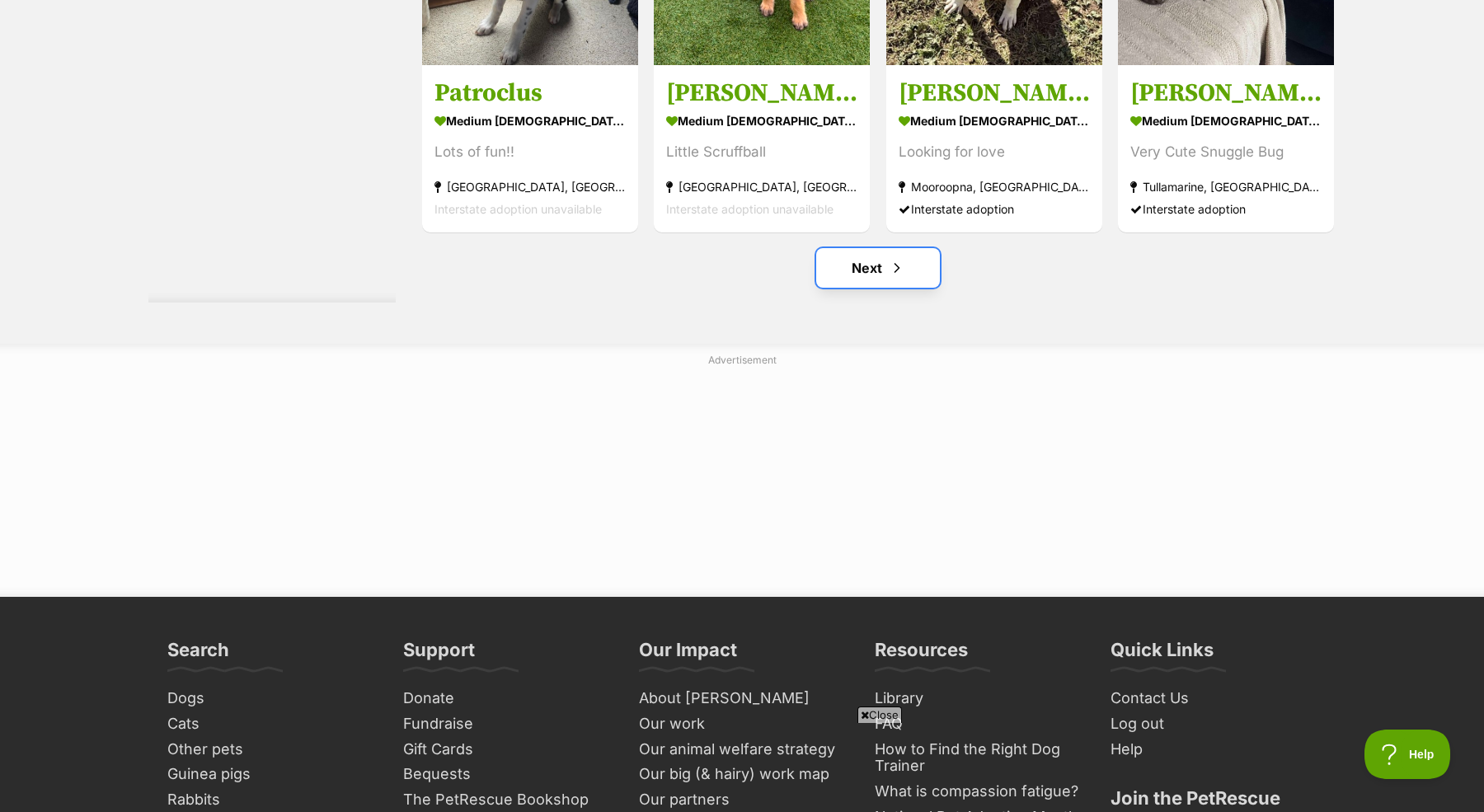 click on "Next" at bounding box center (878, 268) 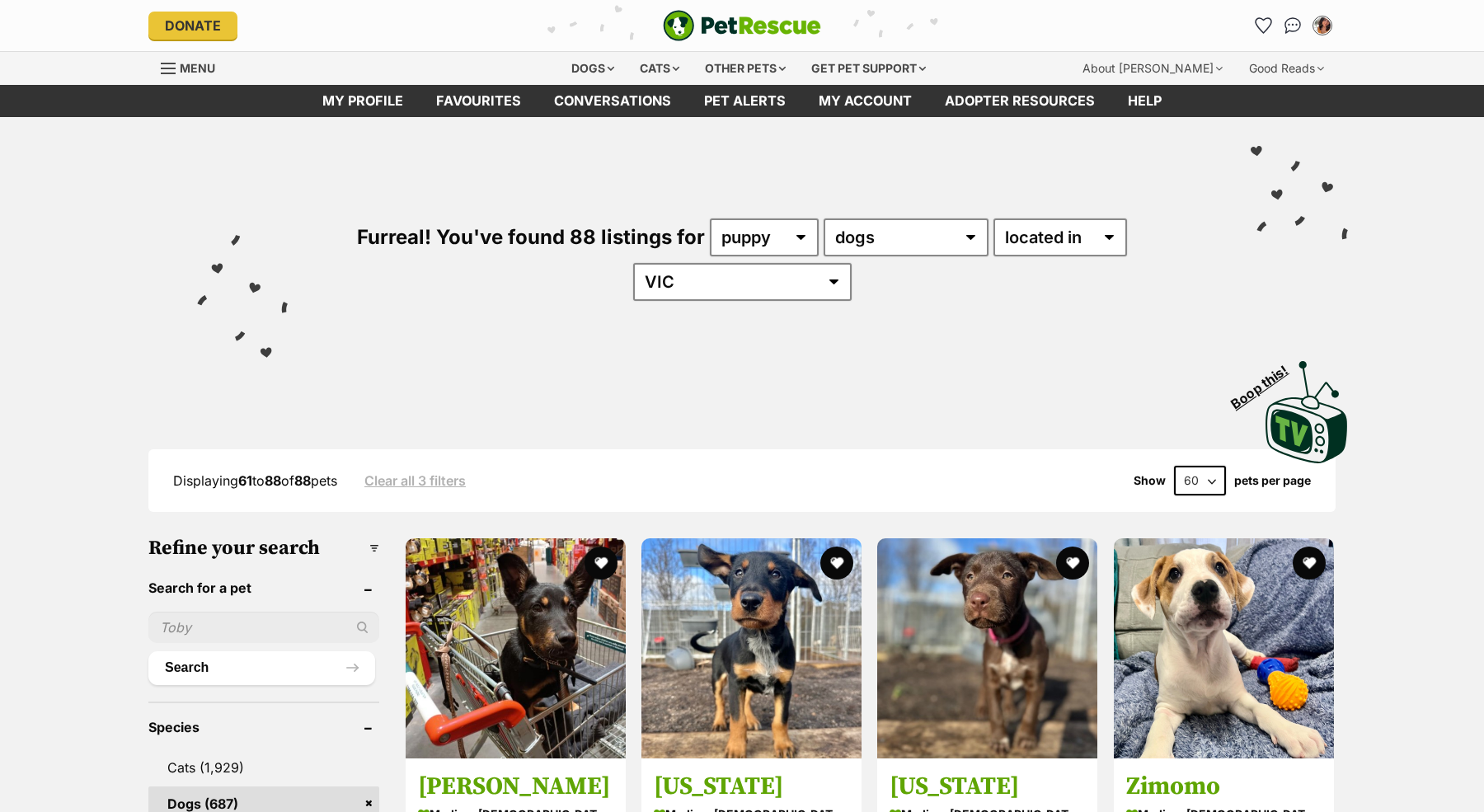 scroll, scrollTop: 0, scrollLeft: 0, axis: both 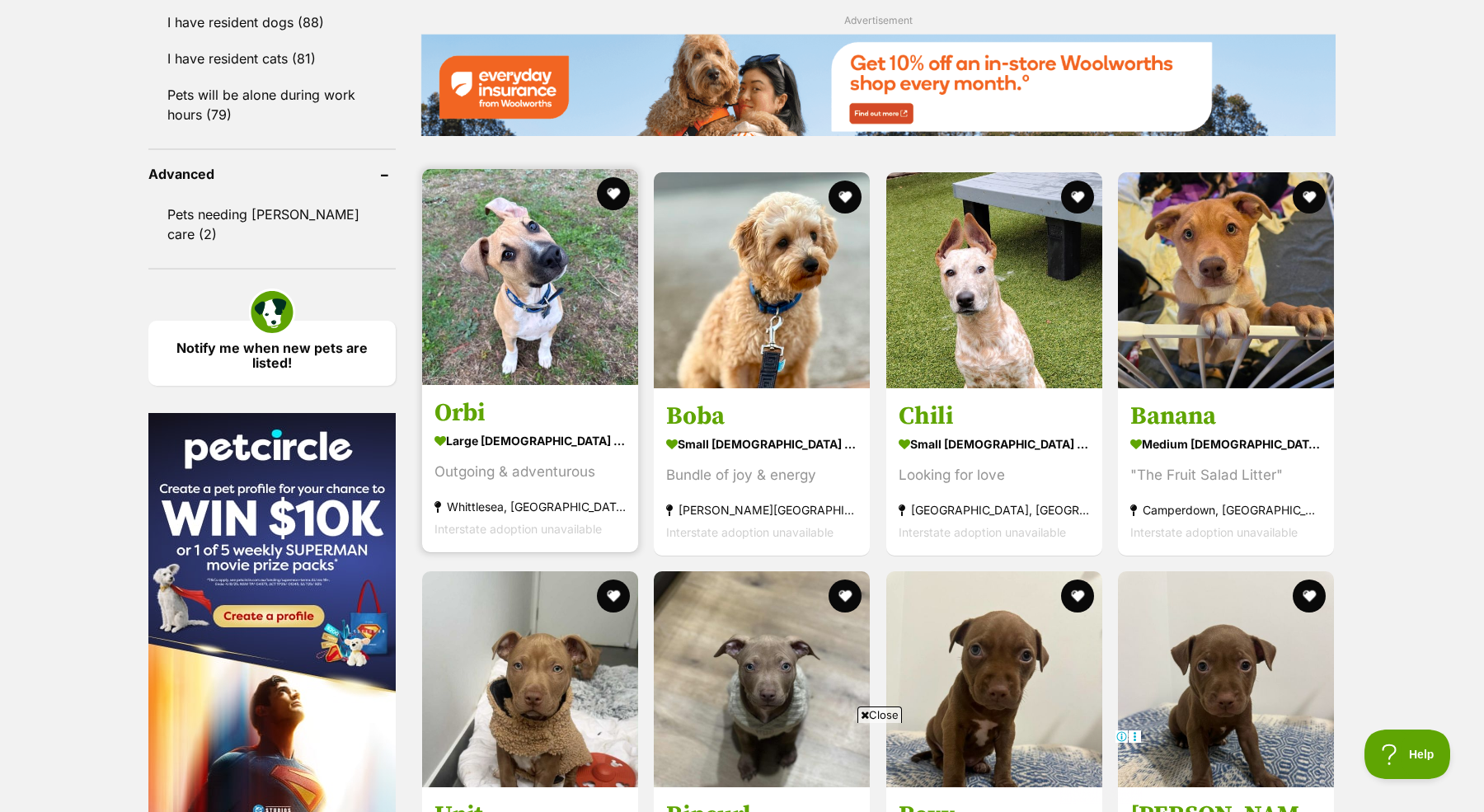 click at bounding box center (530, 277) 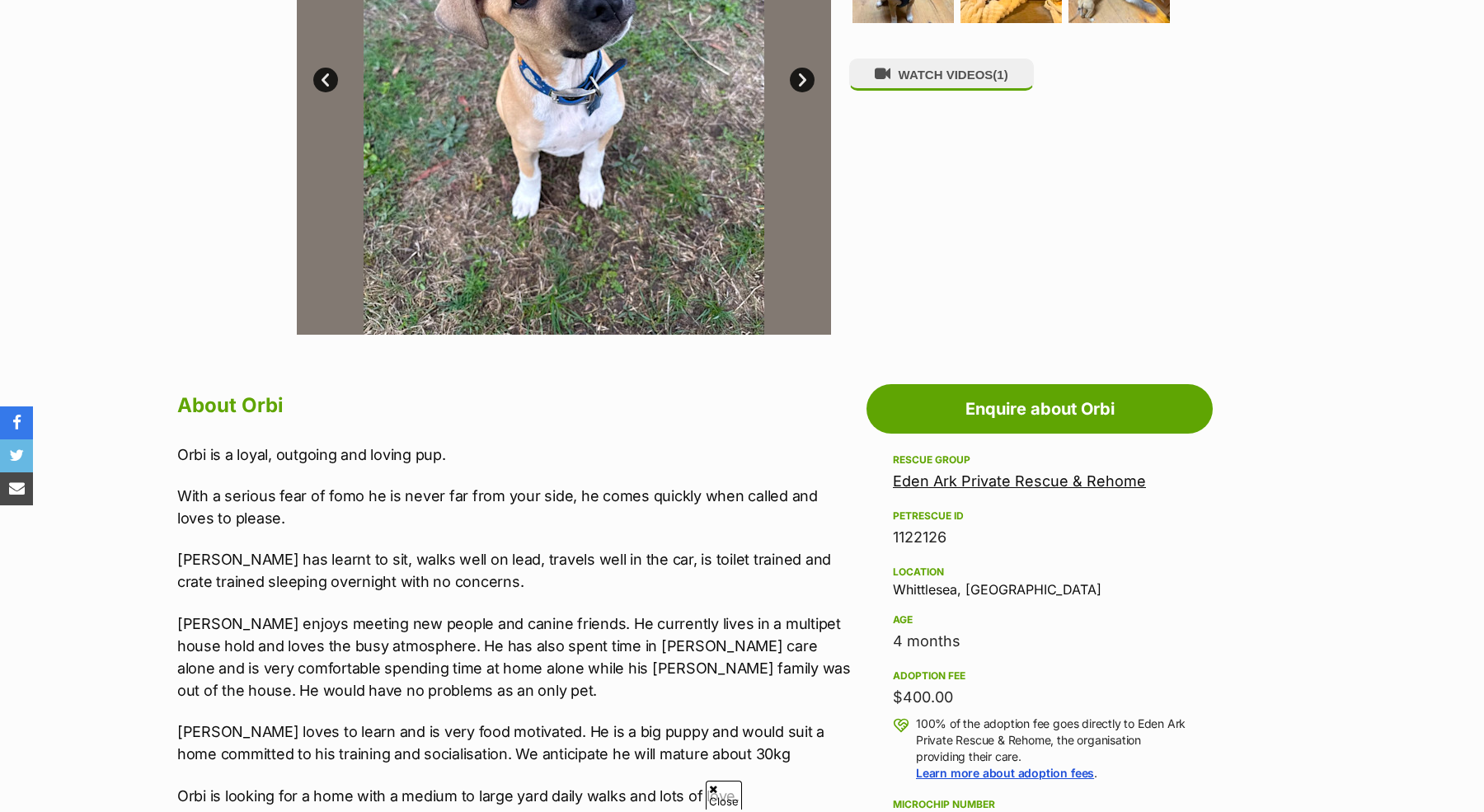 scroll, scrollTop: 602, scrollLeft: 0, axis: vertical 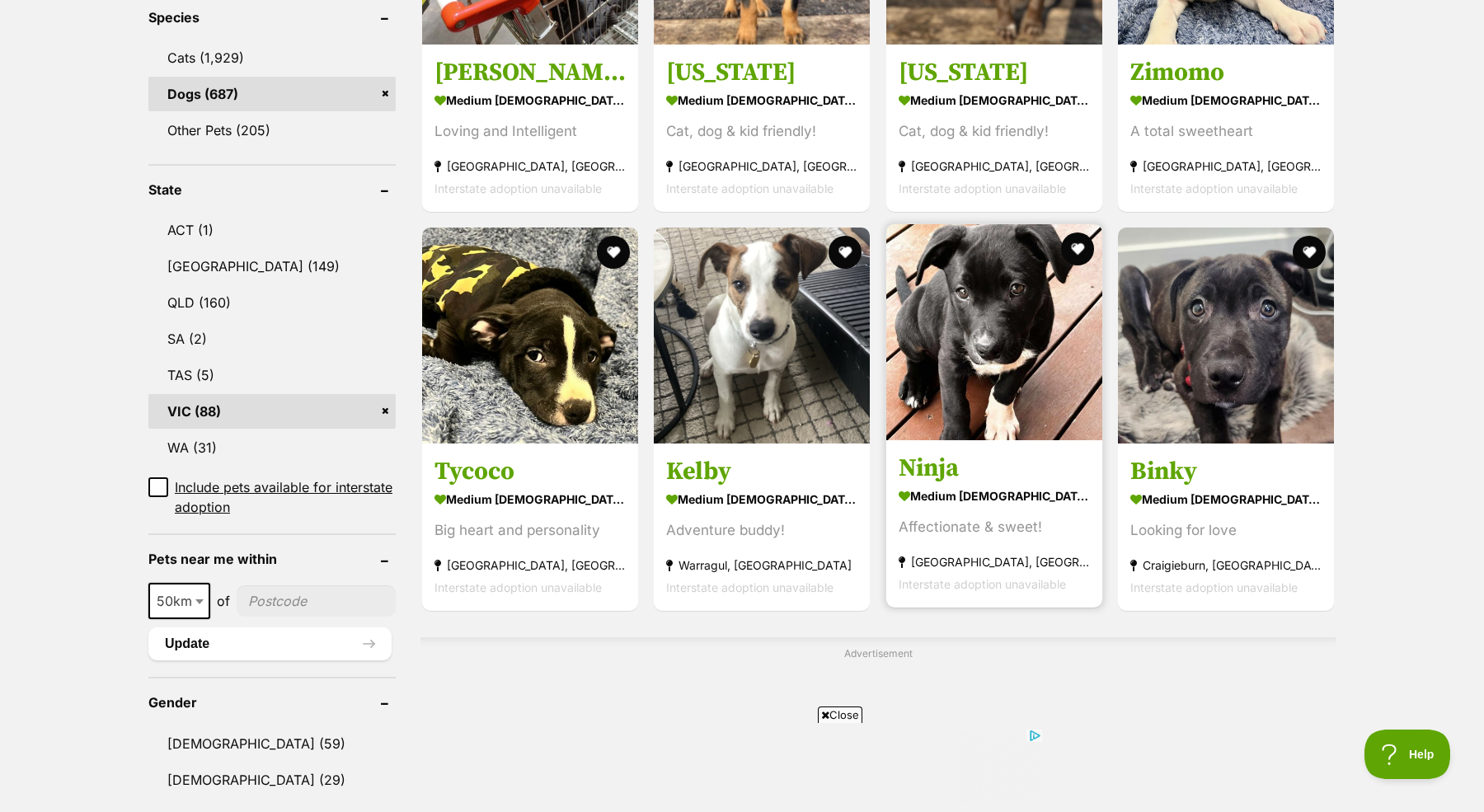 click at bounding box center (994, 332) 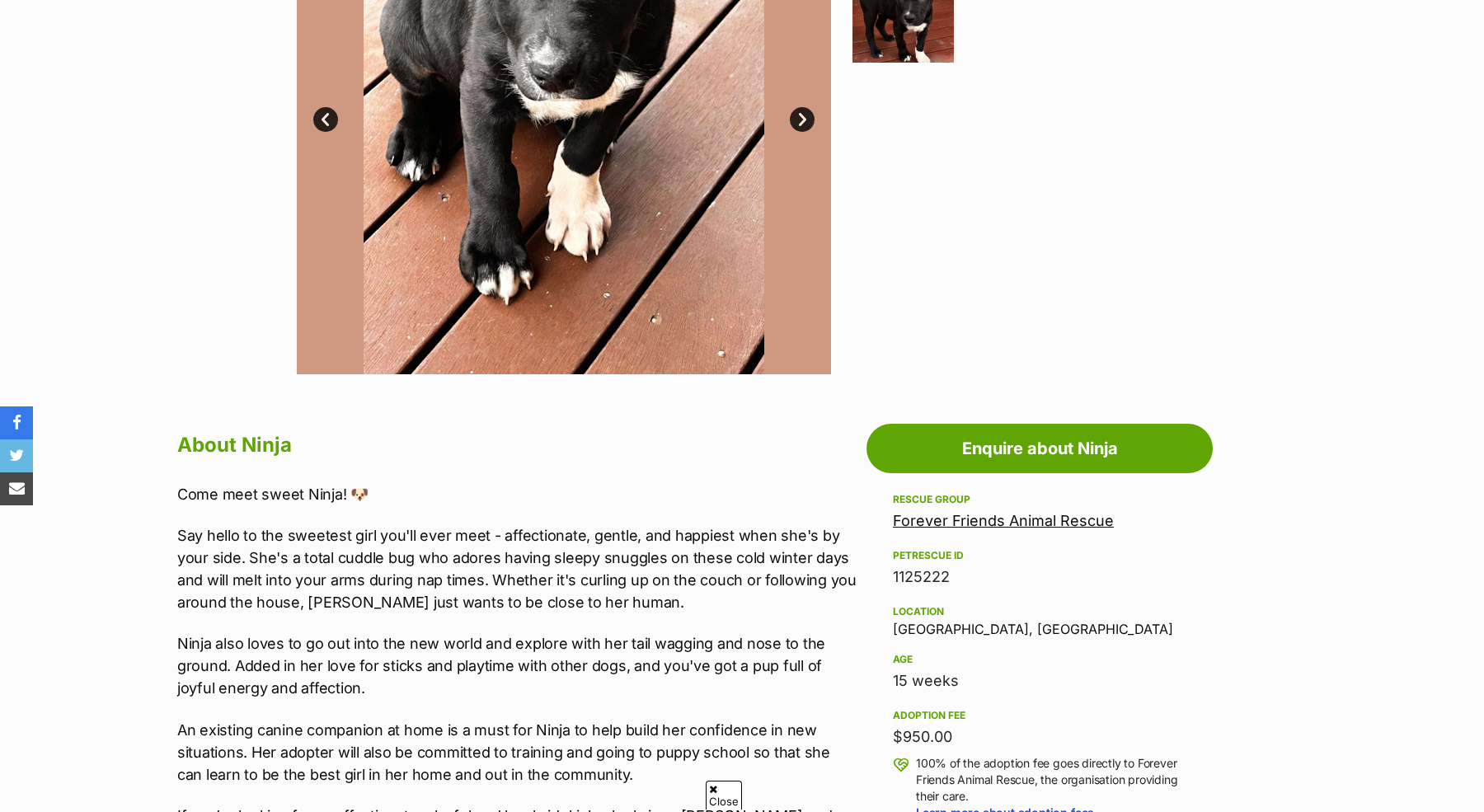 scroll, scrollTop: 0, scrollLeft: 0, axis: both 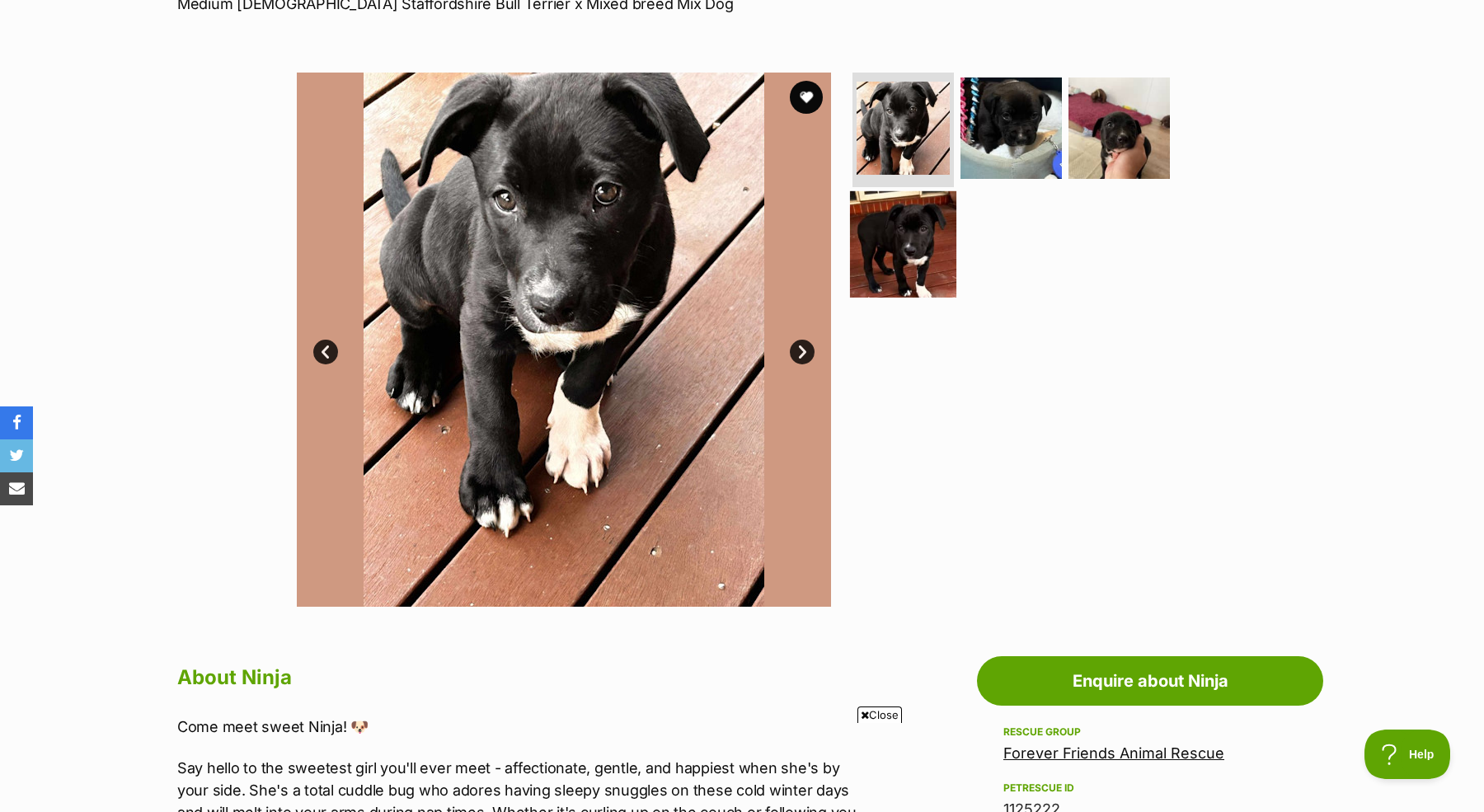 click at bounding box center (903, 244) 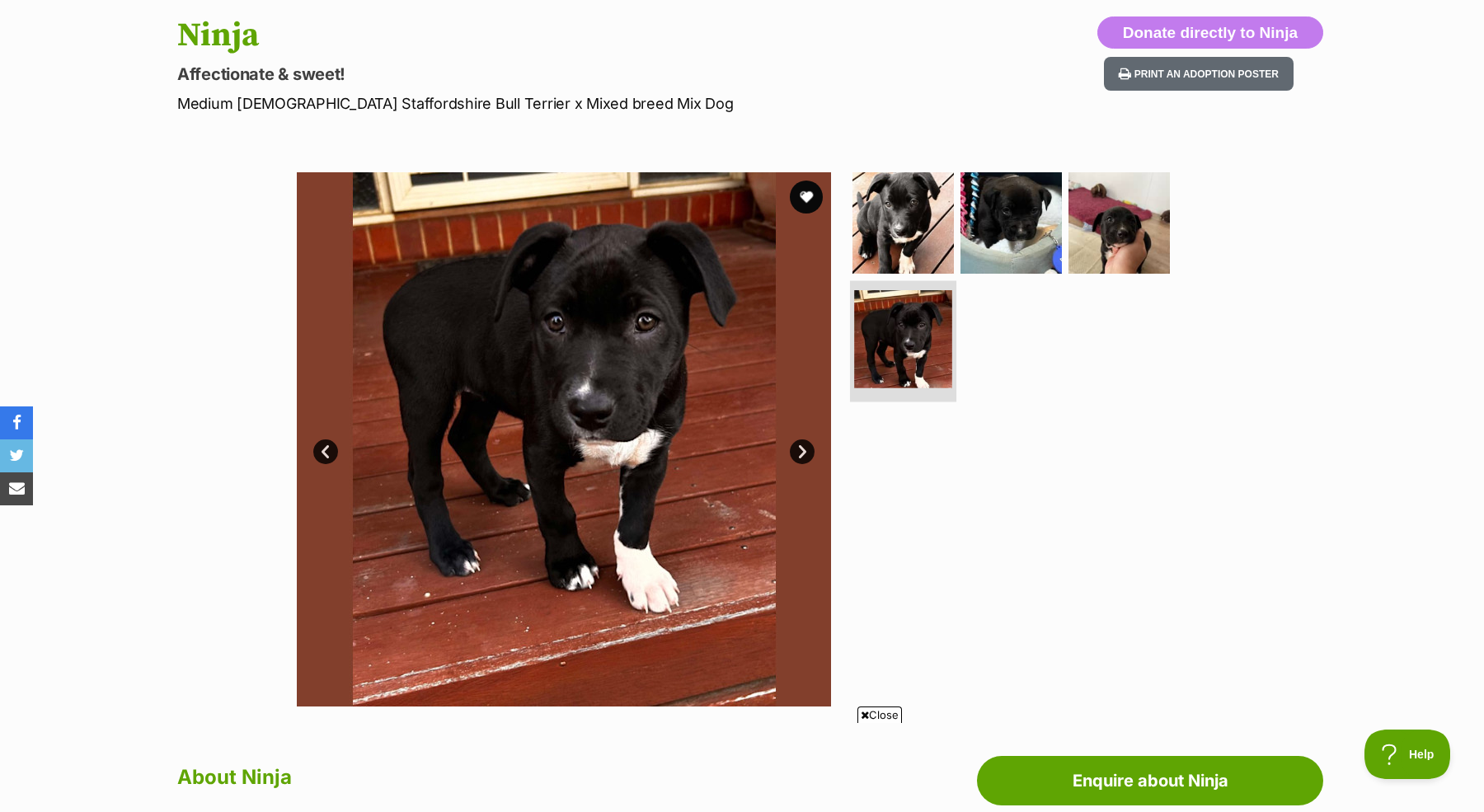scroll, scrollTop: 202, scrollLeft: 0, axis: vertical 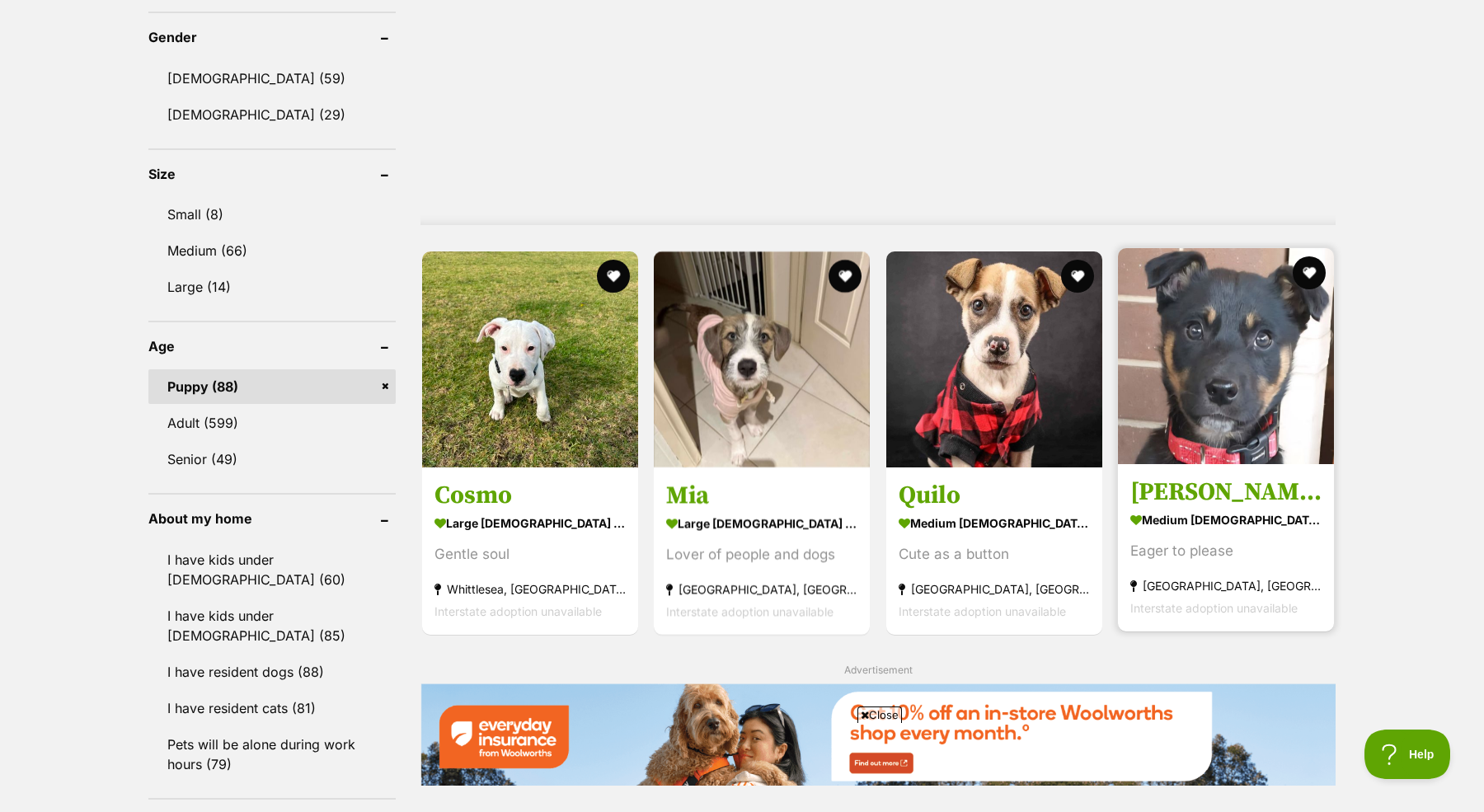 click at bounding box center (1226, 356) 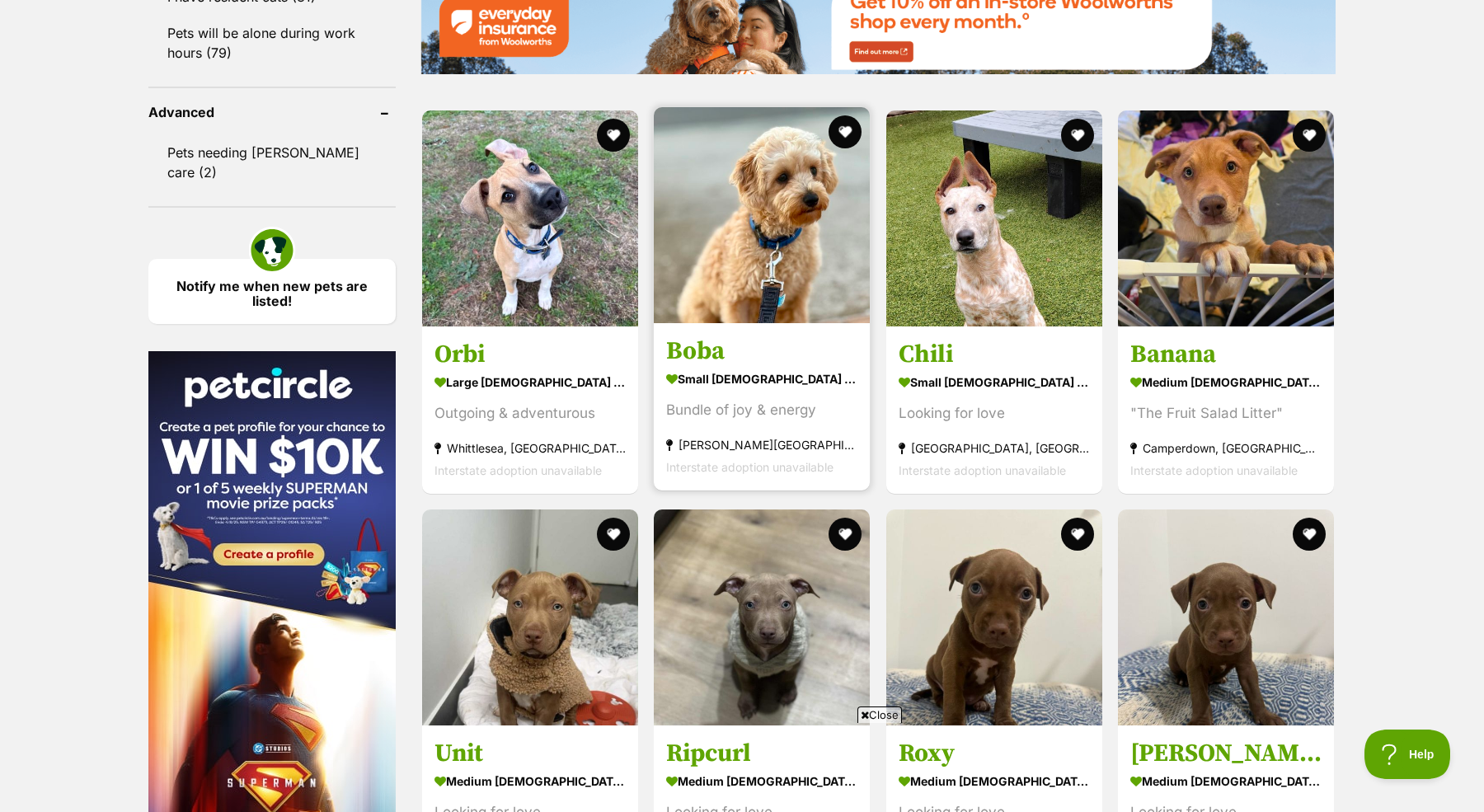 scroll, scrollTop: 2076, scrollLeft: 0, axis: vertical 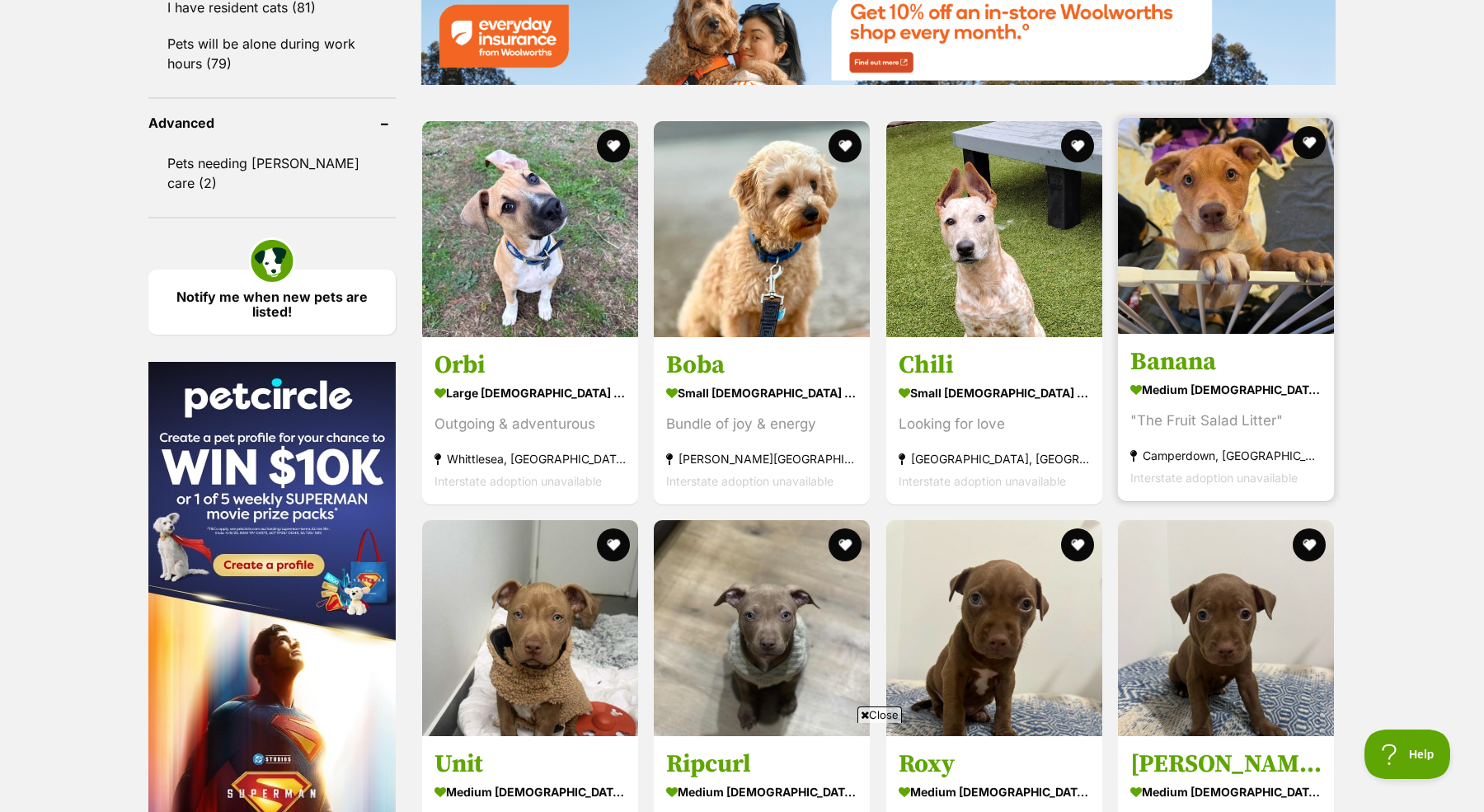 click at bounding box center (1226, 226) 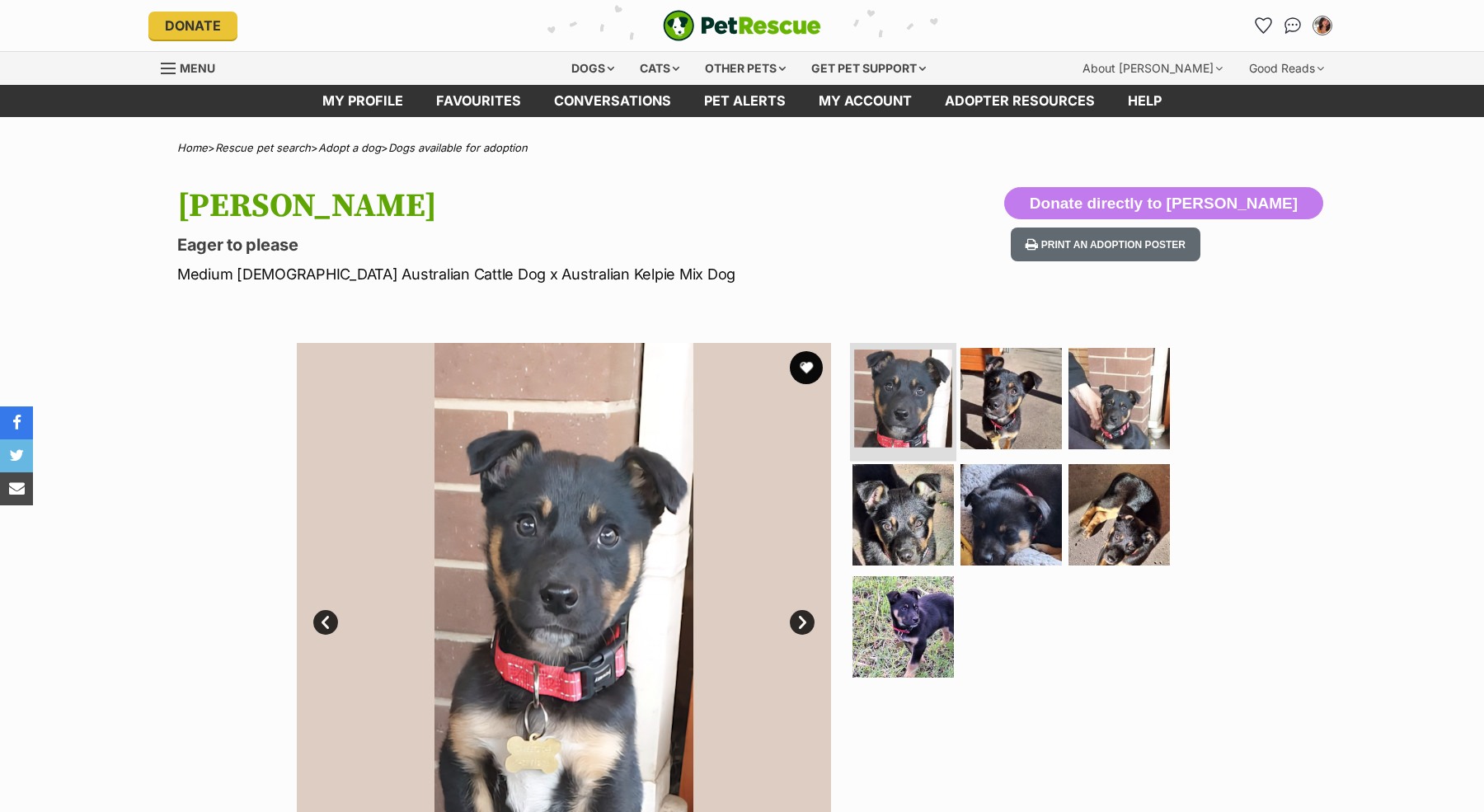 scroll, scrollTop: 0, scrollLeft: 0, axis: both 